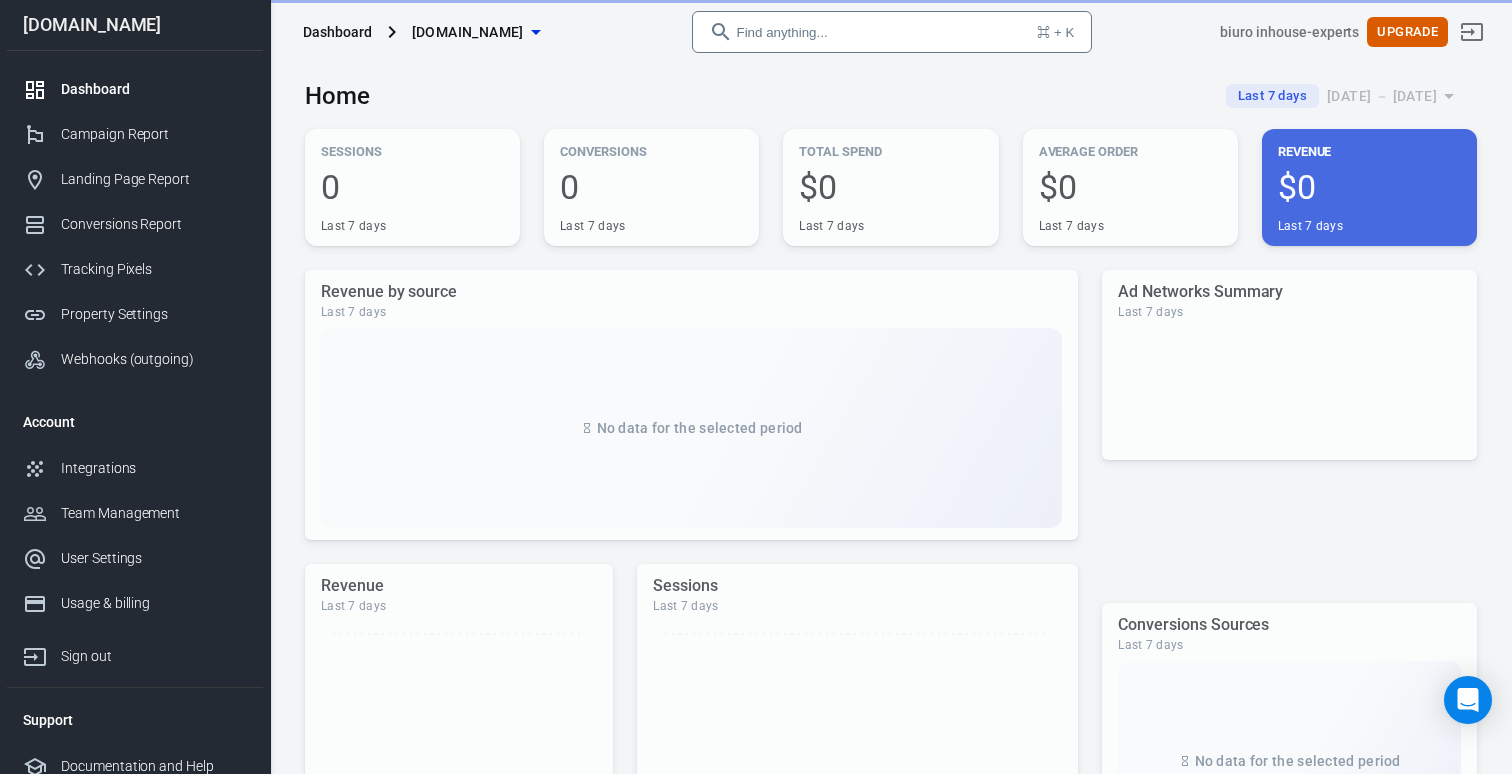 scroll, scrollTop: 0, scrollLeft: 0, axis: both 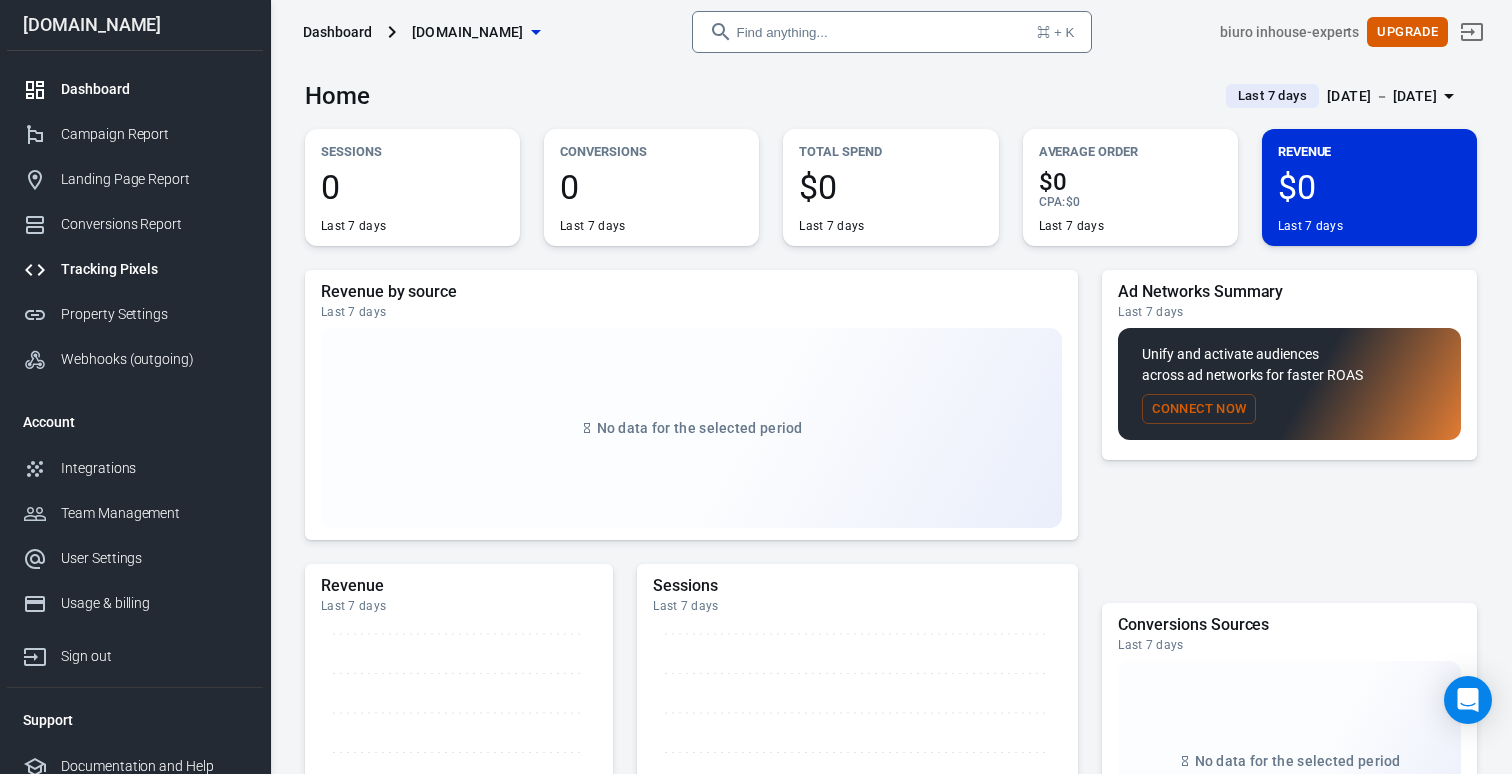 click on "Tracking Pixels" at bounding box center (154, 269) 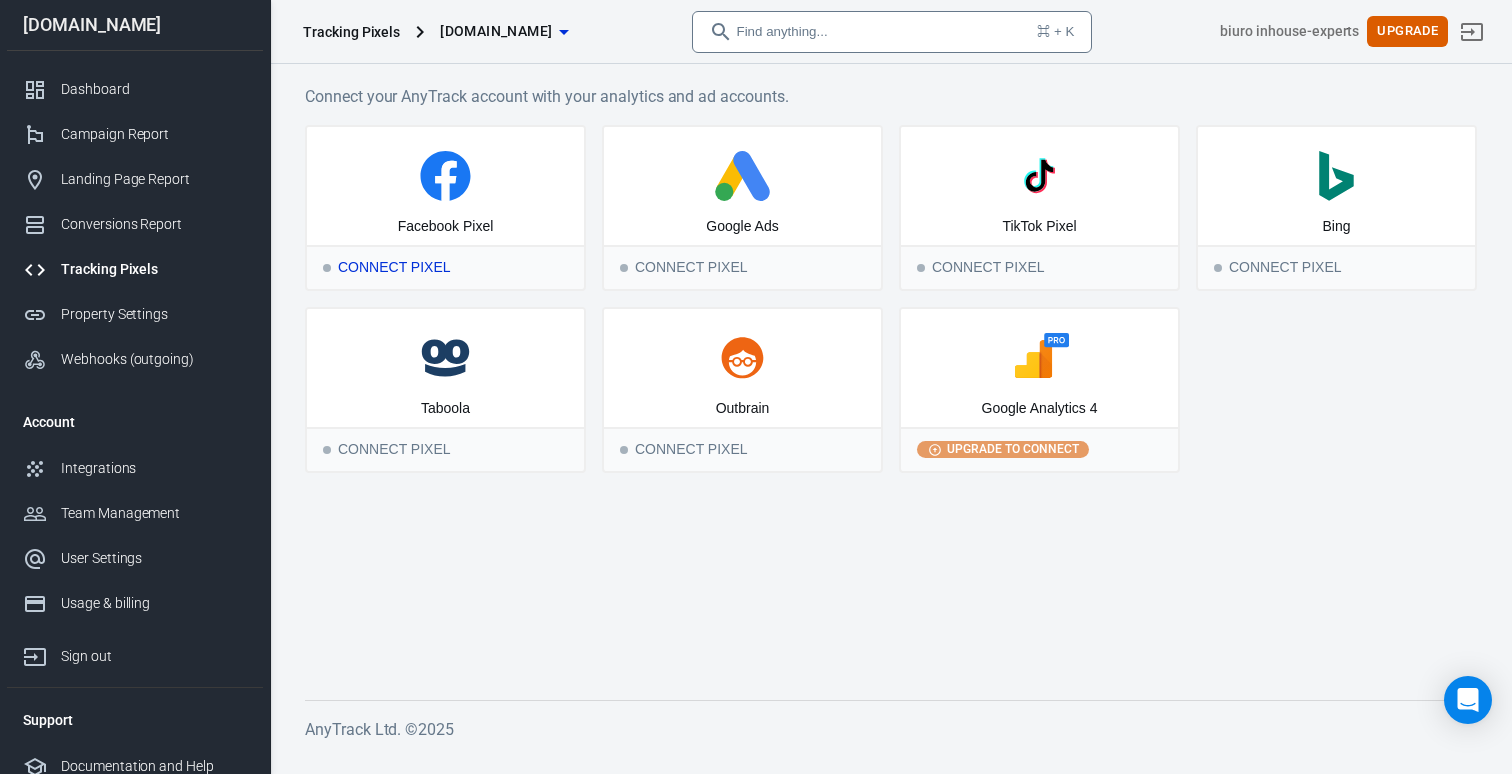 click on "Facebook Pixel" at bounding box center [445, 186] 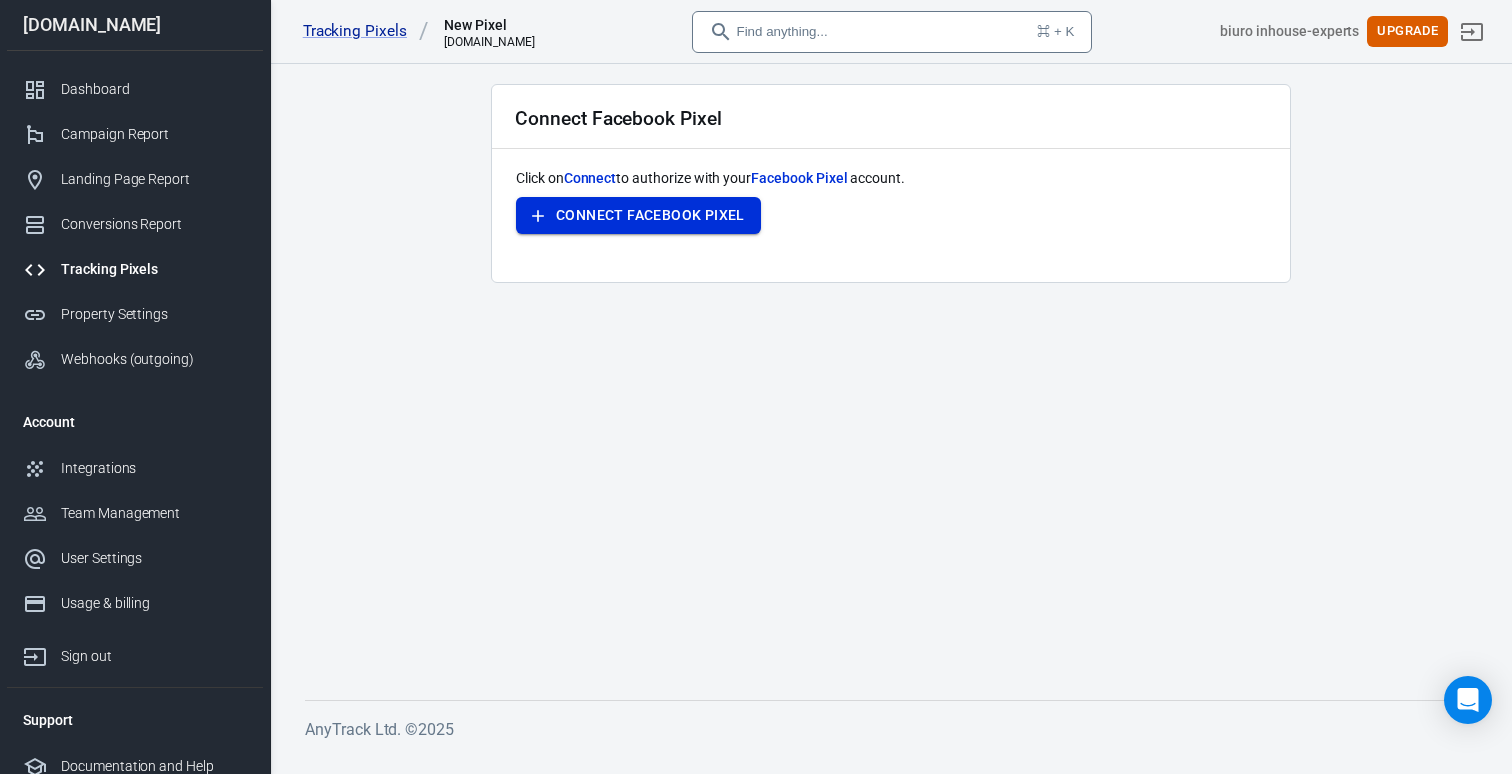click on "Connect Facebook Pixel" at bounding box center (650, 215) 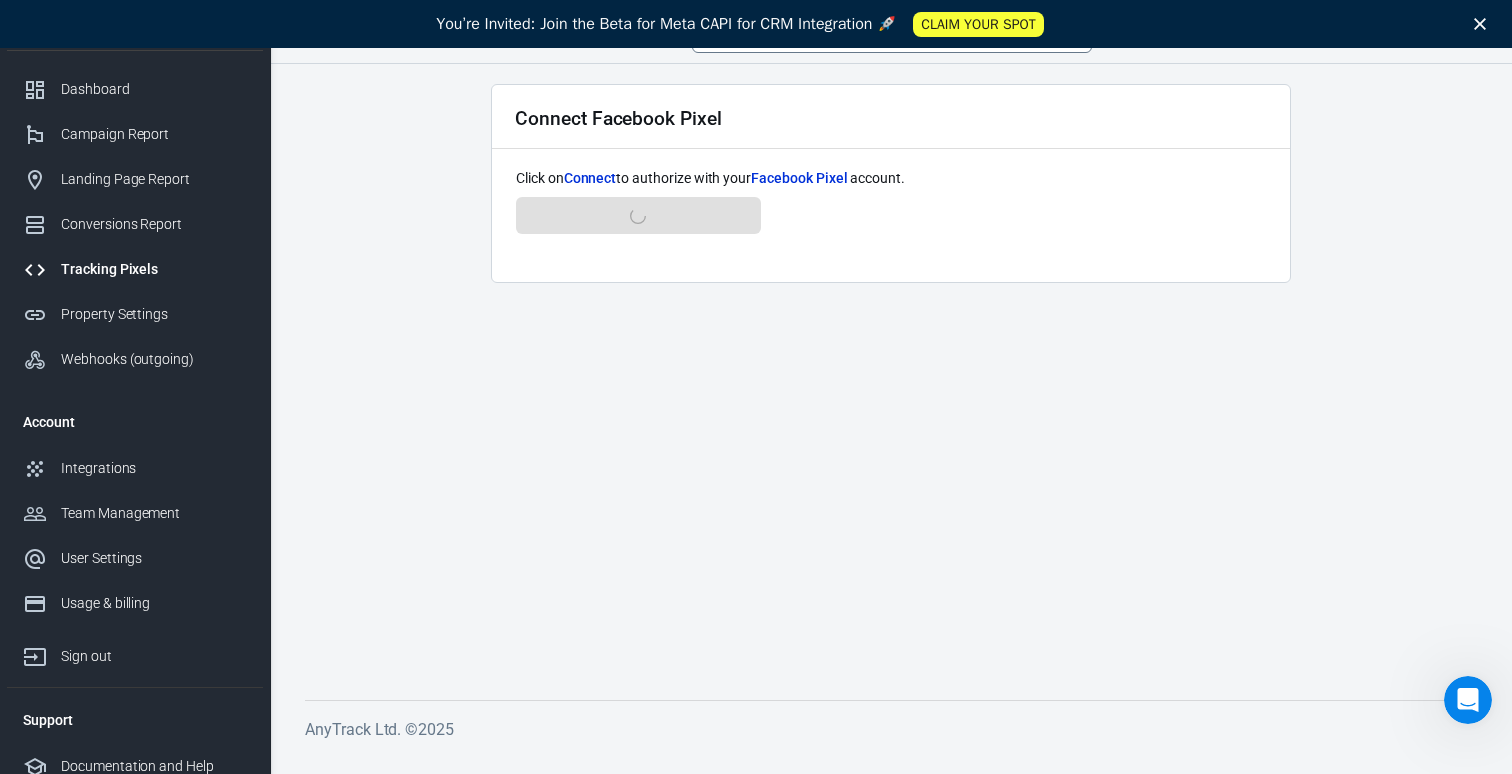 scroll, scrollTop: 0, scrollLeft: 0, axis: both 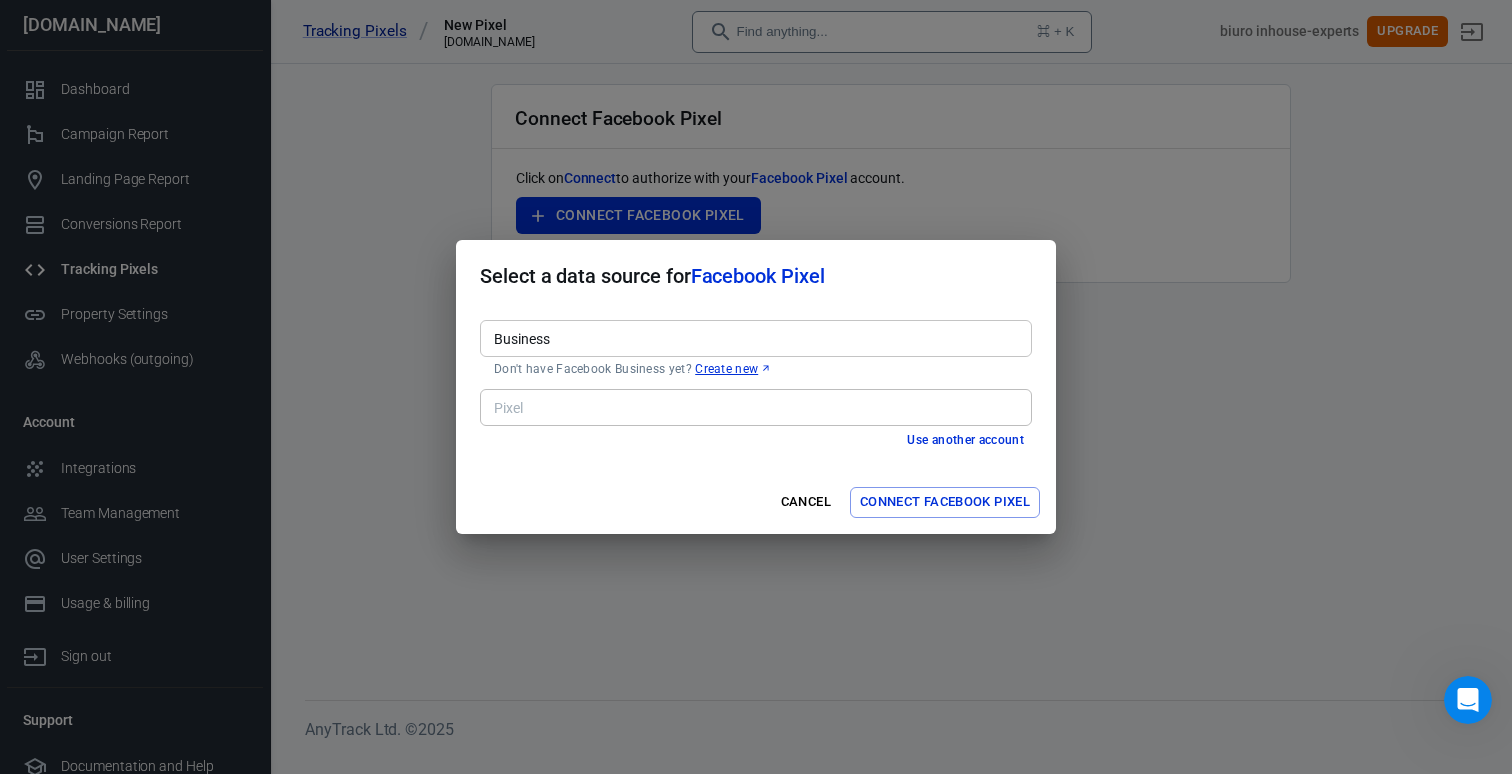 click on "Business Business Don't have Facebook Business yet?   Create new" at bounding box center (756, 346) 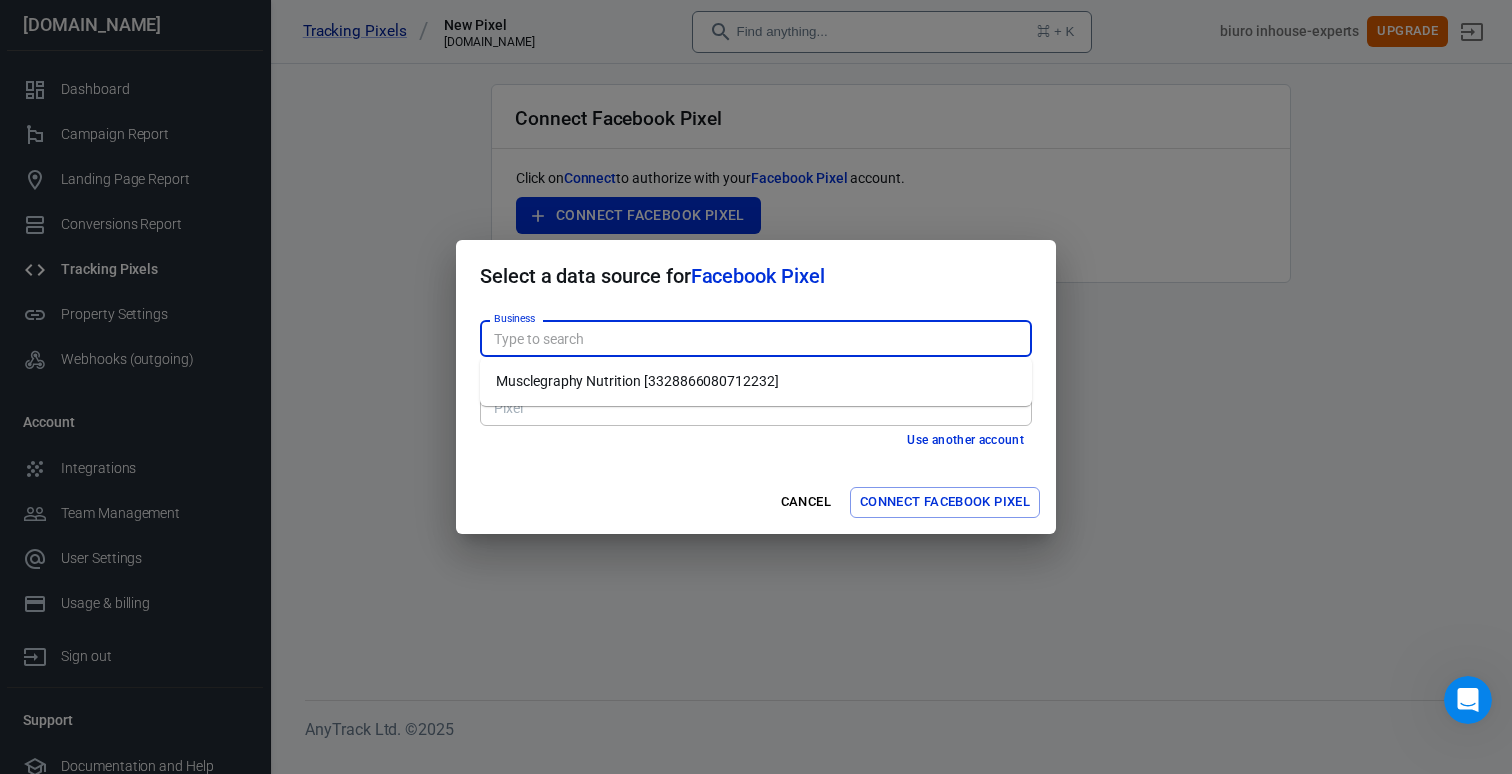click on "Business" at bounding box center [515, 318] 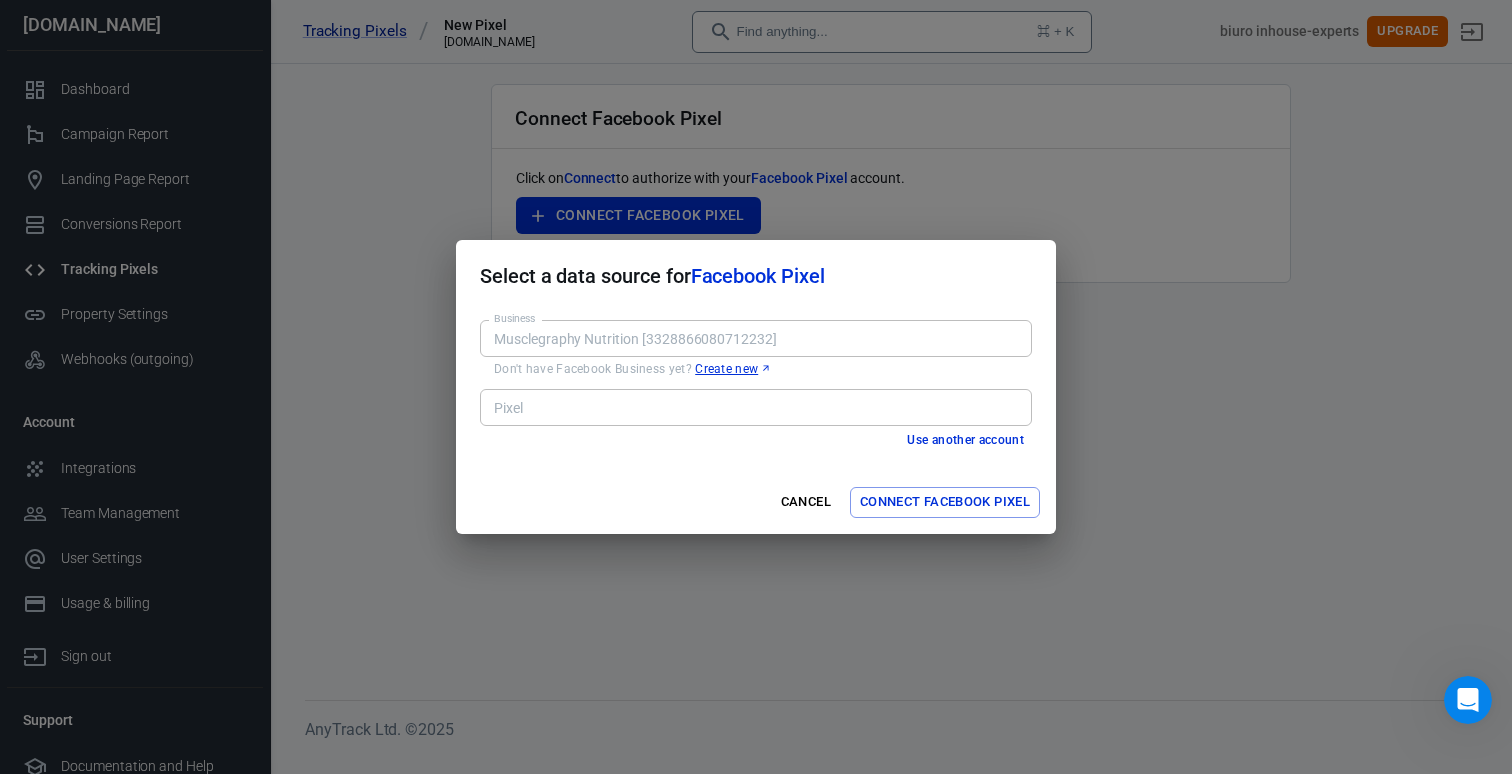 click on "Pixel" at bounding box center (754, 407) 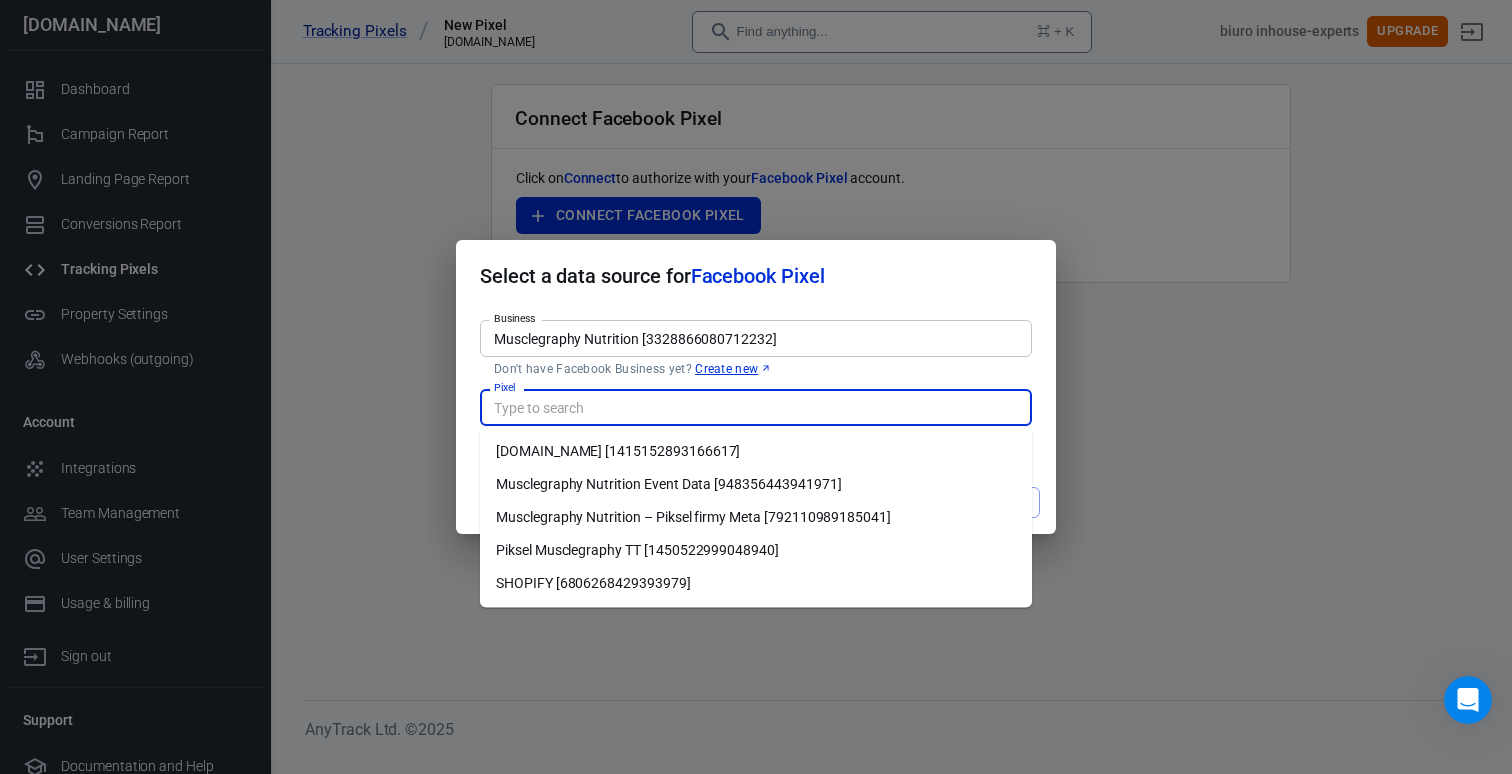 click on "SHOPIFY [6806268429393979]" at bounding box center (756, 583) 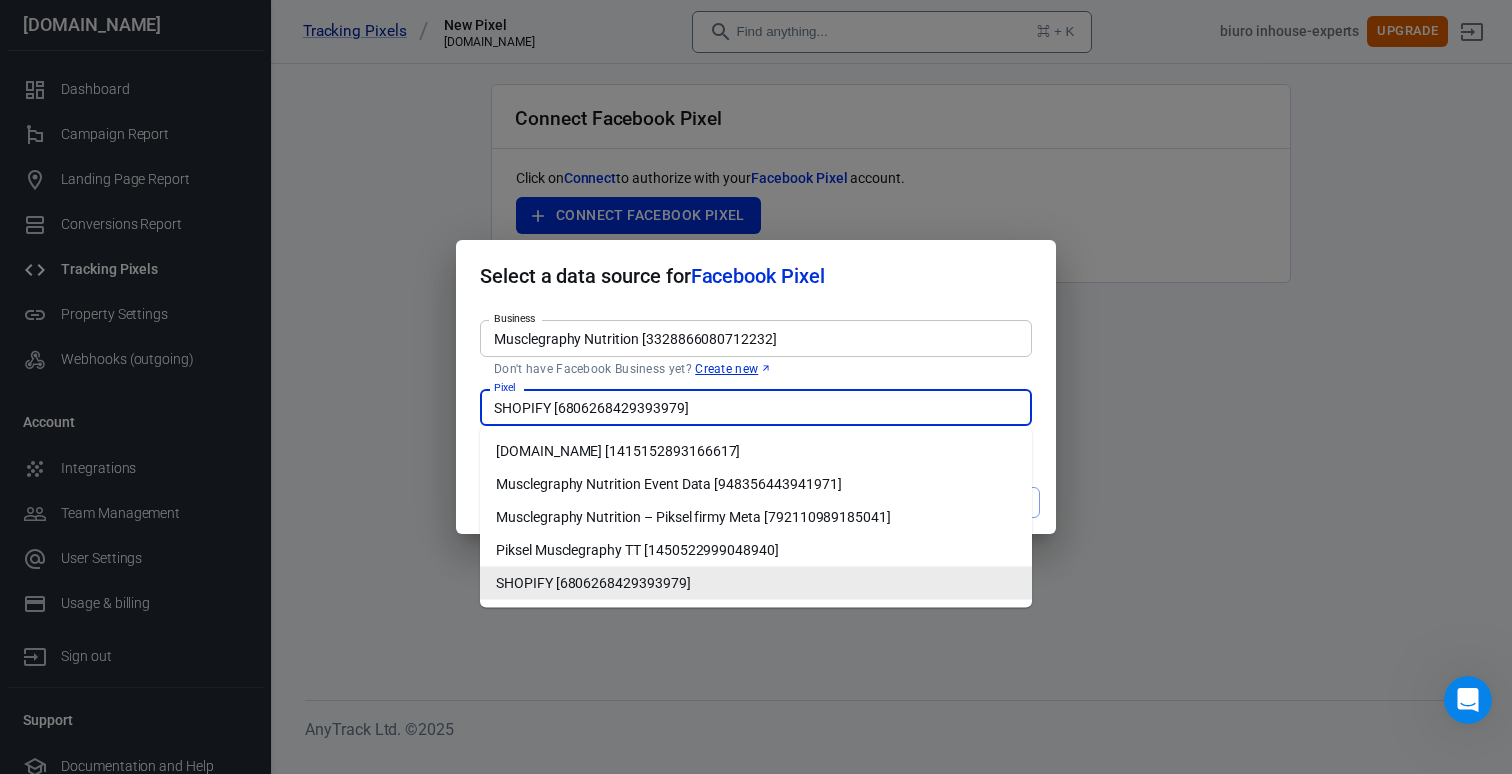 click on "SHOPIFY [6806268429393979]" at bounding box center (756, 583) 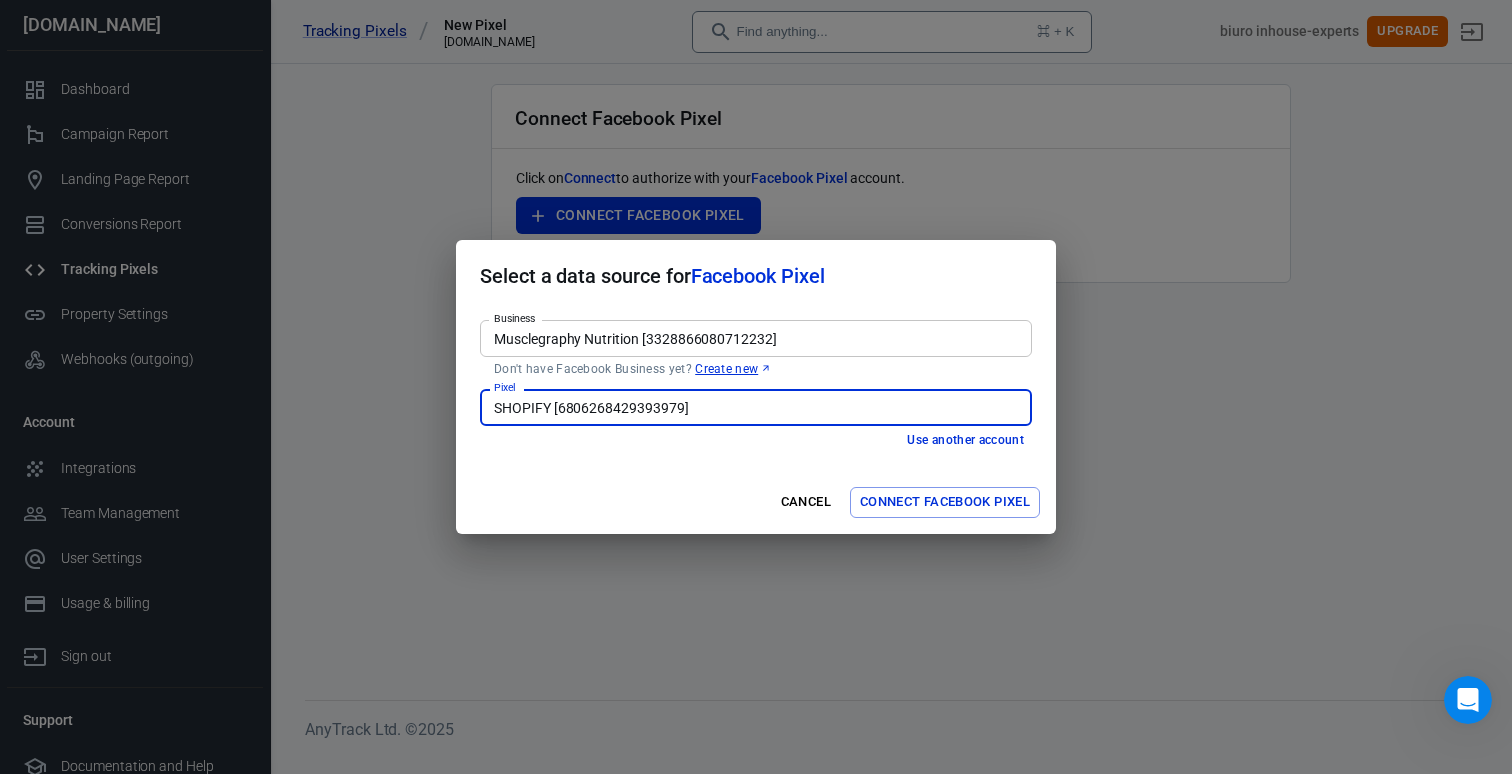 click on "Connect Facebook Pixel" at bounding box center [945, 502] 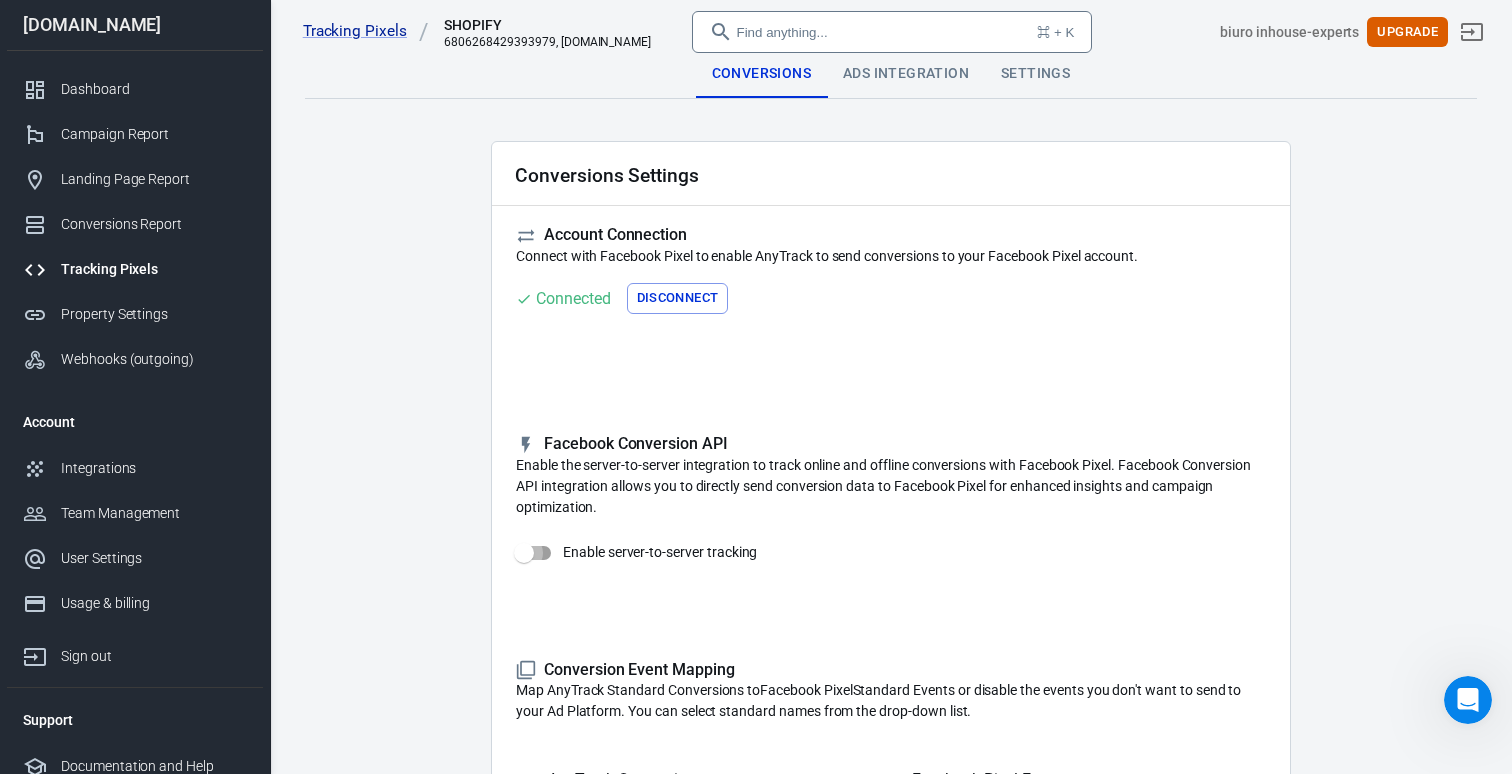 click on "Enable server-to-server tracking" at bounding box center (524, 553) 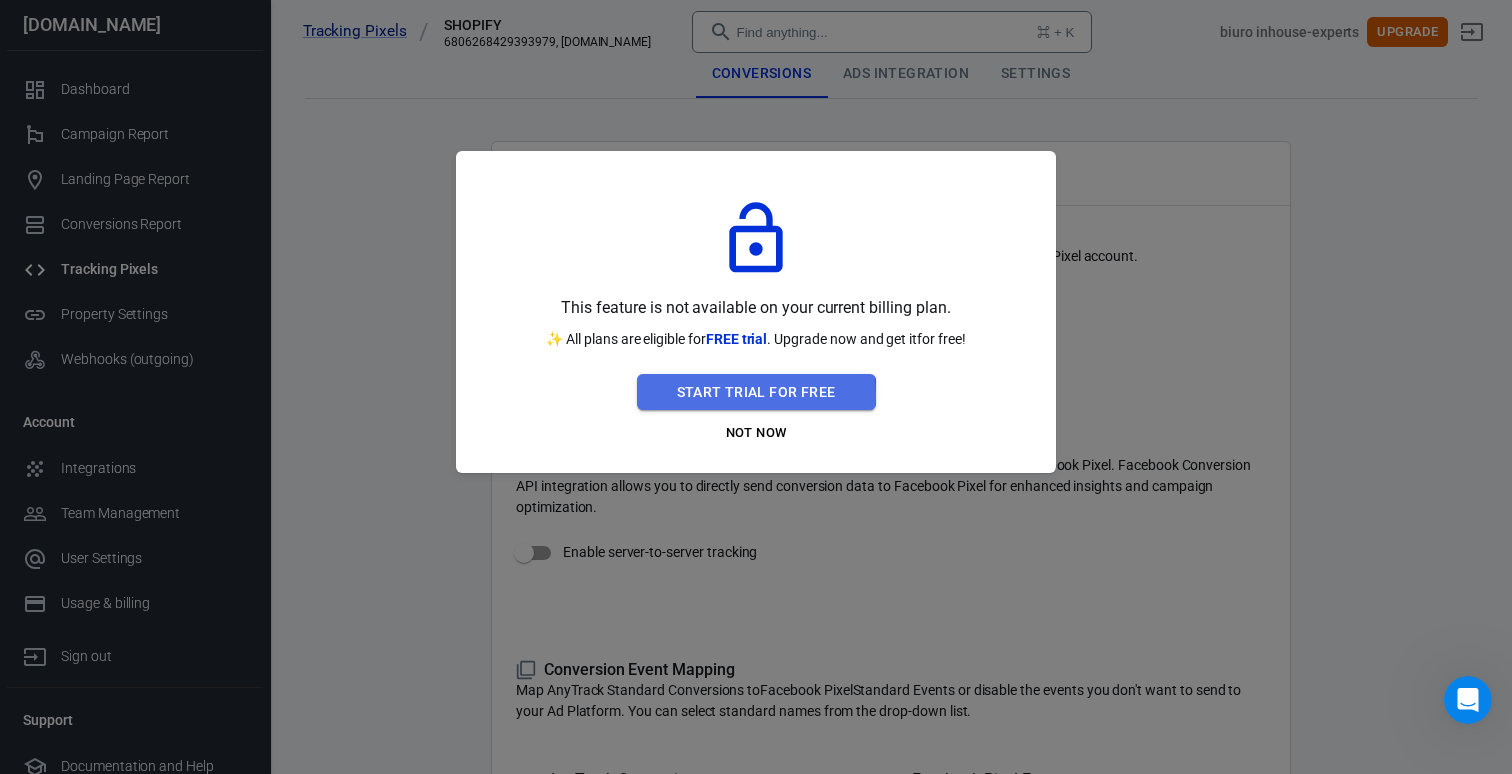 click on "Start Trial For Free" at bounding box center (756, 392) 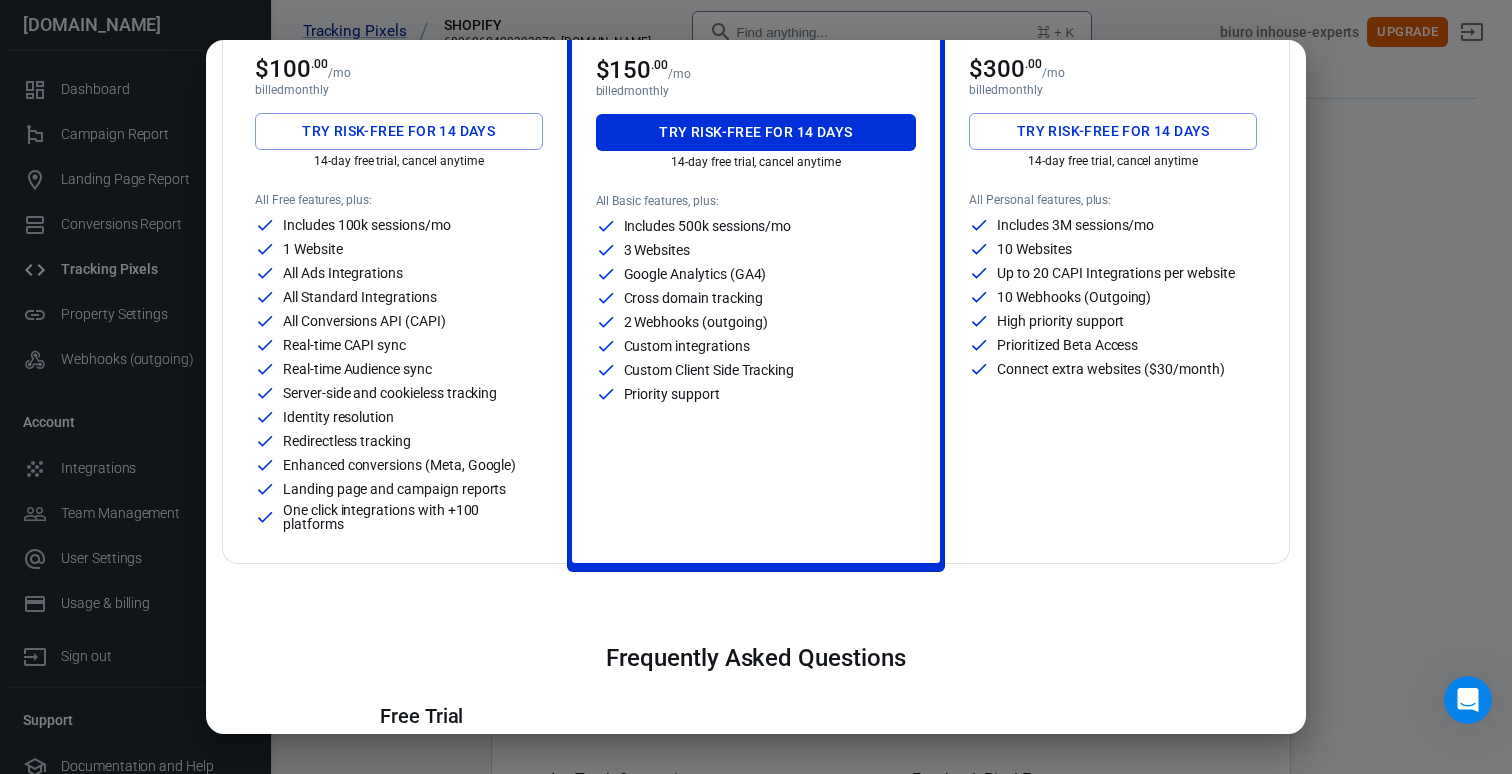 scroll, scrollTop: 257, scrollLeft: 0, axis: vertical 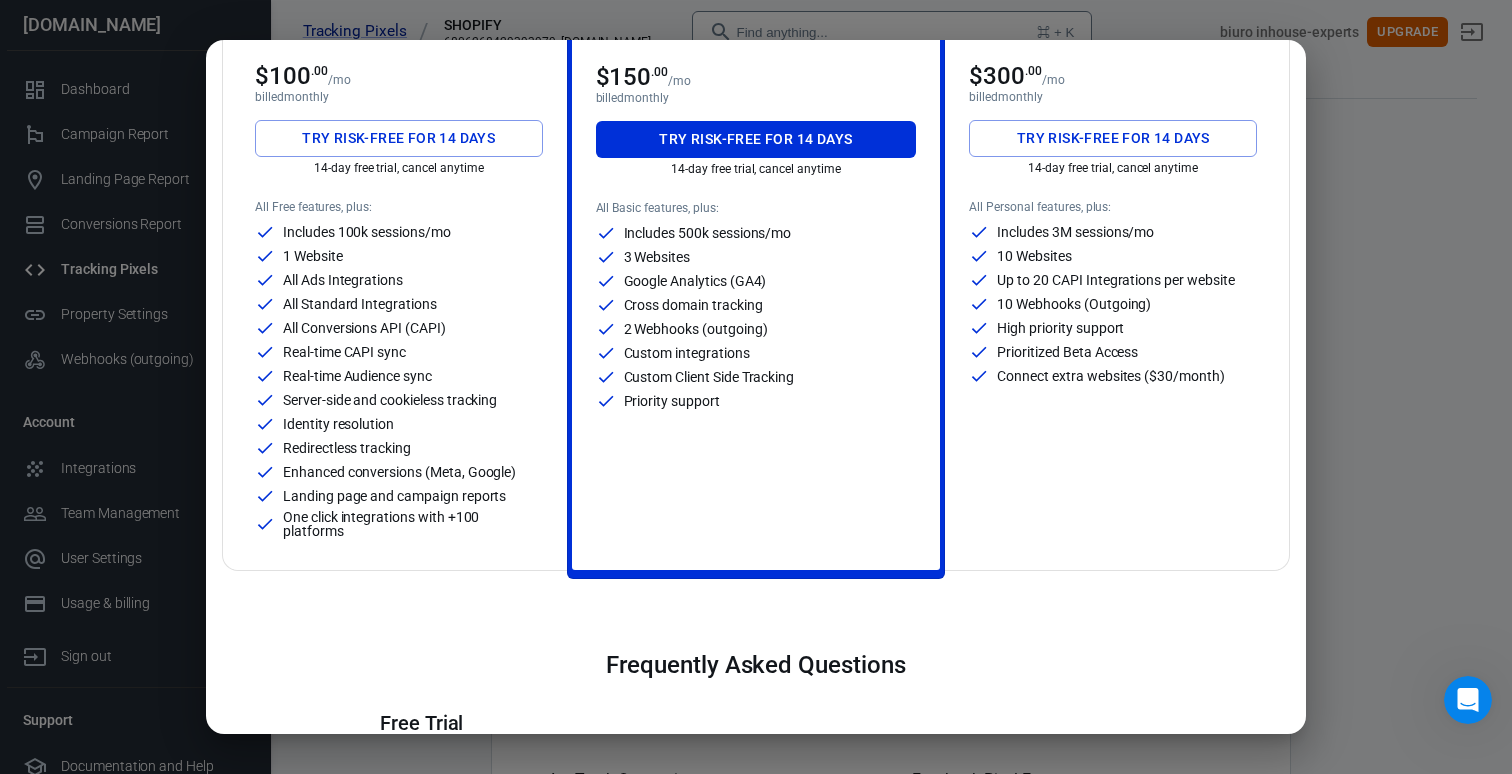 click on "Try risk-free for 14 days" at bounding box center [398, 138] 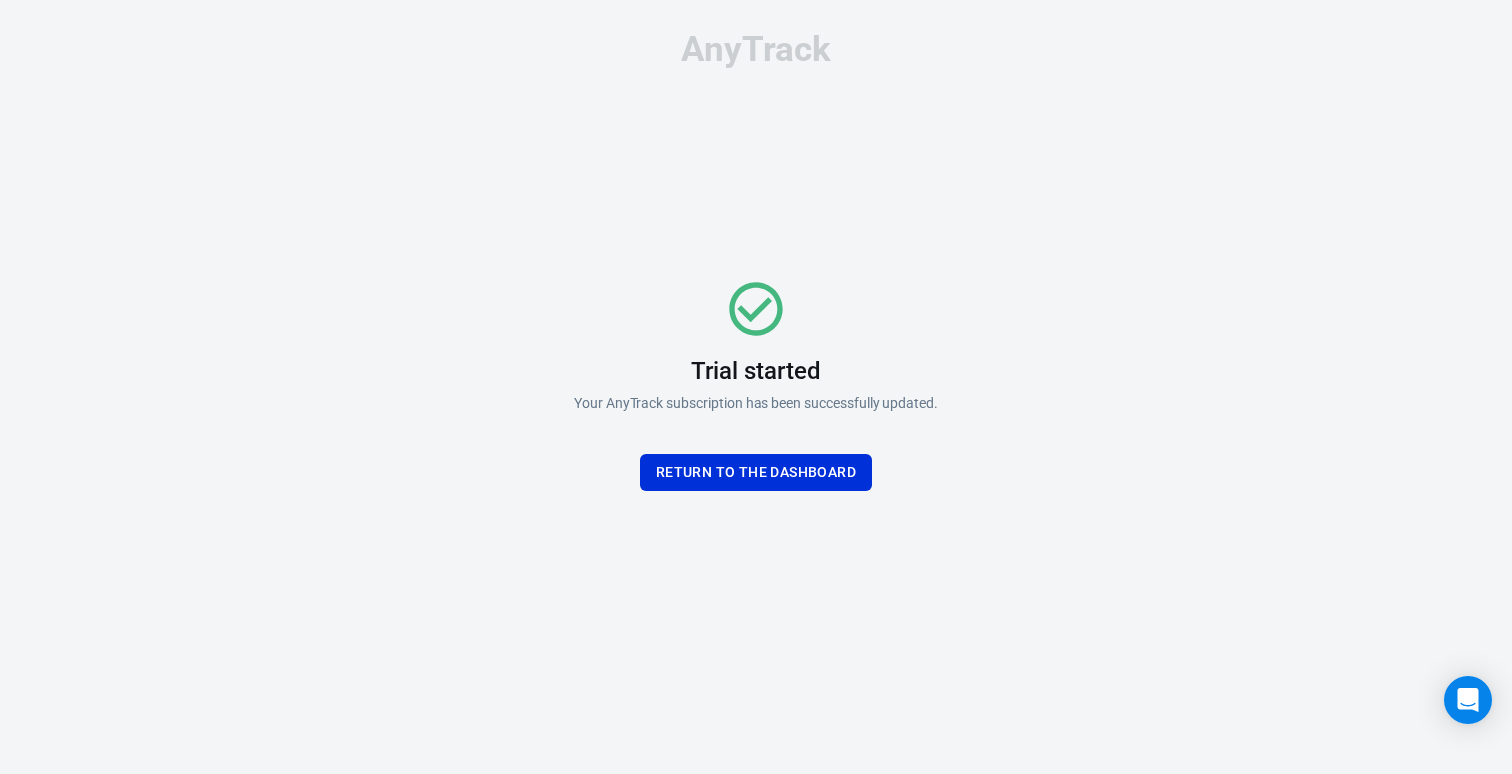scroll, scrollTop: 0, scrollLeft: 0, axis: both 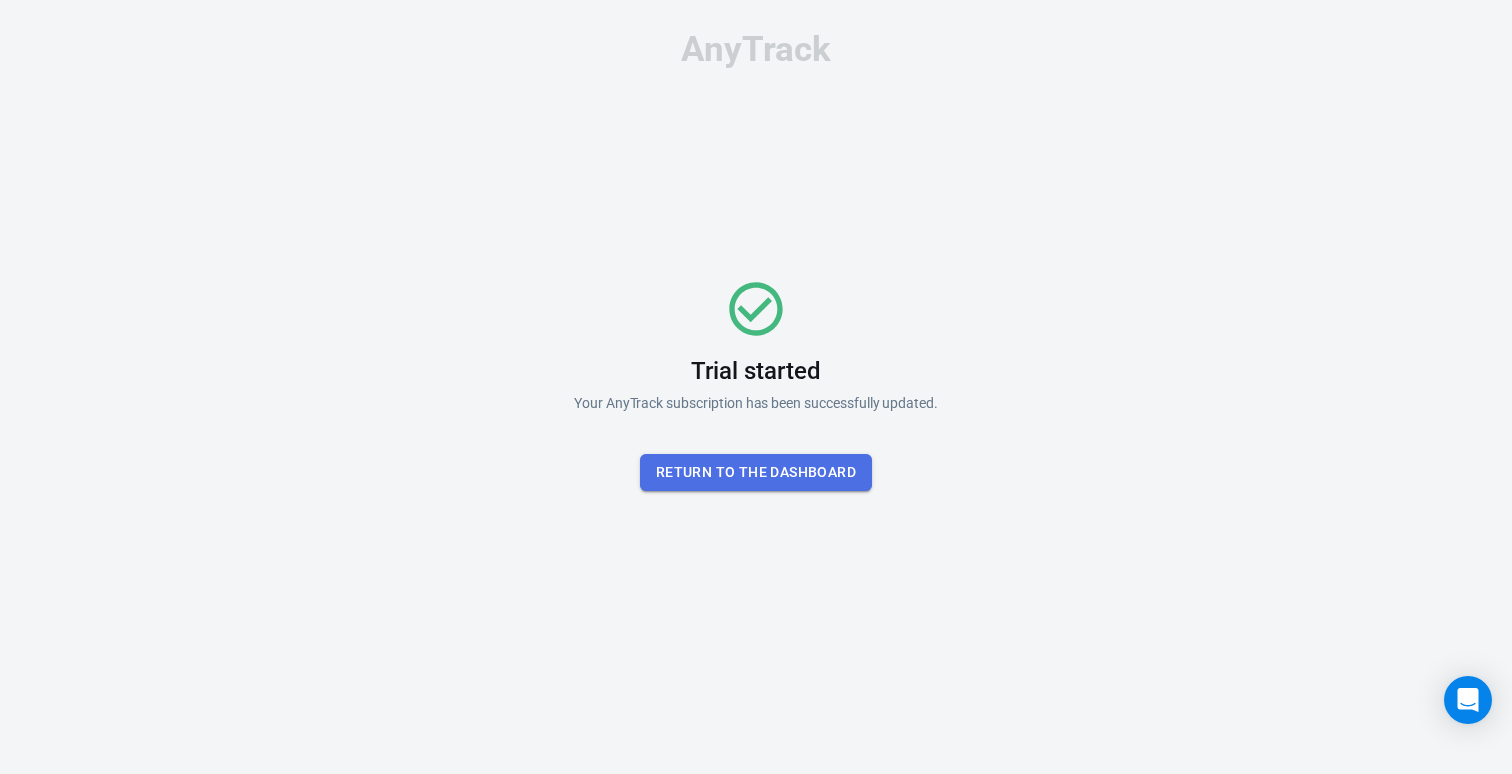 click on "Return To the dashboard" at bounding box center [756, 472] 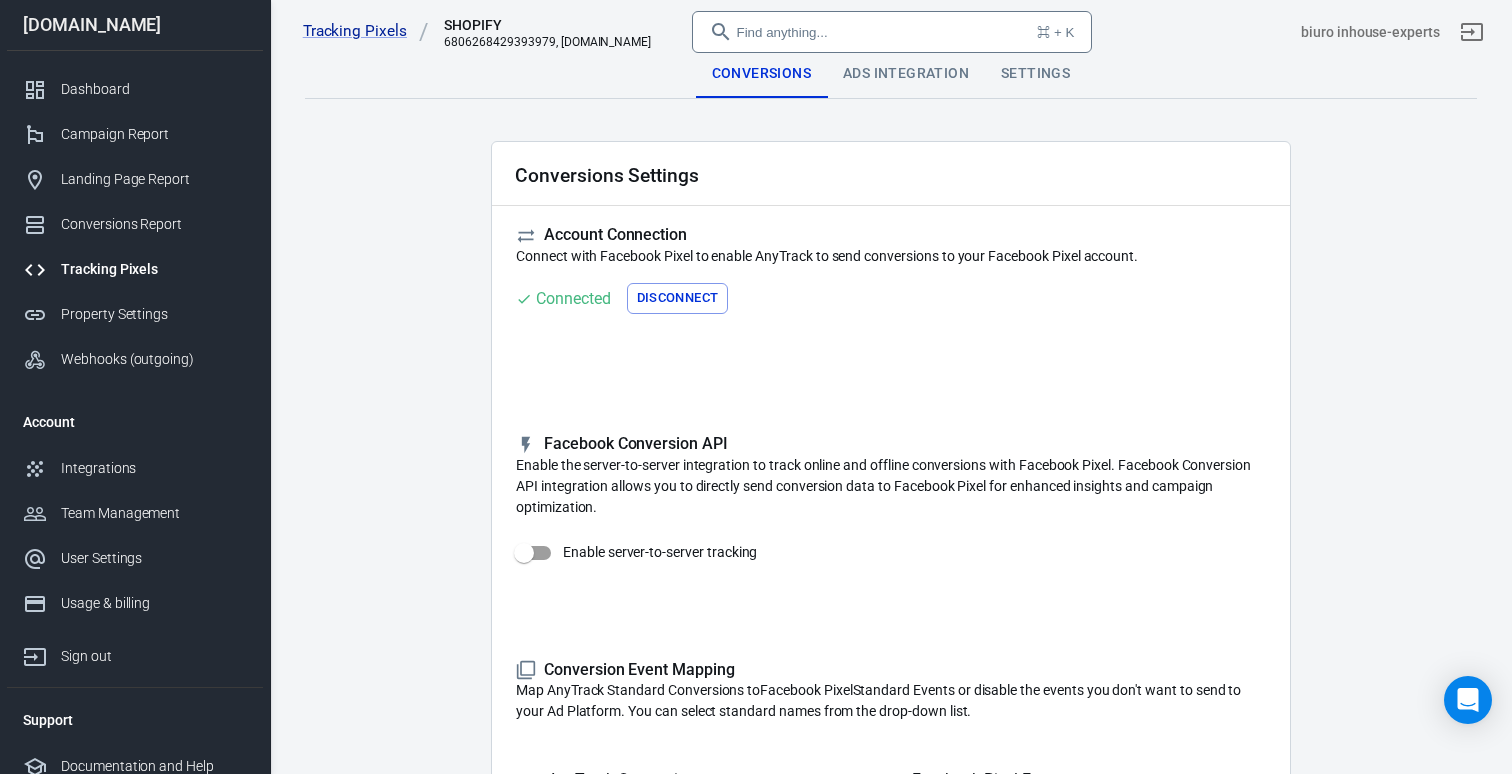 scroll, scrollTop: 0, scrollLeft: 0, axis: both 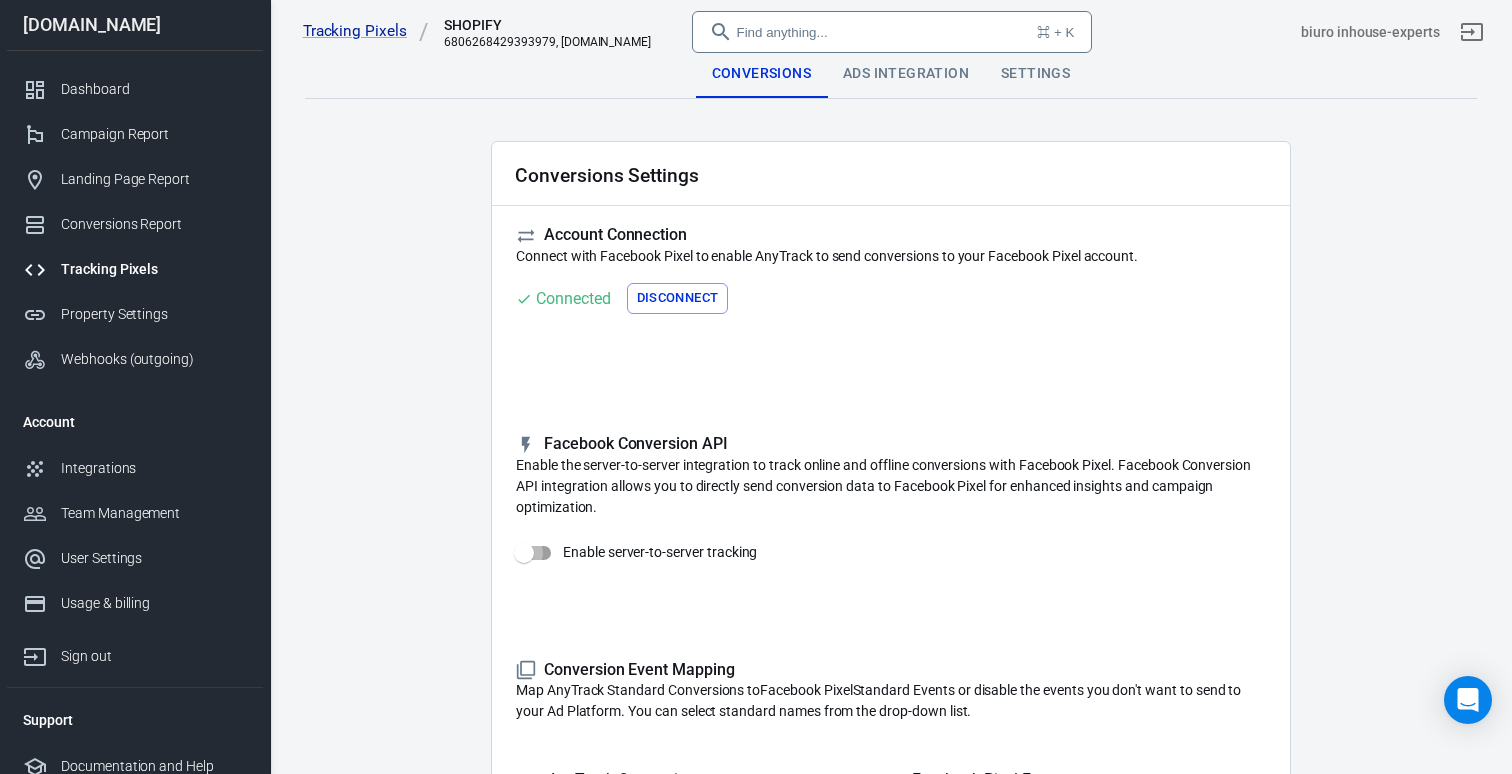 click on "Enable server-to-server tracking" at bounding box center [524, 553] 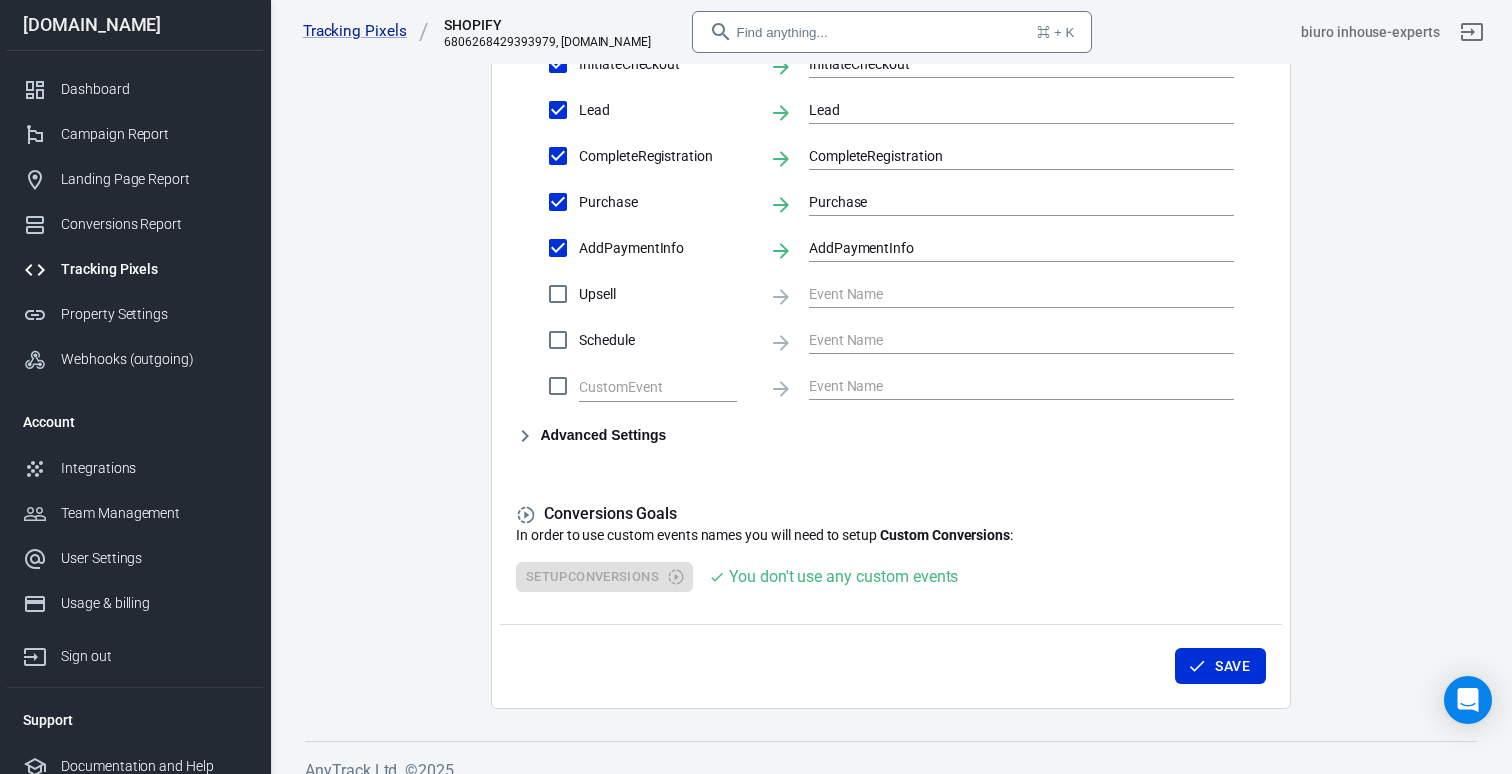 scroll, scrollTop: 1045, scrollLeft: 0, axis: vertical 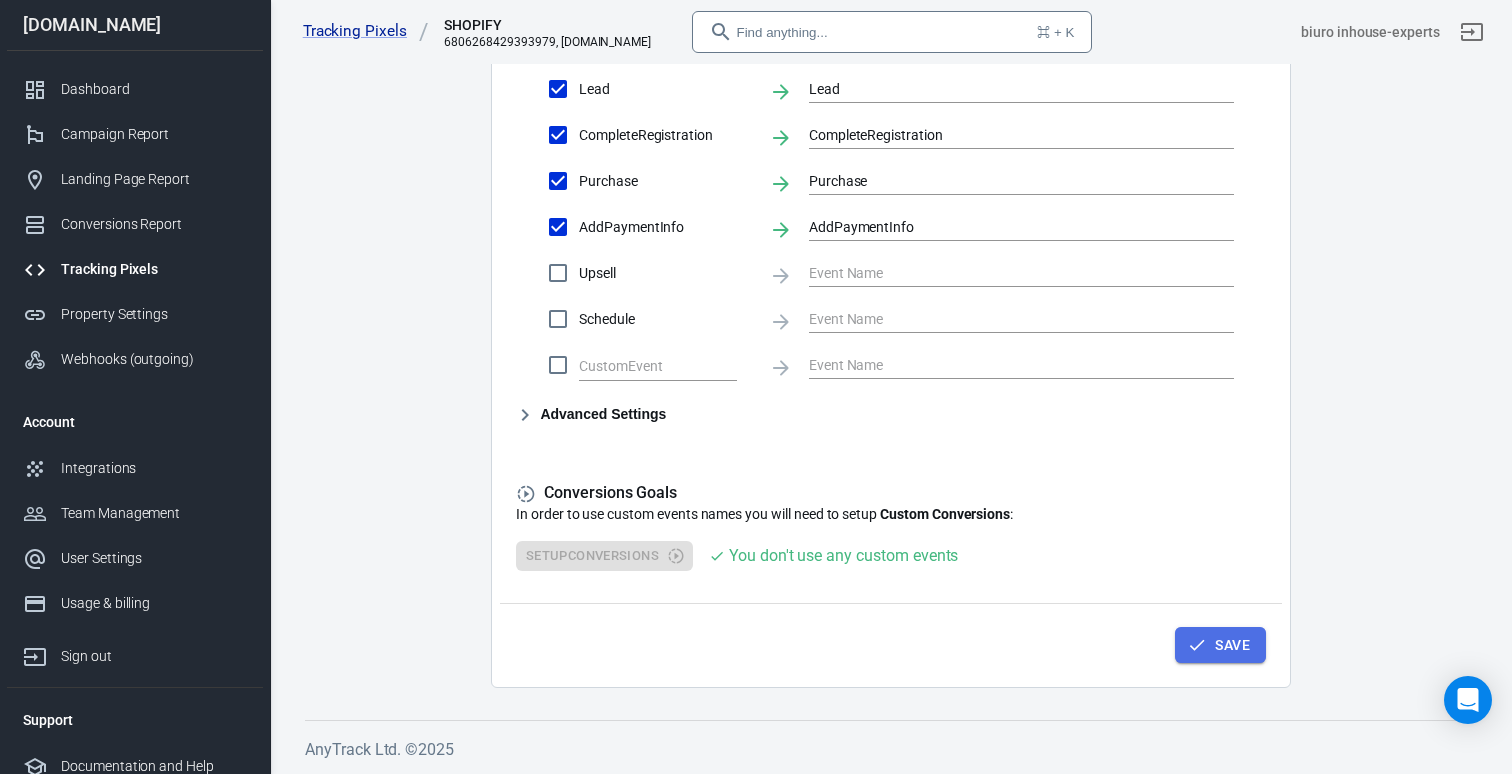 click on "Save" at bounding box center (1232, 645) 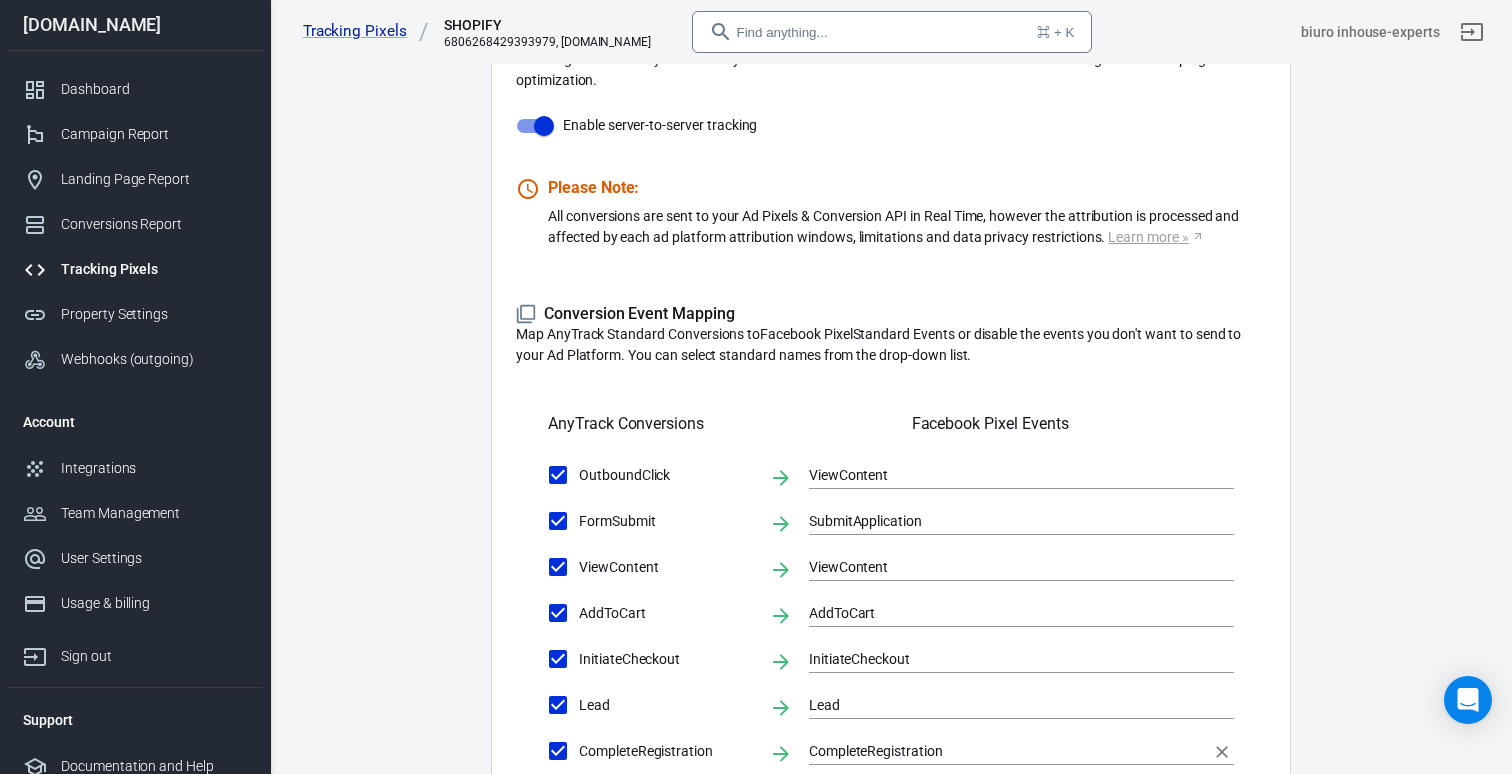 scroll, scrollTop: 0, scrollLeft: 0, axis: both 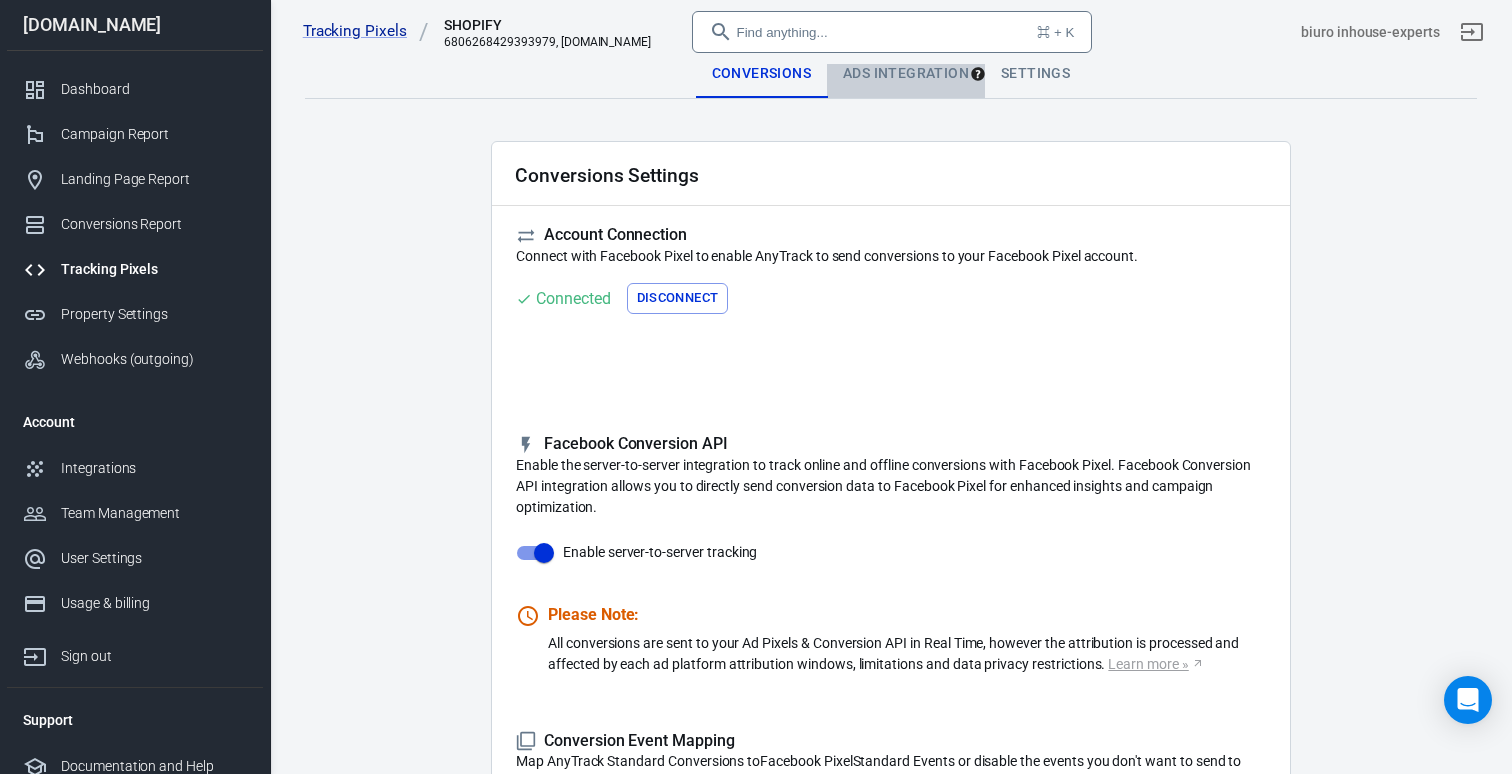click on "Ads Integration" at bounding box center [906, 74] 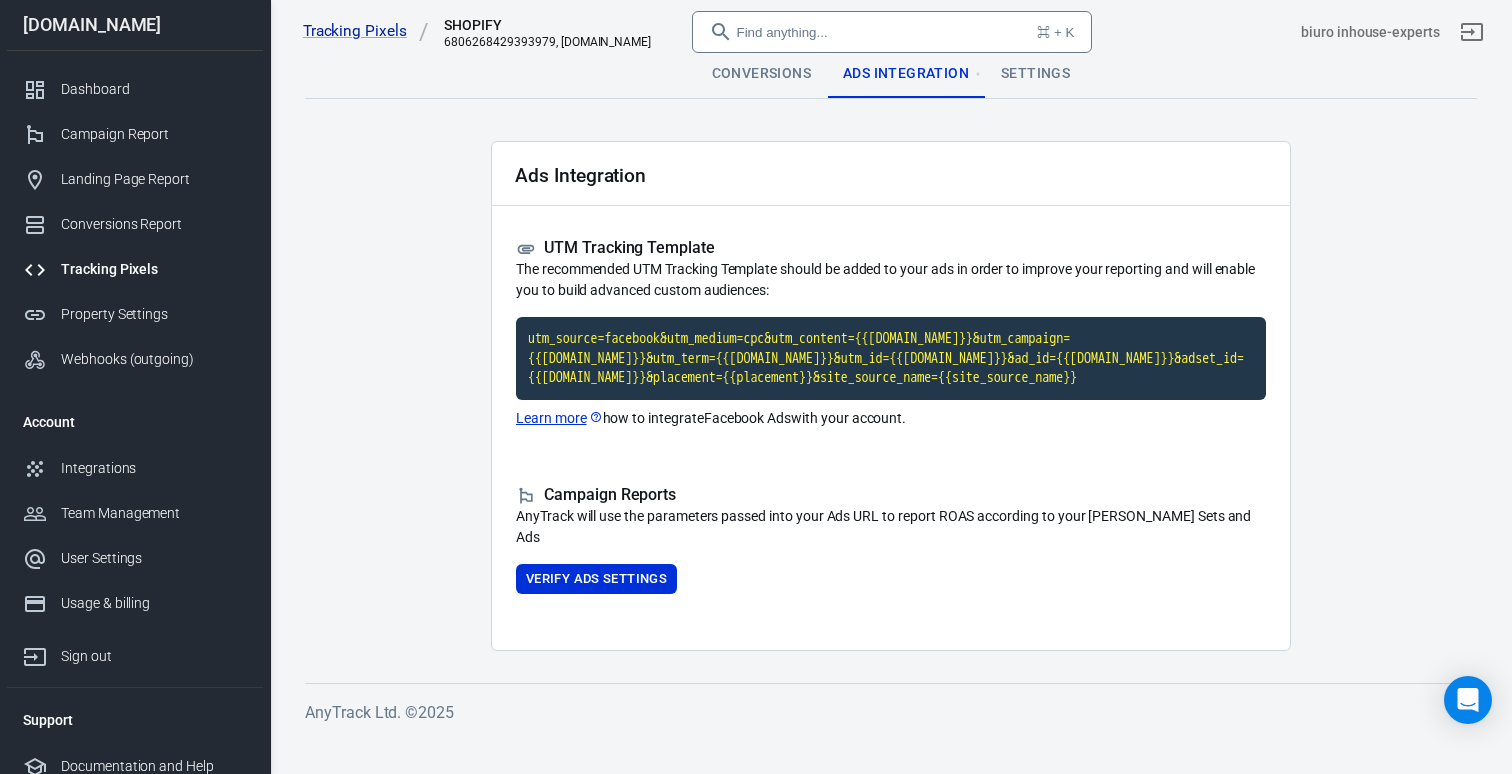 click on "Campaign Reports AnyTrack will use the parameters passed into your Ads URL to report ROAS according to your Campaigns, Ad Sets and Ads Verify Ads Settings" at bounding box center (891, 540) 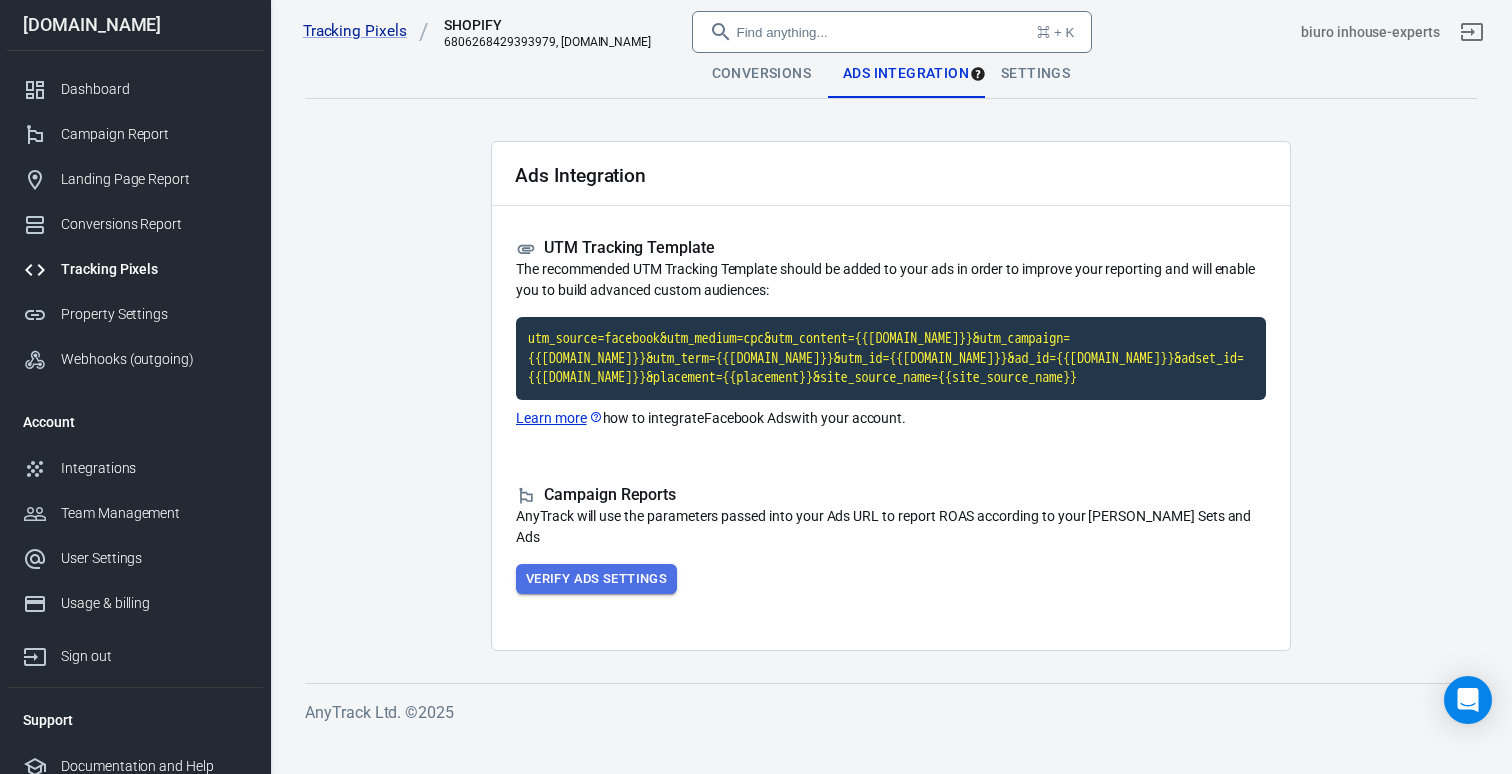 click on "Verify Ads Settings" at bounding box center (596, 579) 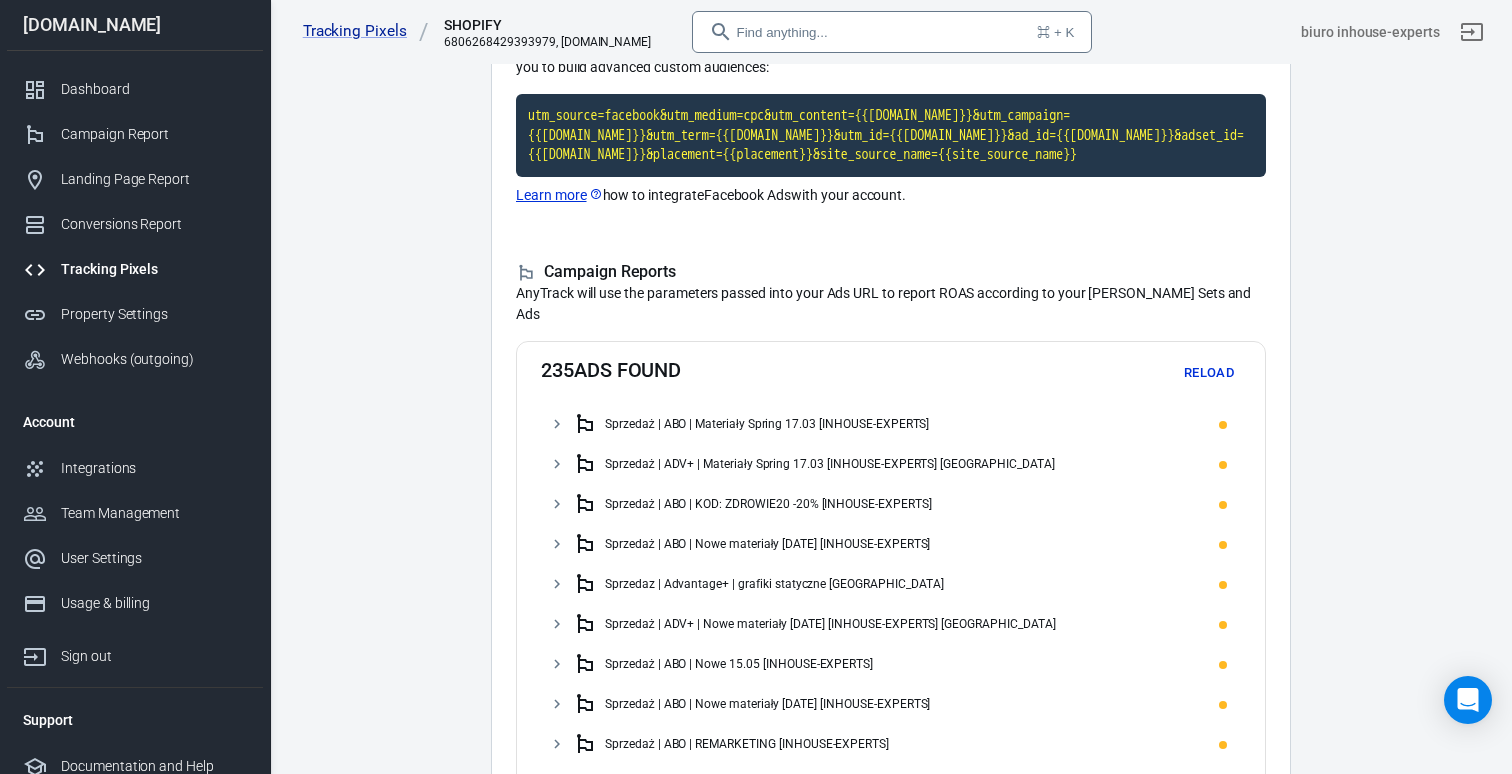 scroll, scrollTop: 286, scrollLeft: 0, axis: vertical 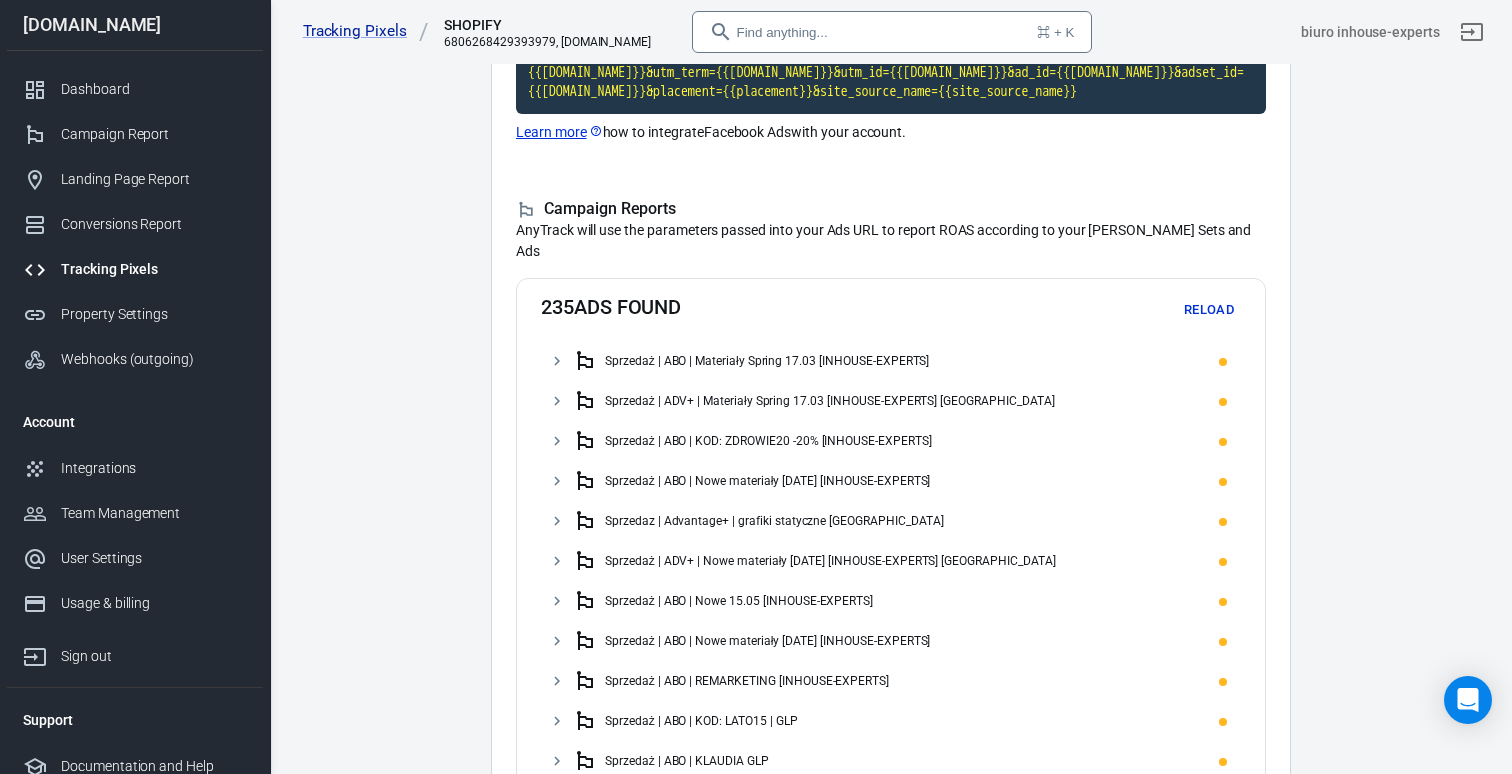 click at bounding box center (1226, 361) 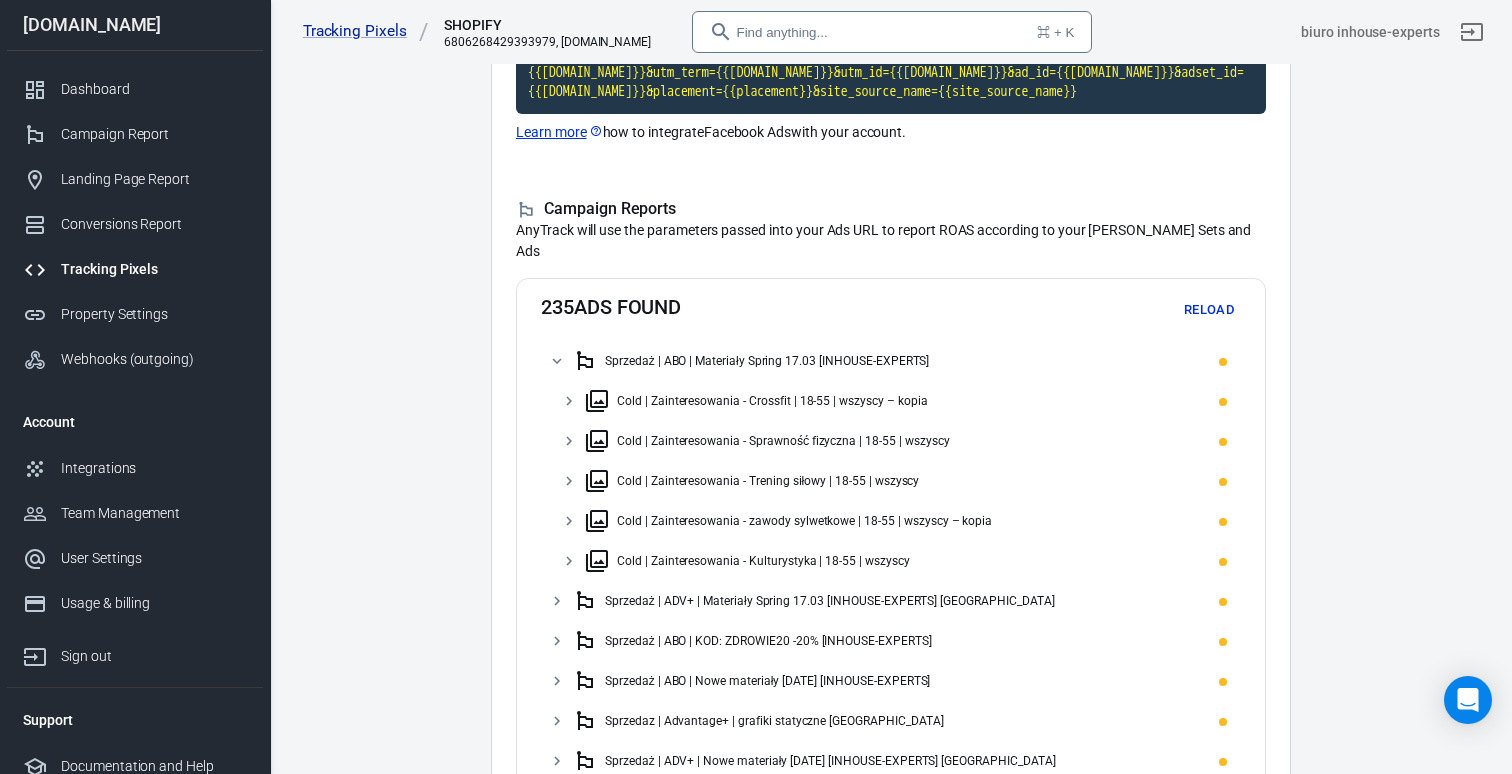 click on "Cold | Zainteresowania - Crossfit | 18-55 | wszyscy – kopia" at bounding box center [909, 401] 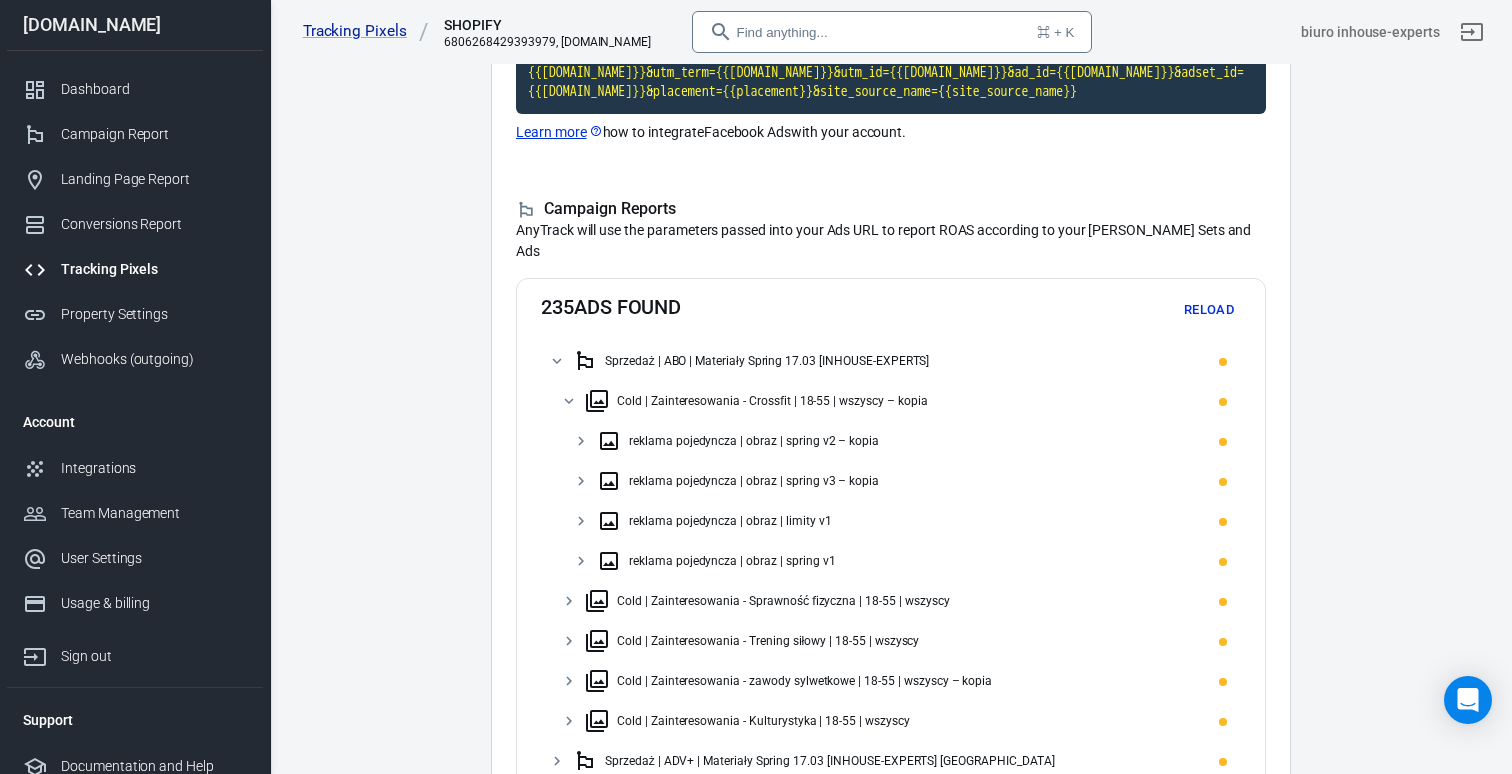 click at bounding box center (1226, 441) 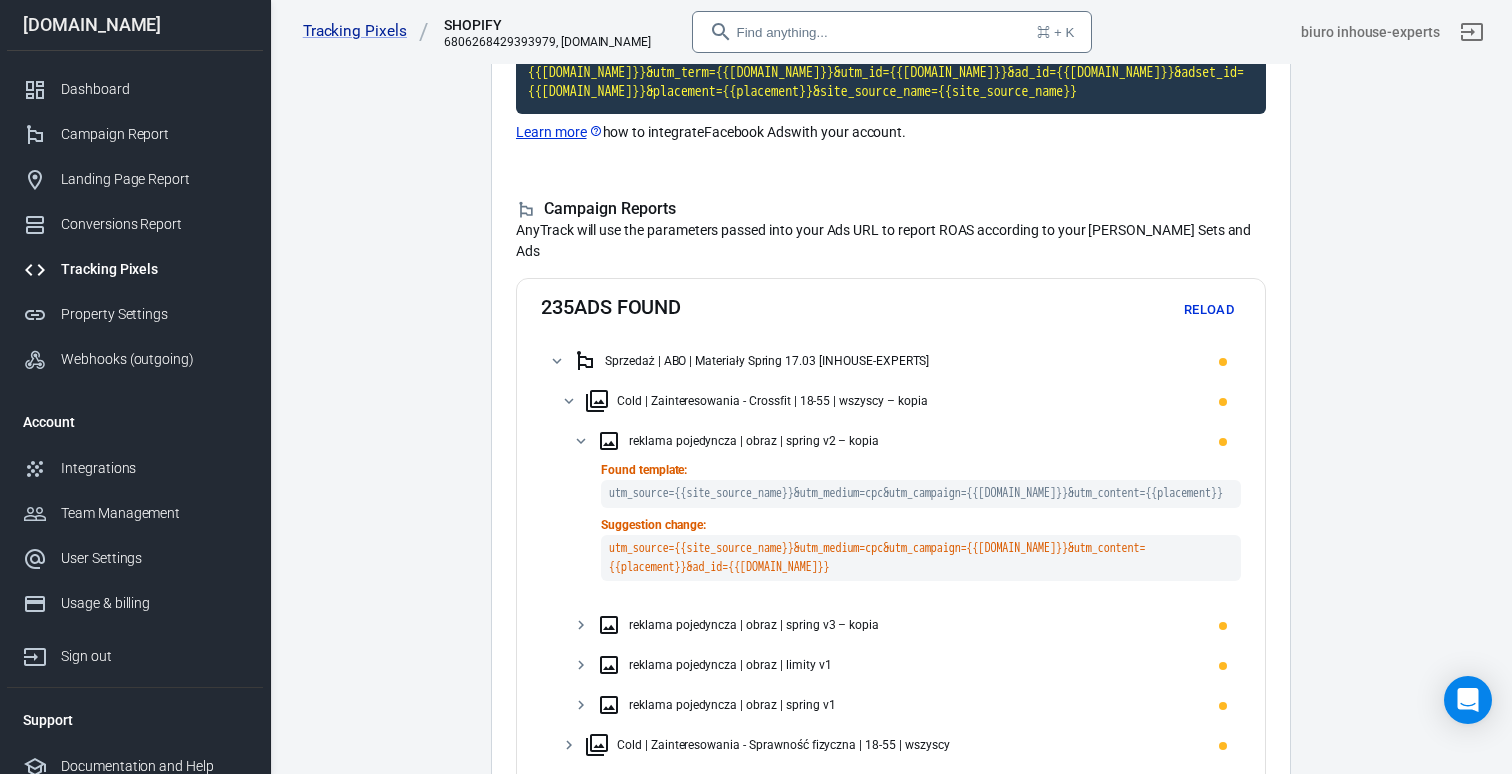 click on "Tracking Pixels" at bounding box center (154, 269) 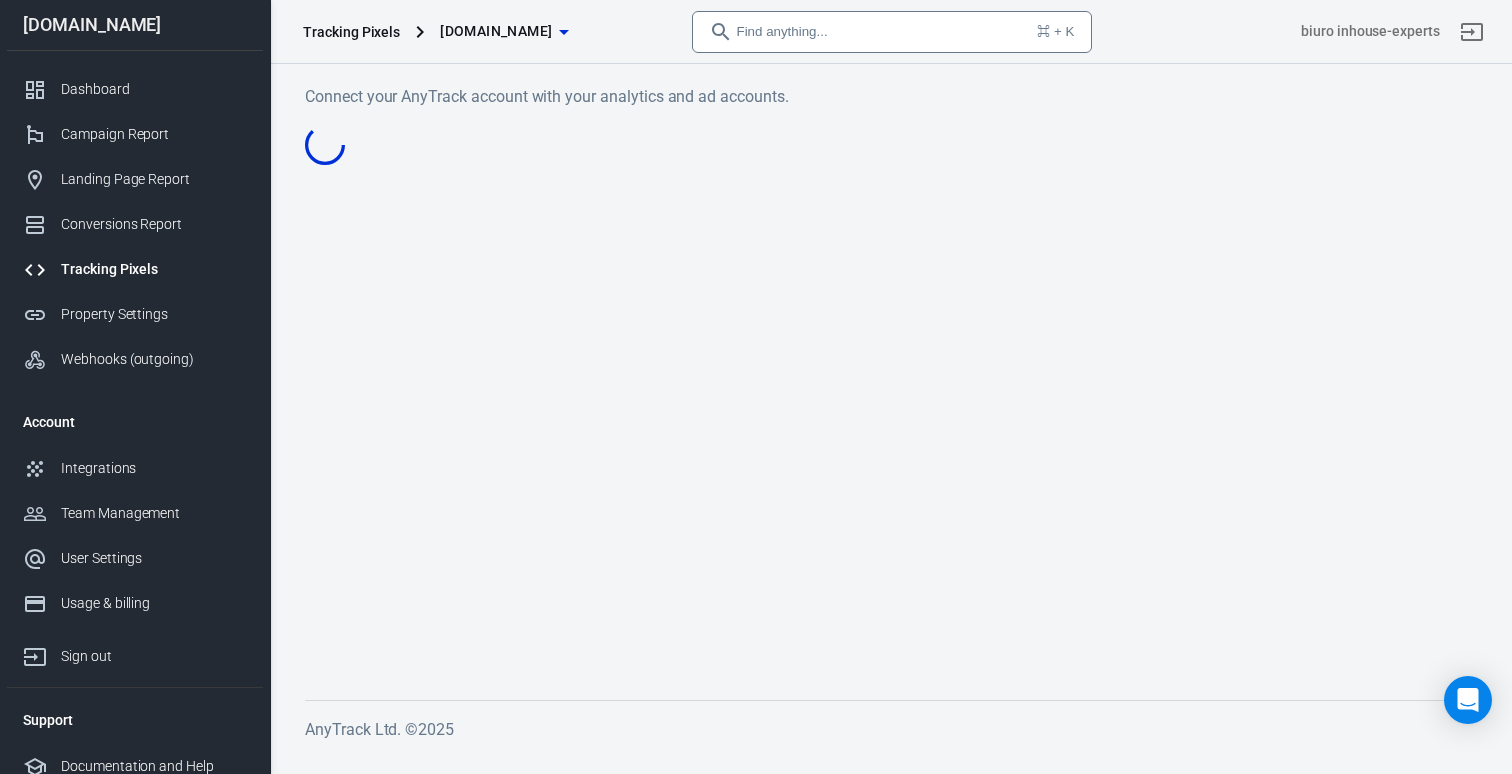 scroll, scrollTop: 0, scrollLeft: 0, axis: both 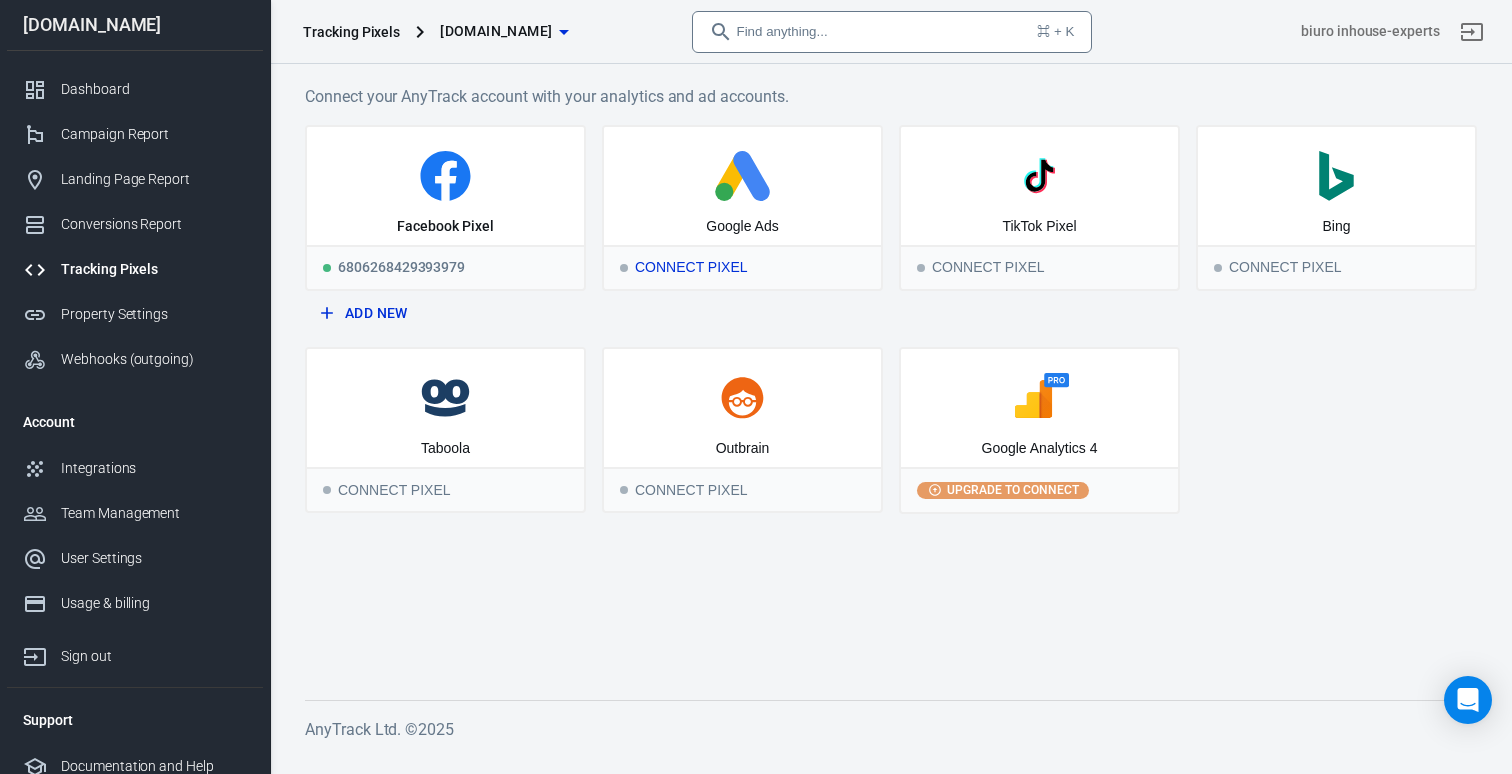 click on "Connect Pixel" at bounding box center [742, 267] 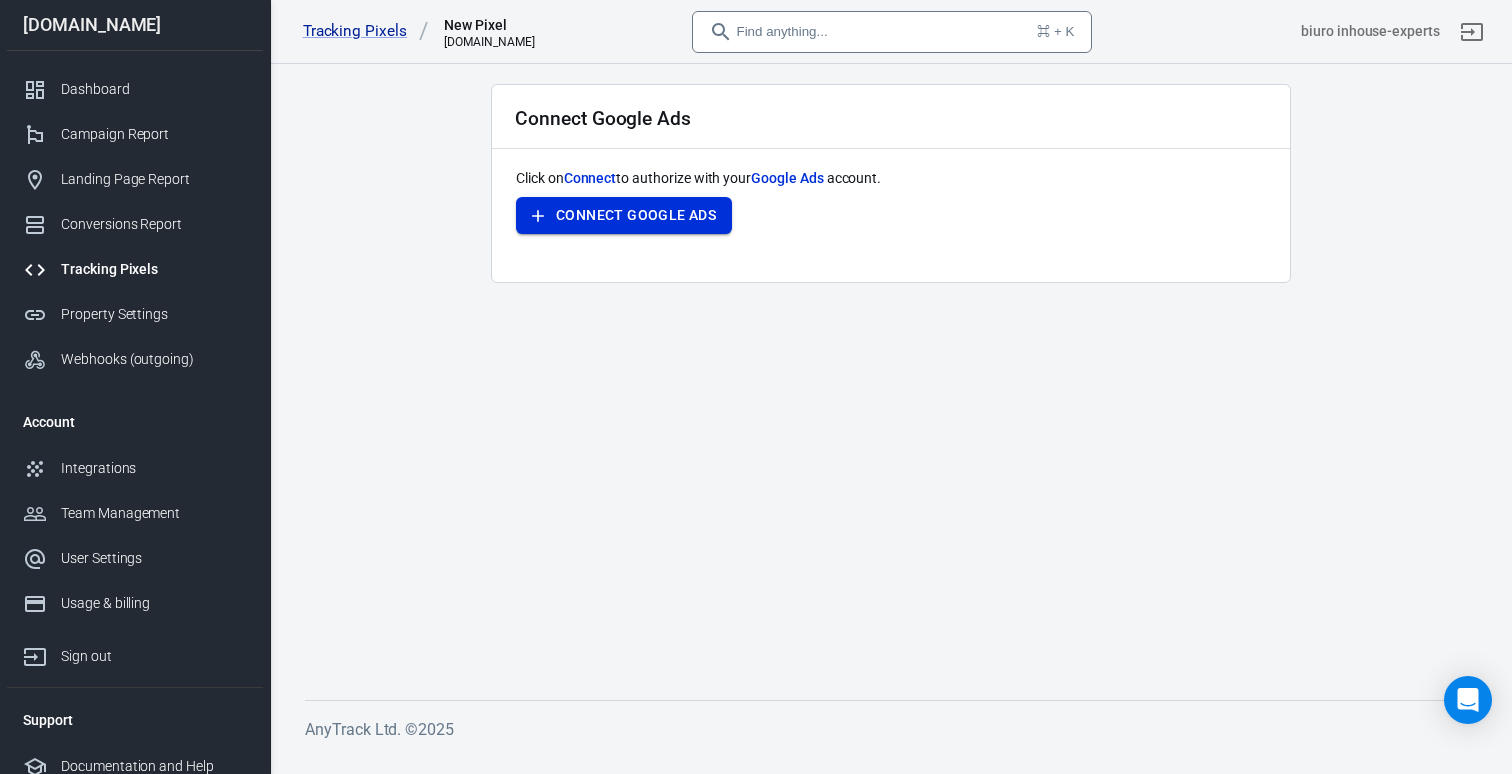 click on "Connect Google Ads" at bounding box center [636, 215] 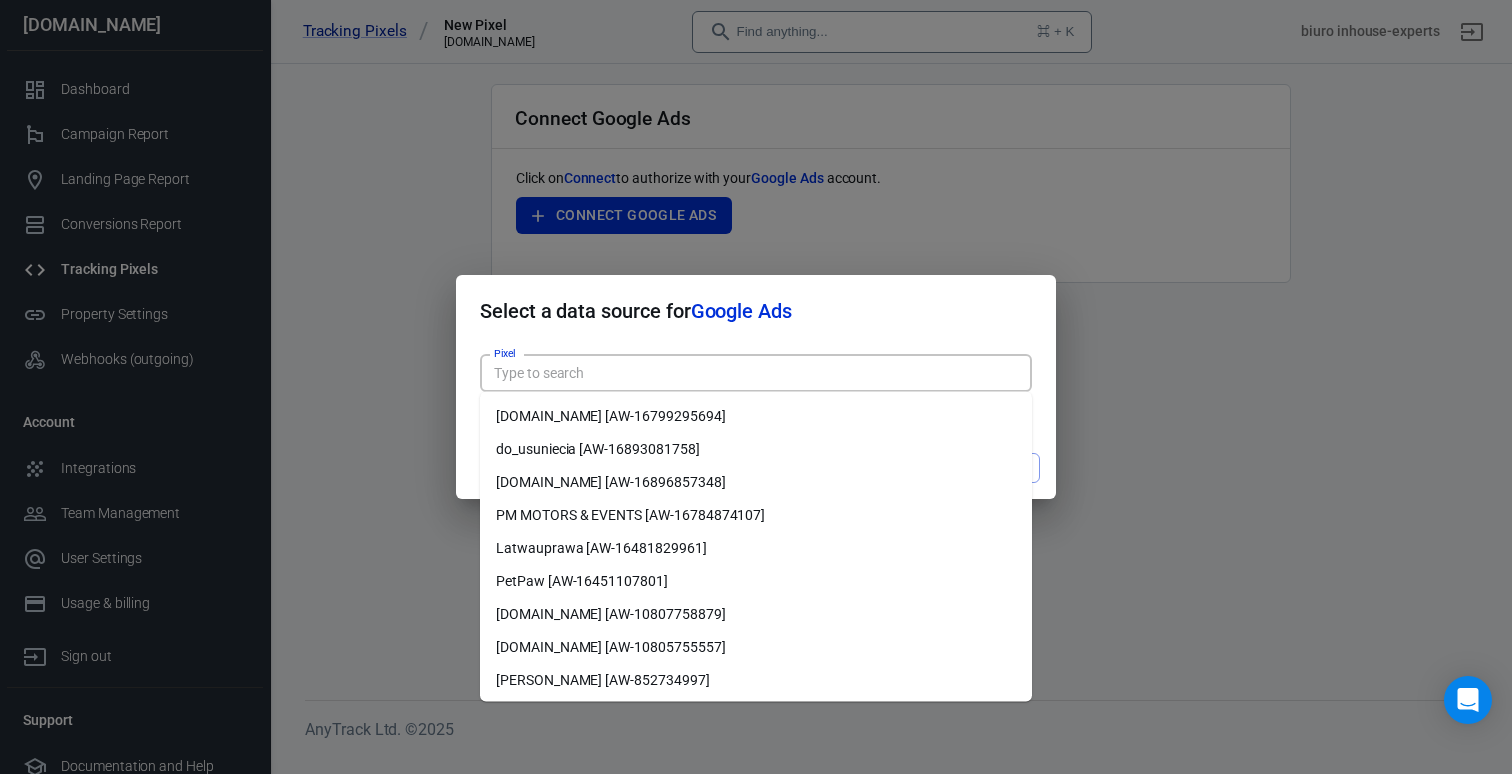 click on "Pixel" at bounding box center (754, 373) 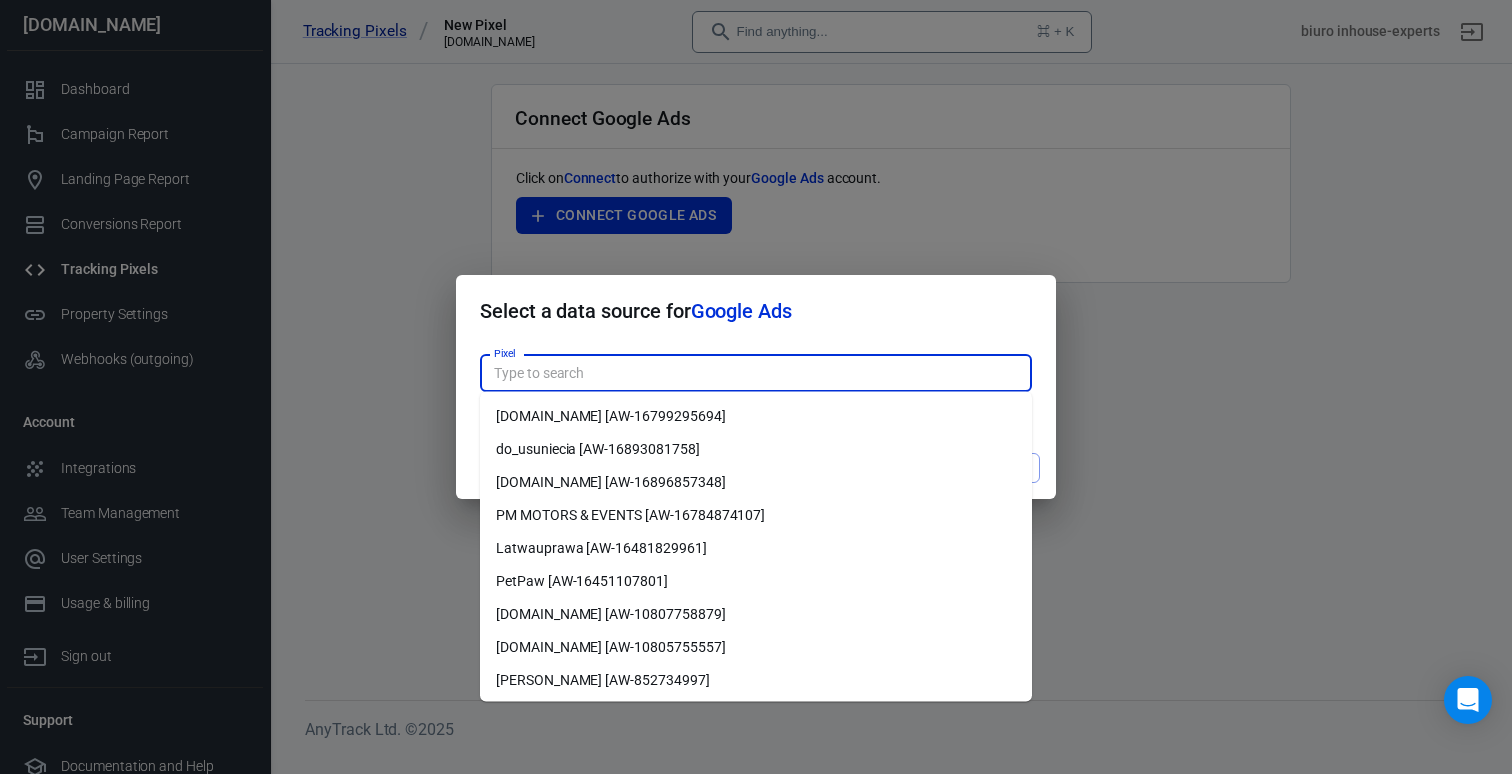 click on "musclegraphy.eu [AW-16799295694]" at bounding box center [756, 416] 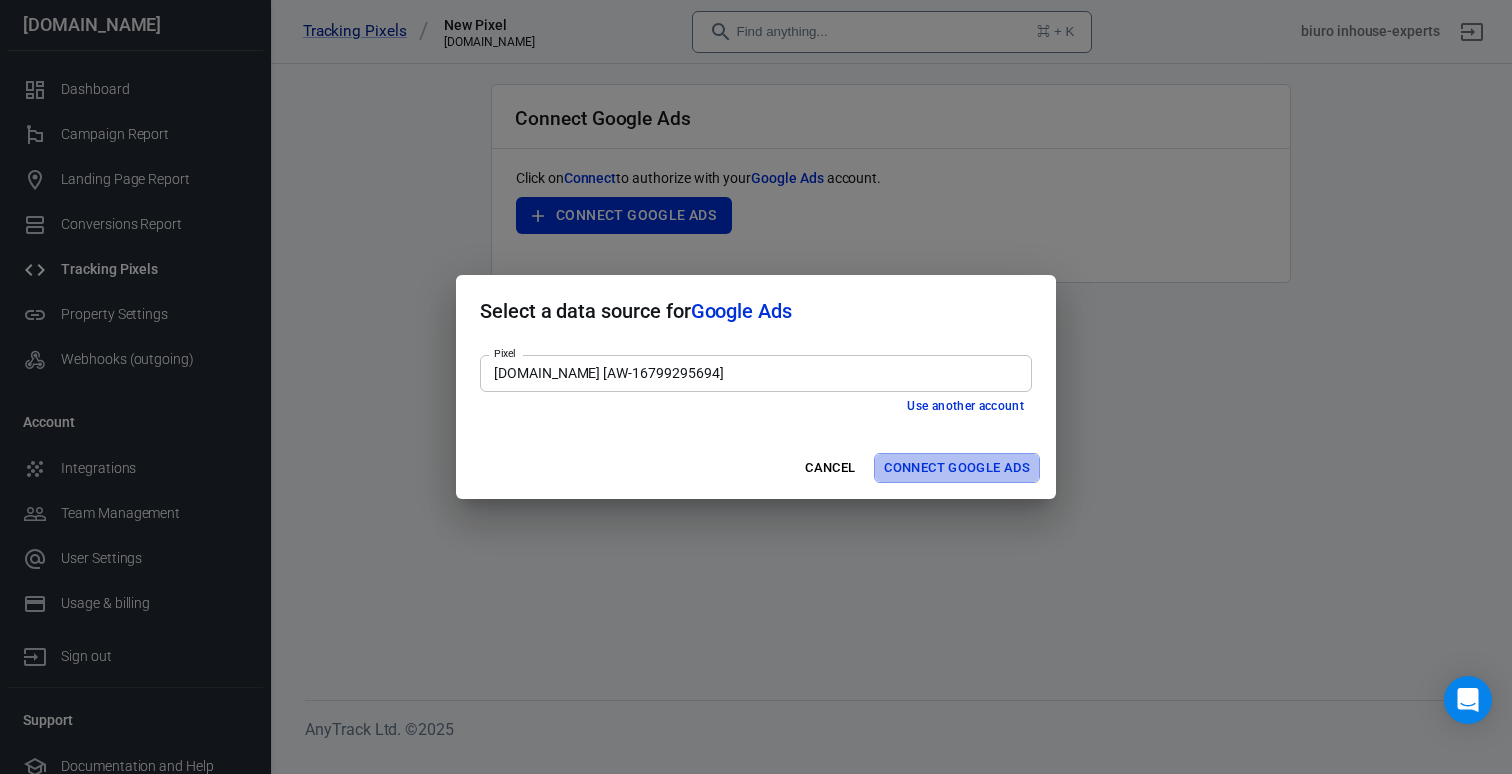 click on "Connect Google Ads" at bounding box center [957, 468] 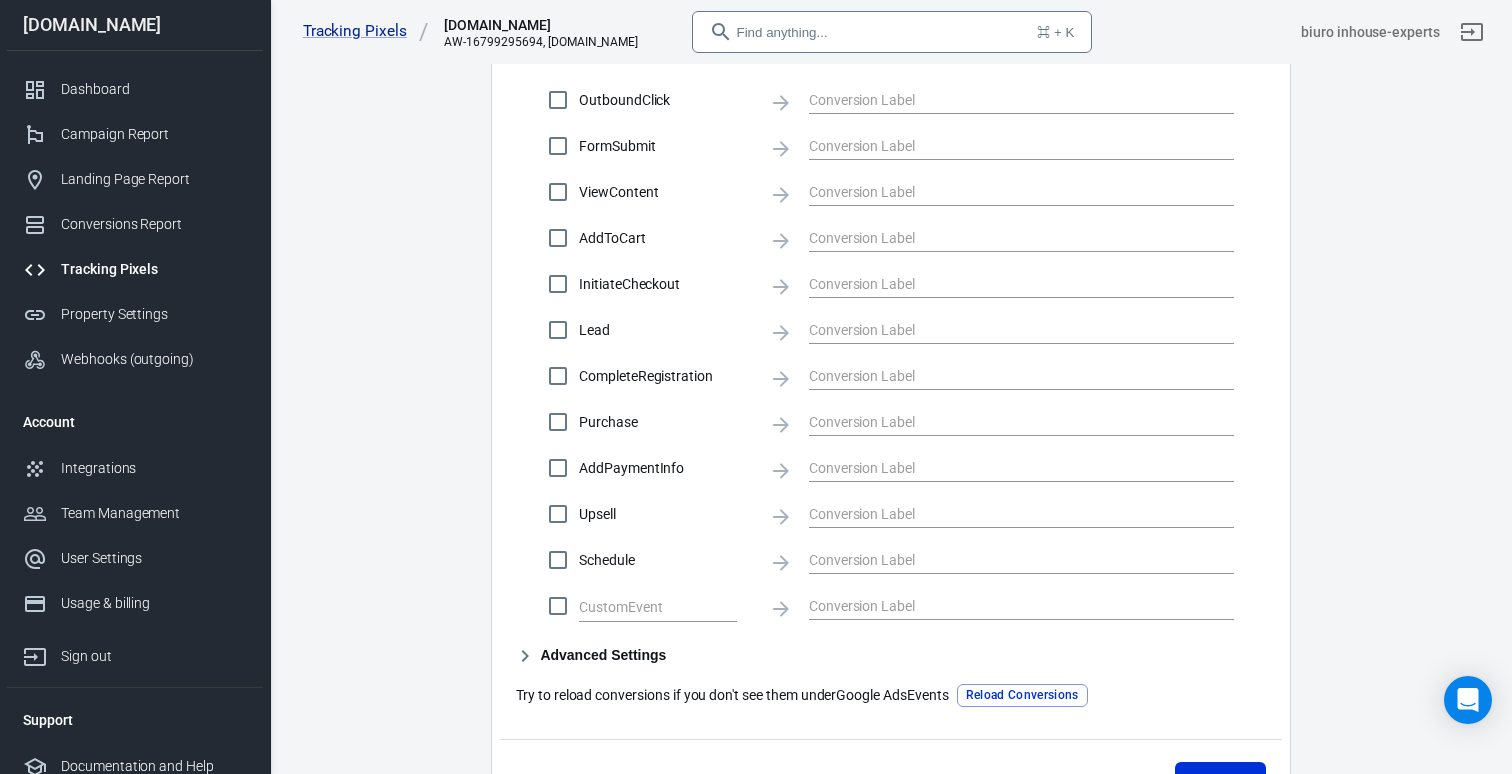 scroll, scrollTop: 847, scrollLeft: 0, axis: vertical 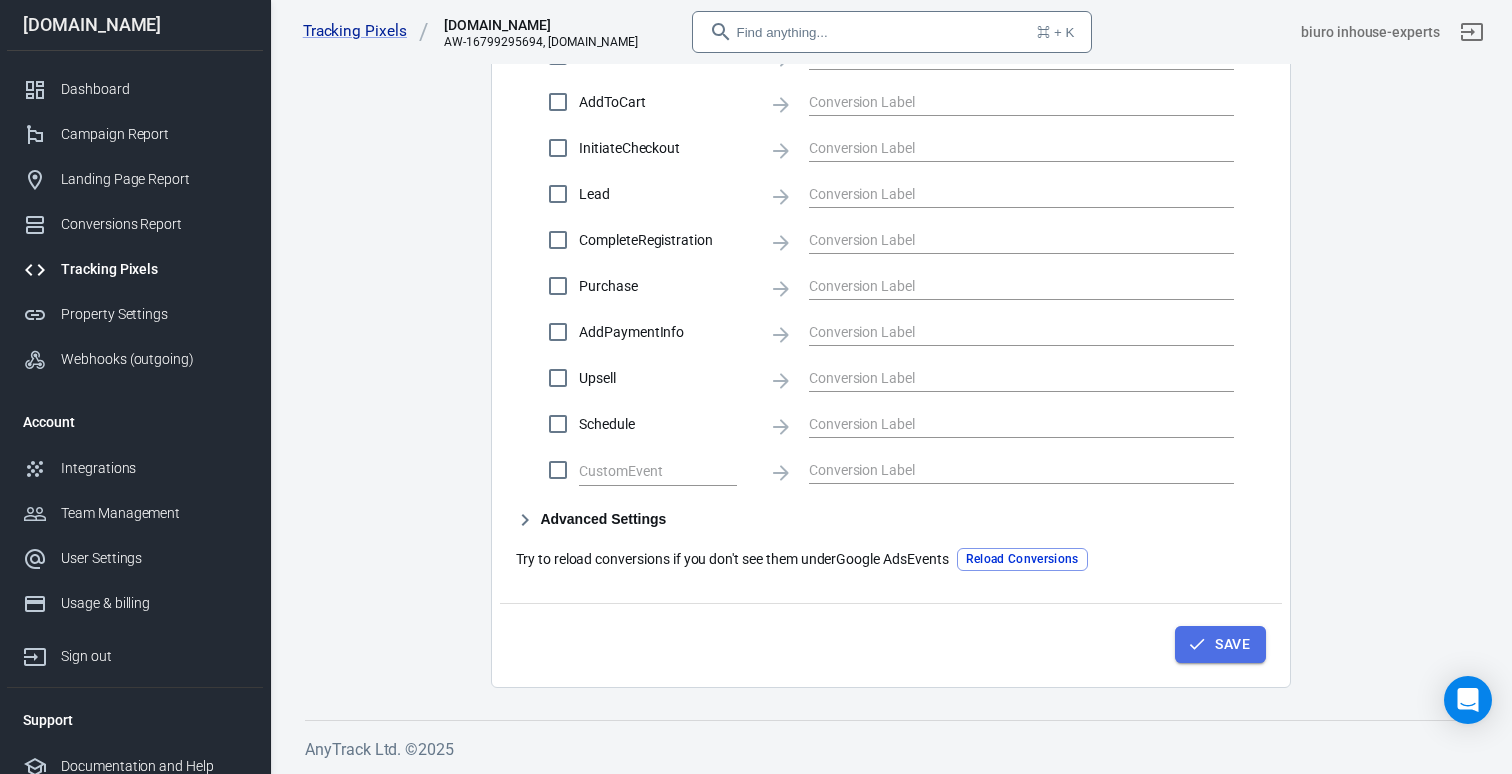 click on "Save" at bounding box center [1232, 644] 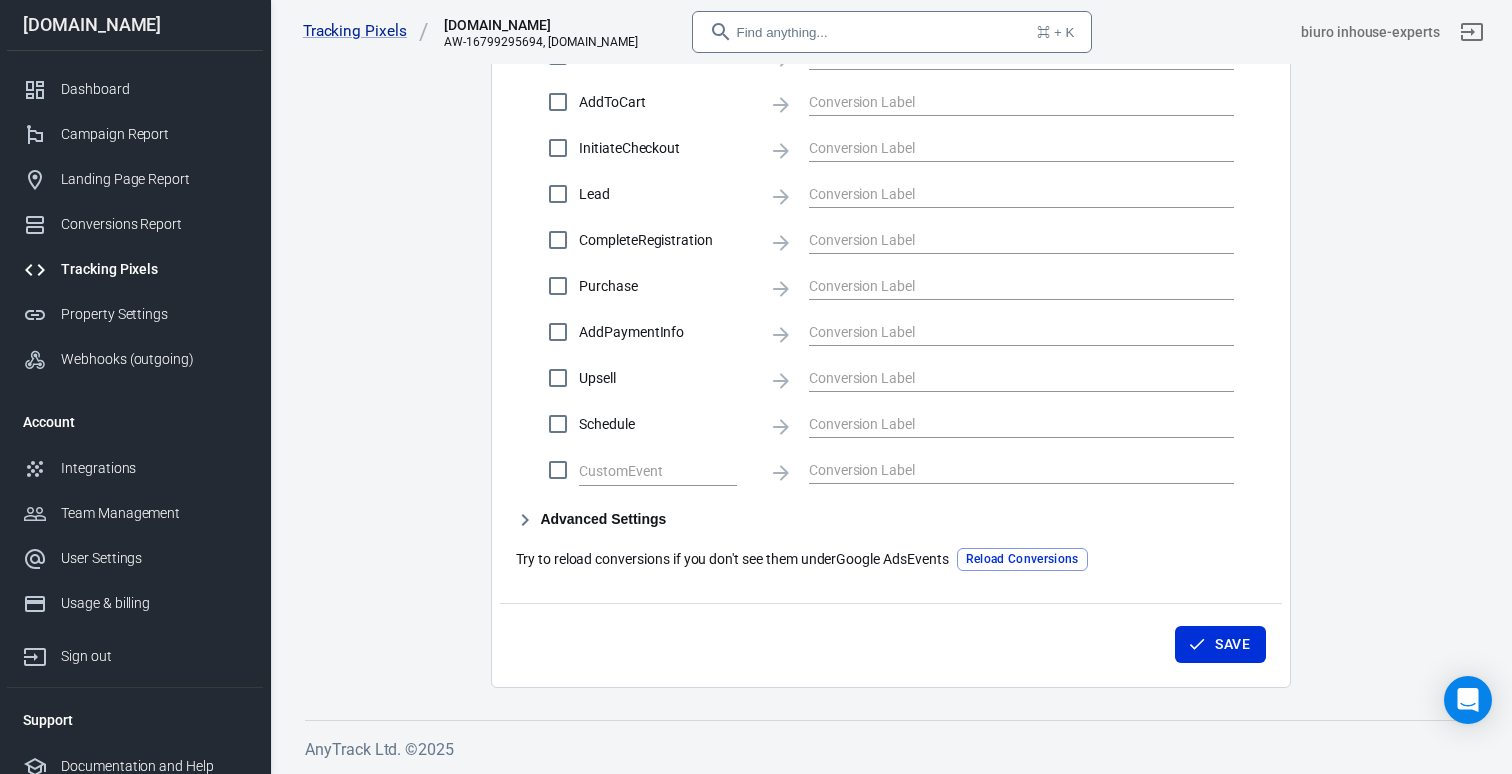 click on "Reload Conversions" at bounding box center (1022, 559) 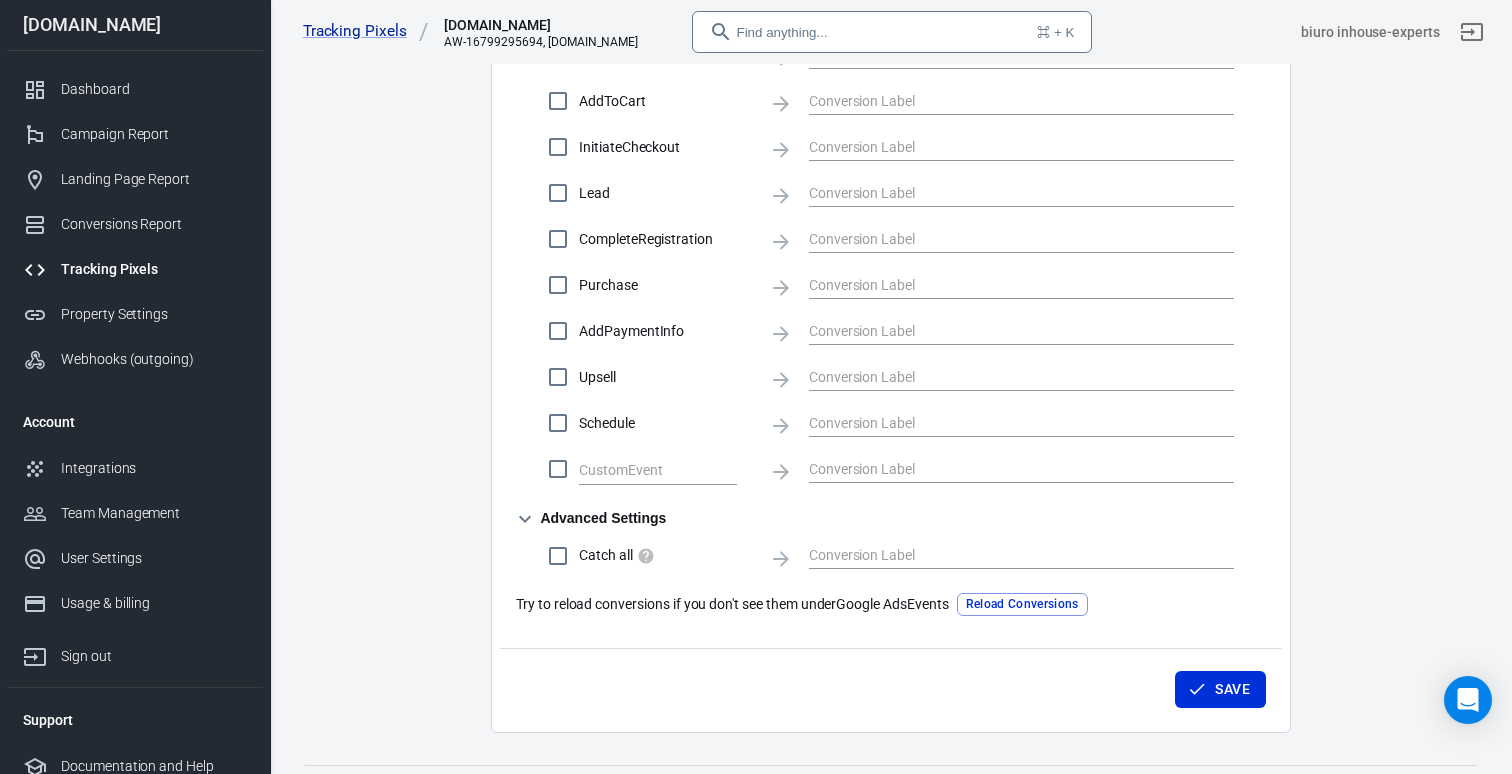 click on "Advanced Settings" at bounding box center (591, 519) 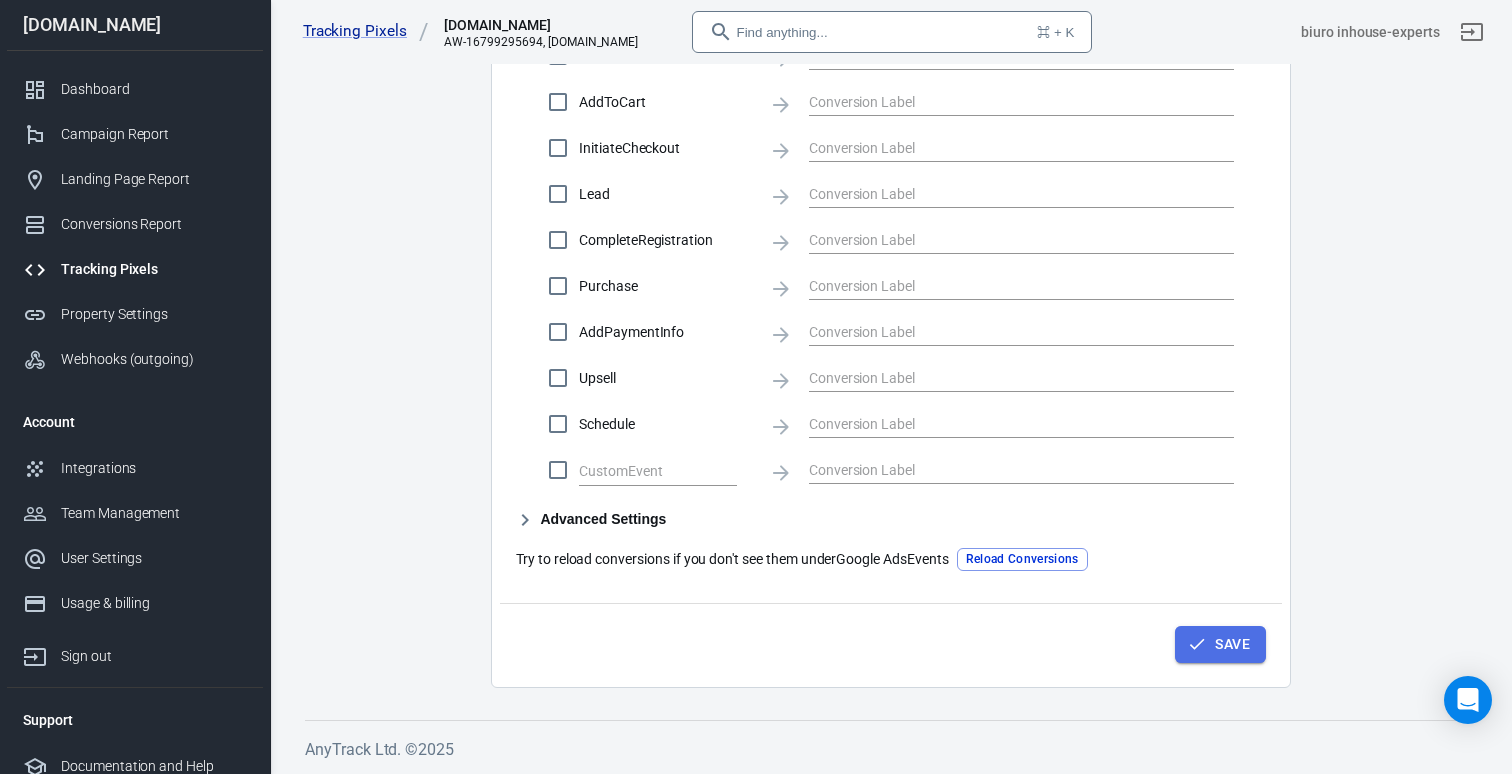 click on "Save" at bounding box center [1232, 644] 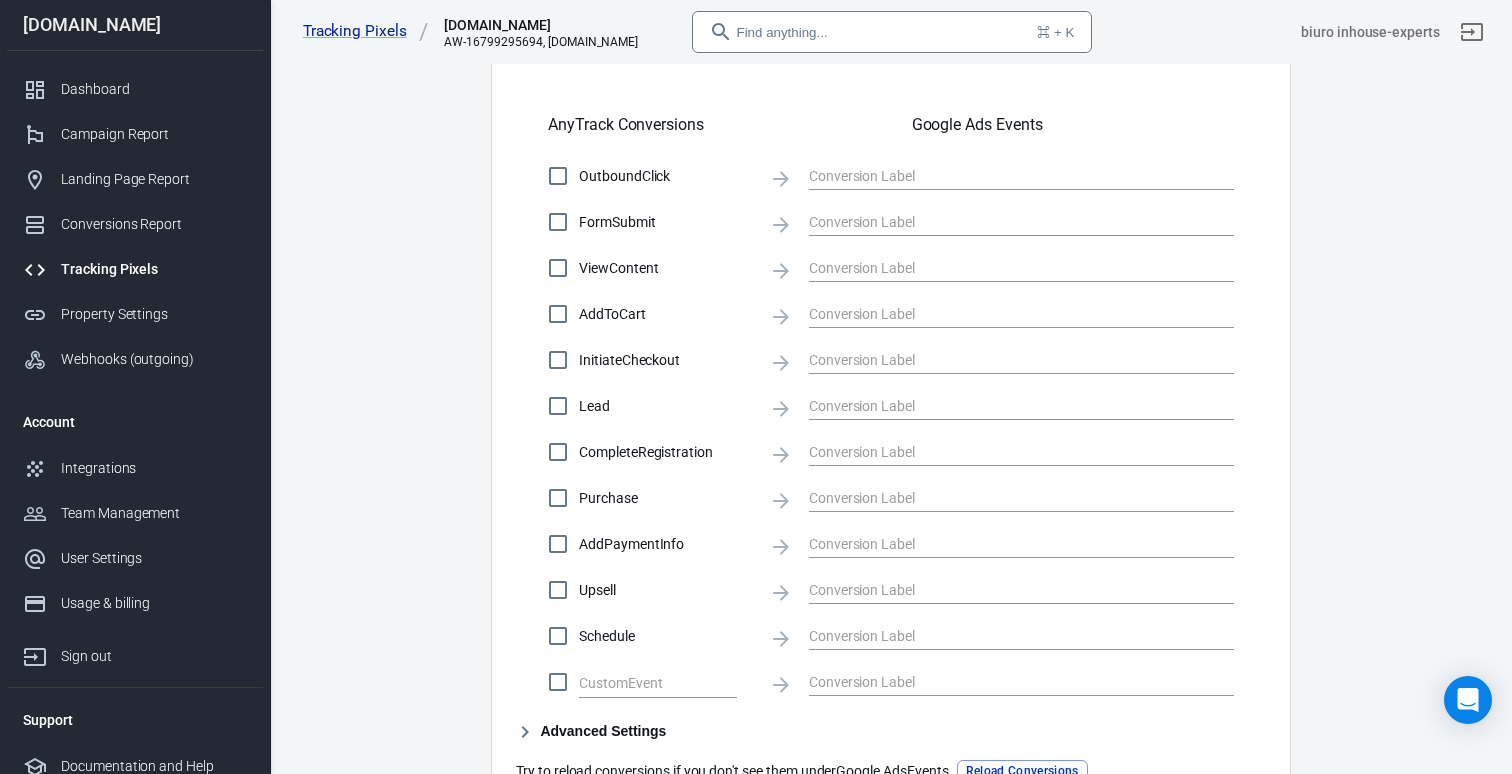 scroll, scrollTop: 636, scrollLeft: 0, axis: vertical 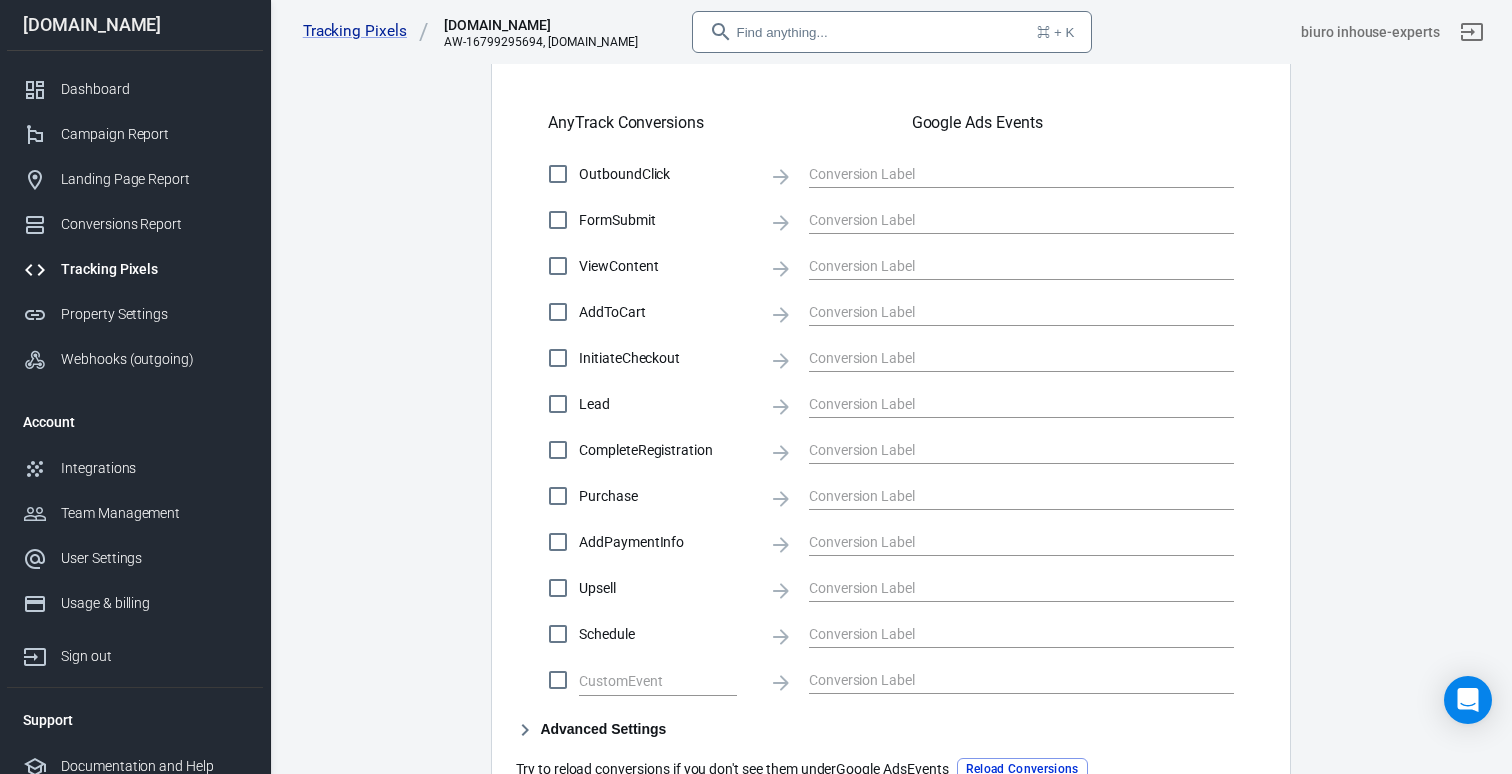 click on "Purchase" at bounding box center [558, 496] 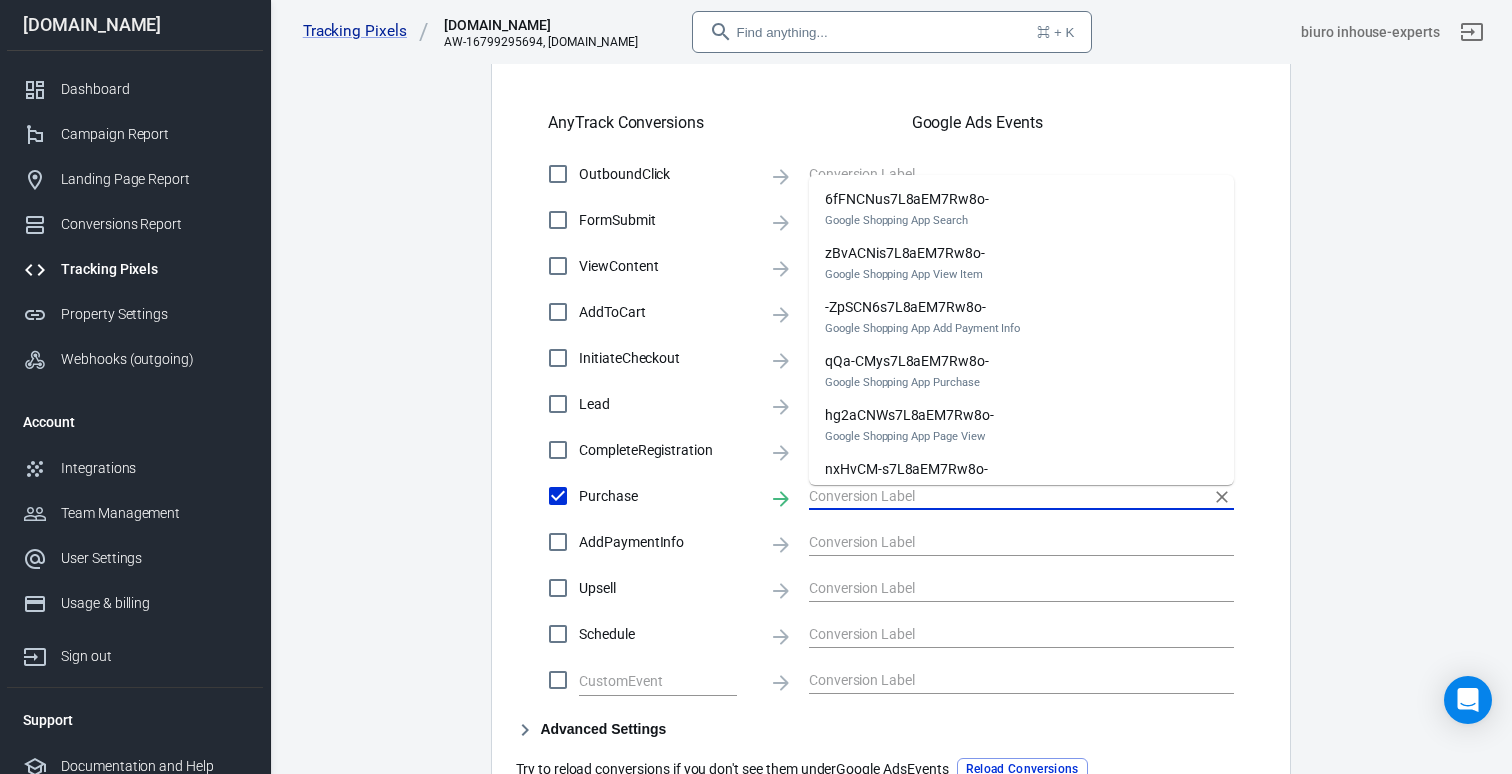 click at bounding box center (1006, 495) 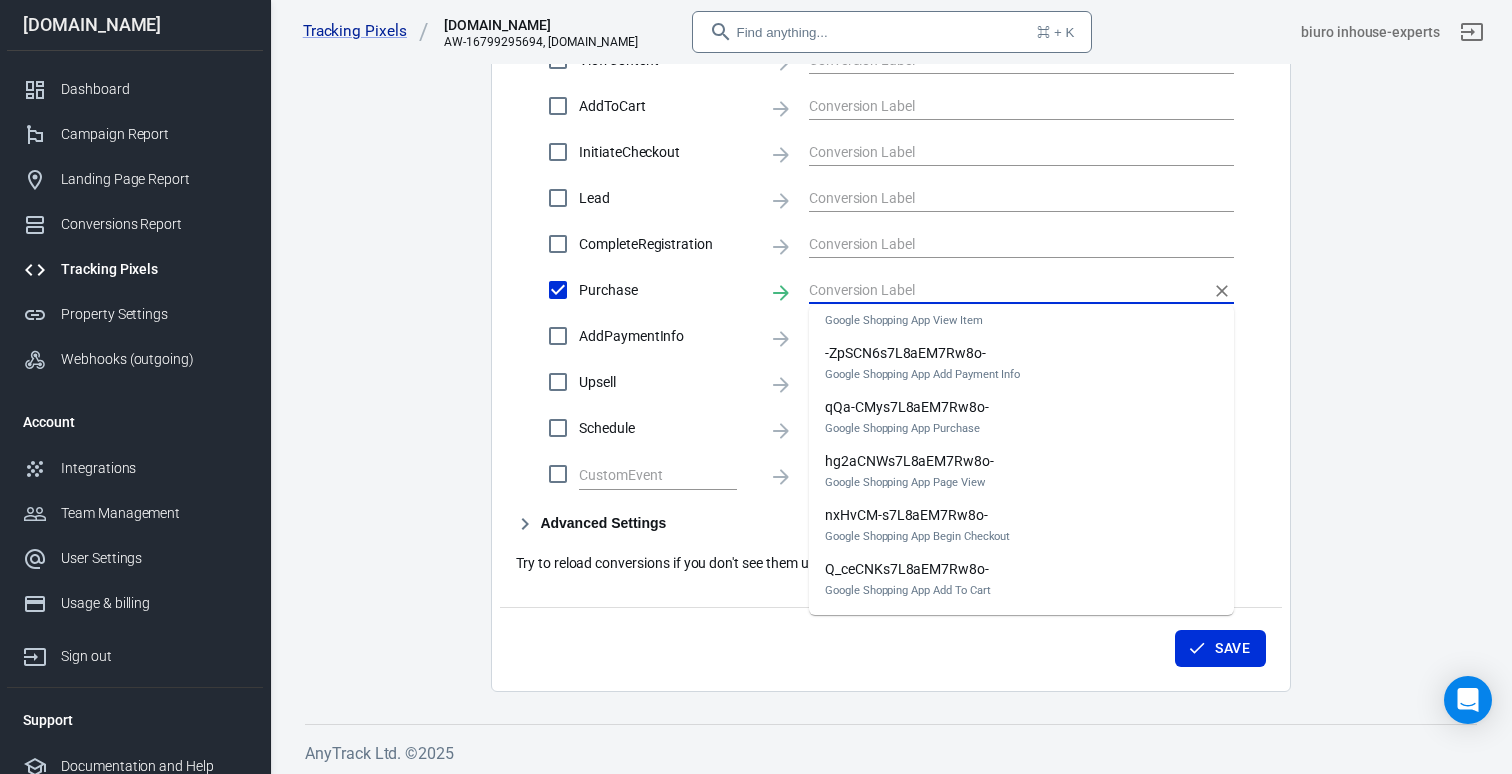 scroll, scrollTop: 847, scrollLeft: 0, axis: vertical 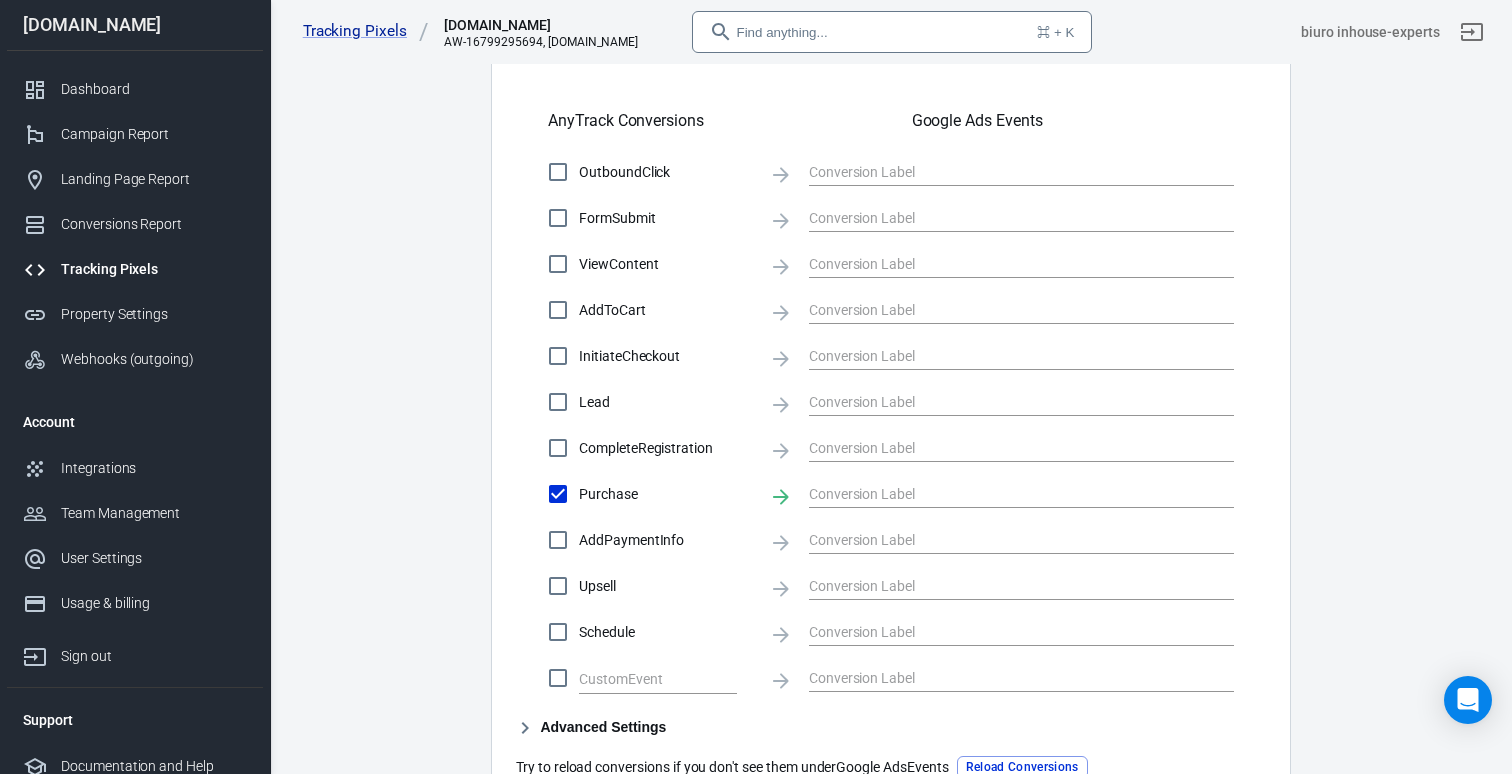 click 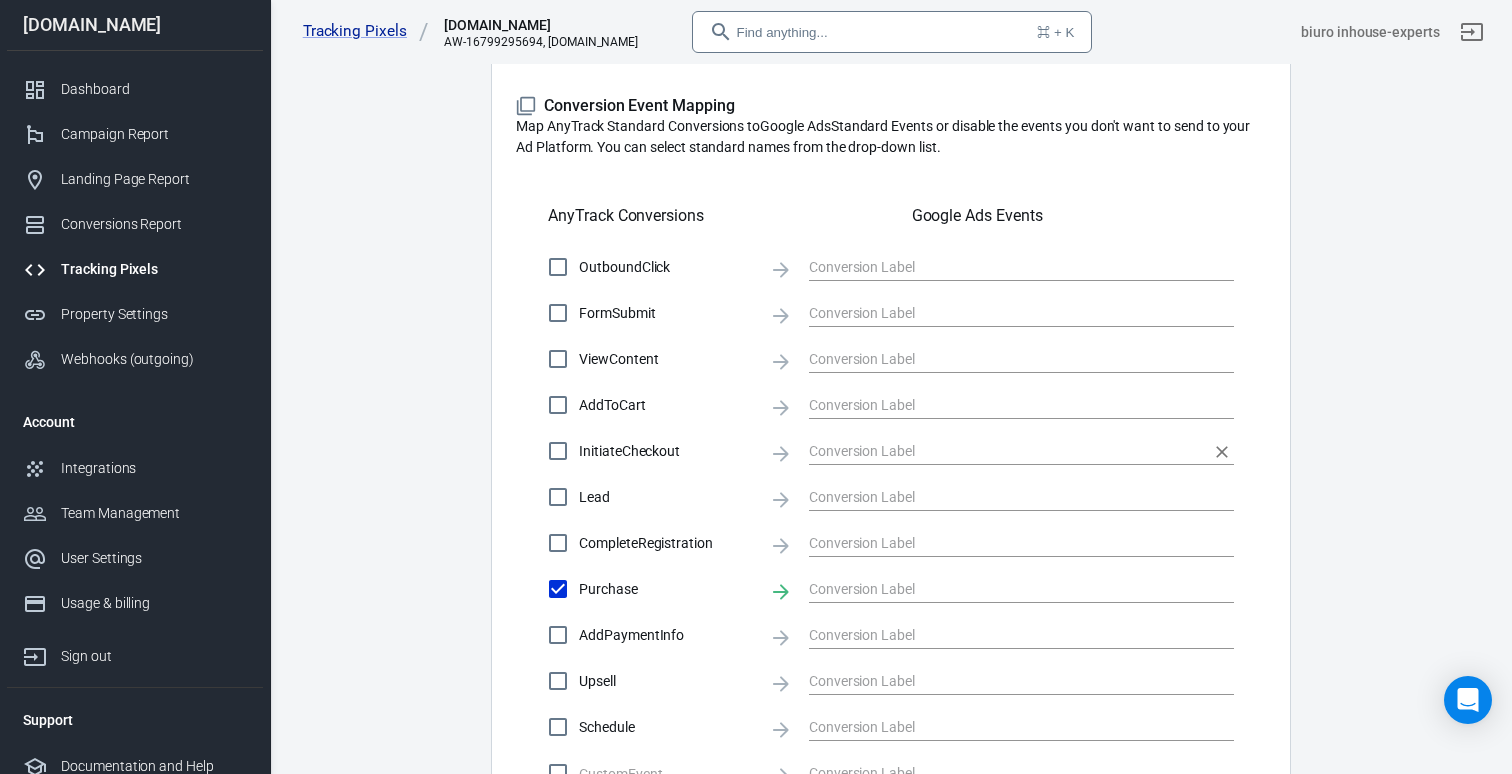 scroll, scrollTop: 552, scrollLeft: 0, axis: vertical 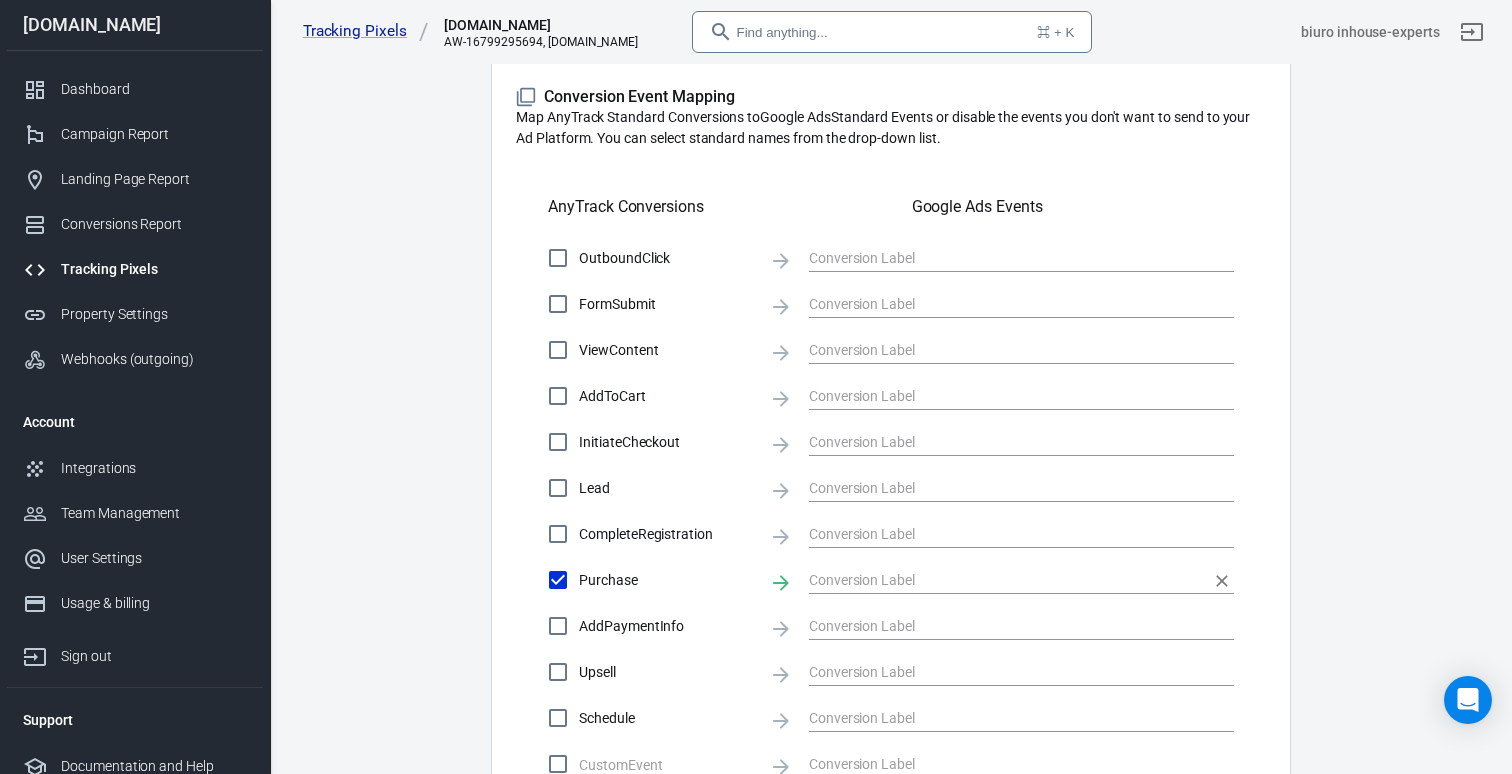 click at bounding box center [1006, 579] 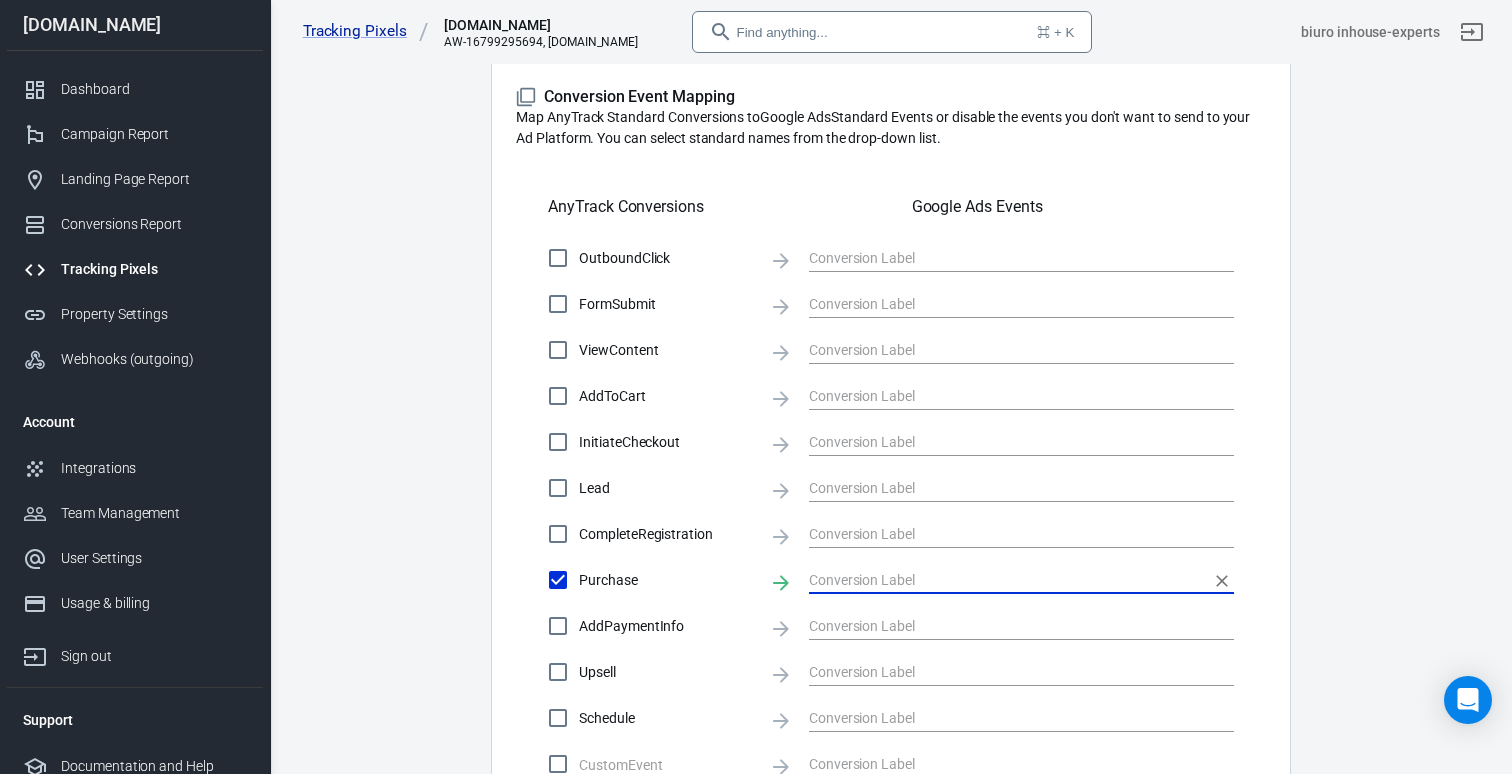 click at bounding box center [1021, 578] 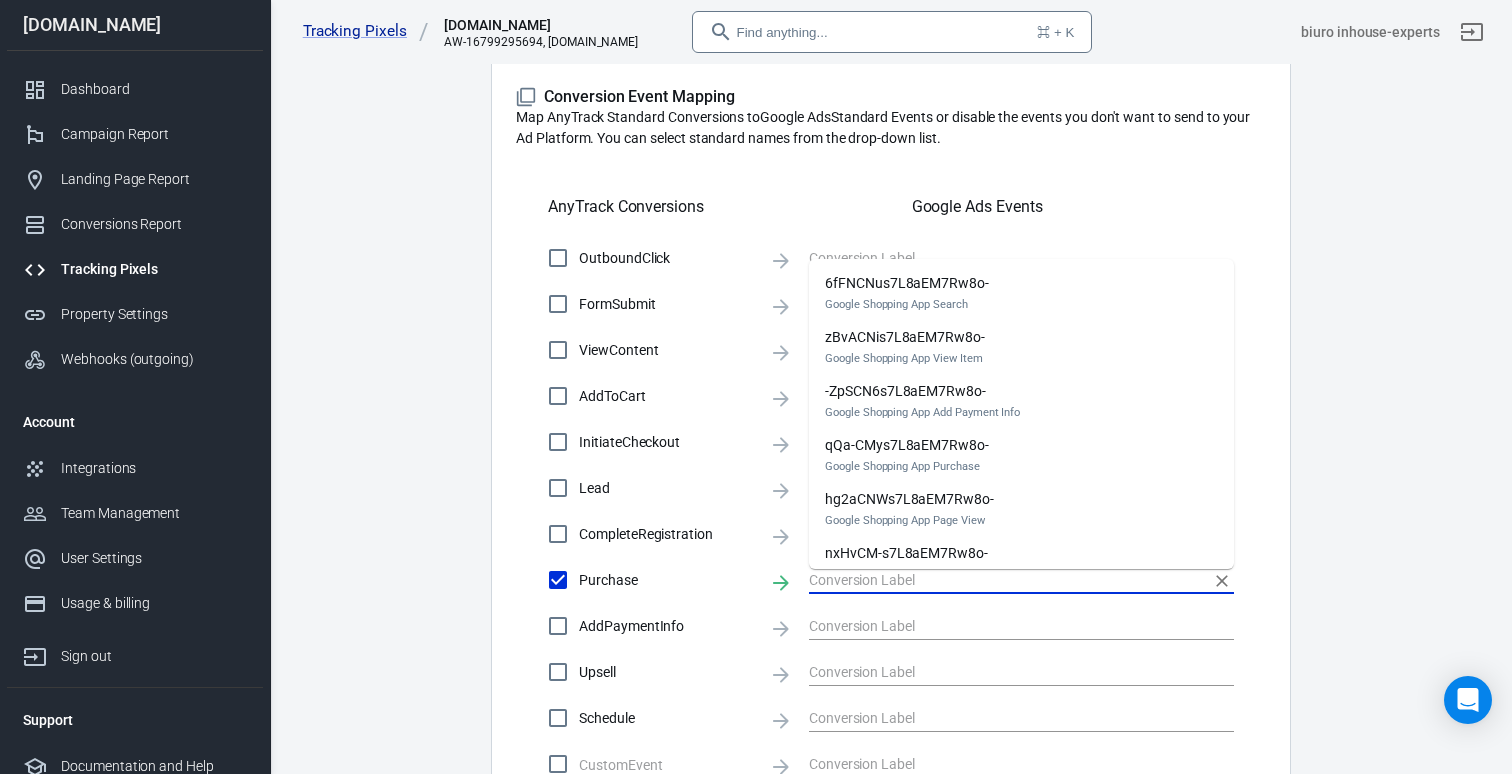 click on "qQa-CMys7L8aEM7Rw8o- Google Shopping App Purchase" at bounding box center [907, 456] 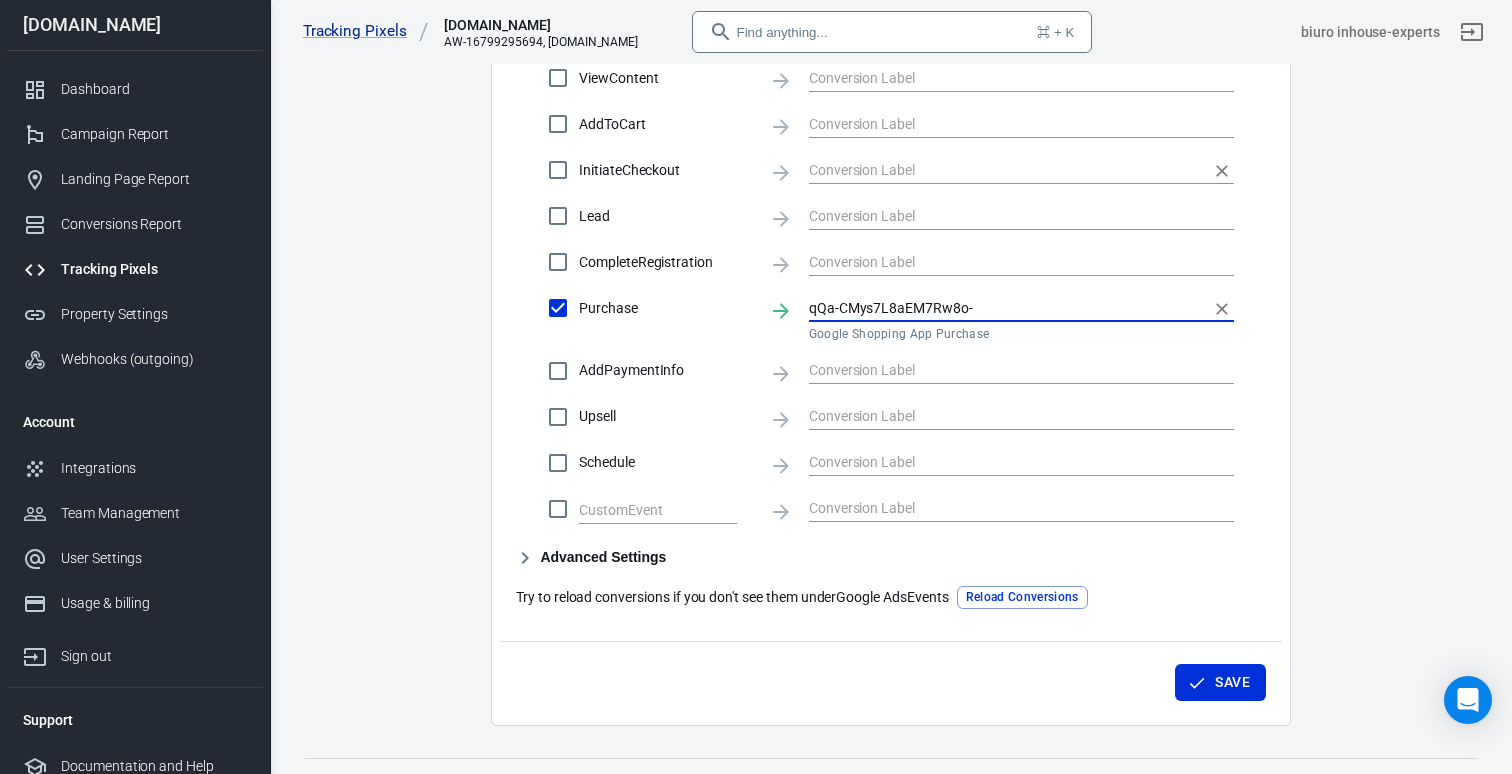 scroll, scrollTop: 863, scrollLeft: 0, axis: vertical 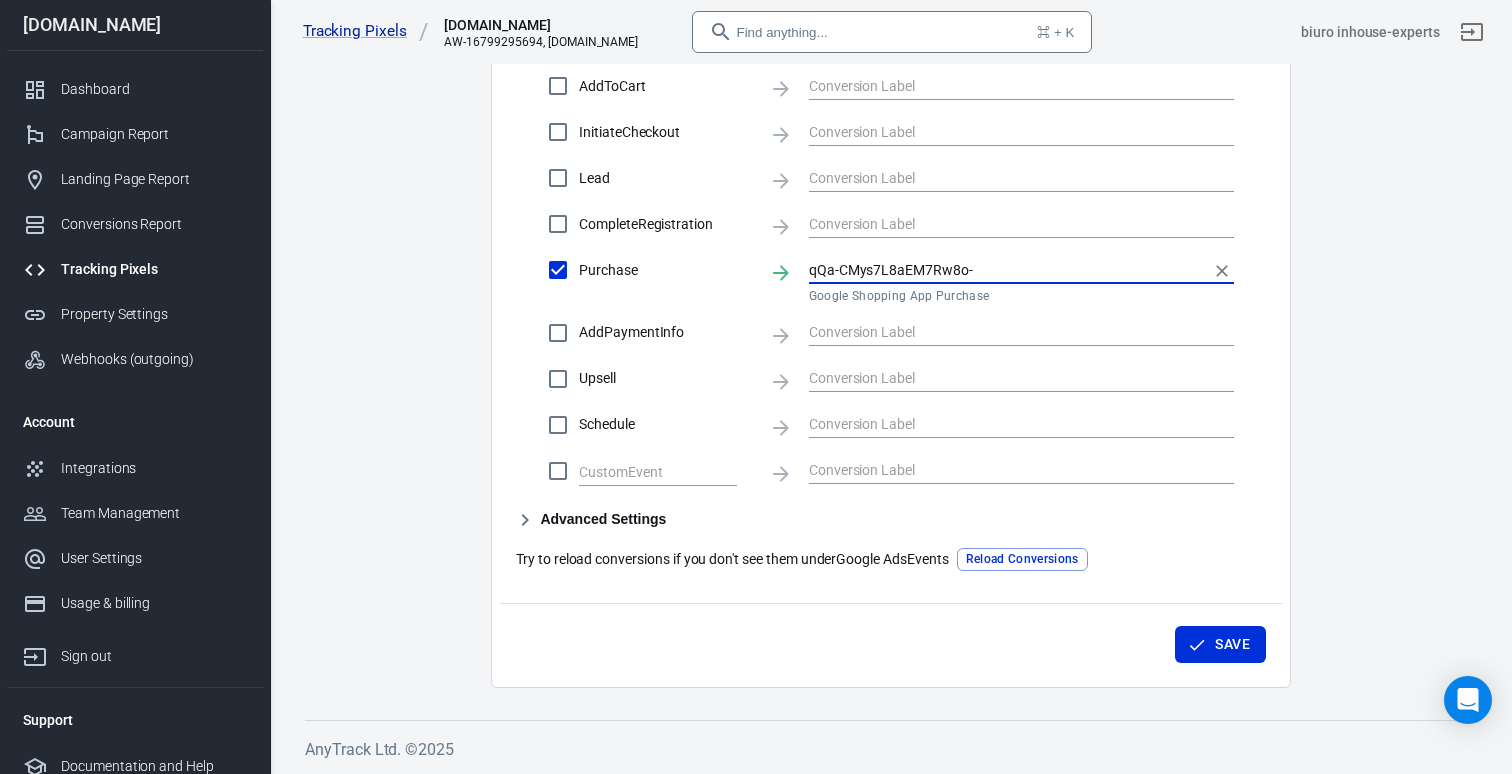 click on "Save" at bounding box center (1220, 644) 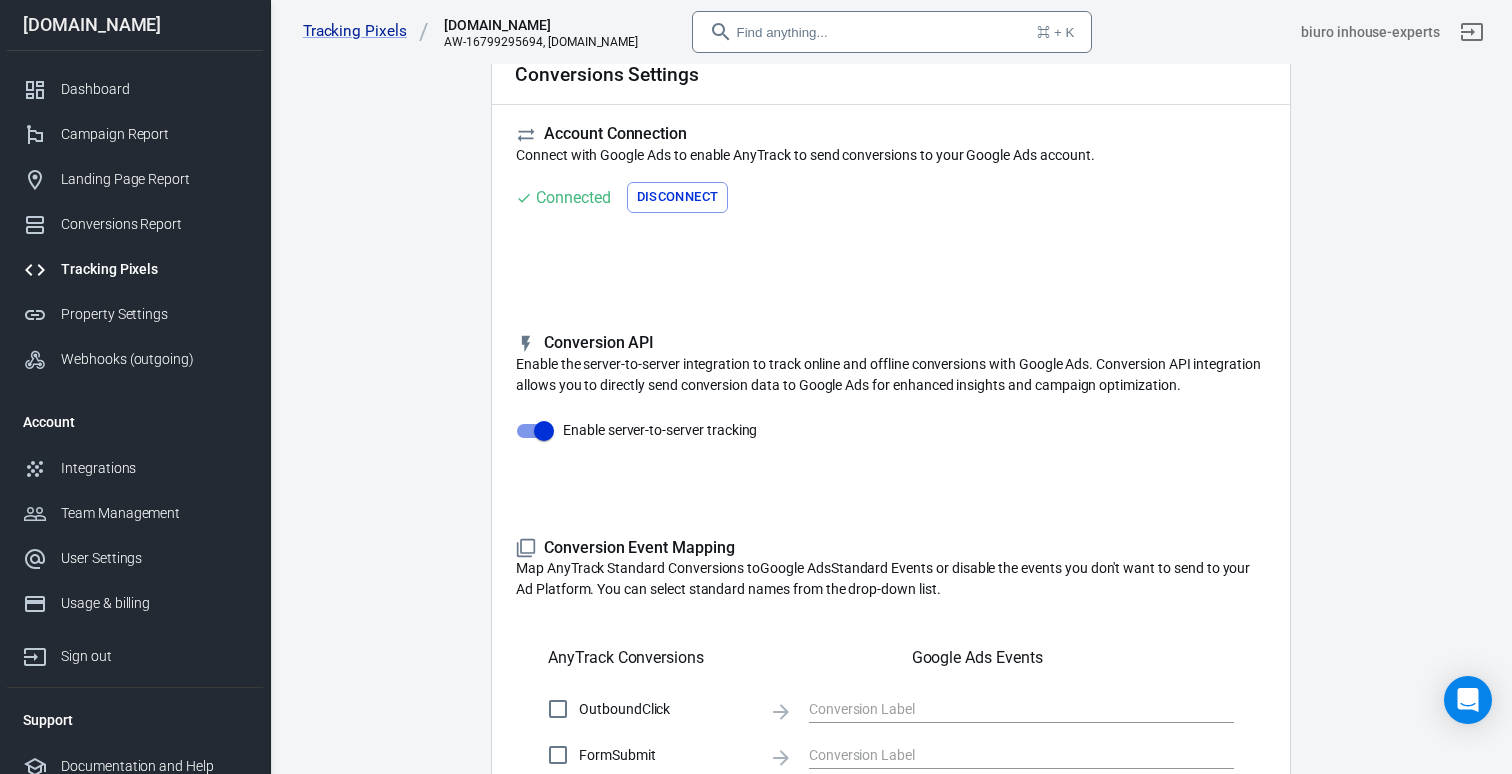 scroll, scrollTop: 0, scrollLeft: 0, axis: both 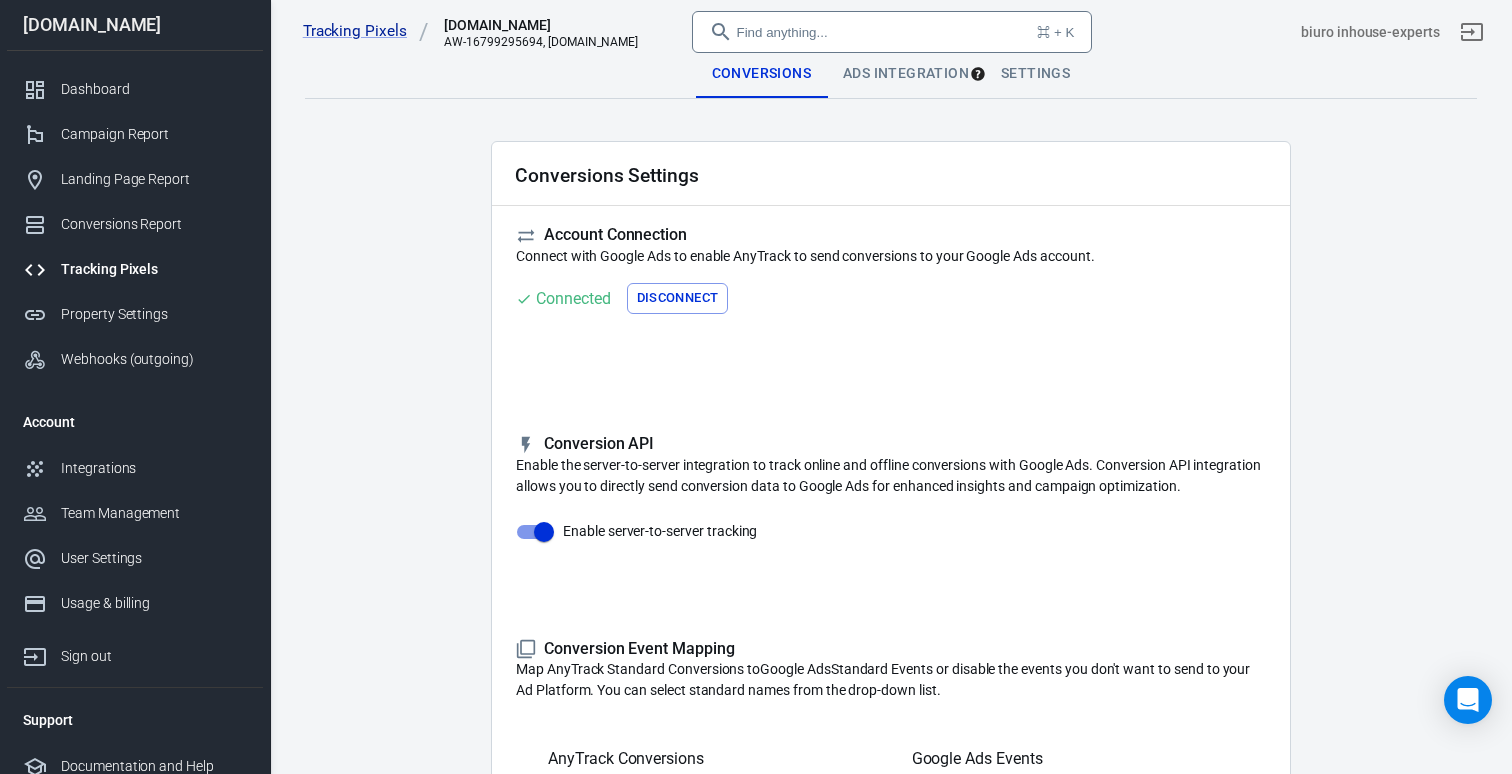 click on "Tracking Pixels" at bounding box center (154, 269) 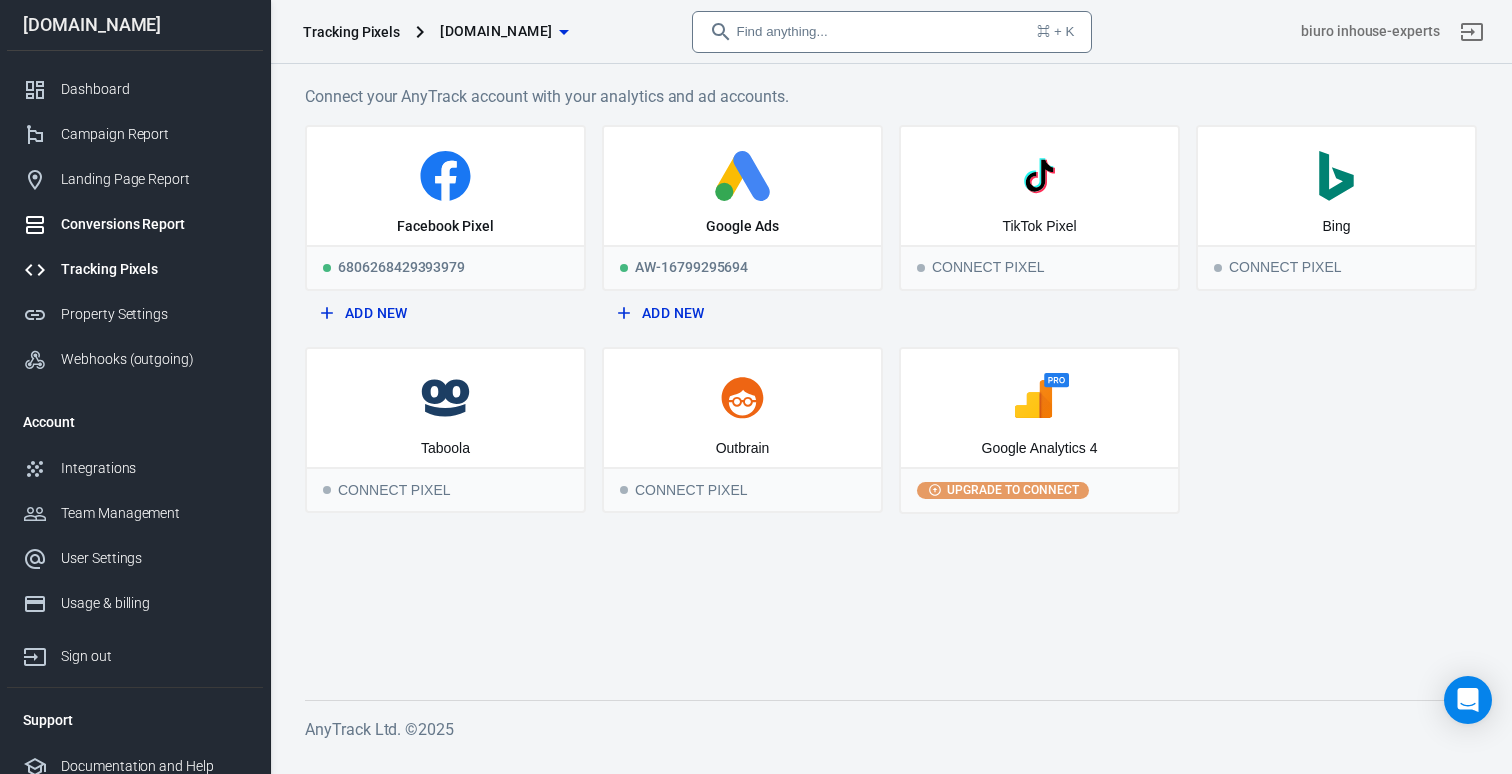 click on "Conversions Report" at bounding box center [154, 224] 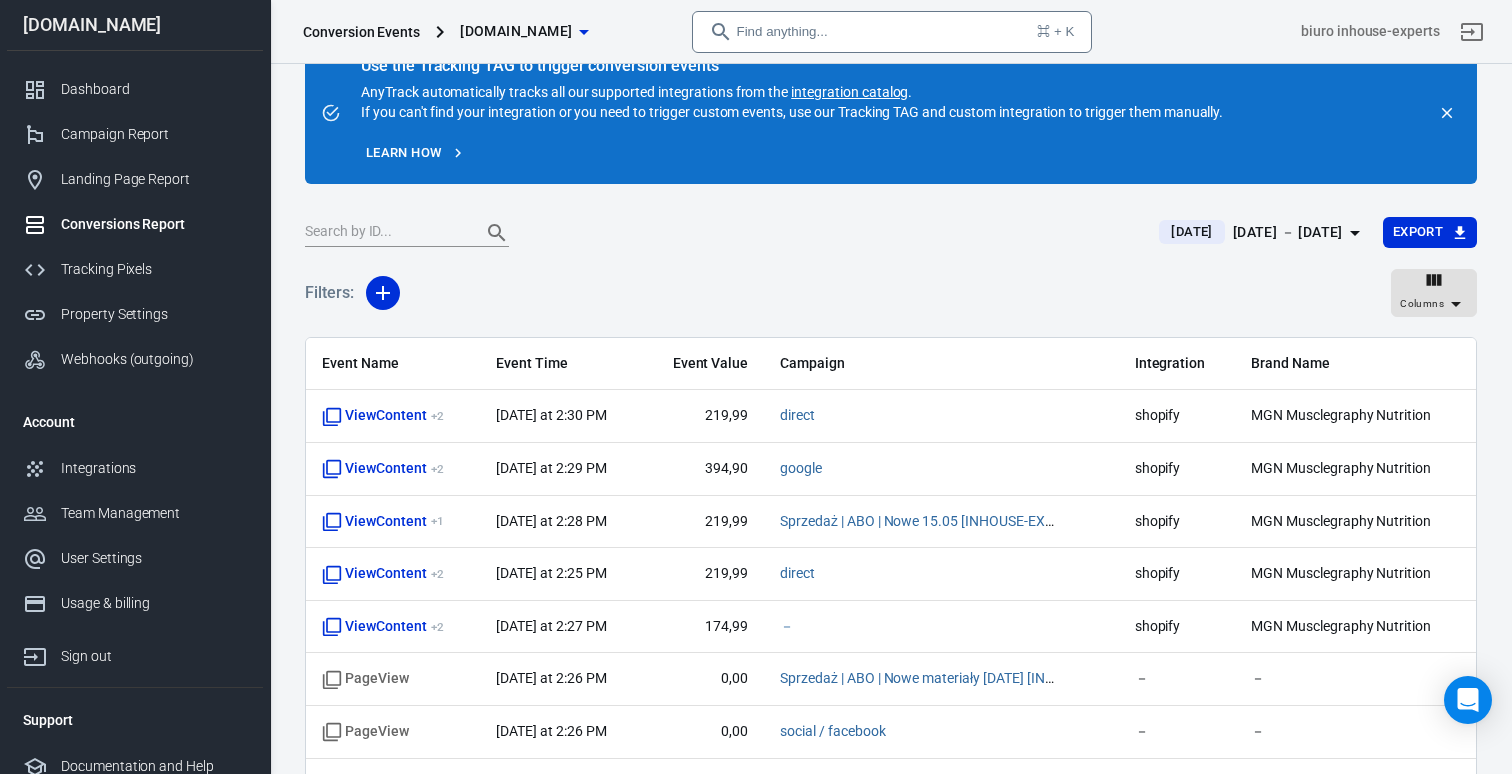 scroll, scrollTop: 117, scrollLeft: 0, axis: vertical 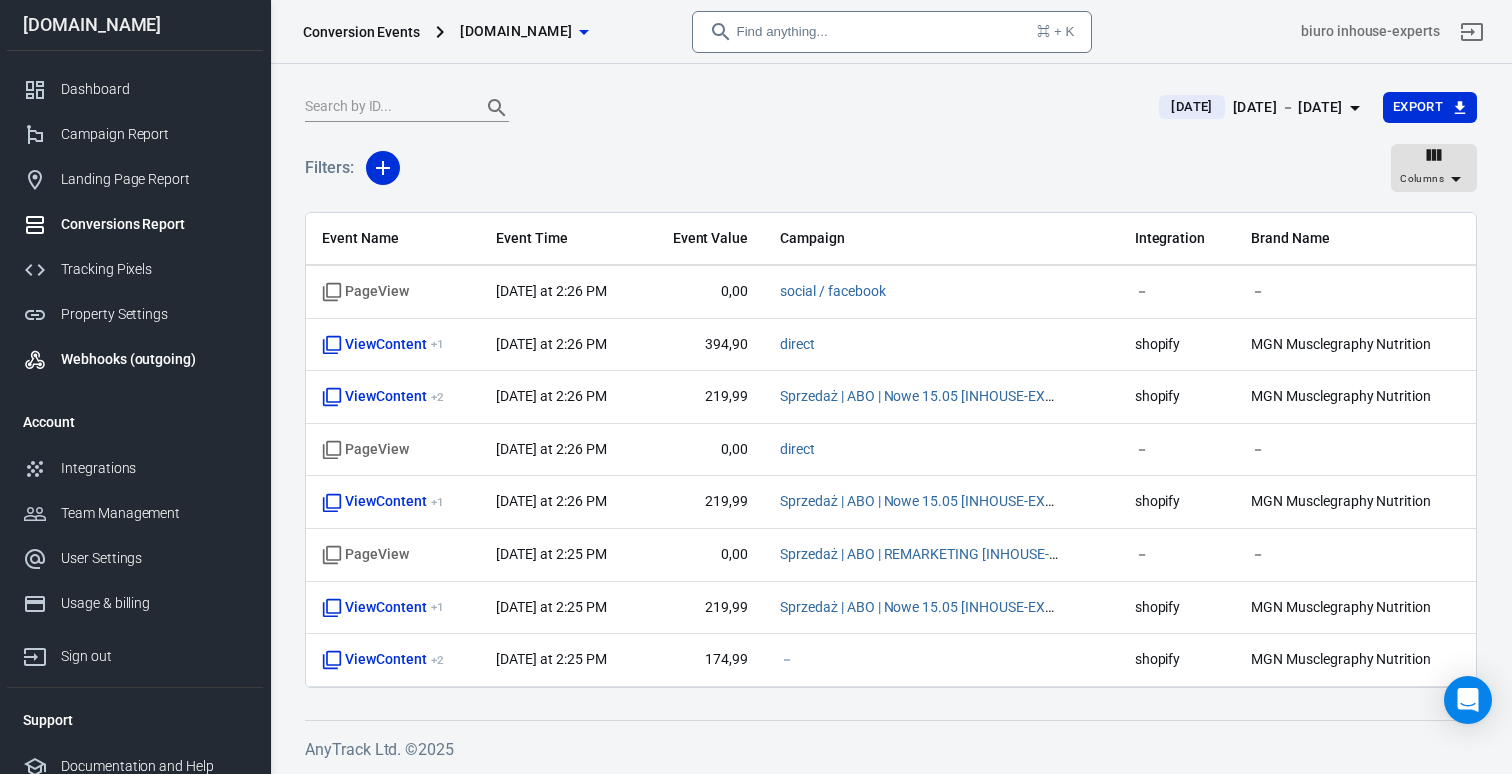 click on "Webhooks (outgoing)" at bounding box center (154, 359) 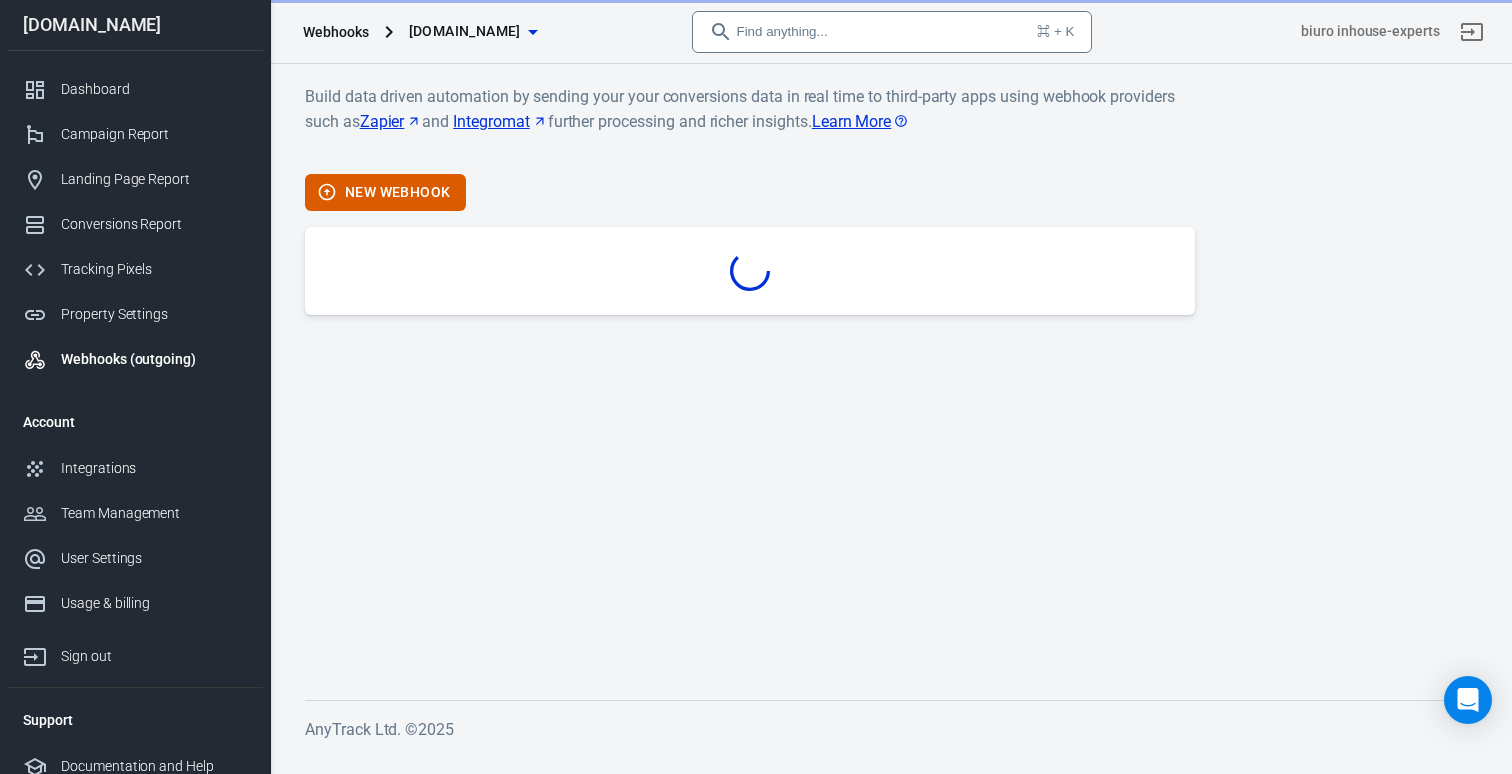 scroll, scrollTop: 0, scrollLeft: 0, axis: both 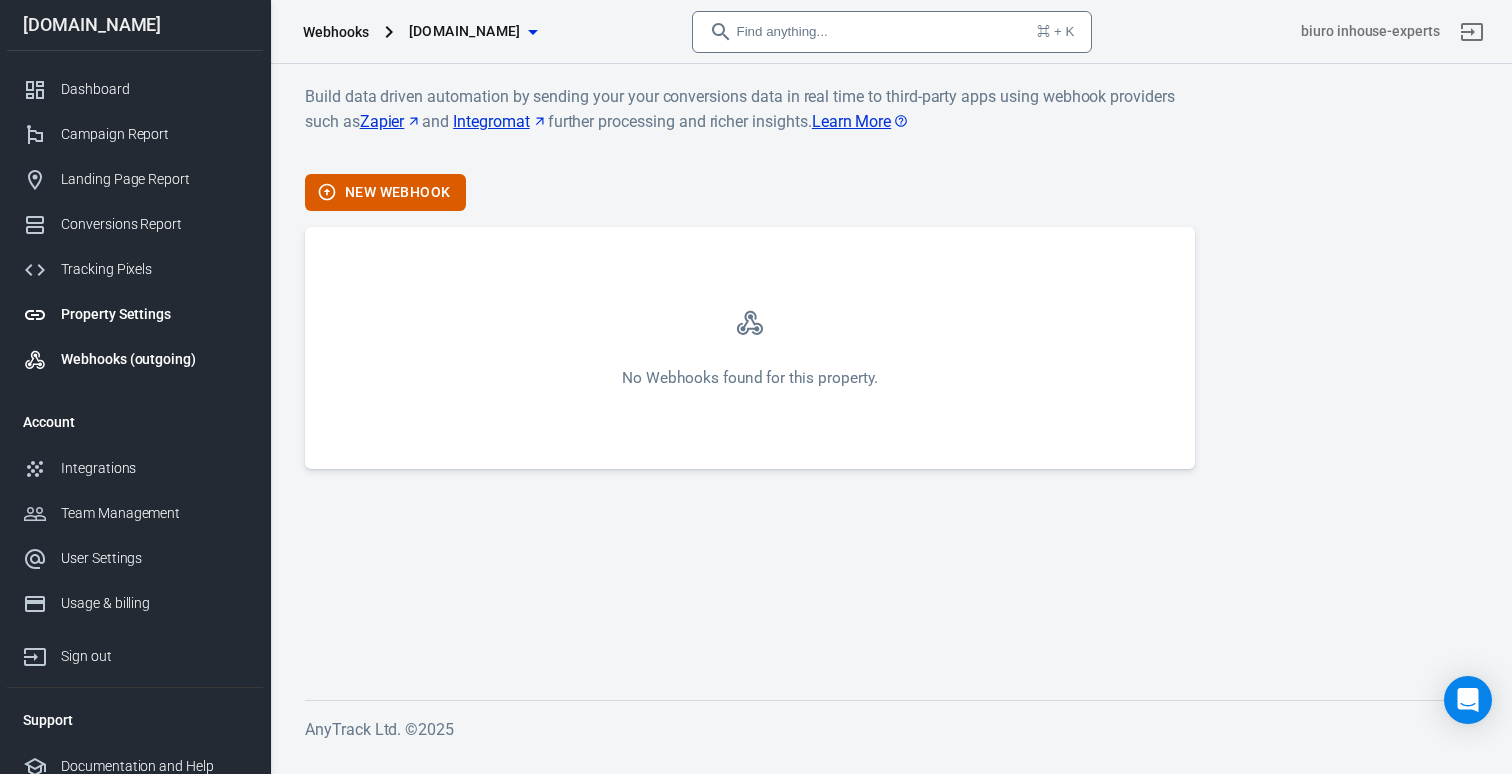 click on "Property Settings" at bounding box center [154, 314] 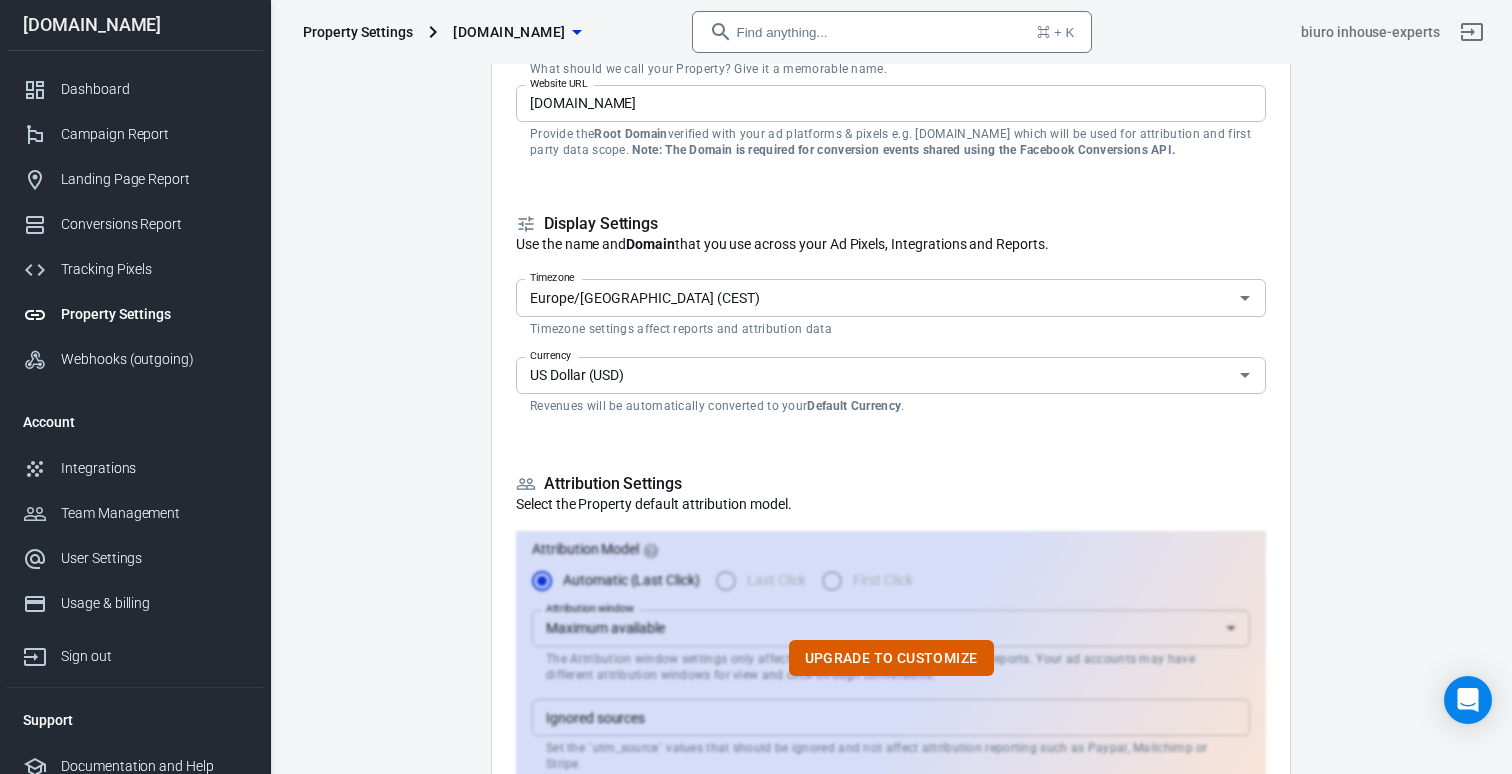 scroll, scrollTop: 207, scrollLeft: 0, axis: vertical 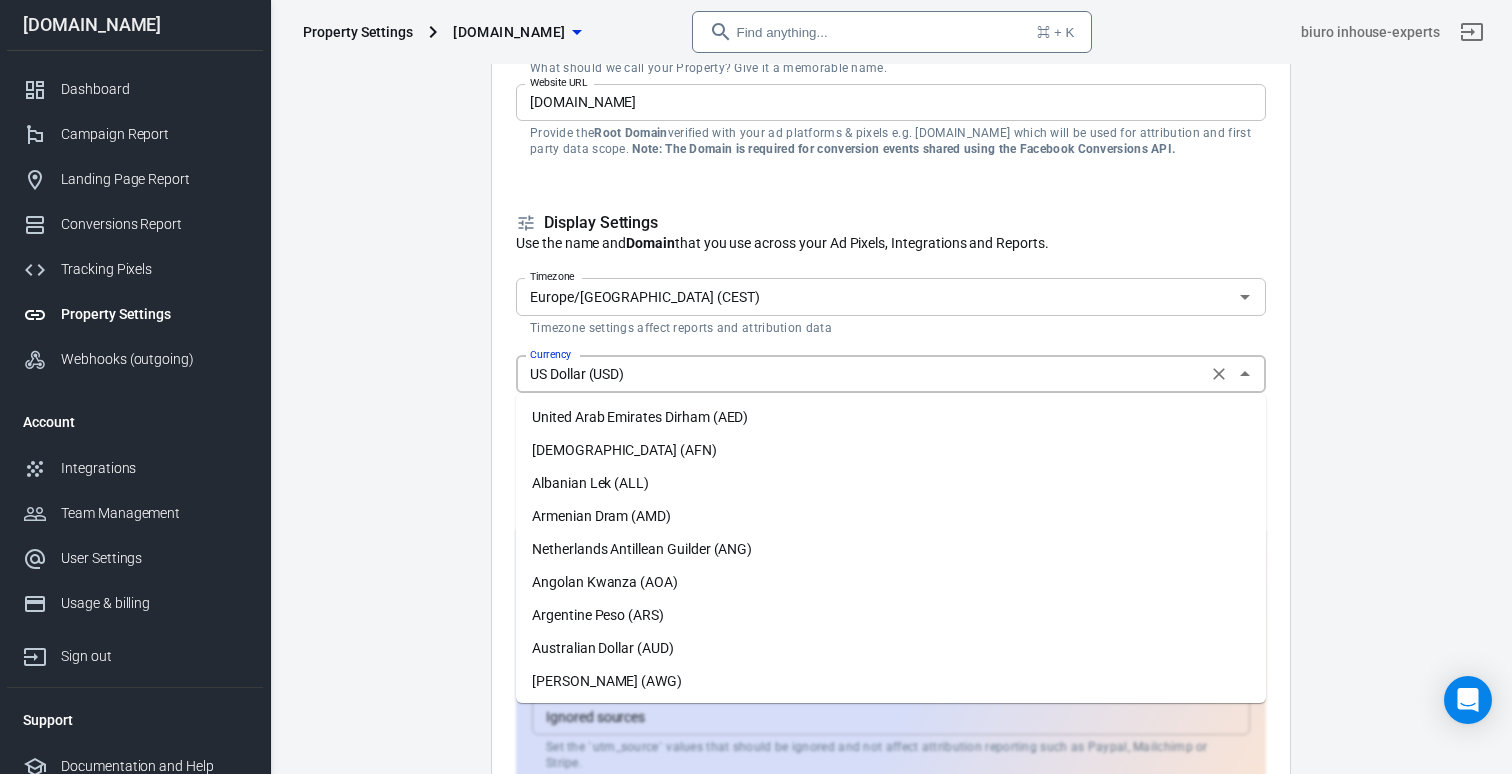 click on "US Dollar (USD)" at bounding box center (861, 374) 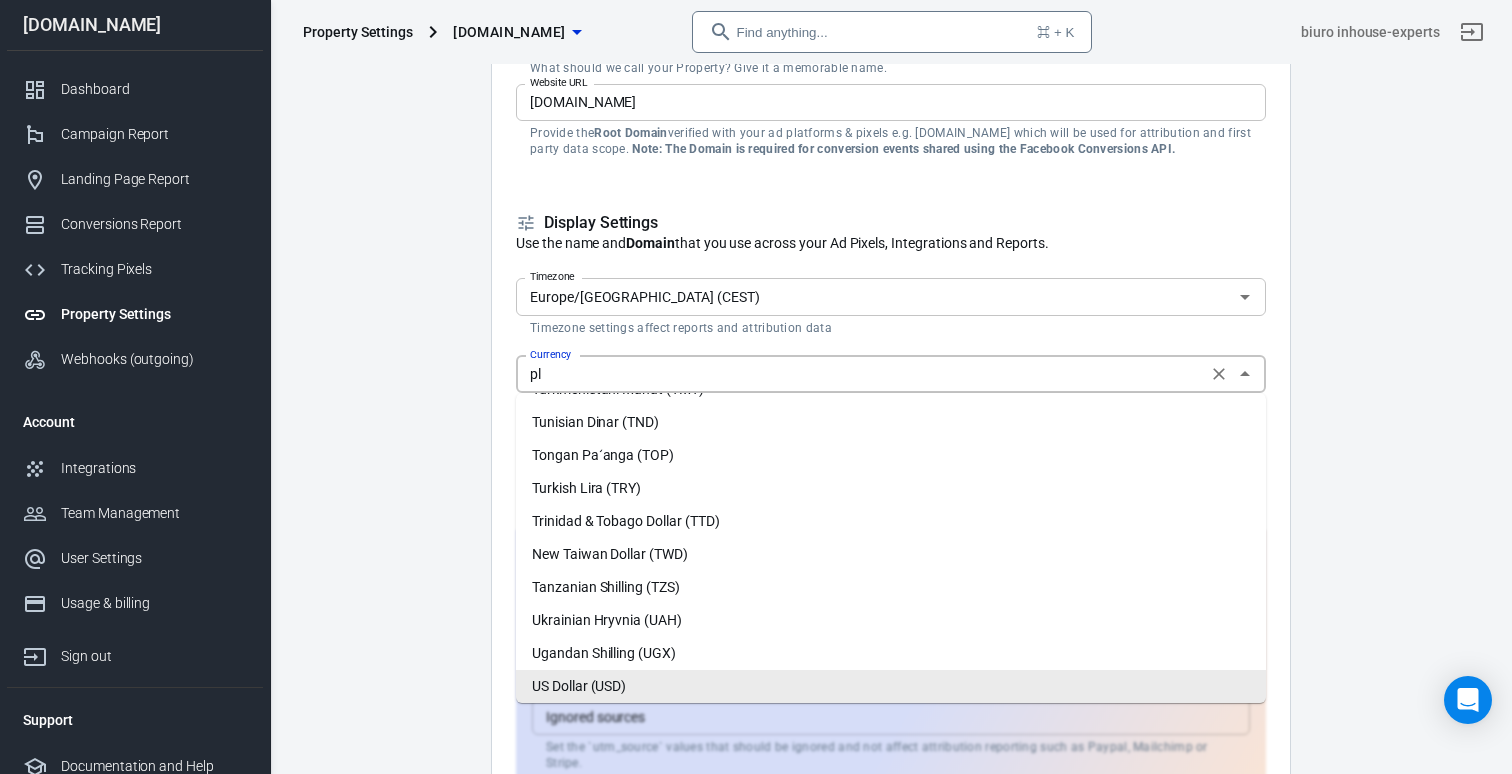 scroll, scrollTop: 0, scrollLeft: 0, axis: both 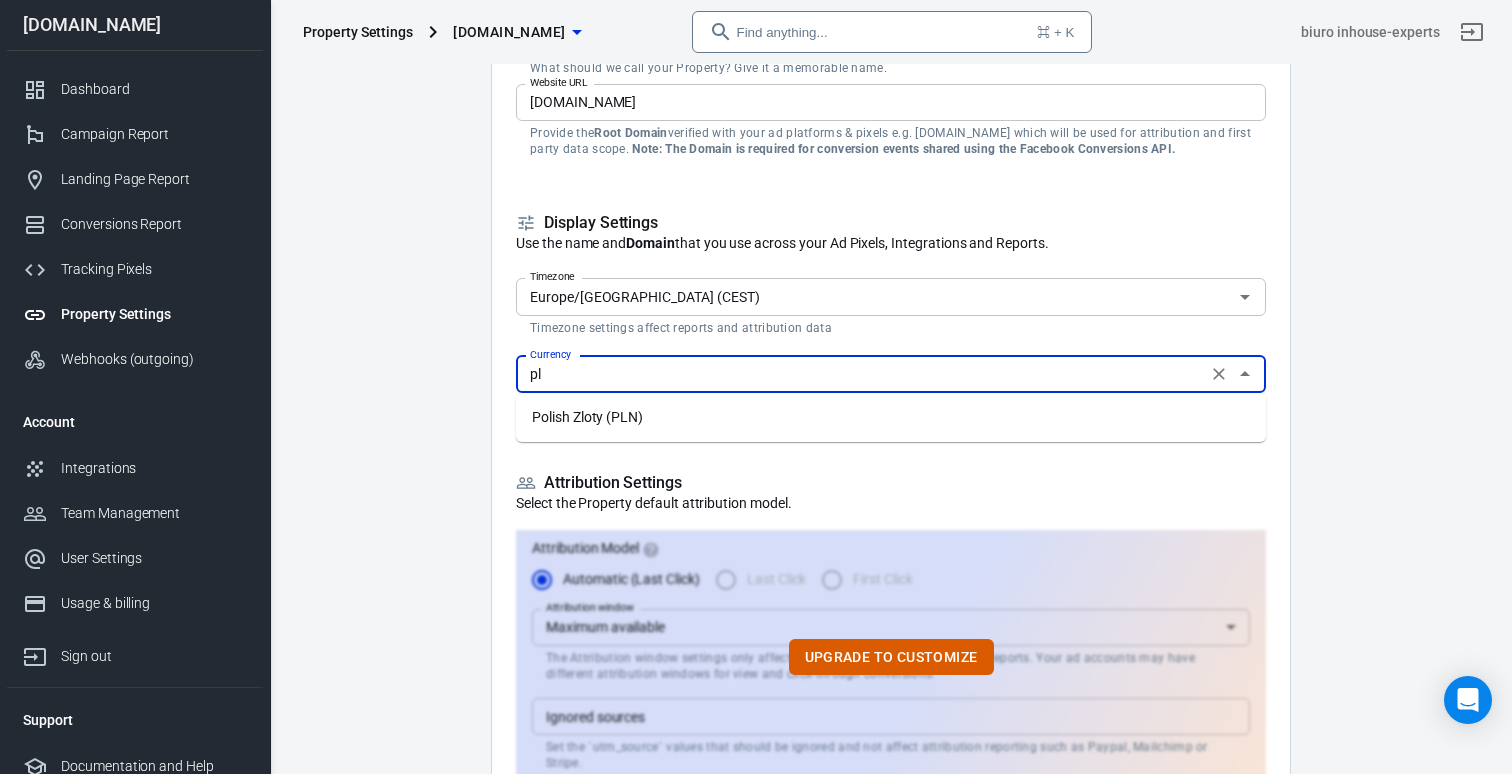 click on "Polish Zloty (PLN)" at bounding box center (891, 417) 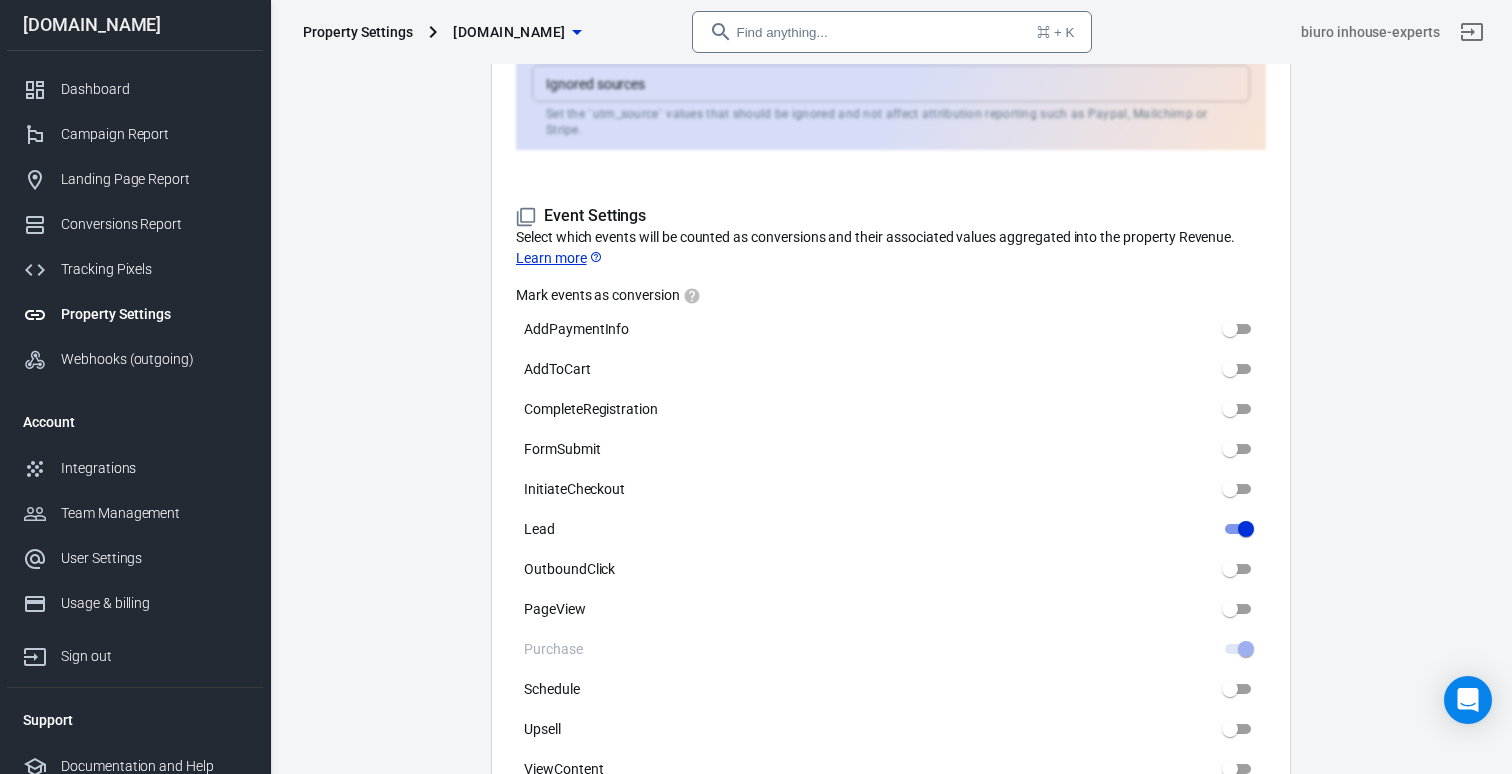 scroll, scrollTop: 857, scrollLeft: 0, axis: vertical 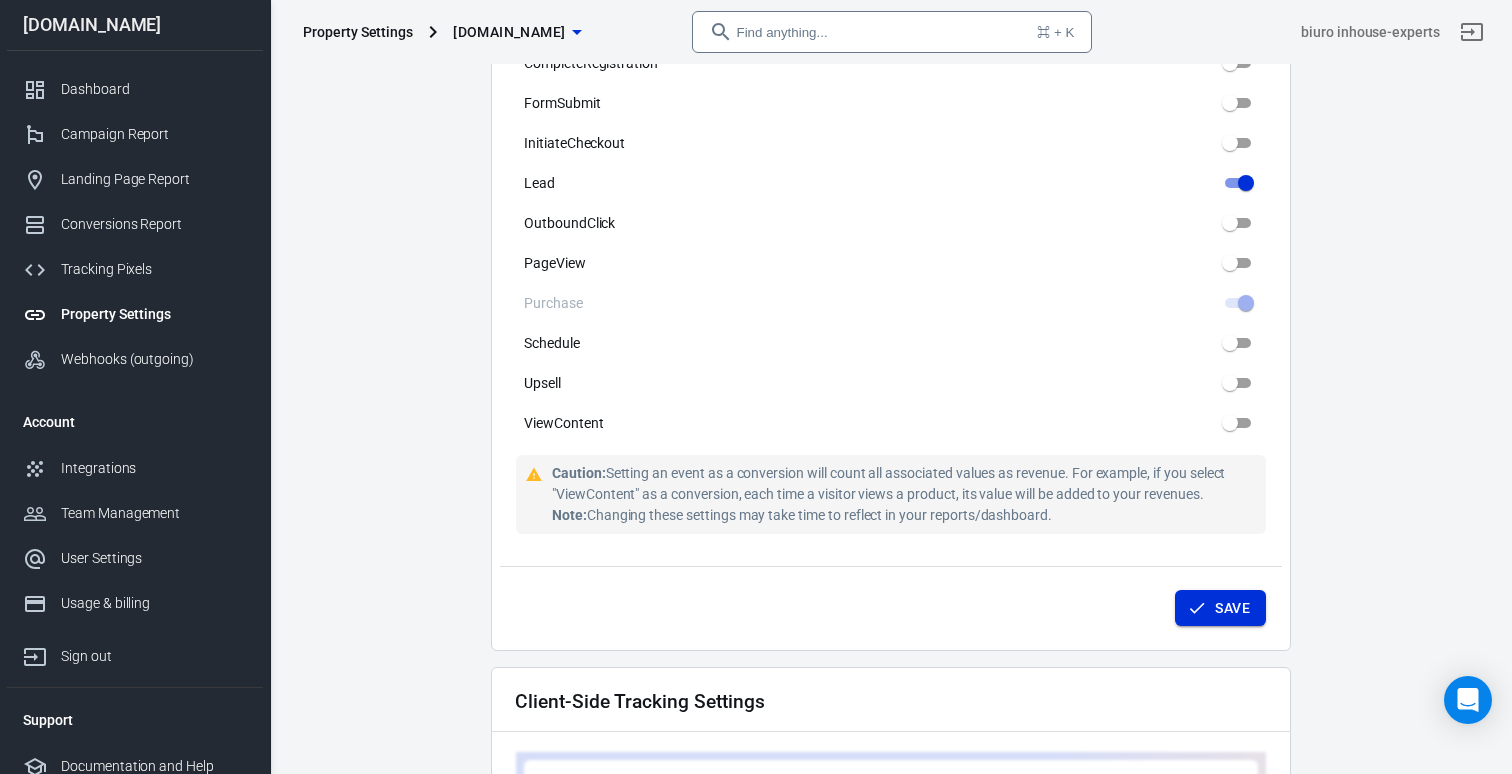type on "Polish Zloty (PLN)" 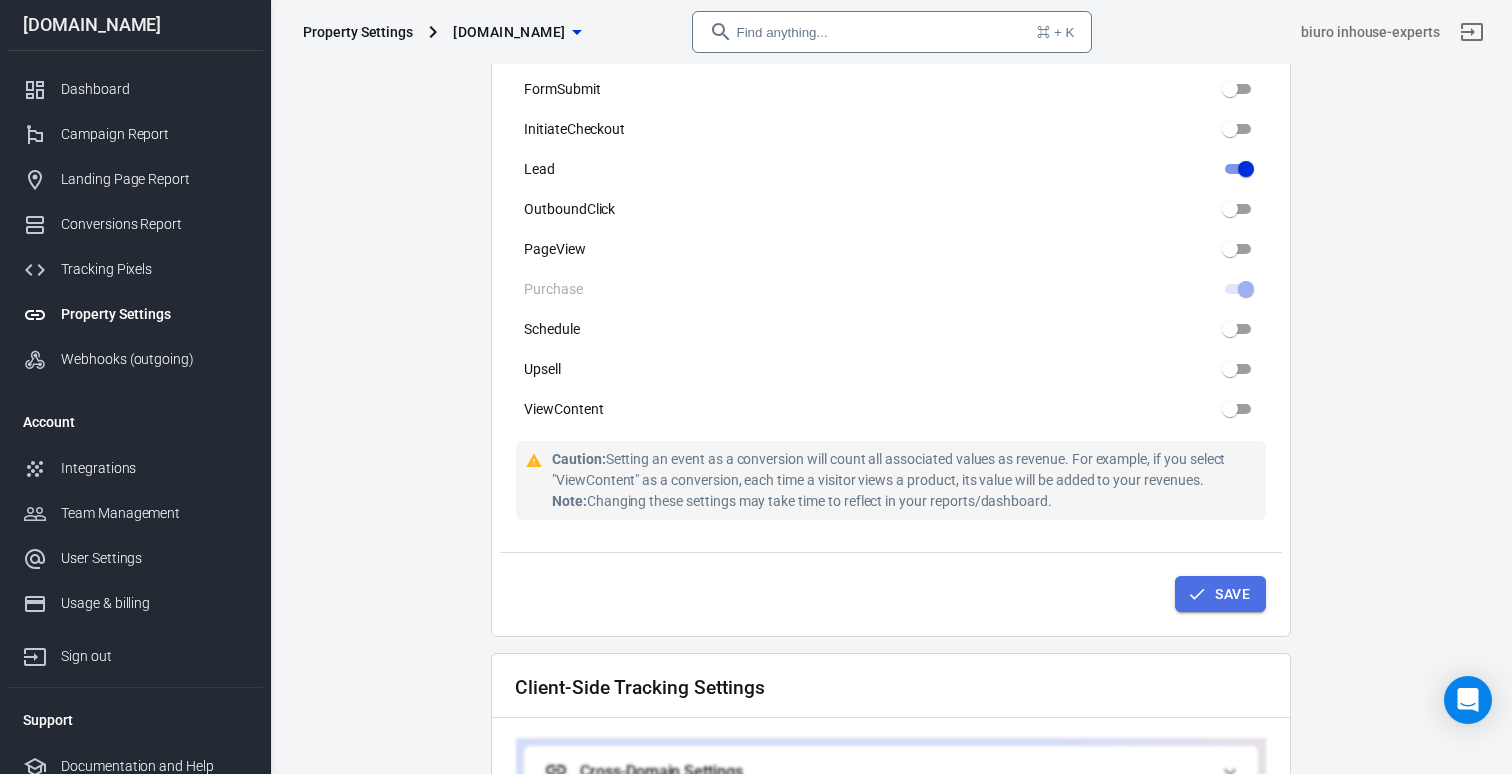 click on "Save" at bounding box center (1232, 594) 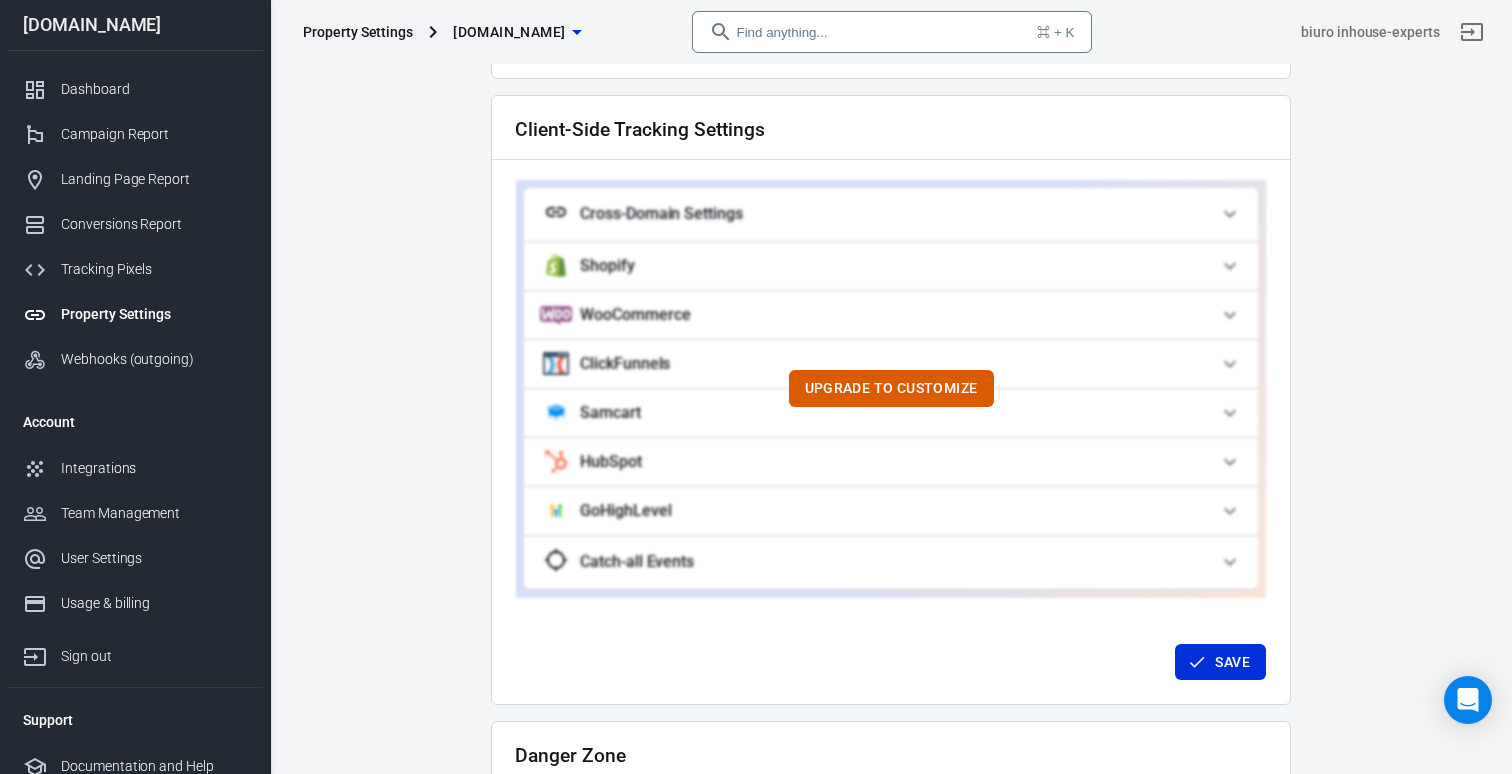 scroll, scrollTop: 1761, scrollLeft: 0, axis: vertical 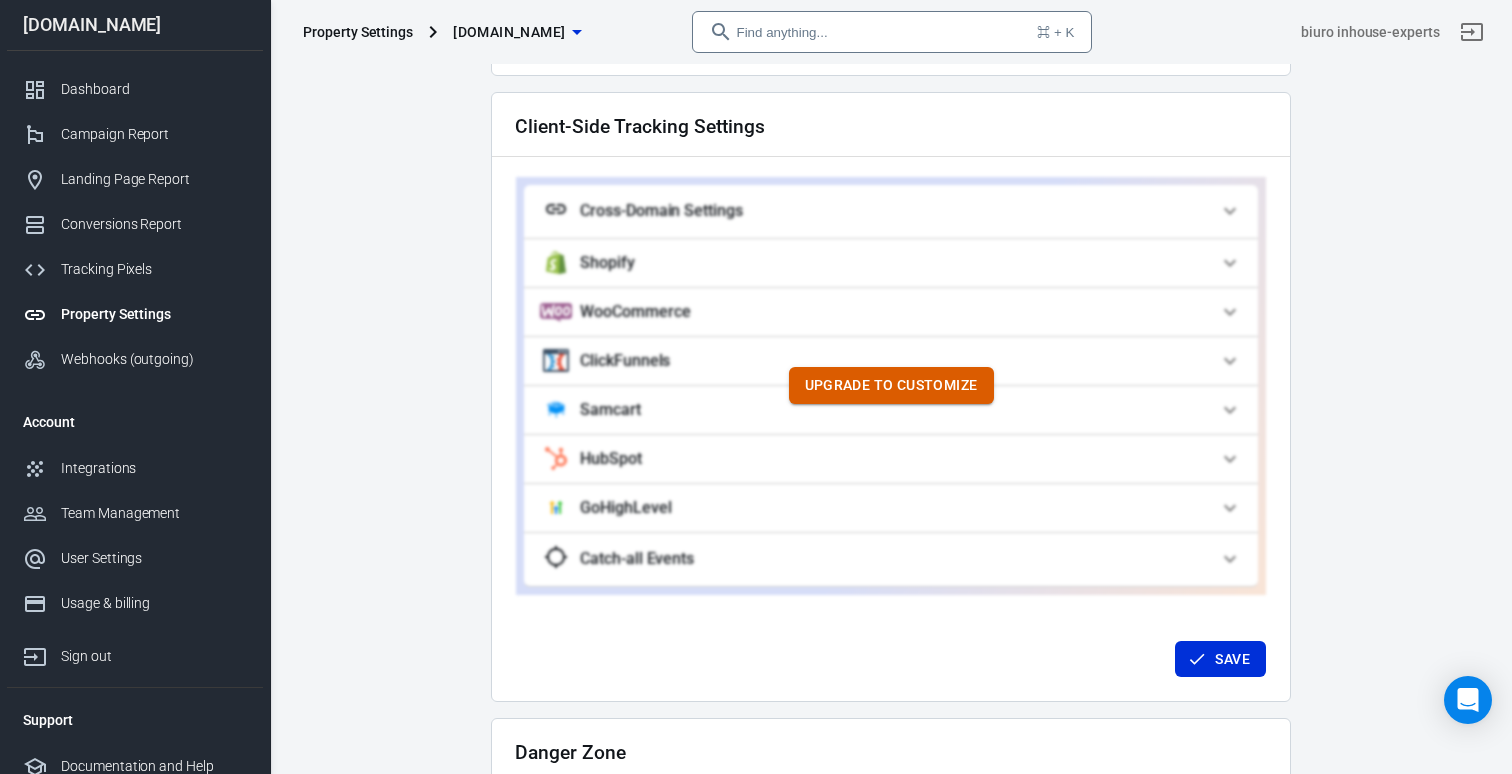 click on "Upgrade to customize" at bounding box center (891, 385) 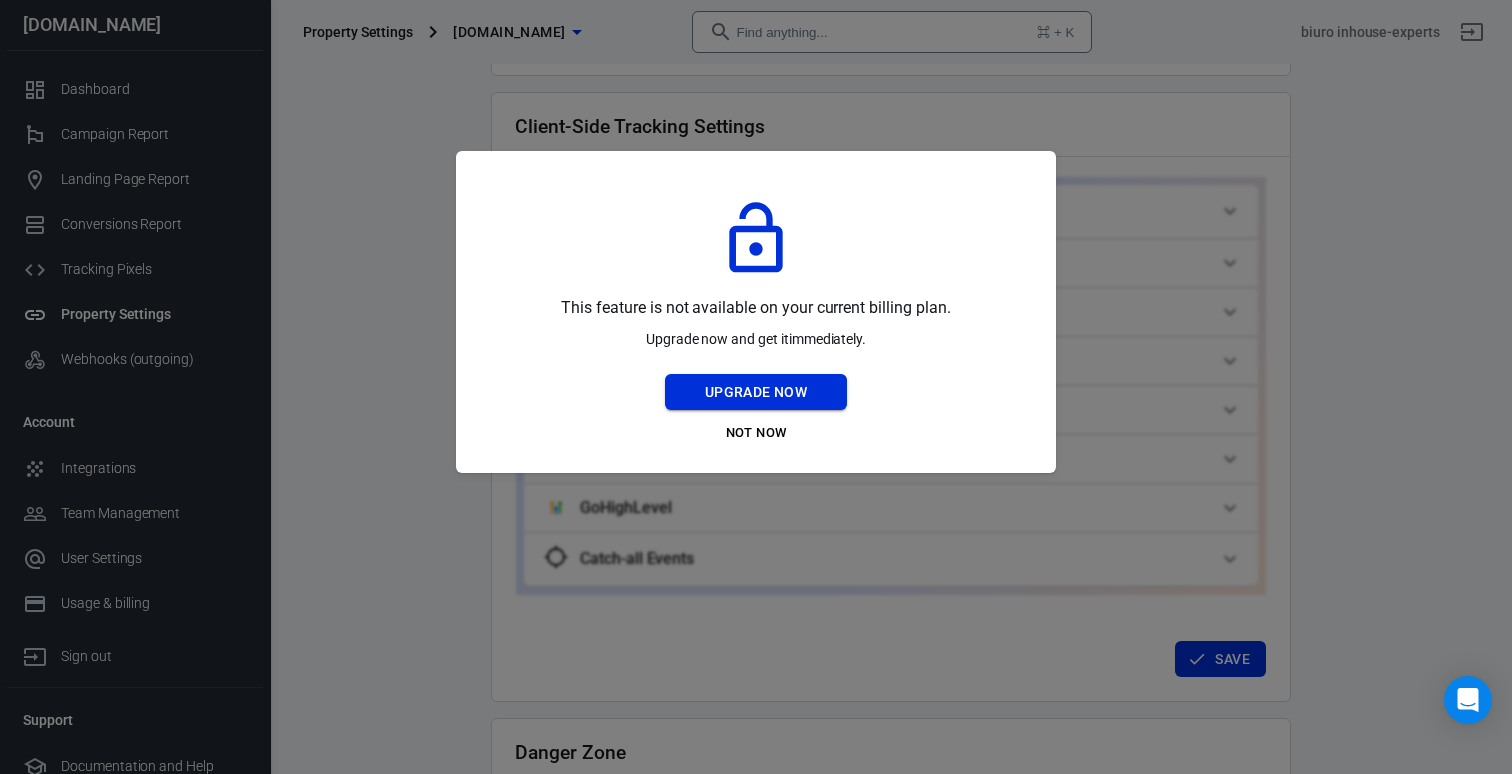 click on "Upgrade Now" at bounding box center [756, 392] 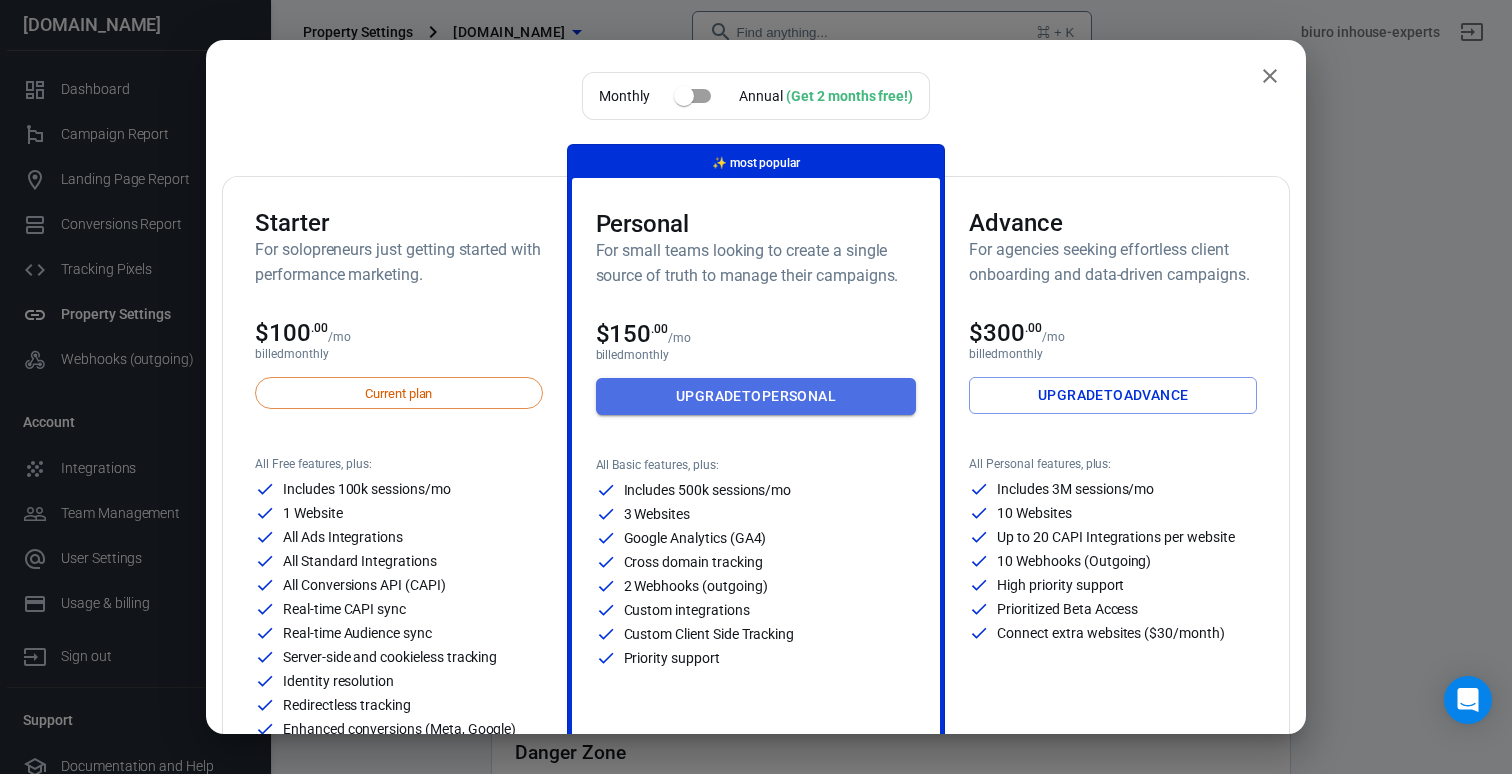 click on "Upgrade  to  Personal" at bounding box center (756, 396) 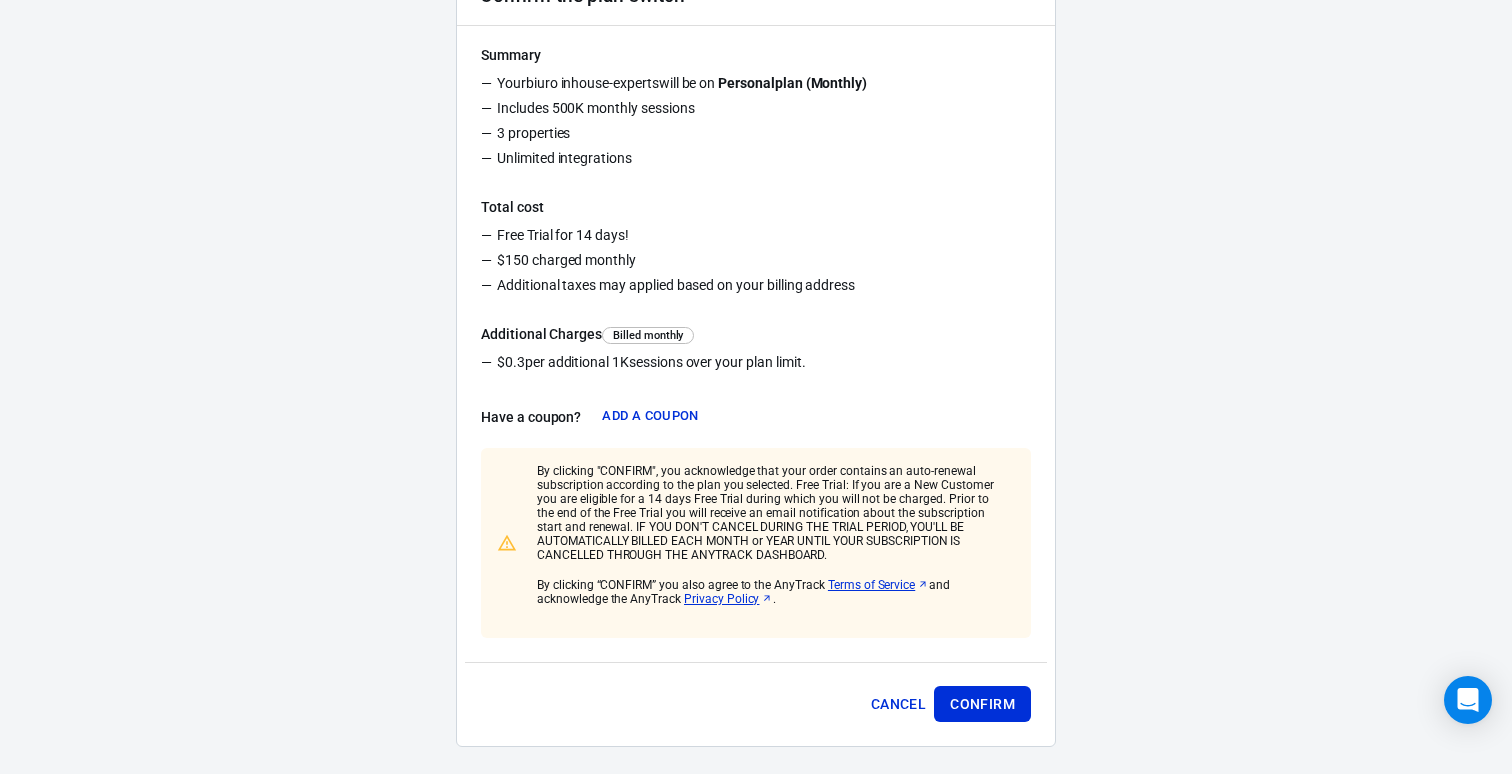 scroll, scrollTop: 332, scrollLeft: 0, axis: vertical 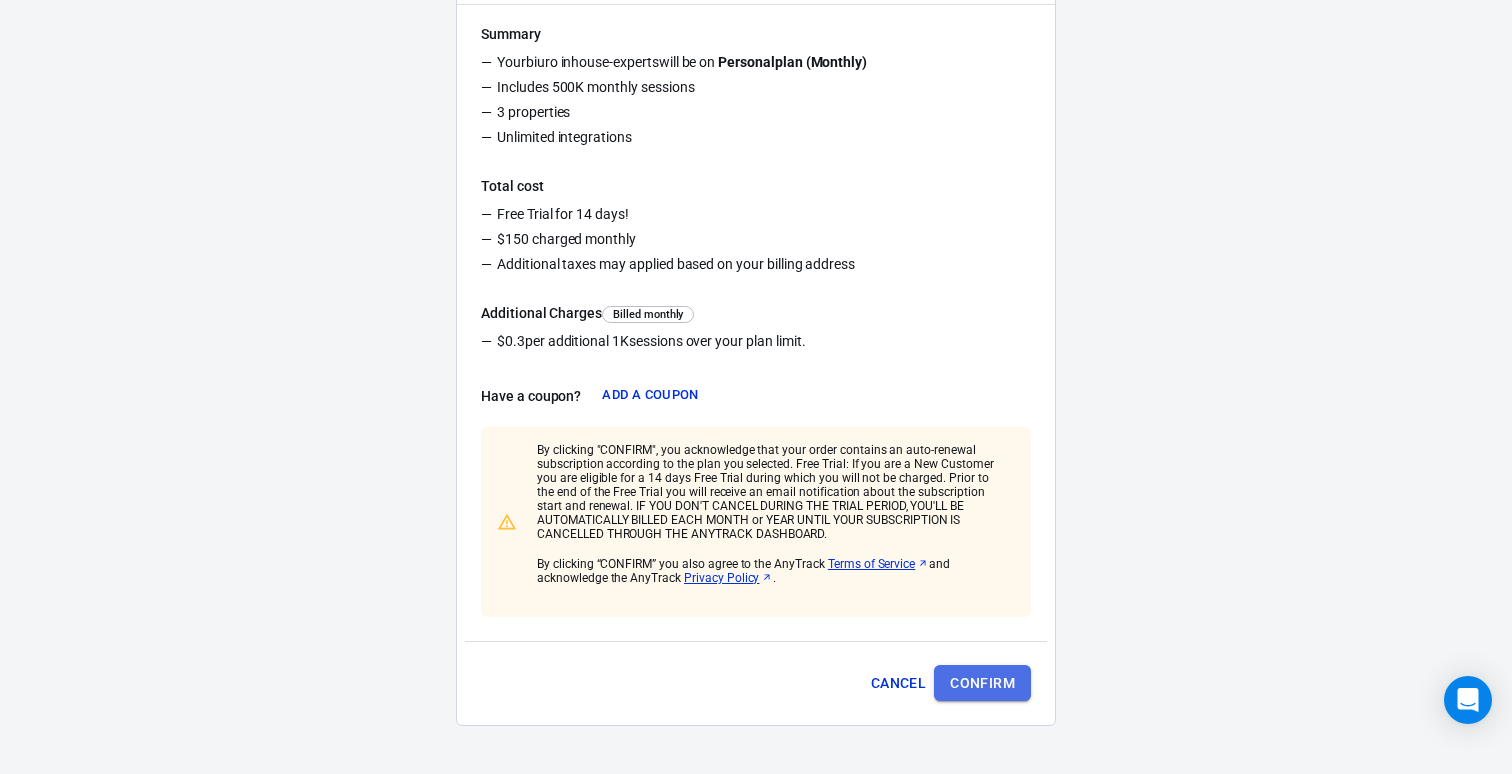 click on "Confirm" at bounding box center (982, 683) 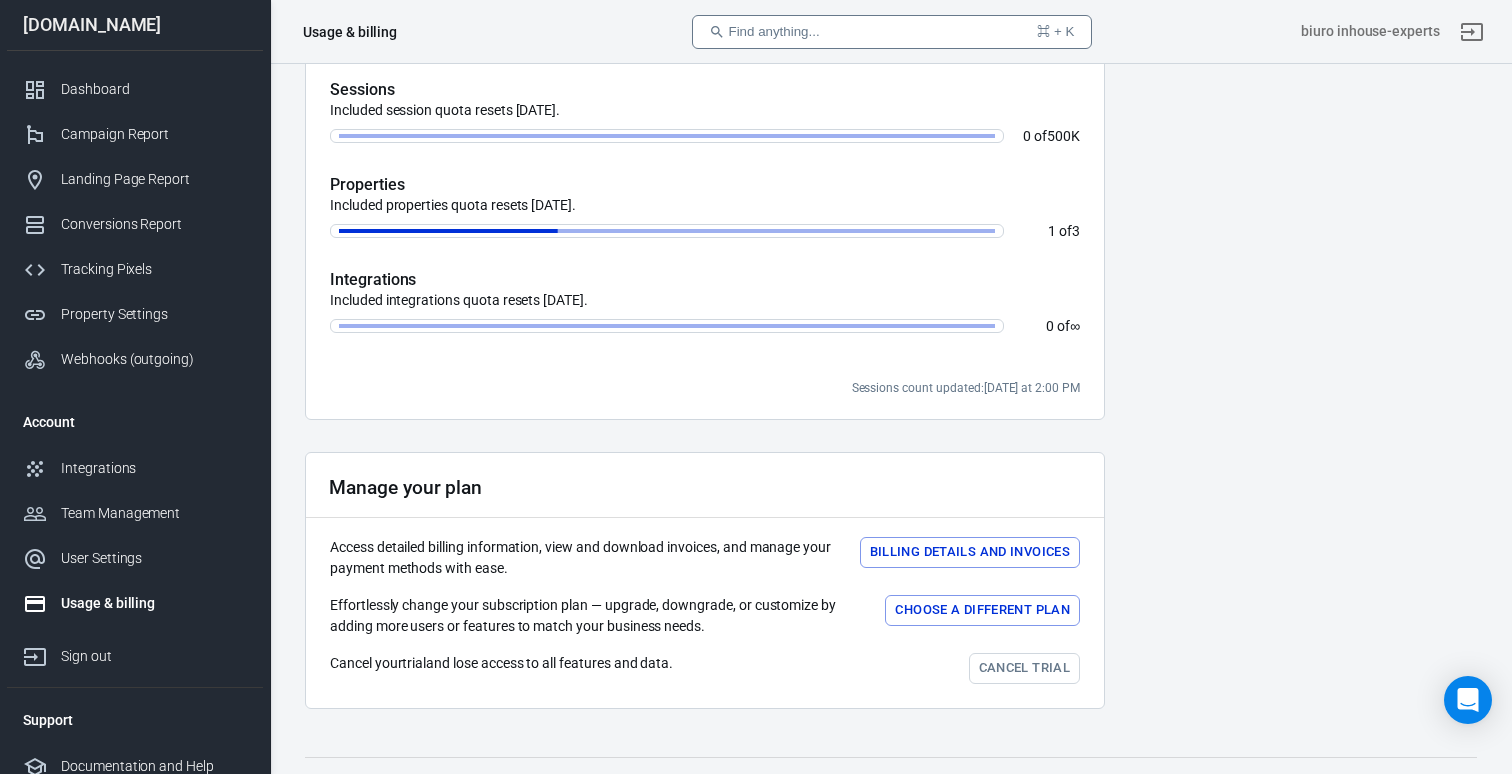 scroll, scrollTop: 623, scrollLeft: 0, axis: vertical 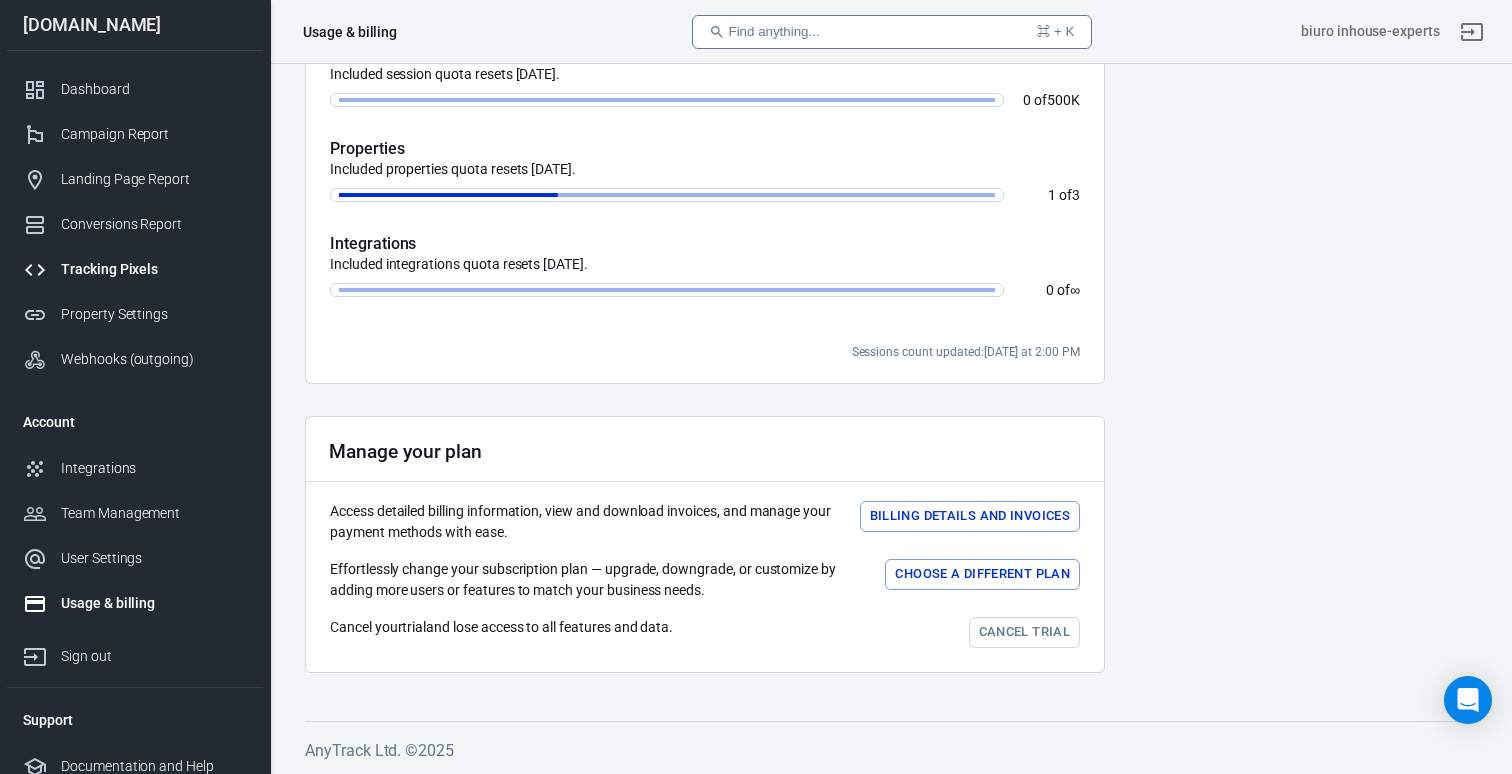 click on "Tracking Pixels" at bounding box center [135, 269] 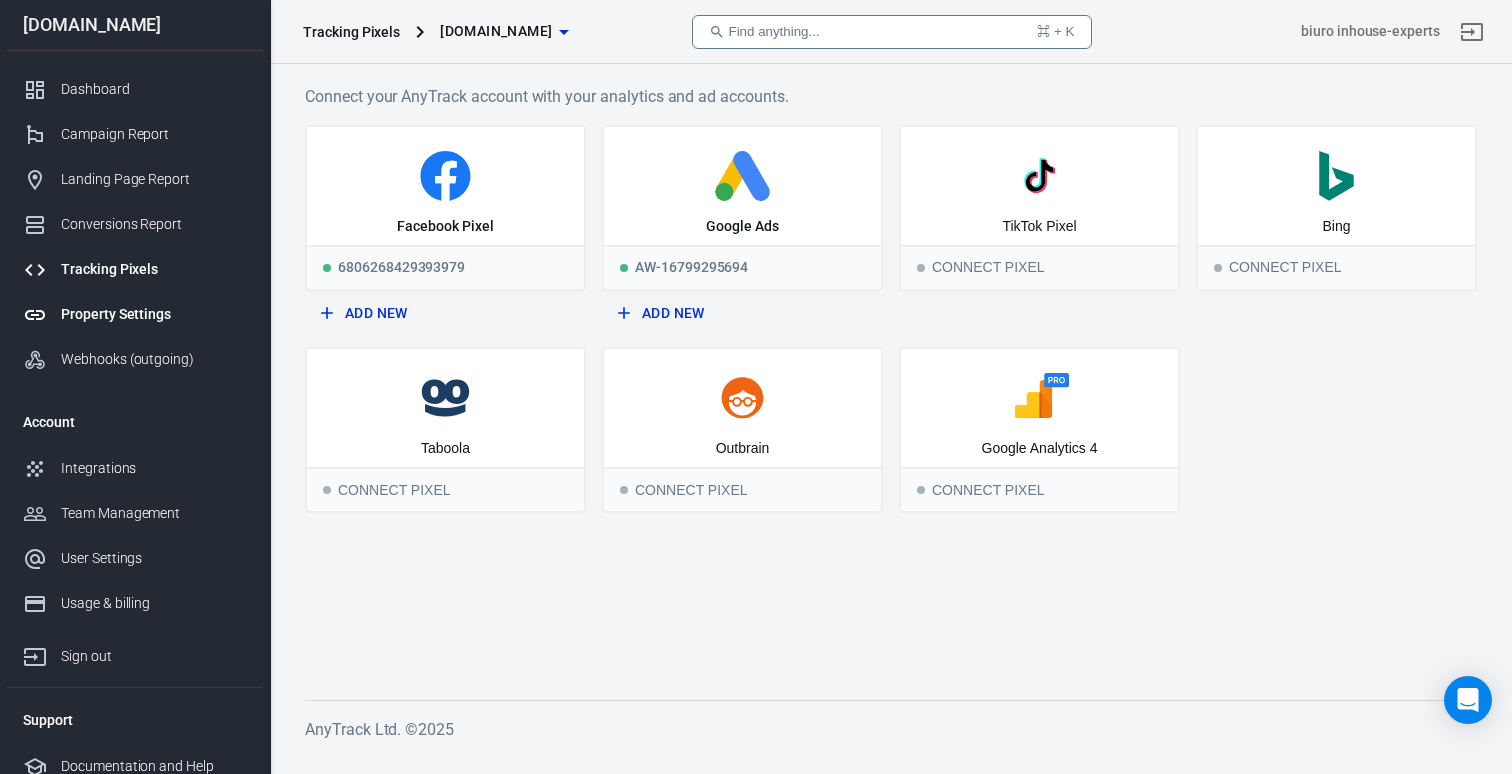 click on "Property Settings" at bounding box center (154, 314) 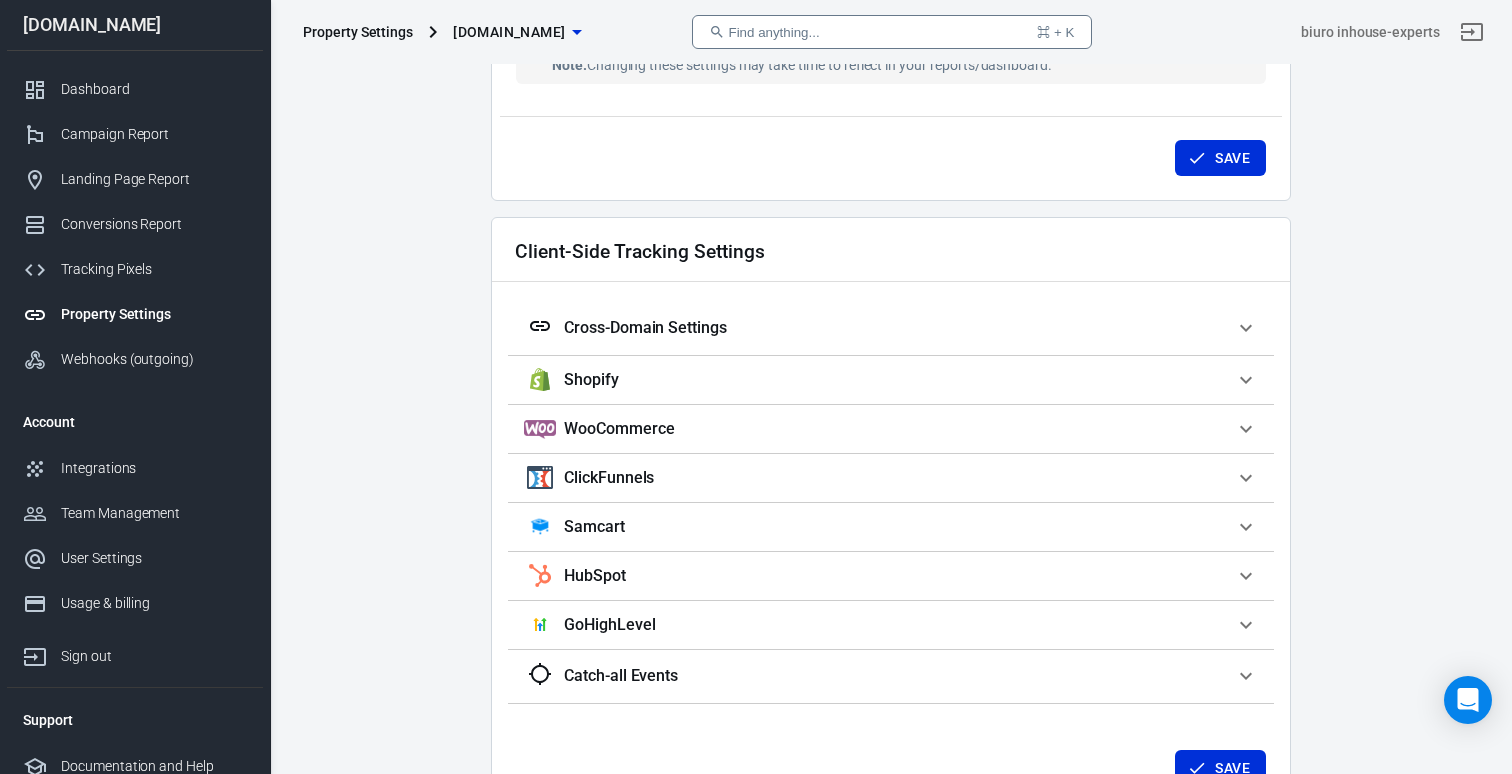 scroll, scrollTop: 1630, scrollLeft: 0, axis: vertical 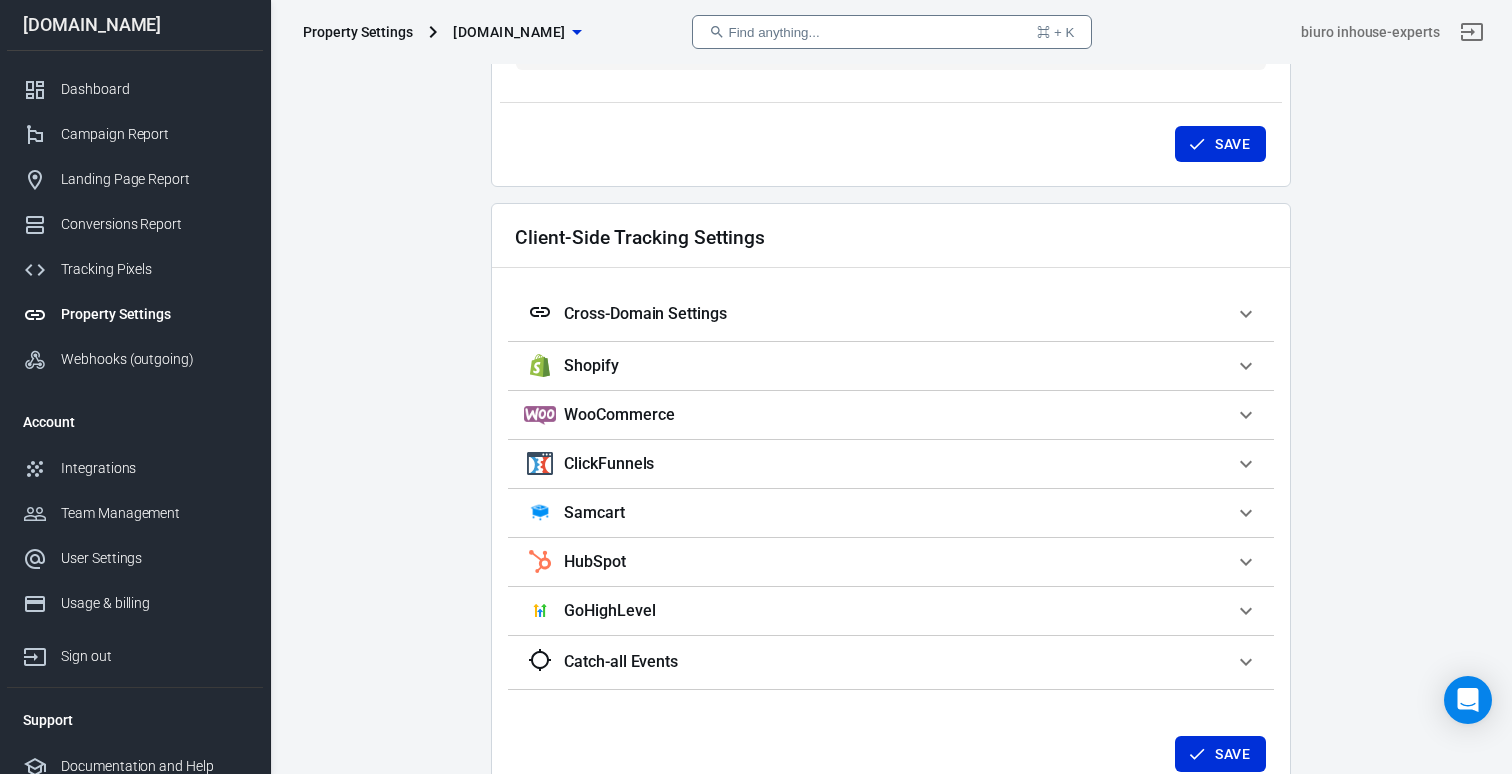 click on "Shopify" at bounding box center (591, 366) 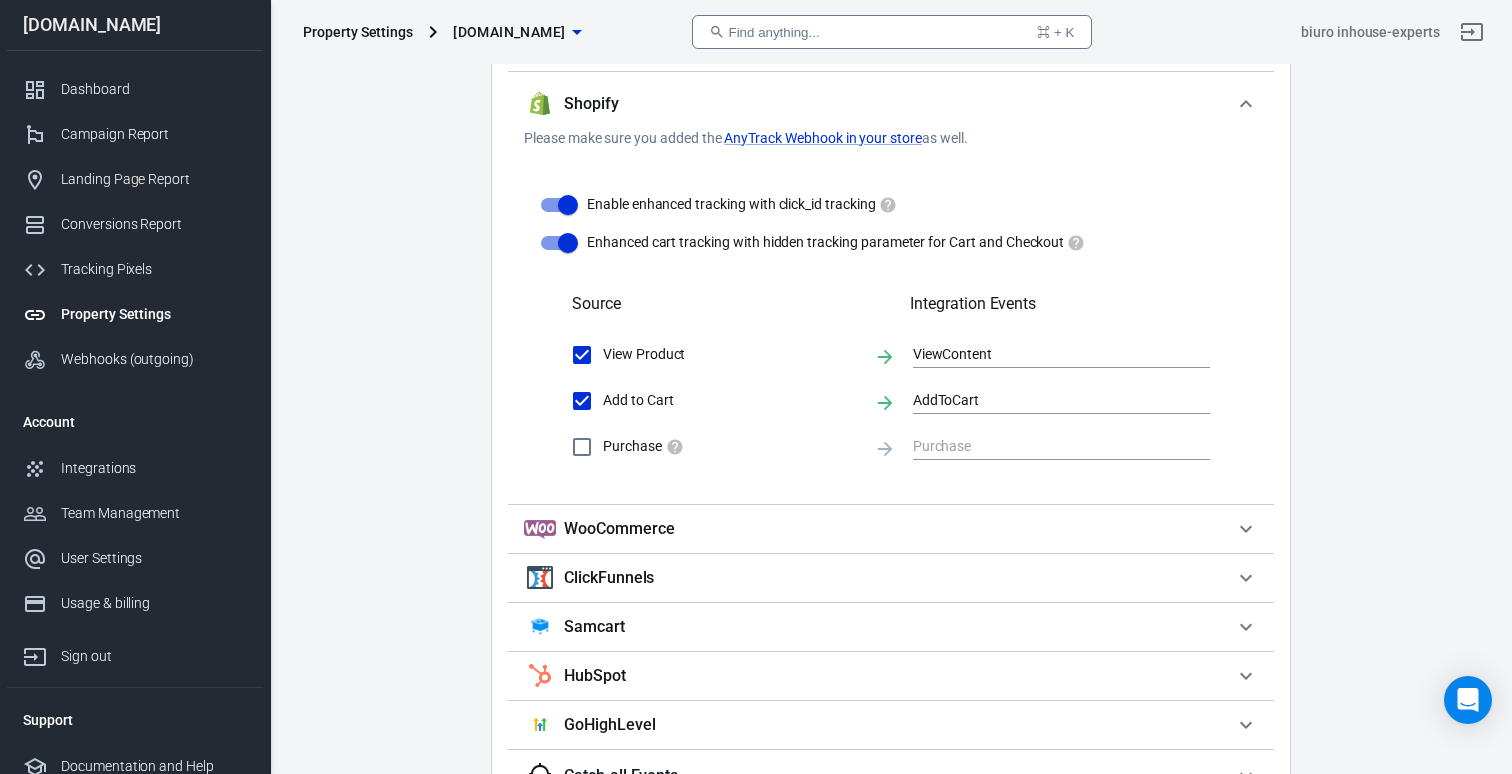 scroll, scrollTop: 1918, scrollLeft: 0, axis: vertical 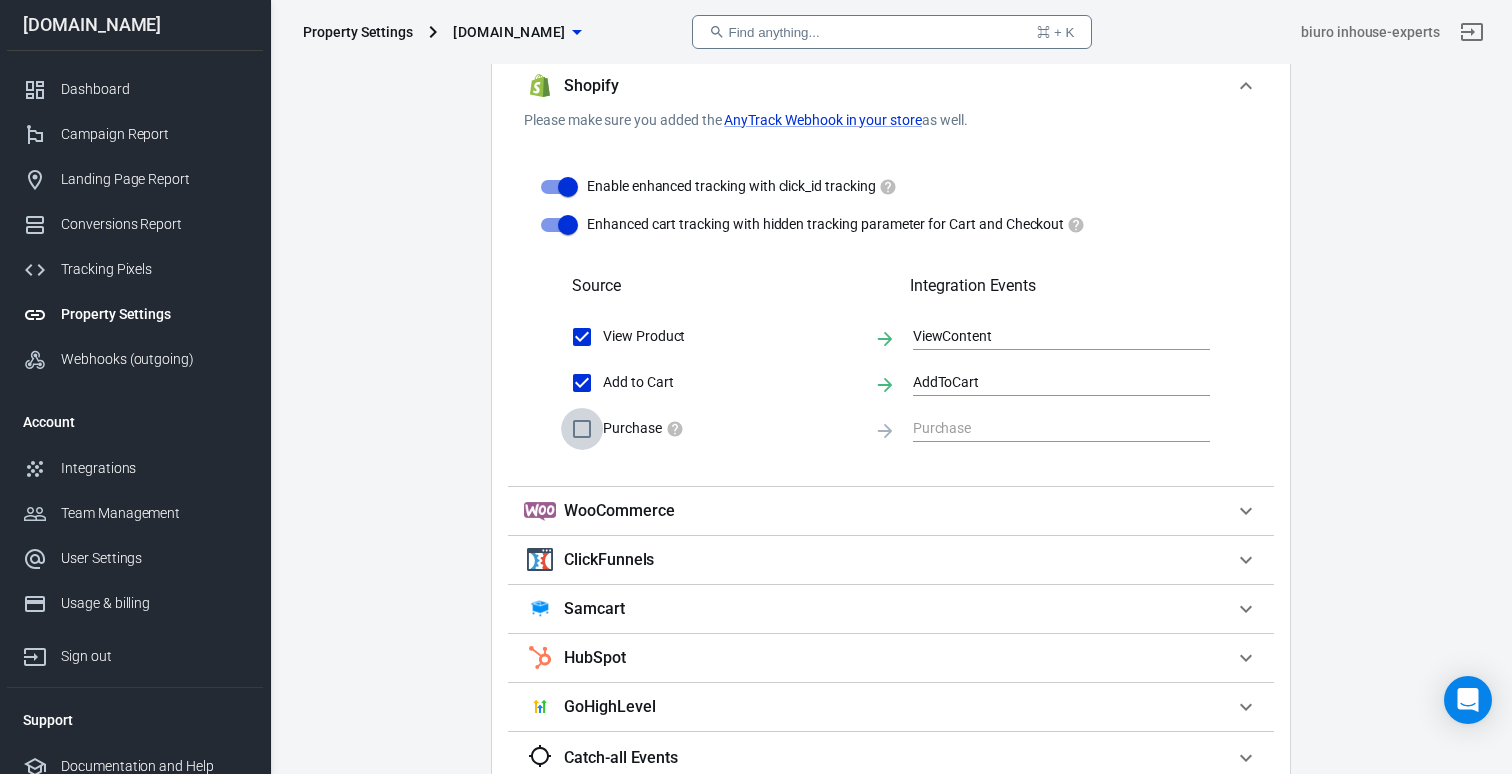 click on "Purchase" at bounding box center (582, 429) 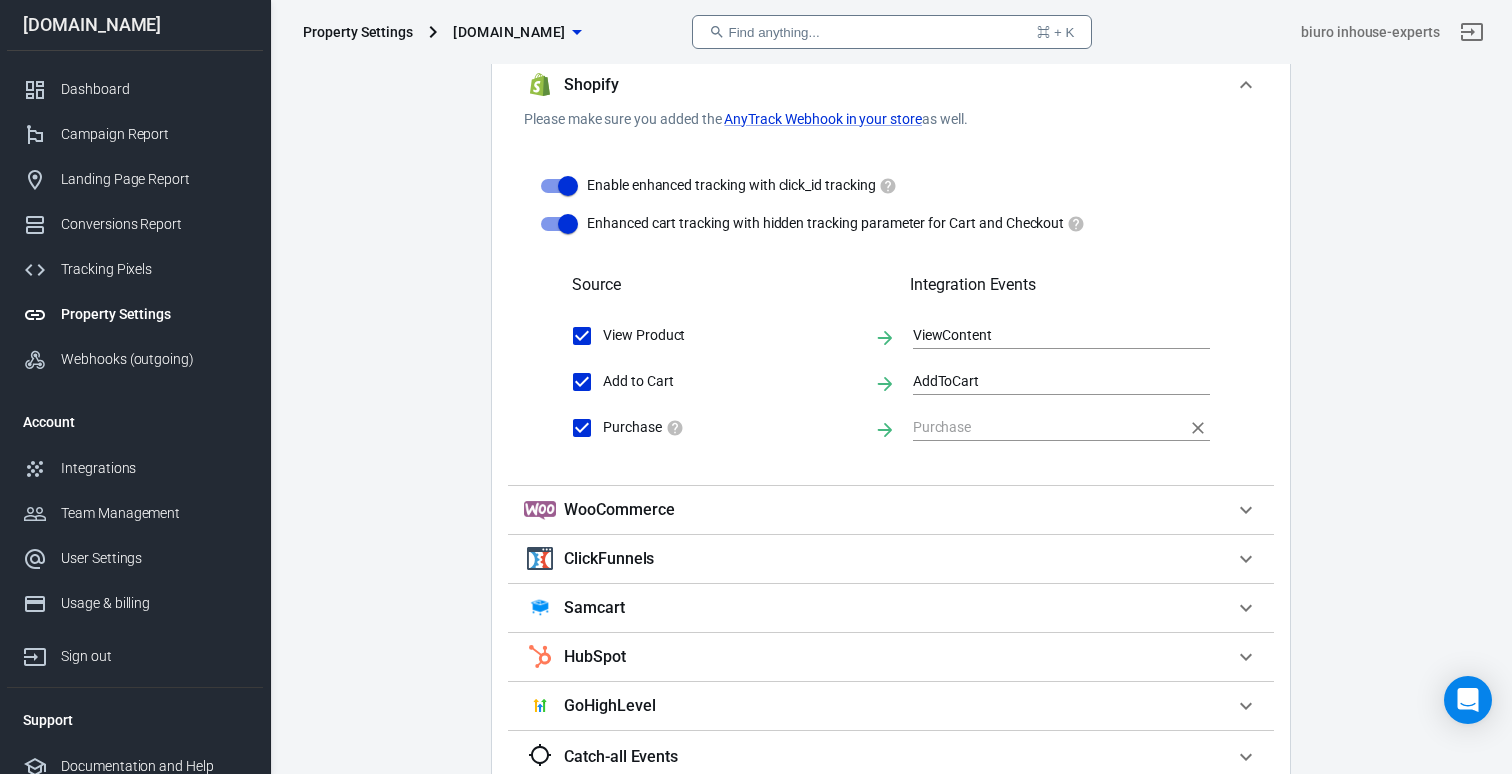 click at bounding box center [1046, 427] 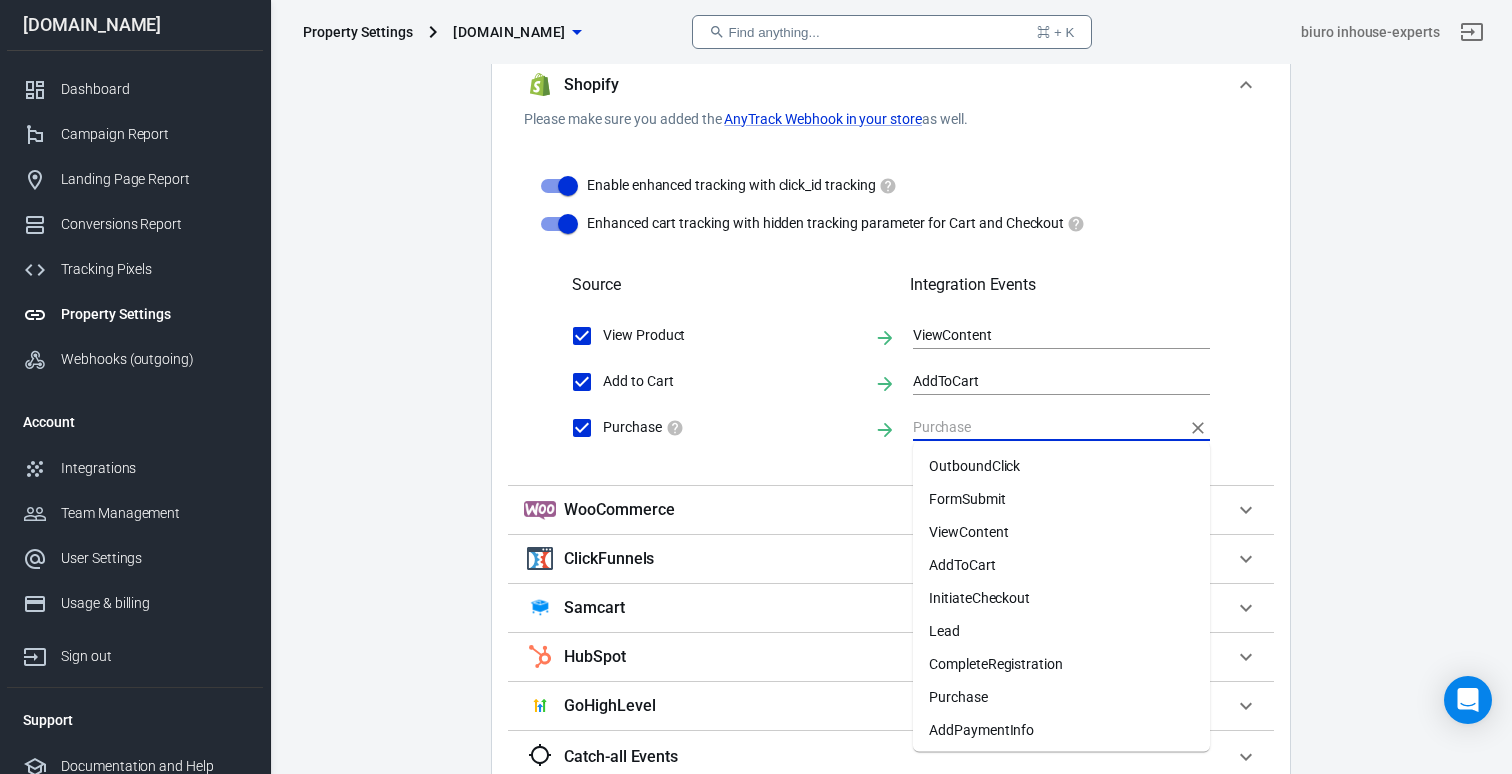 click on "Purchase" at bounding box center [1061, 697] 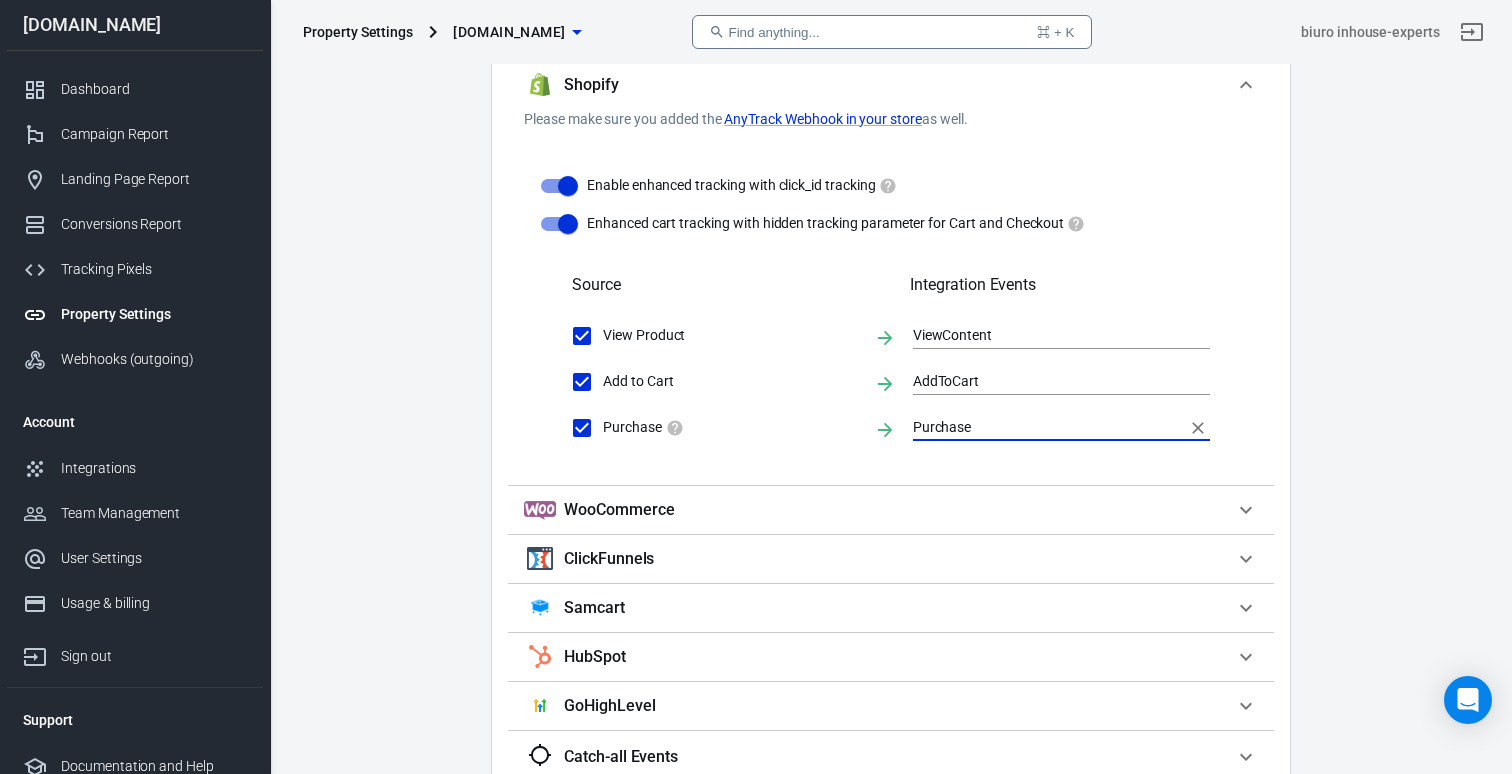 scroll, scrollTop: 1922, scrollLeft: 0, axis: vertical 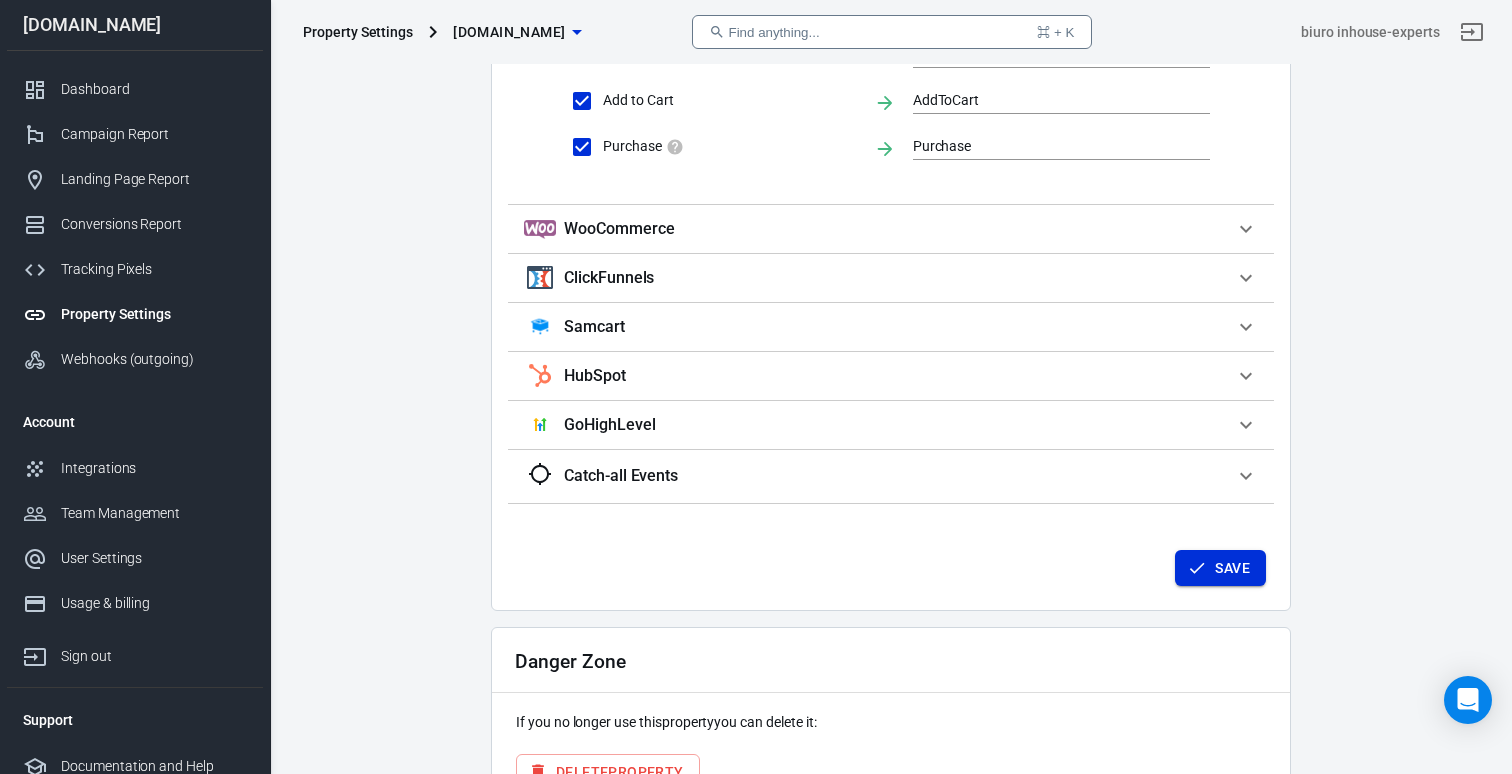 click on "Save" at bounding box center [1232, 568] 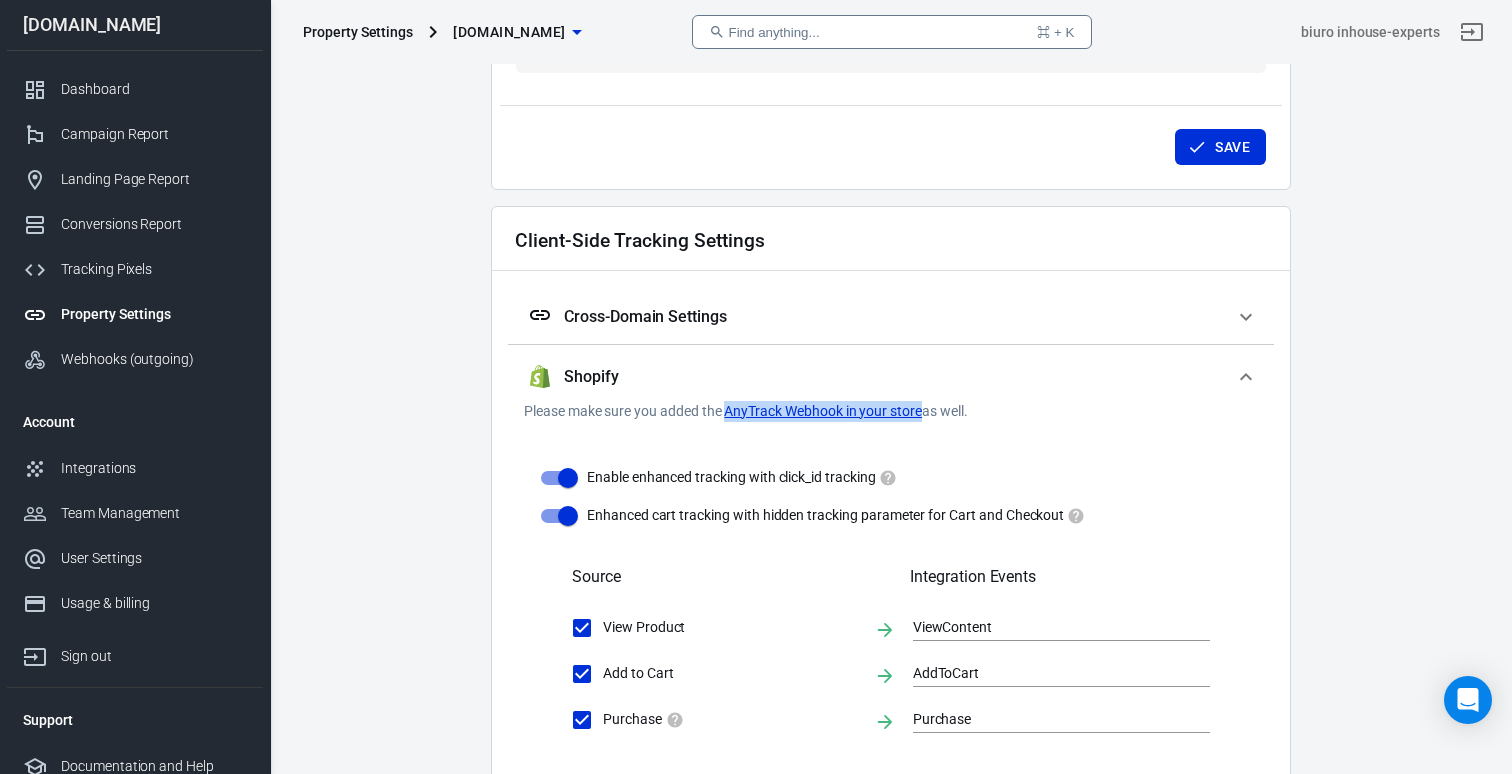 scroll, scrollTop: 1662, scrollLeft: 0, axis: vertical 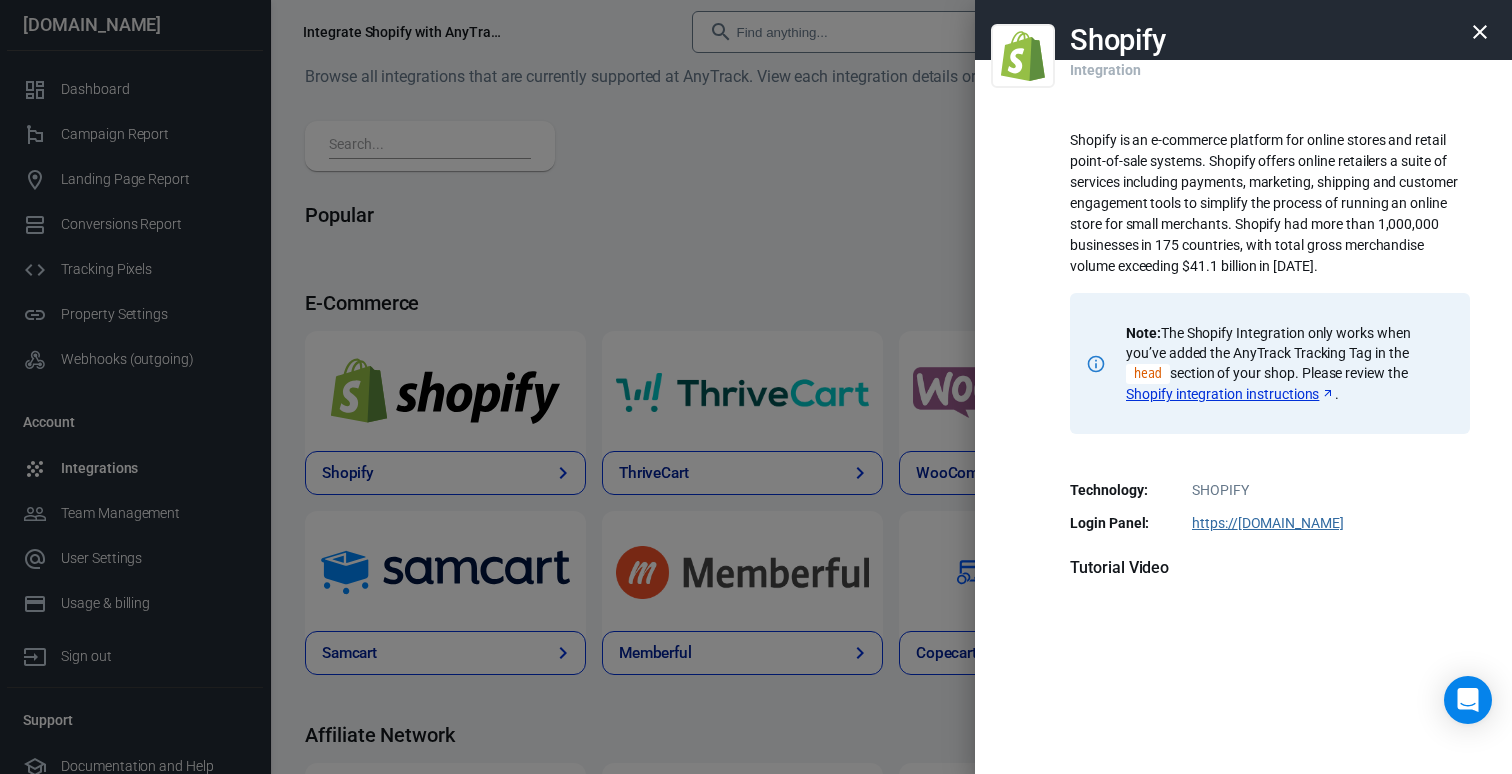 click on "Shopify integration instructions" at bounding box center (1230, 394) 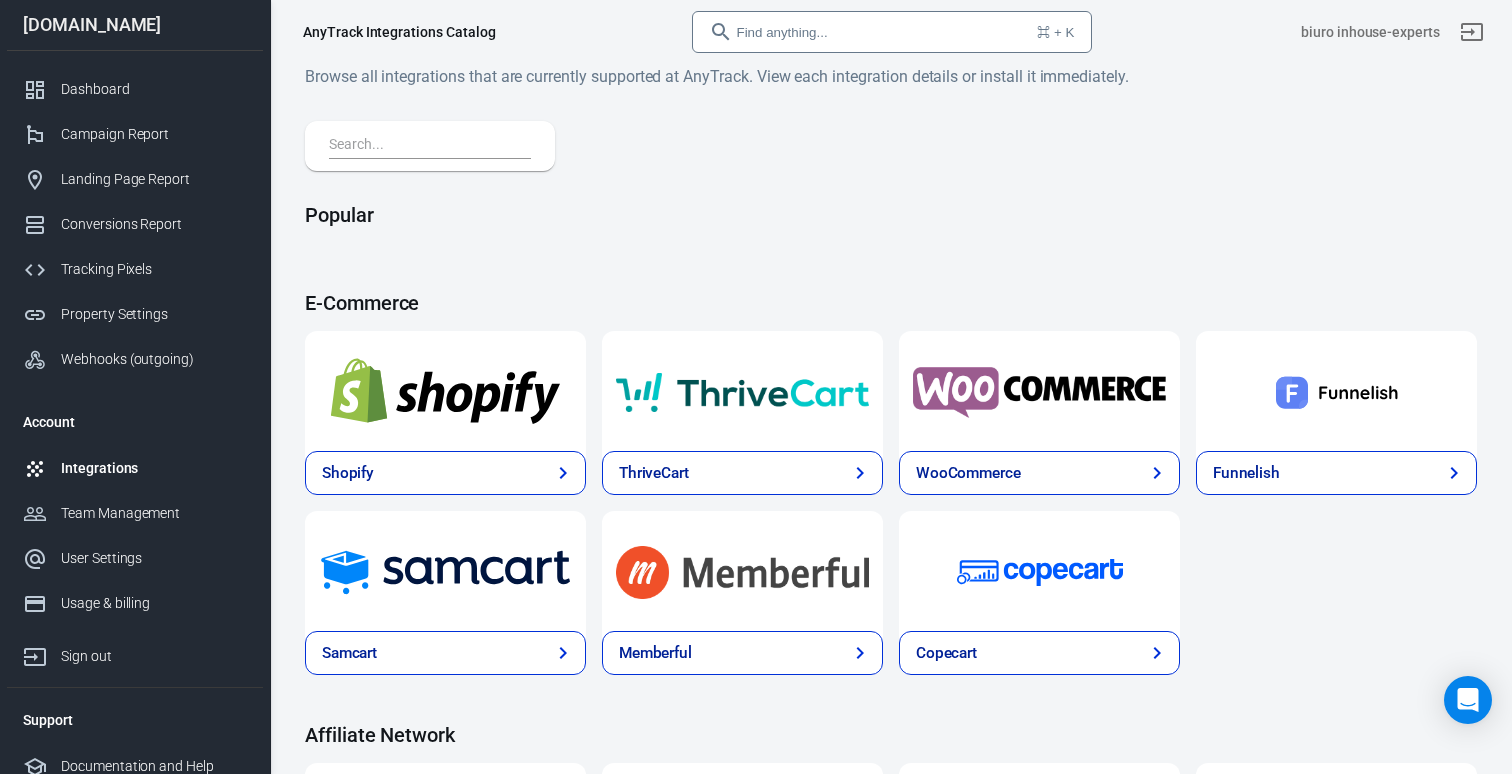 click on "Shopify" at bounding box center (445, 473) 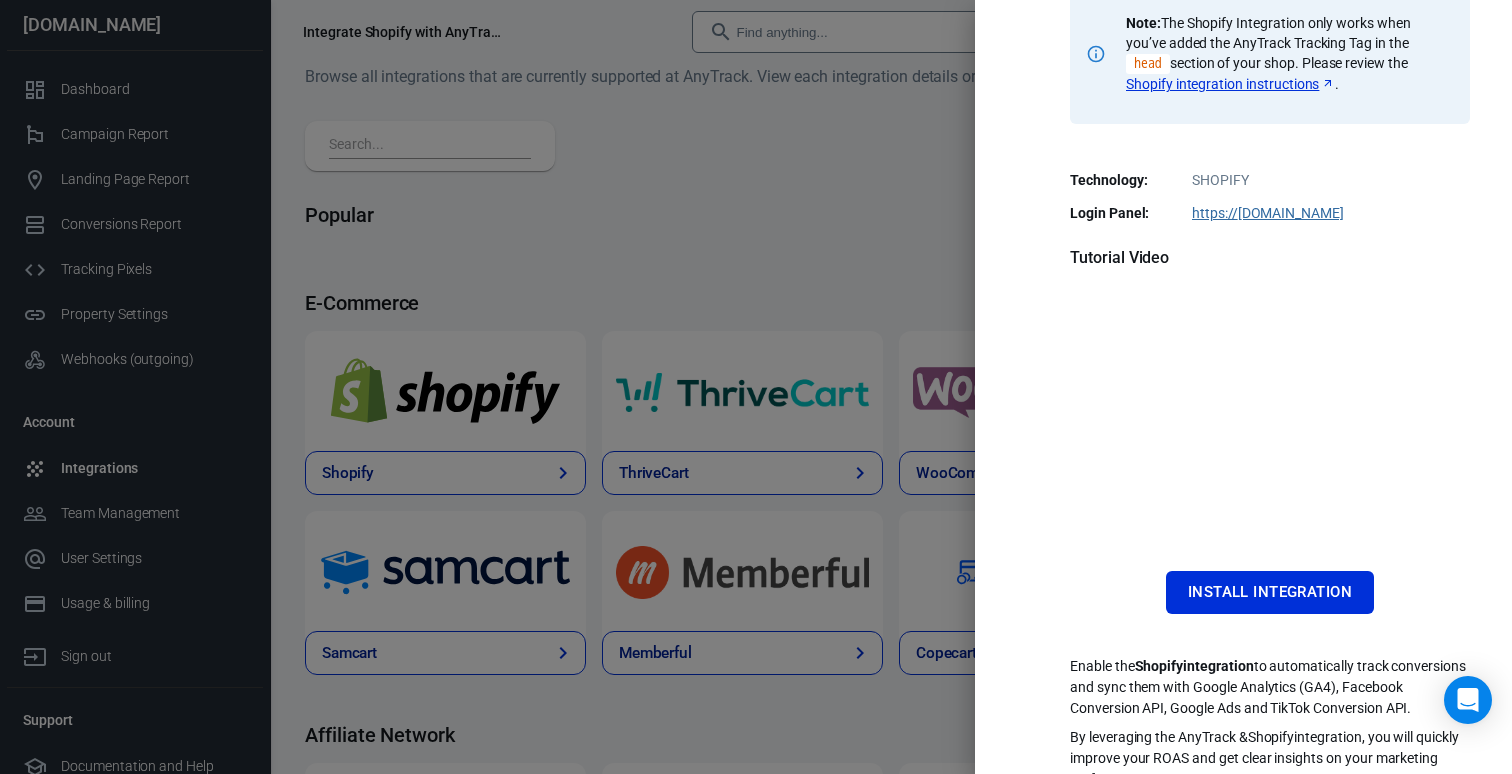 scroll, scrollTop: 360, scrollLeft: 0, axis: vertical 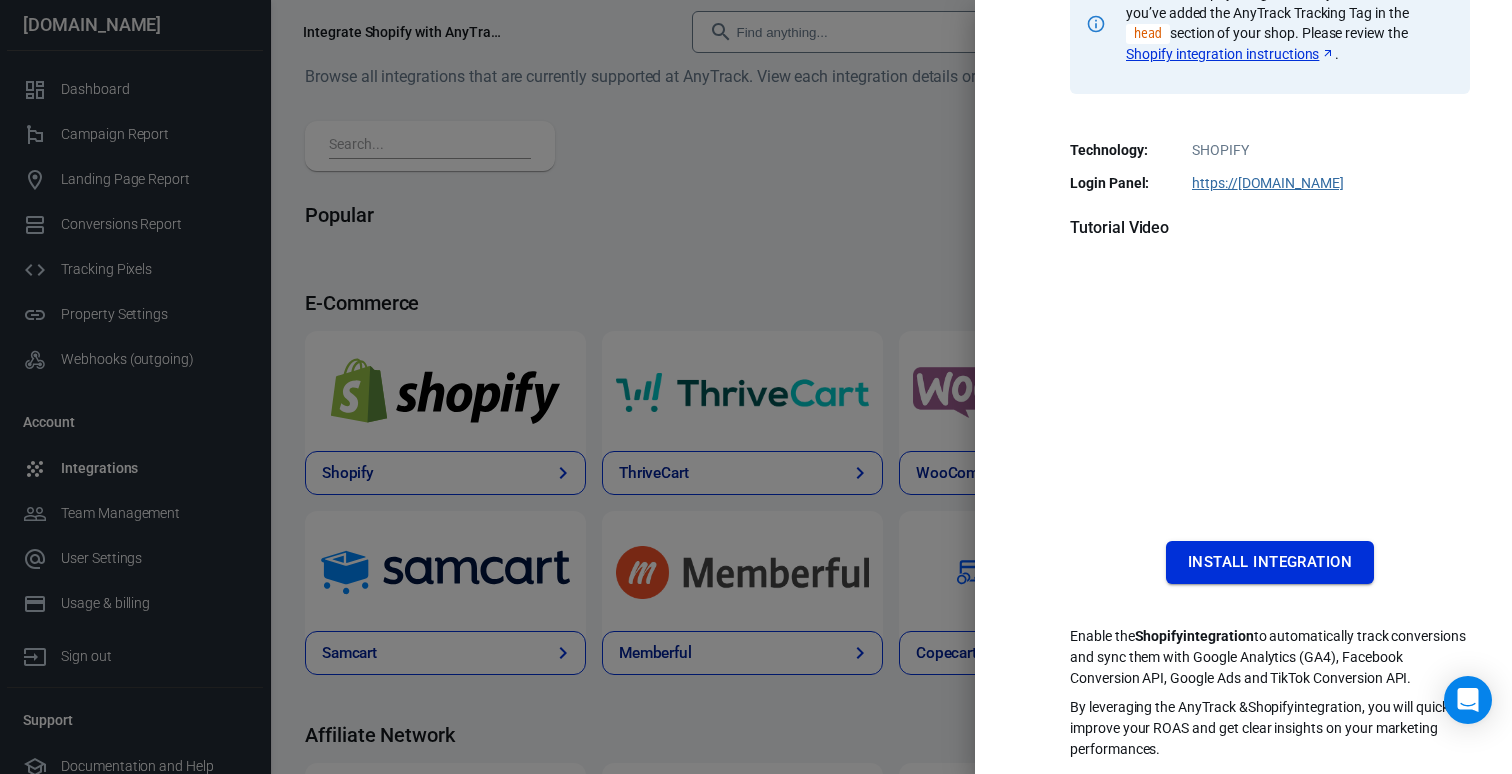 click on "Install Integration" at bounding box center [1270, 562] 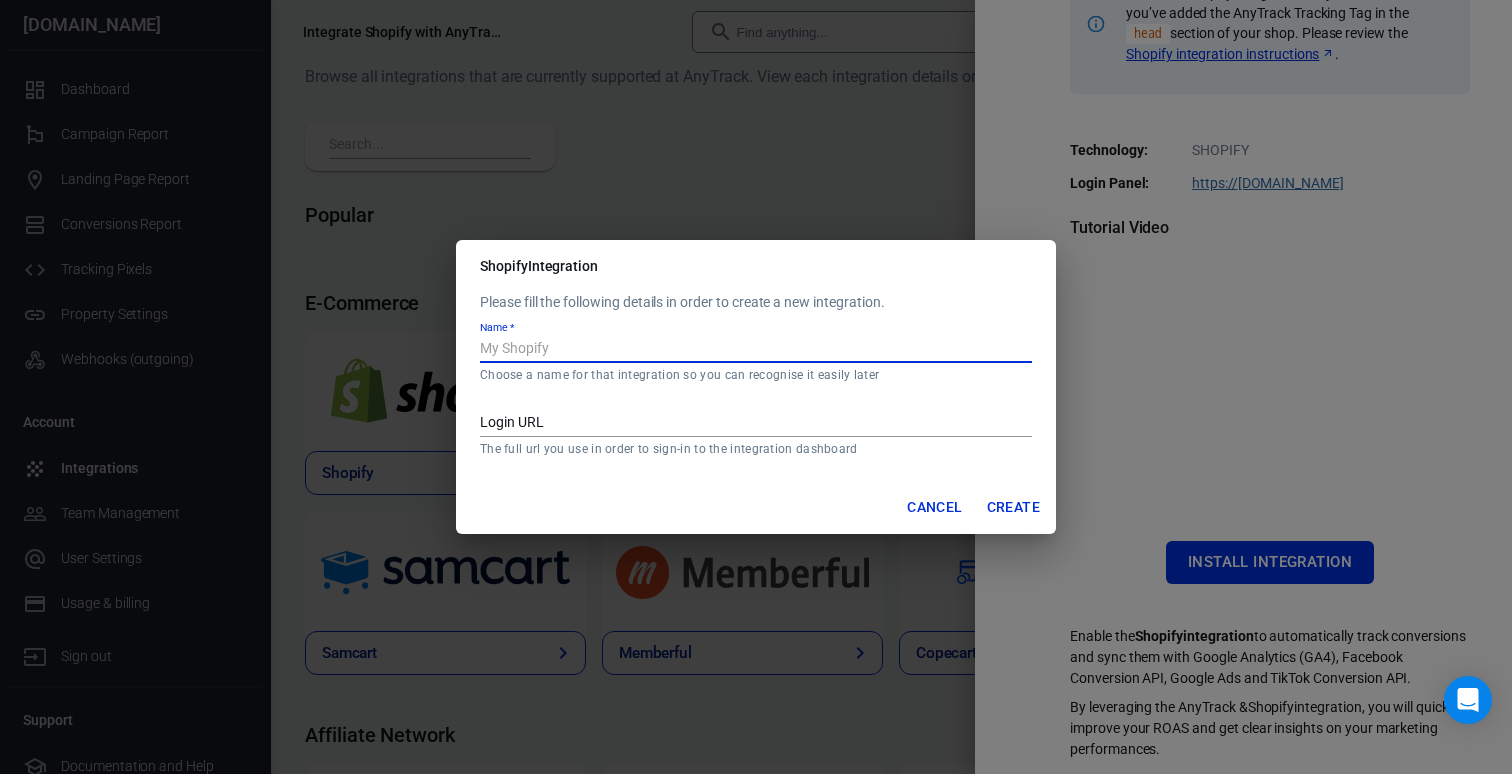 click on "Name   *" at bounding box center (756, 350) 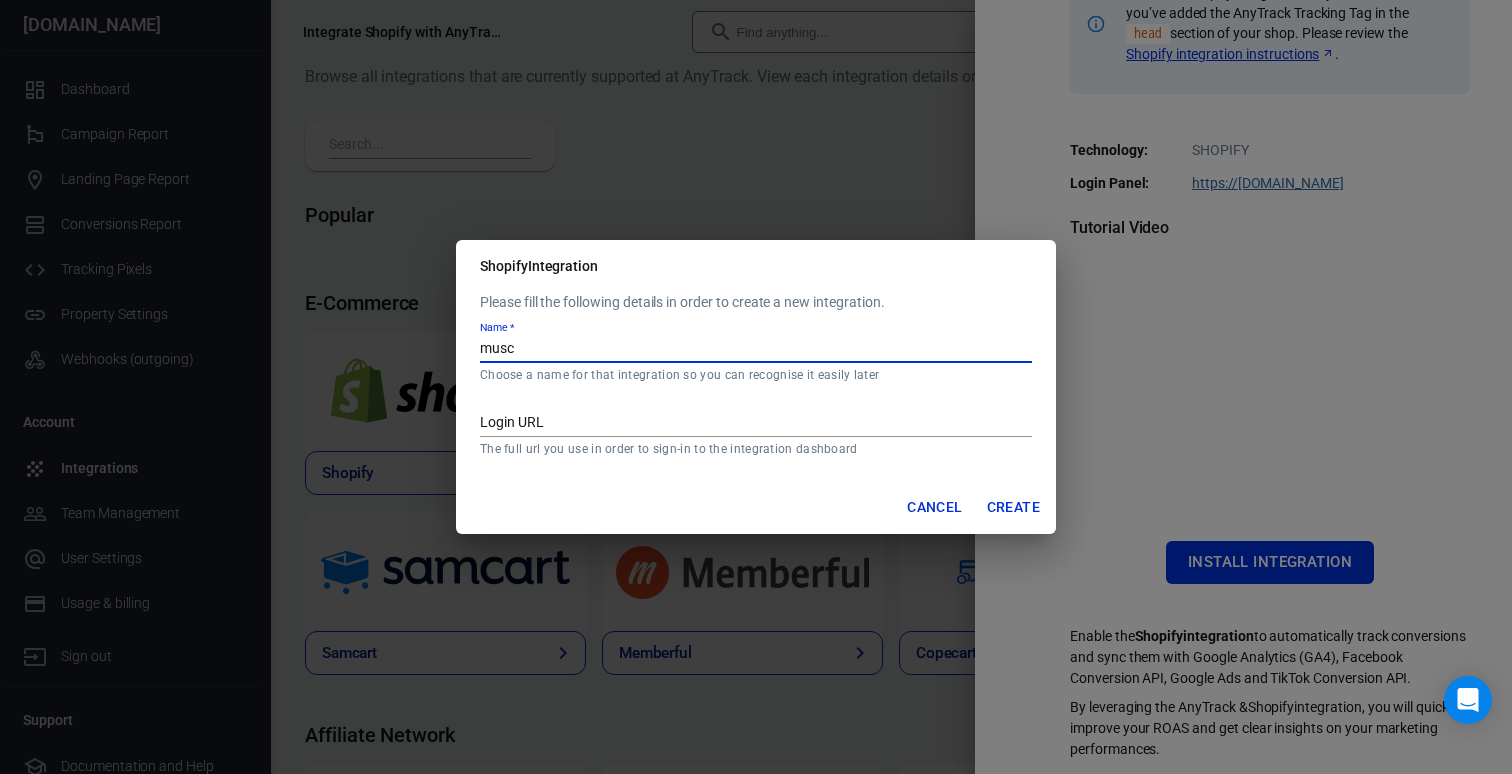 paste on "MGN Musclegraphy Nutrition" 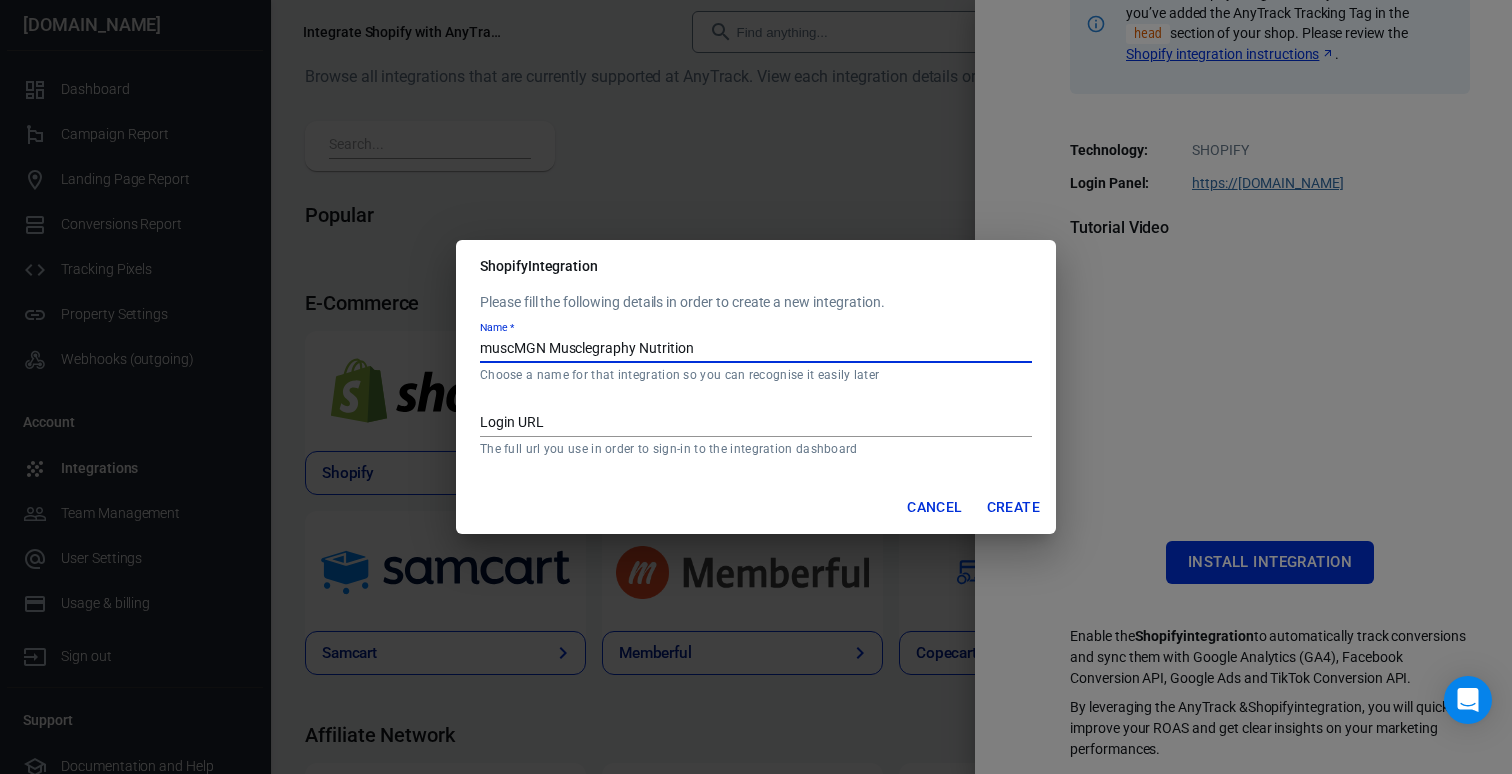 paste 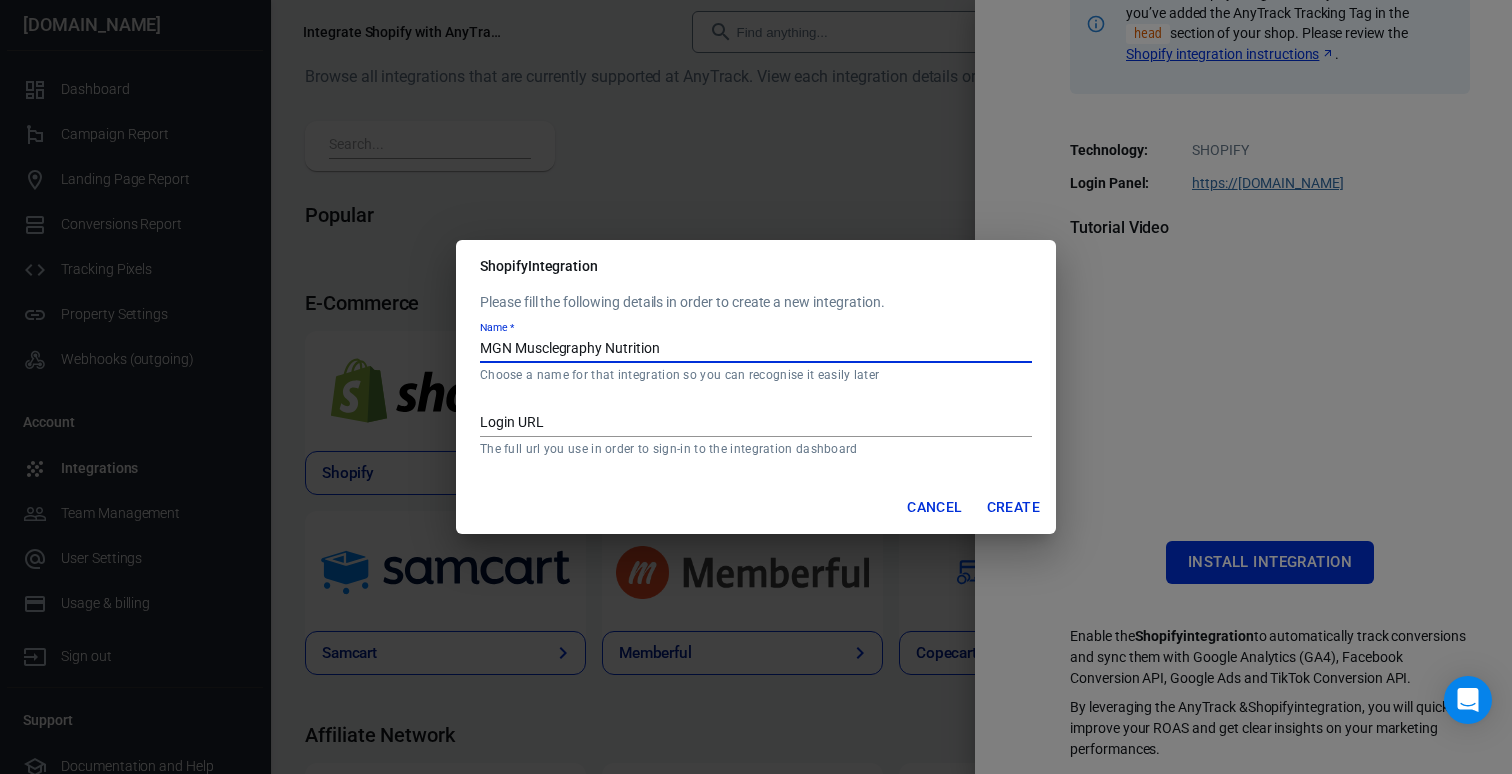 type on "MGN Musclegraphy Nutrition" 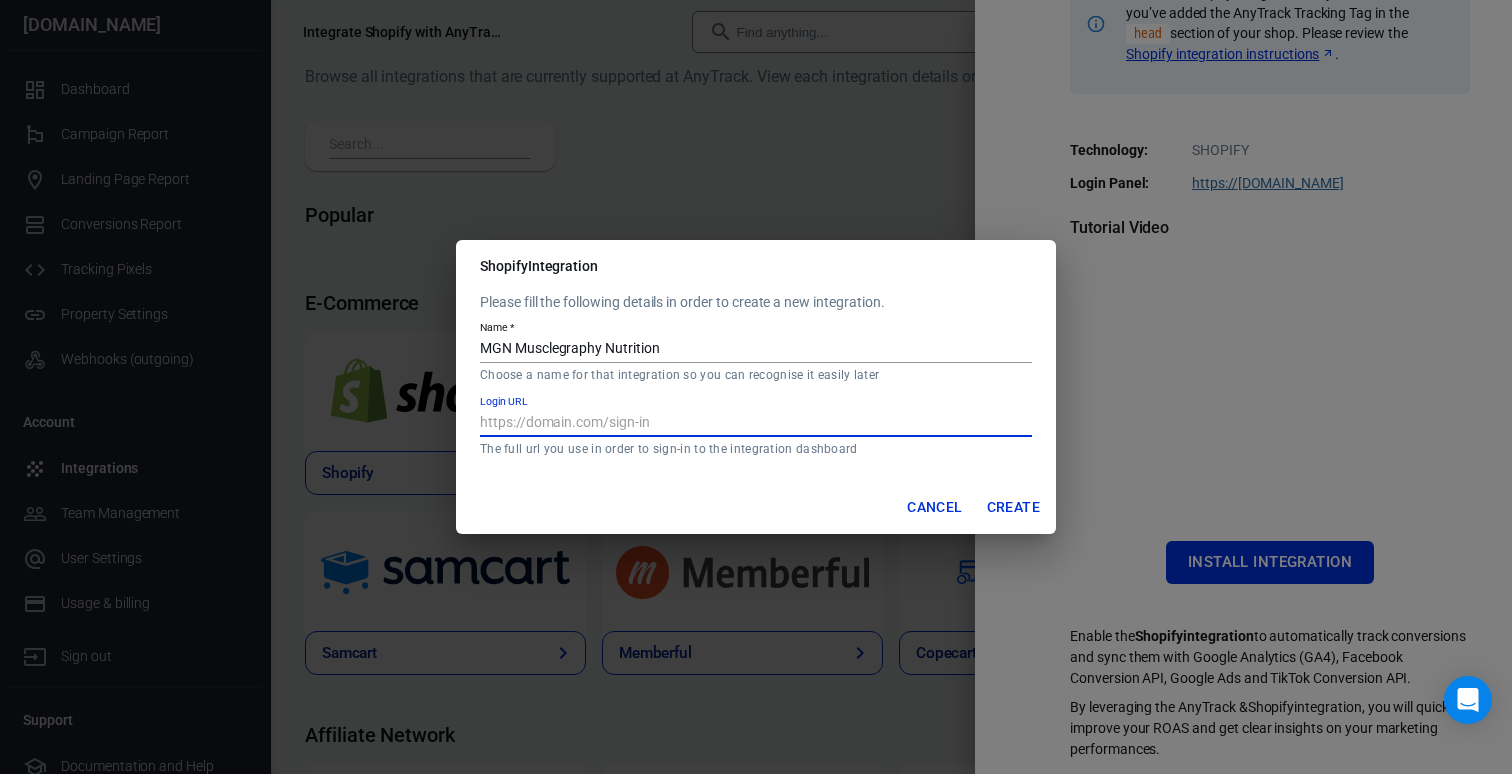 click on "Login URL" at bounding box center (756, 424) 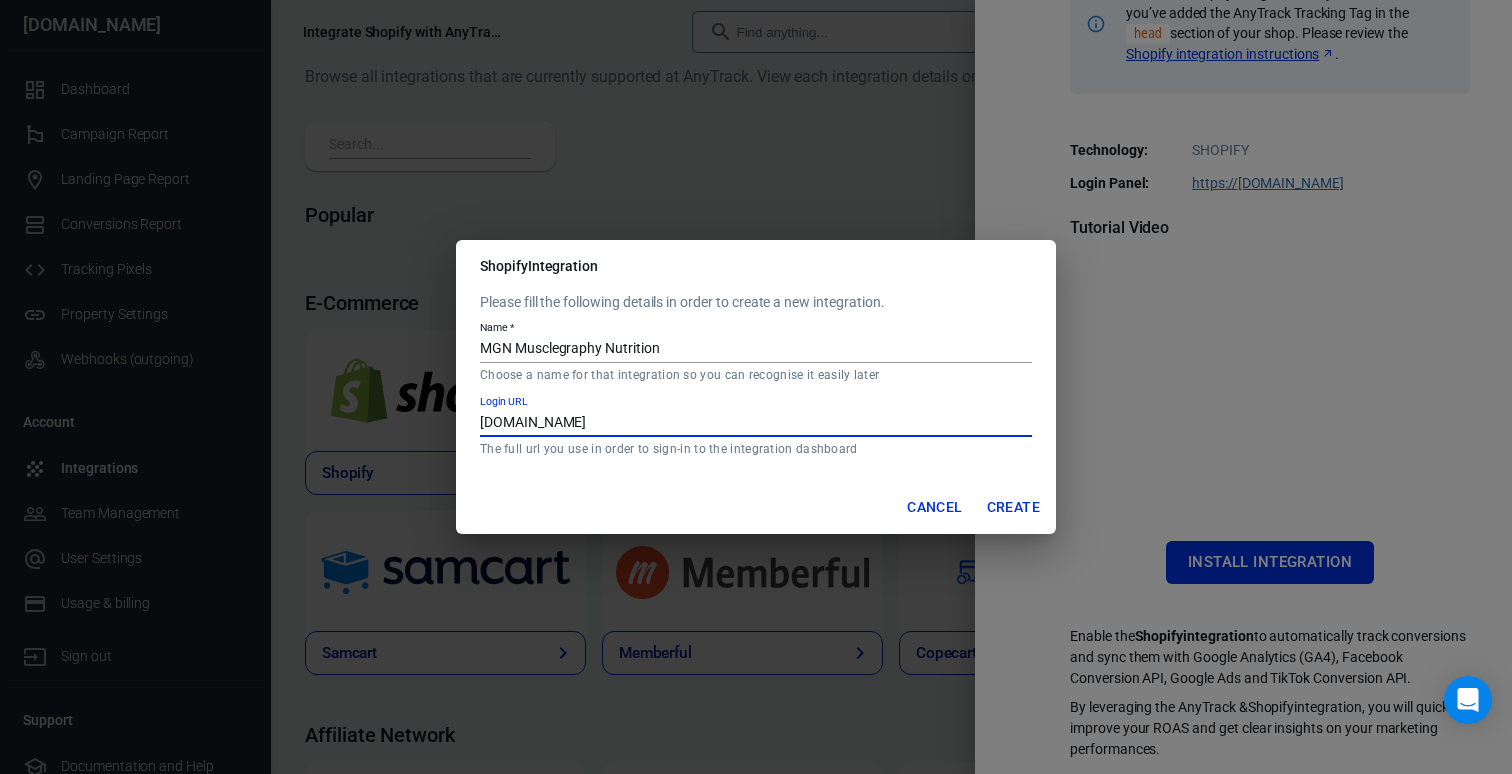 type on "[DOMAIN_NAME]" 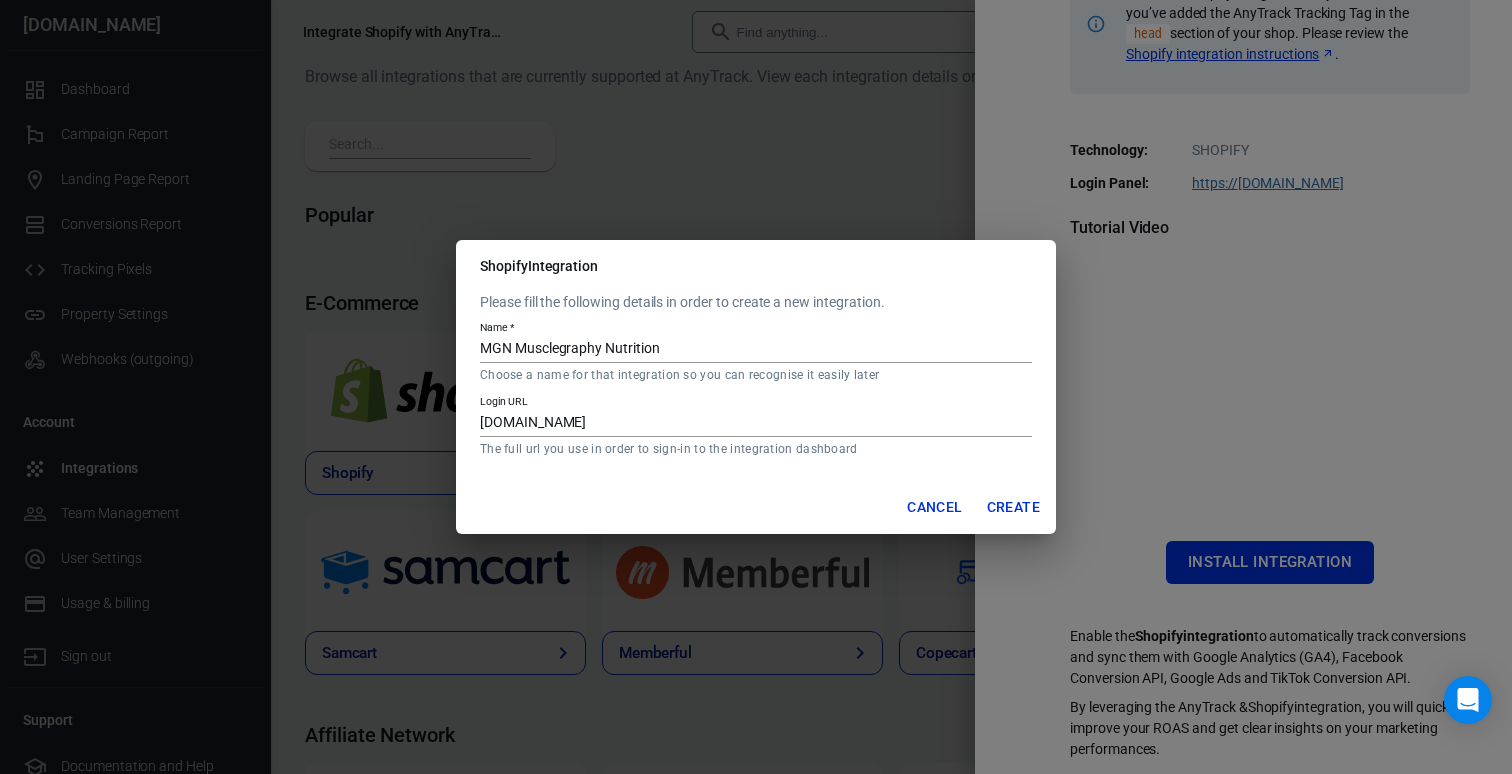 click on "Cancel Create" at bounding box center (756, 507) 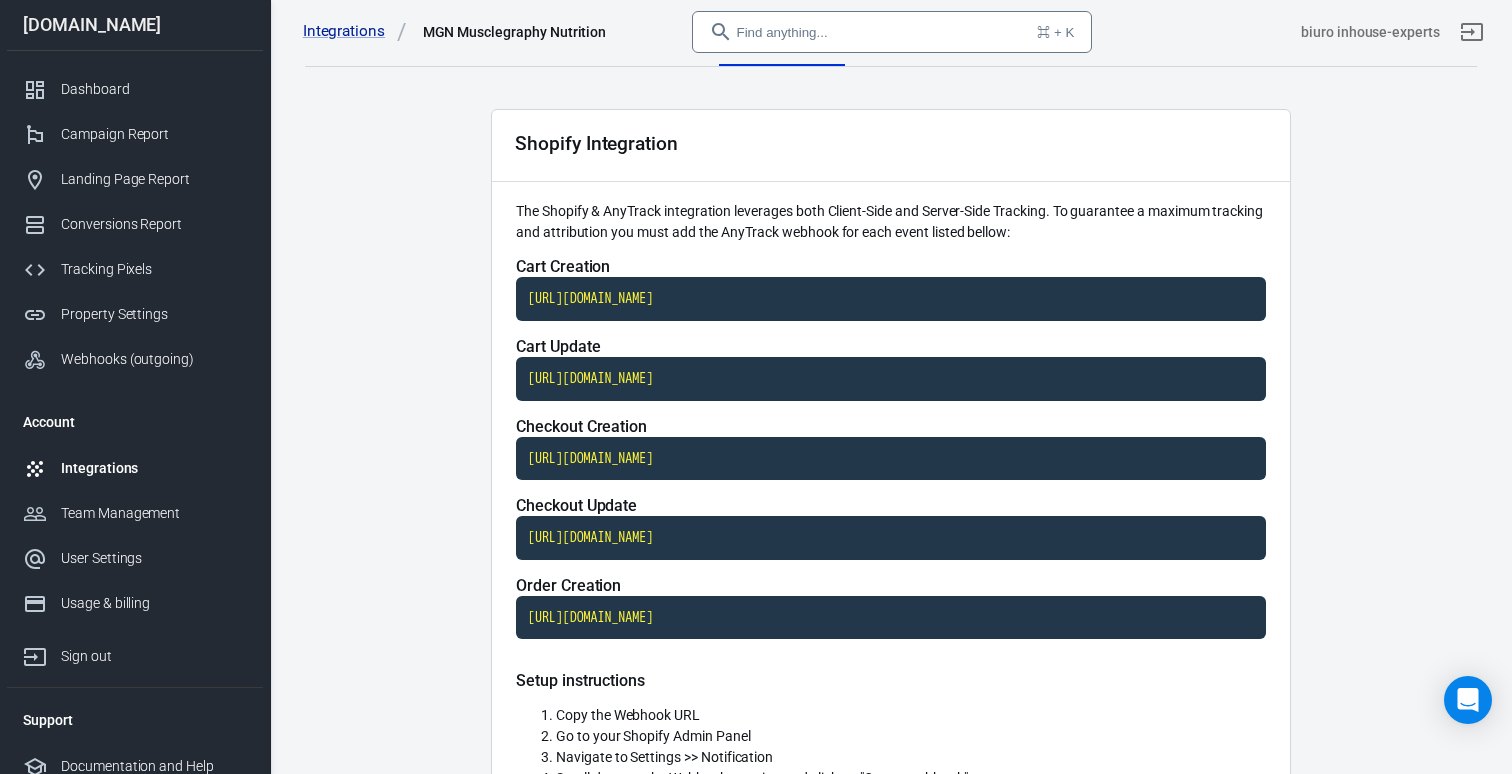 scroll, scrollTop: 31, scrollLeft: 0, axis: vertical 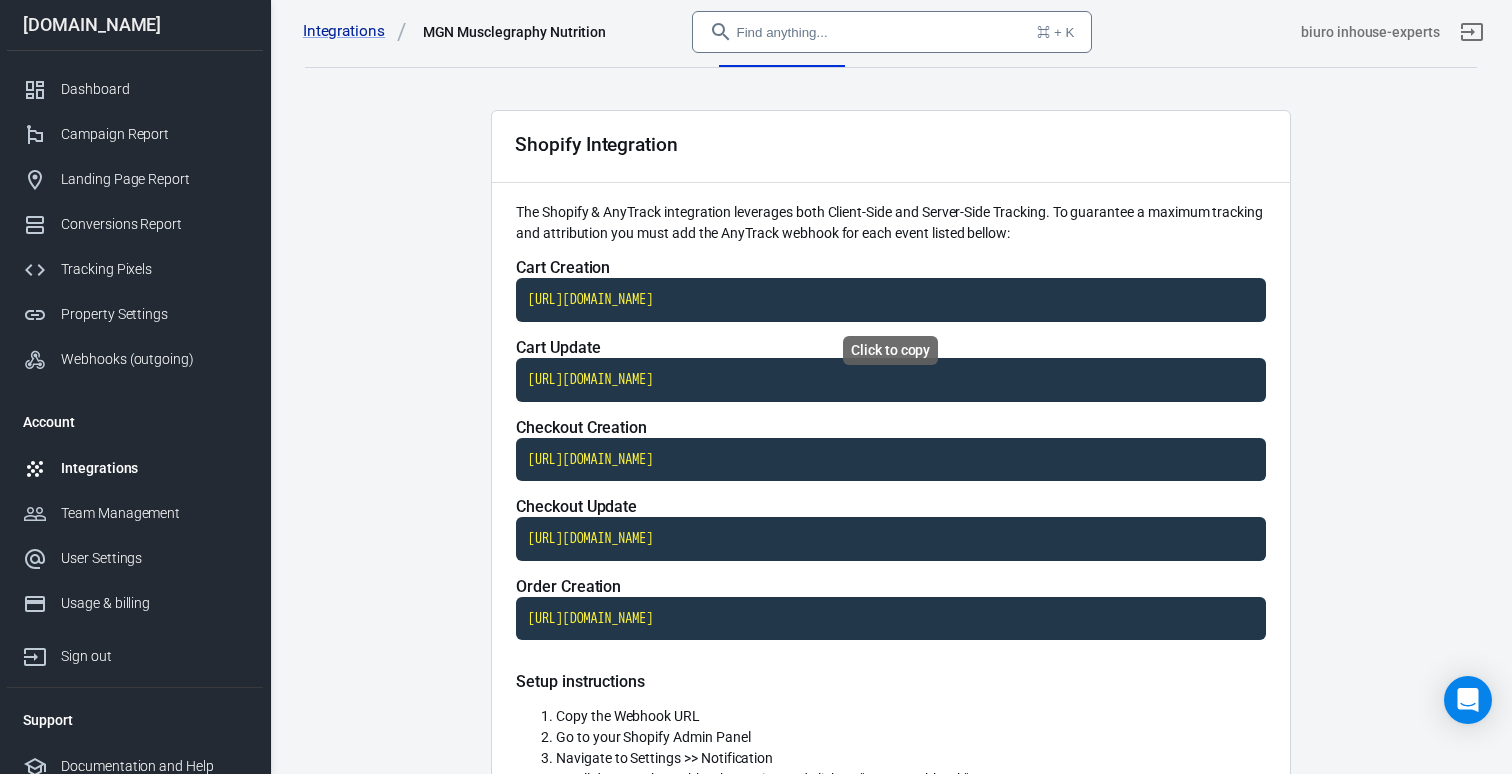 click on "https://t1.anytrack.io/hTSIycRD/collect/shopify-mgnmusclegraphynutrition" at bounding box center [891, 300] 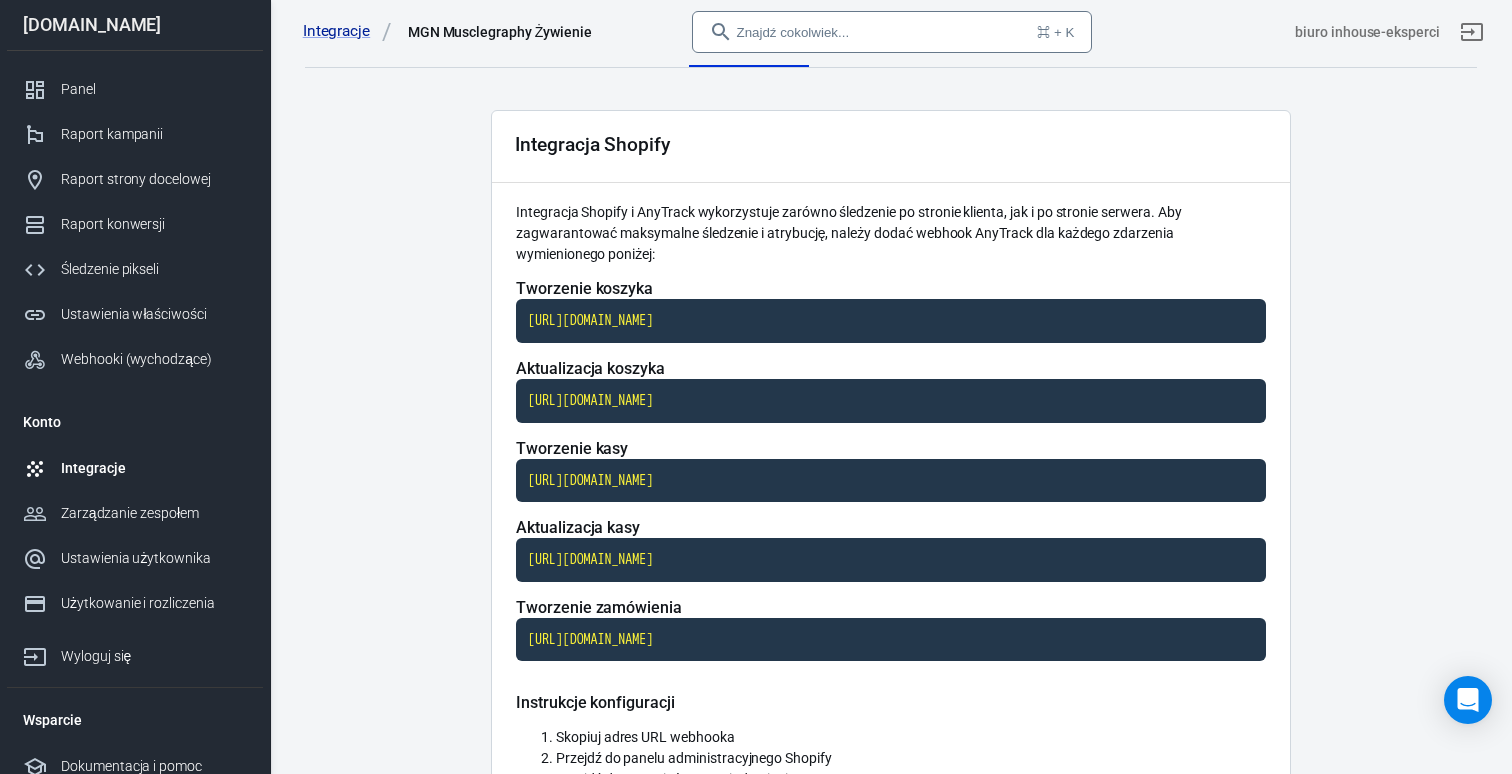 click on "Integracja Dziennik zdarzeń Ustawienia Integracja Shopify Integracja Shopify i AnyTrack wykorzystuje zarówno śledzenie po stronie klienta, jak i po stronie serwera. Aby zagwarantować maksymalne śledzenie i atrybucję, należy dodać webhook AnyTrack dla każdego zdarzenia wymienionego poniżej: Tworzenie koszyka https://t1.anytrack.io/hTSIycRD/collect/shopify-mgnmusclegraphynutrition Aktualizacja koszyka https://t1.anytrack.io/hTSIycRD/collect/shopify-mgnmusclegraphynutrition Tworzenie kasy https://t1.anytrack.io/hTSIycRD/collect/shopify-mgnmusclegraphynutrition Aktualizacja kasy https://t1.anytrack.io/hTSIycRD/collect/shopify-mgnmusclegraphynutrition Tworzenie zamówienia https://t1.anytrack.io/hTSIycRD/collect/shopify-mgnmusclegraphynutrition Instrukcje konfiguracji Skopiuj adres URL webhooka Przejdź do panelu administracyjnego Shopify Przejdź do Ustawień >> Powiadomienia Przewiń w dół do sekcji Webhooks i kliknij „Utwórz webhook” Wybierz zdarzenie, które chcesz śledzić Wklej Webhook    ." at bounding box center [891, 750] 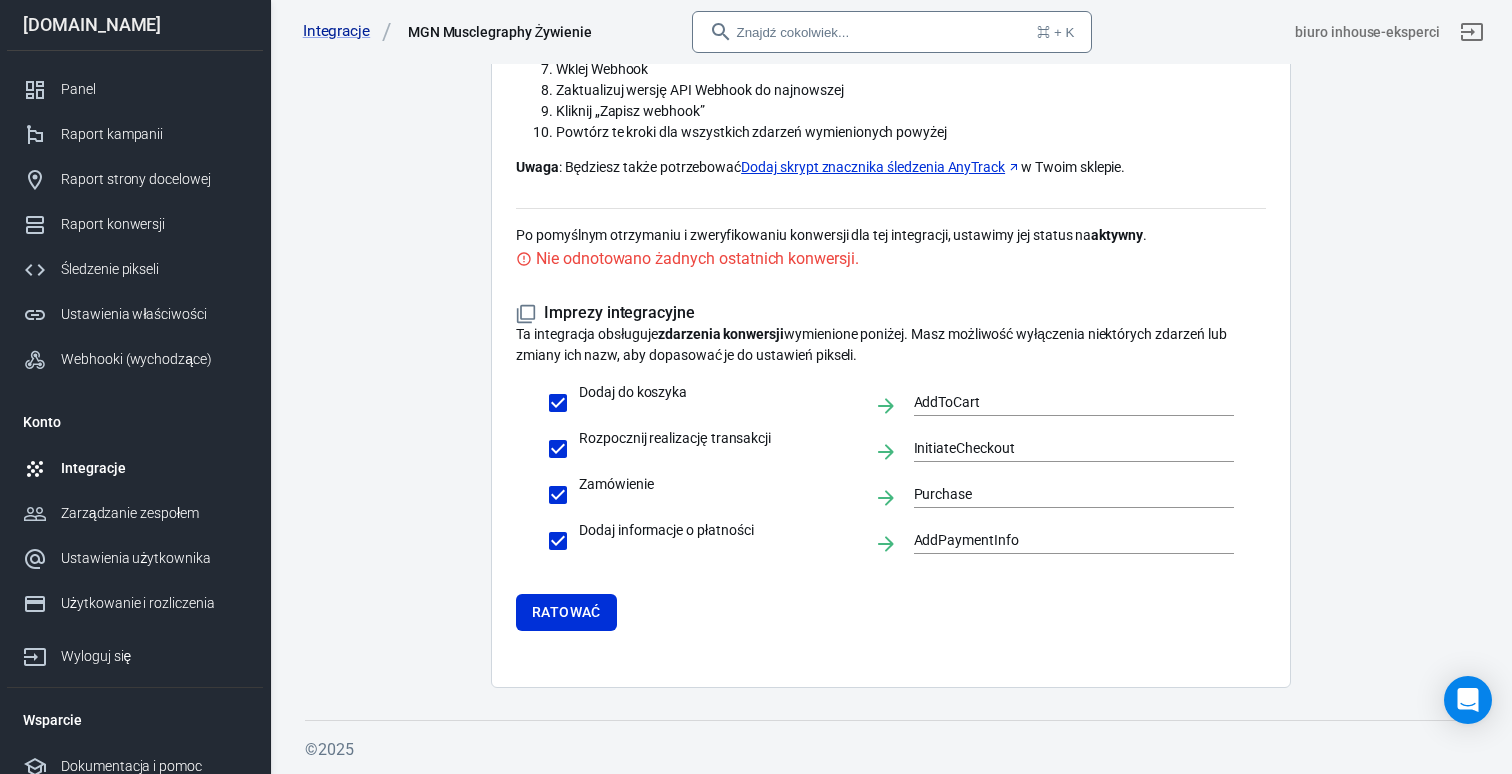 scroll, scrollTop: 804, scrollLeft: 0, axis: vertical 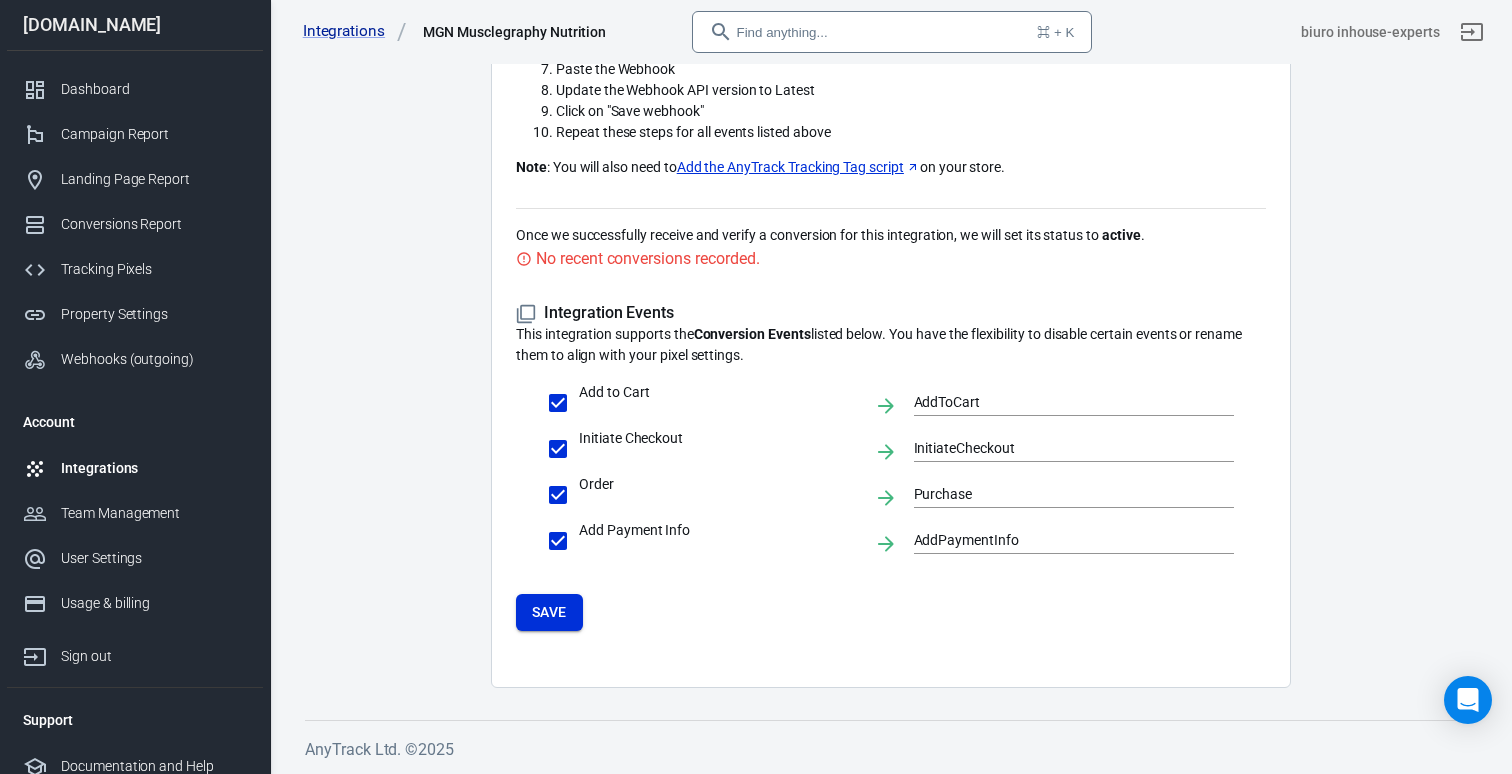 click on "Save" at bounding box center [549, 612] 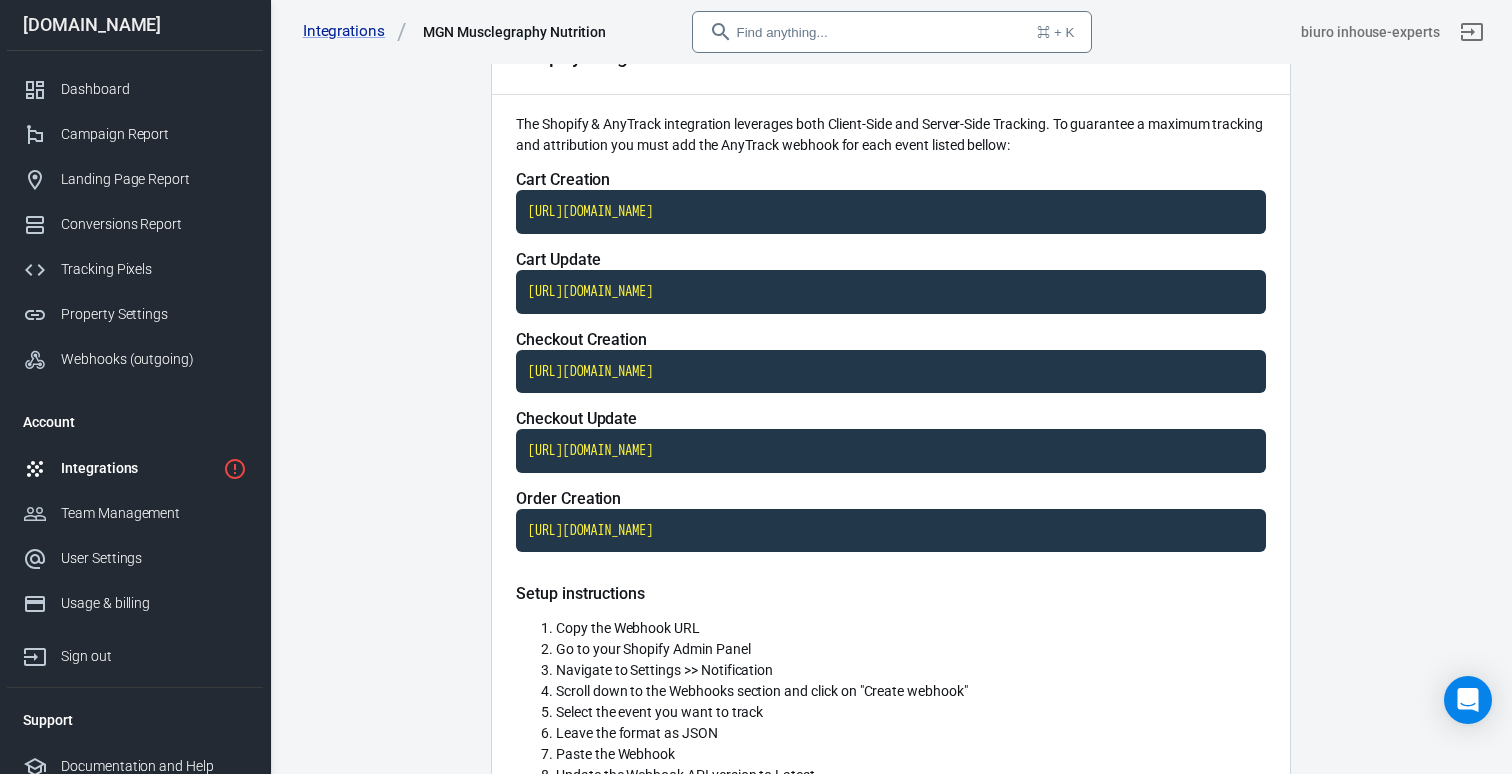 scroll, scrollTop: 0, scrollLeft: 0, axis: both 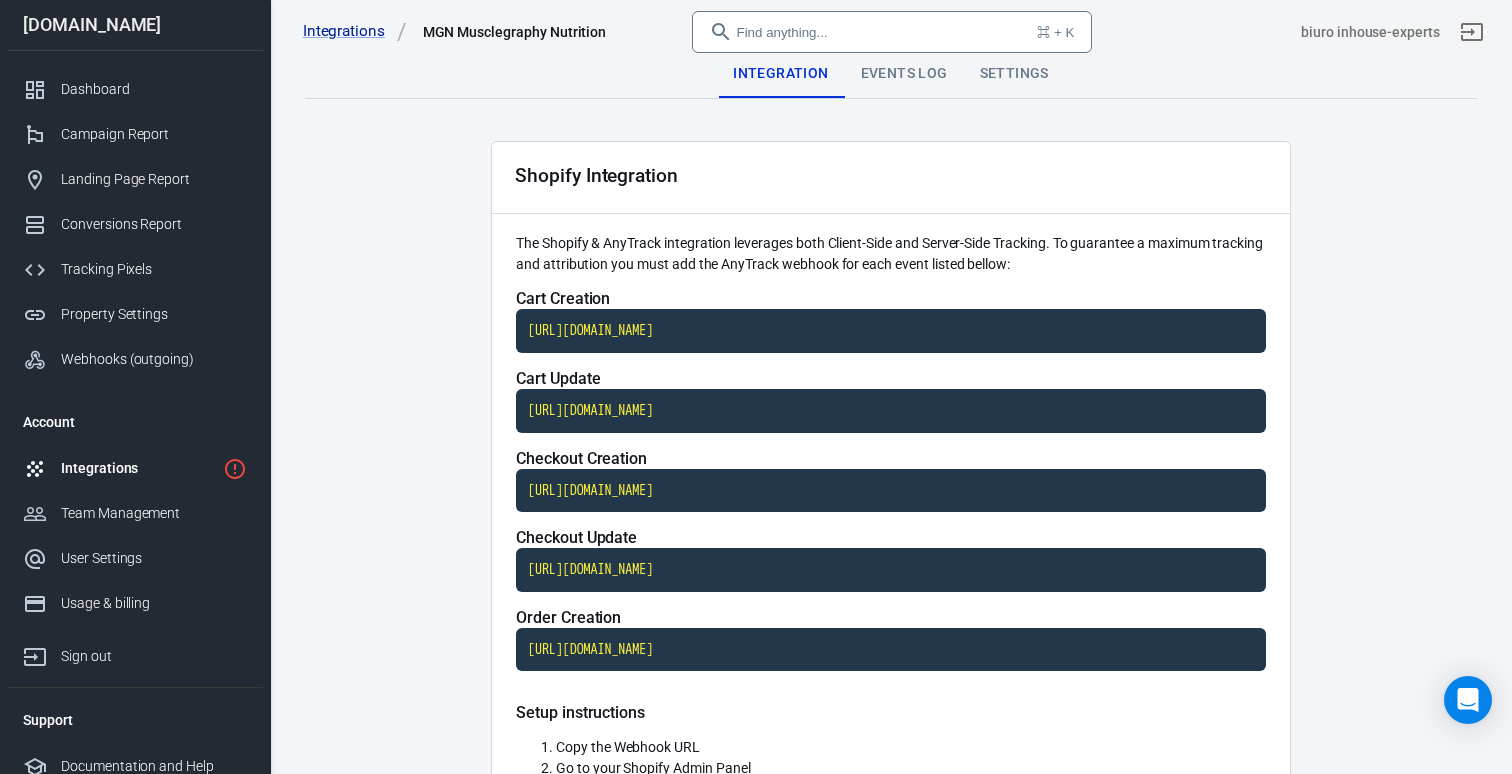 click on "Events Log" at bounding box center [904, 74] 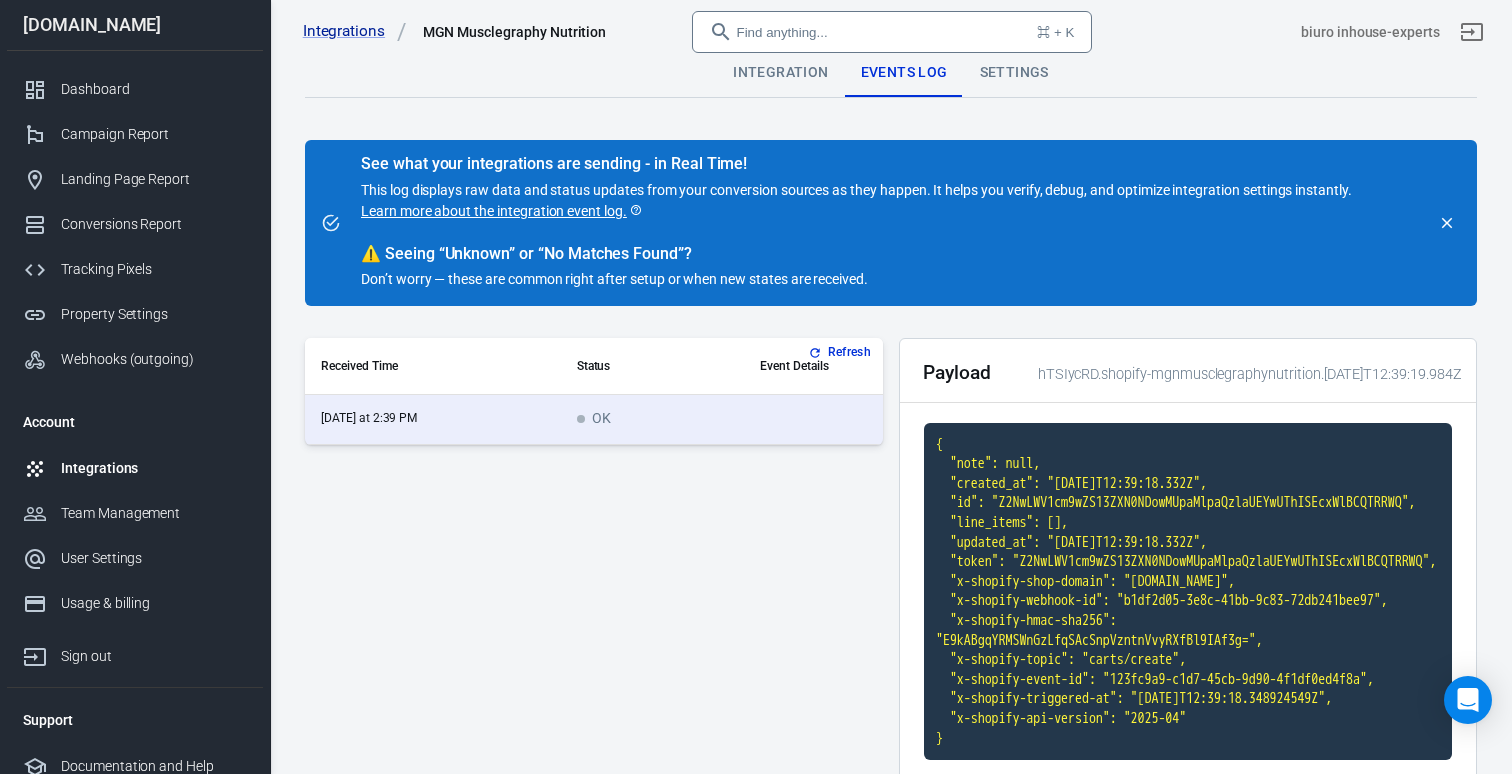 scroll, scrollTop: 0, scrollLeft: 0, axis: both 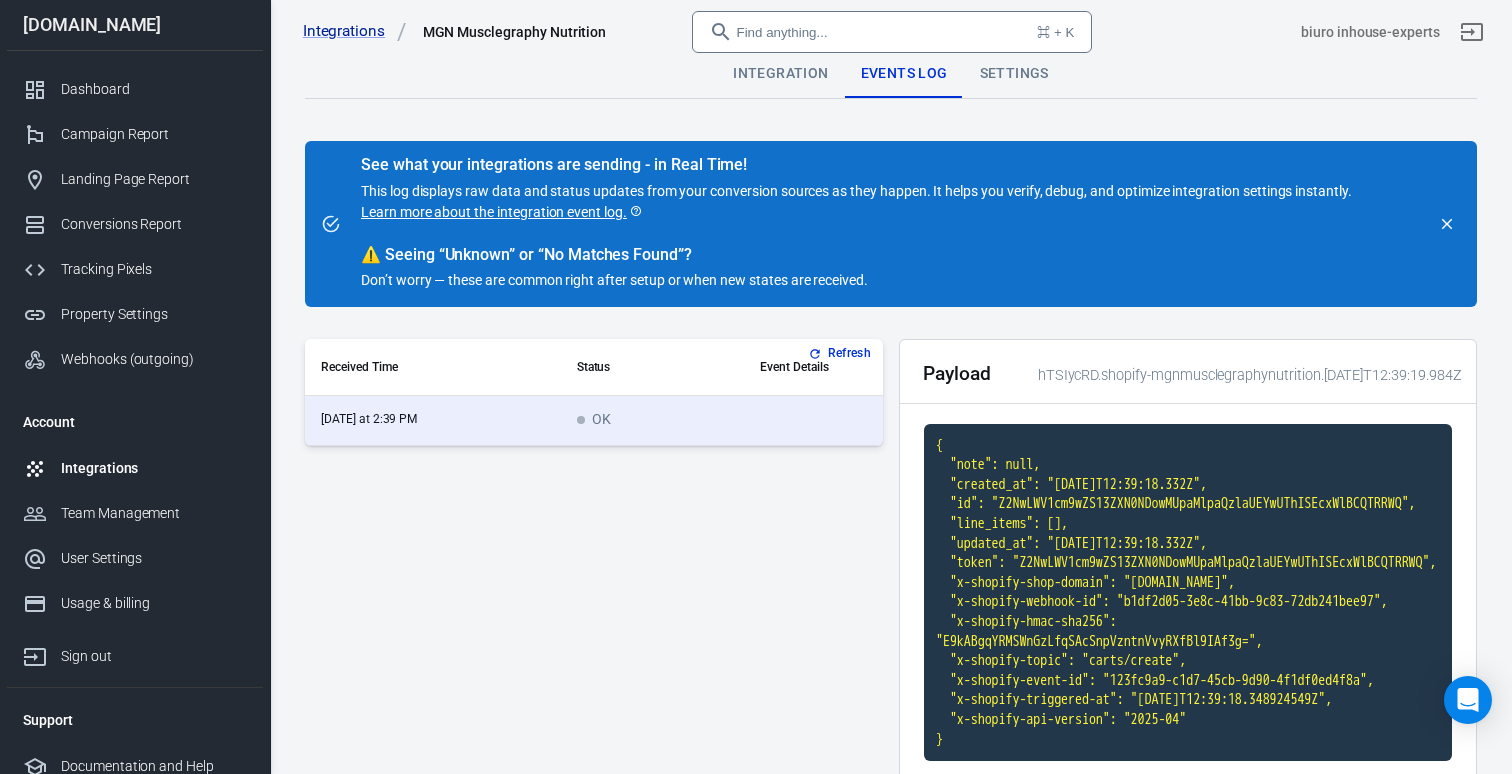 click on "Settings" at bounding box center [1014, 74] 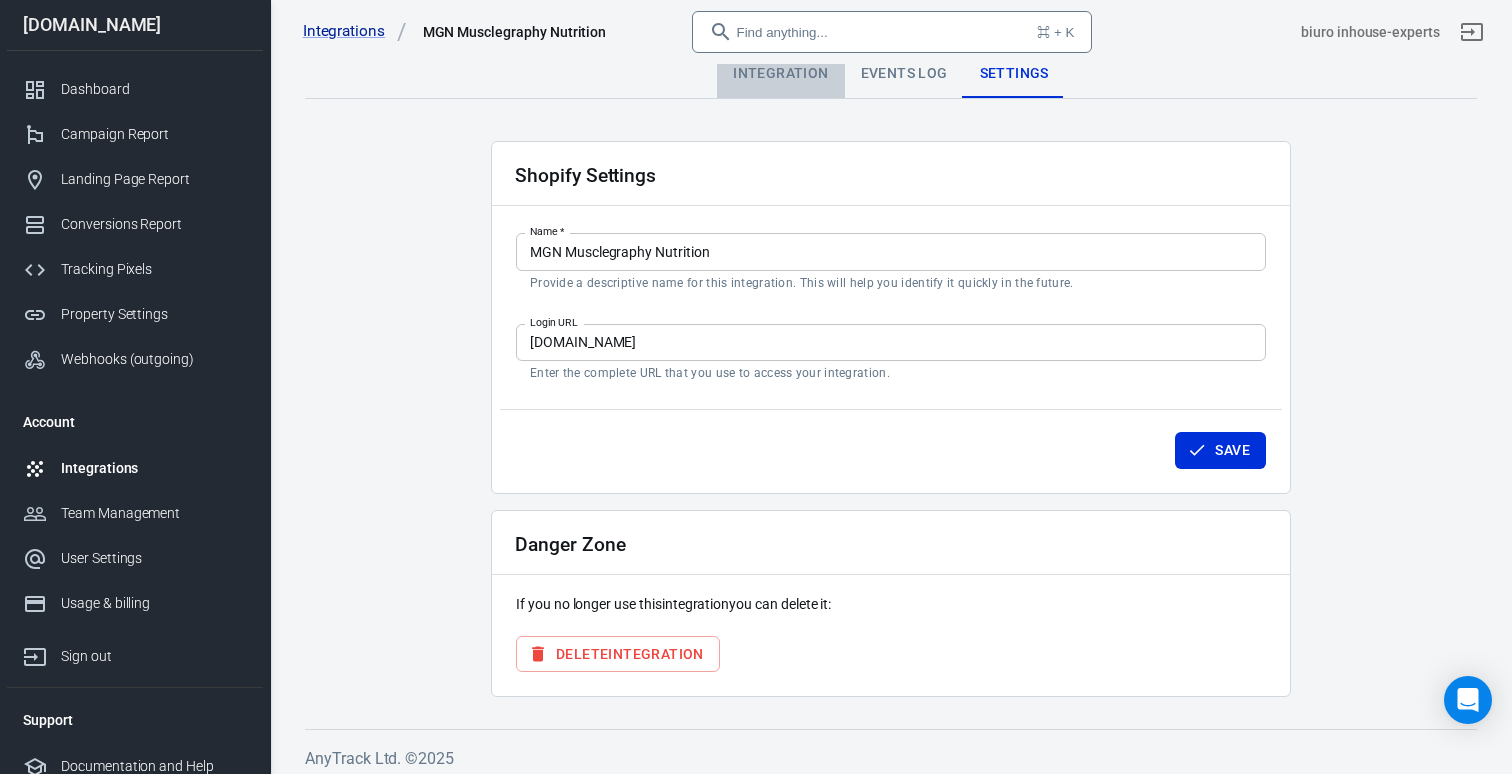 click on "Integration" at bounding box center (780, 74) 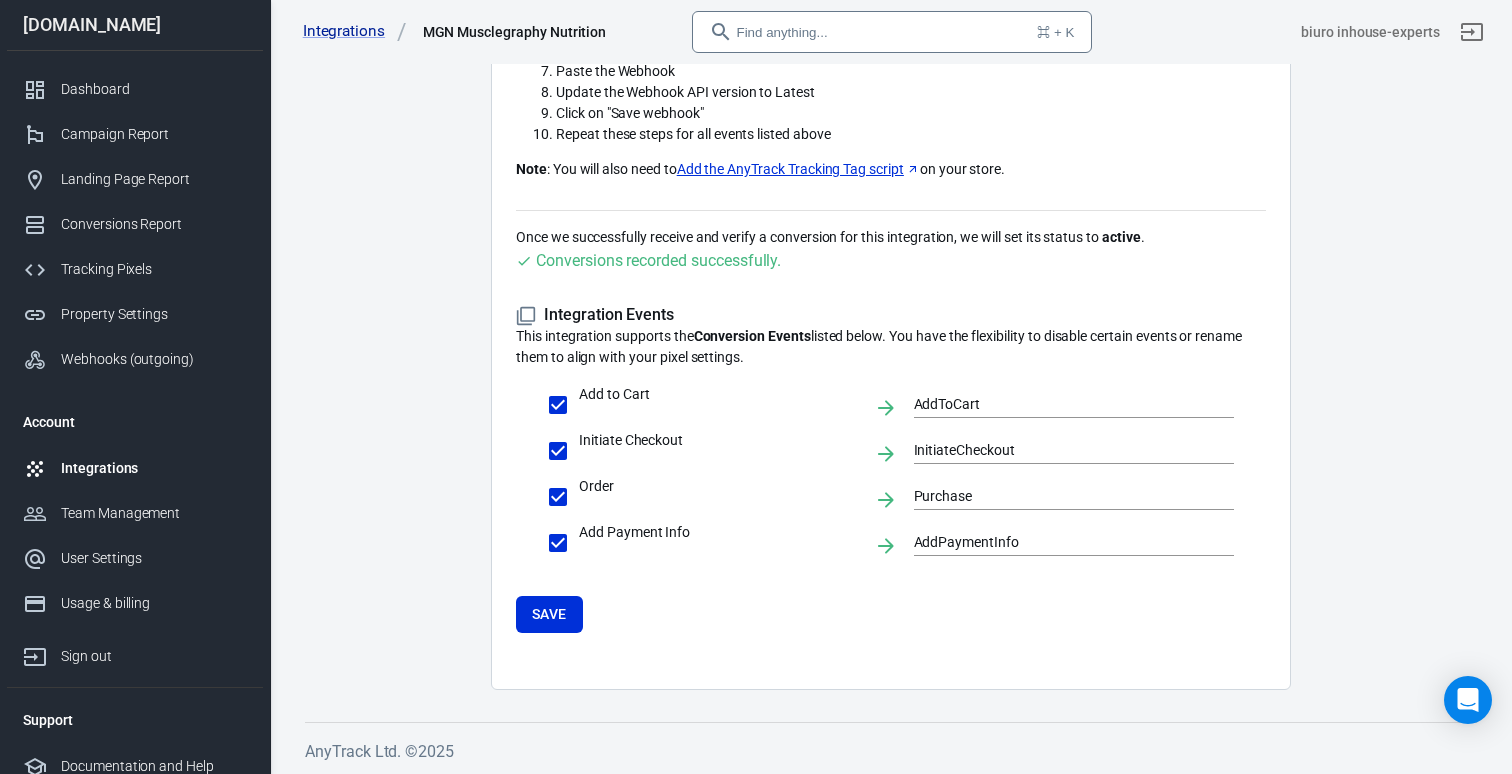 scroll, scrollTop: 804, scrollLeft: 0, axis: vertical 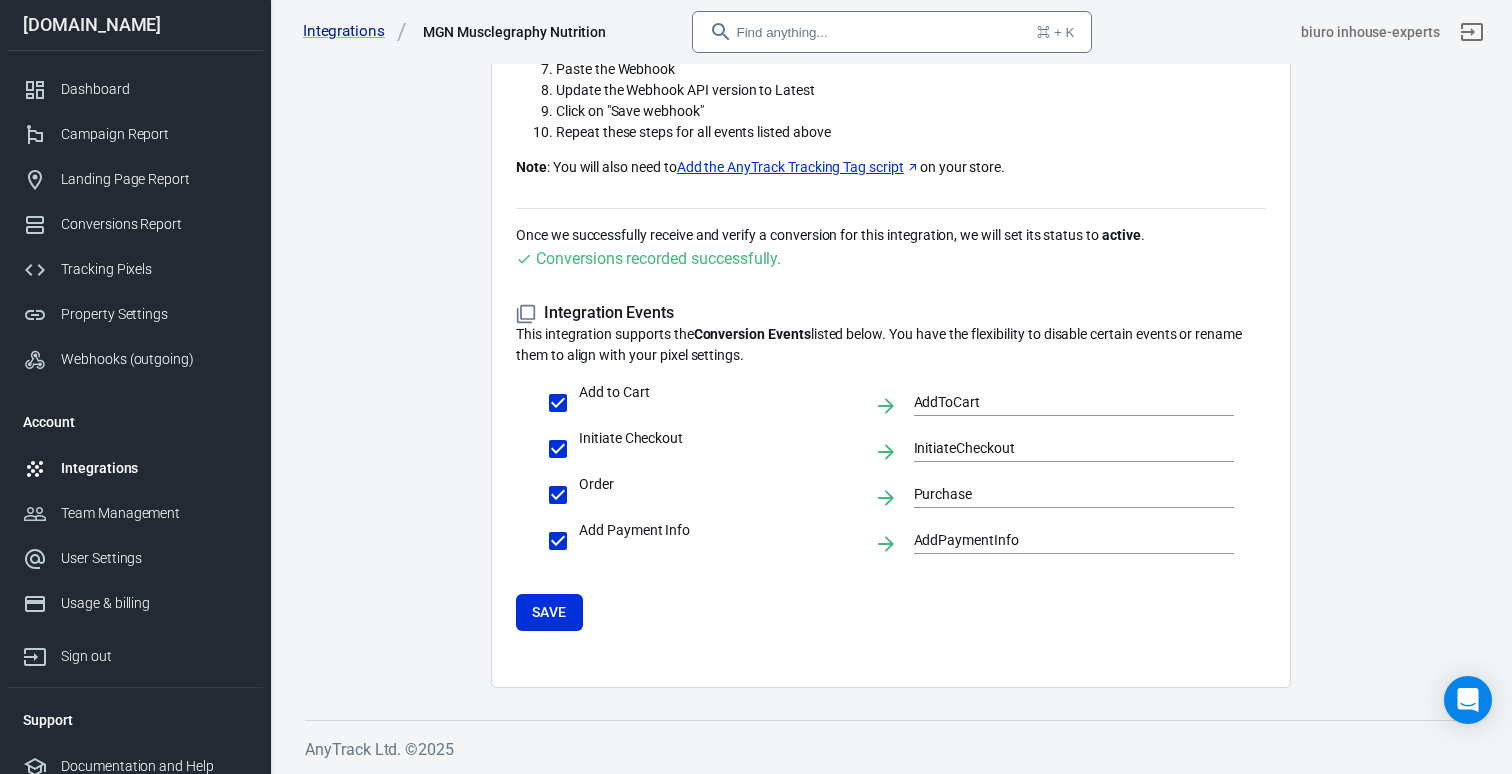 click on "Integration Events This integration supports the  Conversion Events  listed below. You have the flexibility to disable certain events or rename them to align with your pixel settings. Add to Cart AddToCart Initiate Checkout InitiateCheckout Order Purchase Add Payment Info AddPaymentInfo Save" at bounding box center (891, 466) 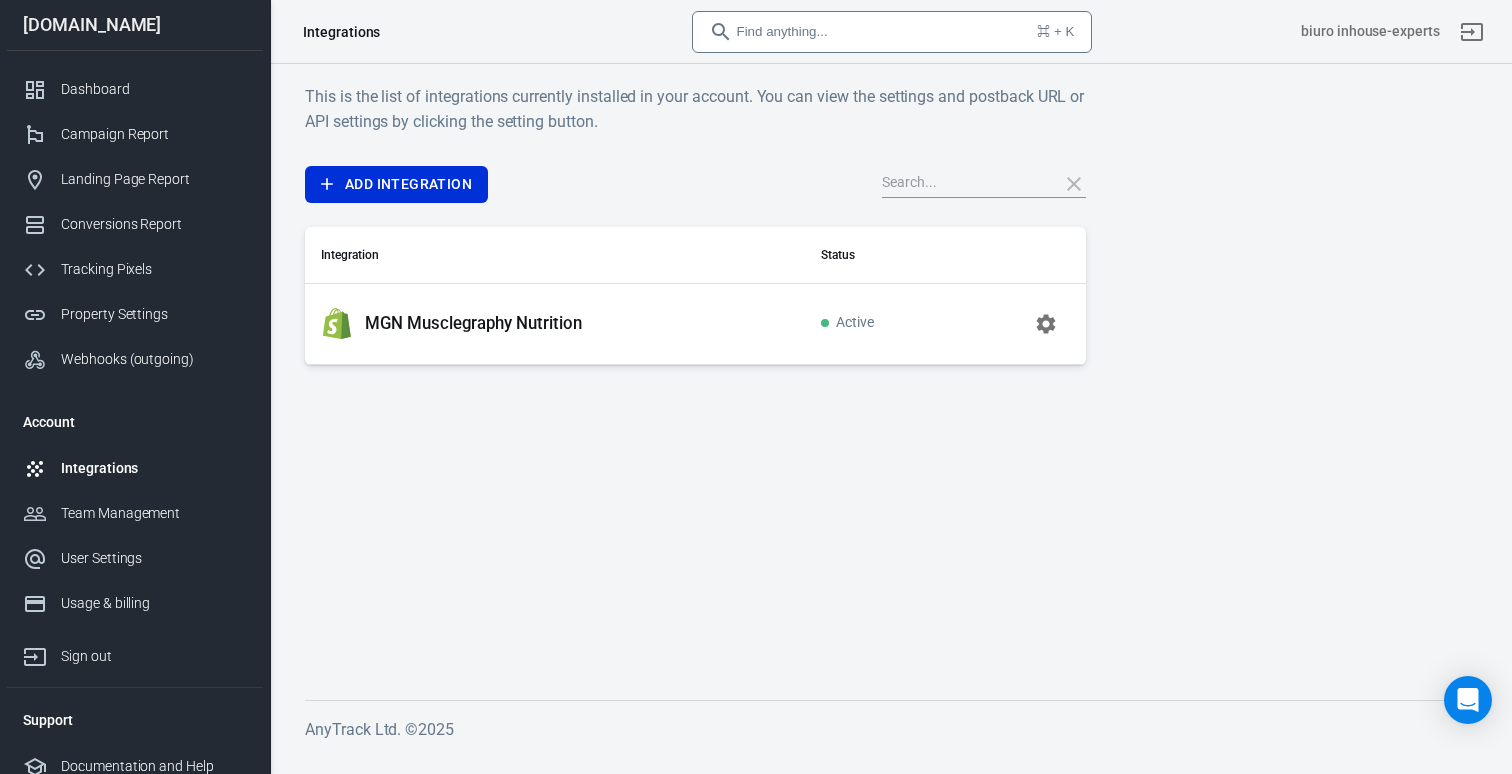 scroll, scrollTop: 0, scrollLeft: 0, axis: both 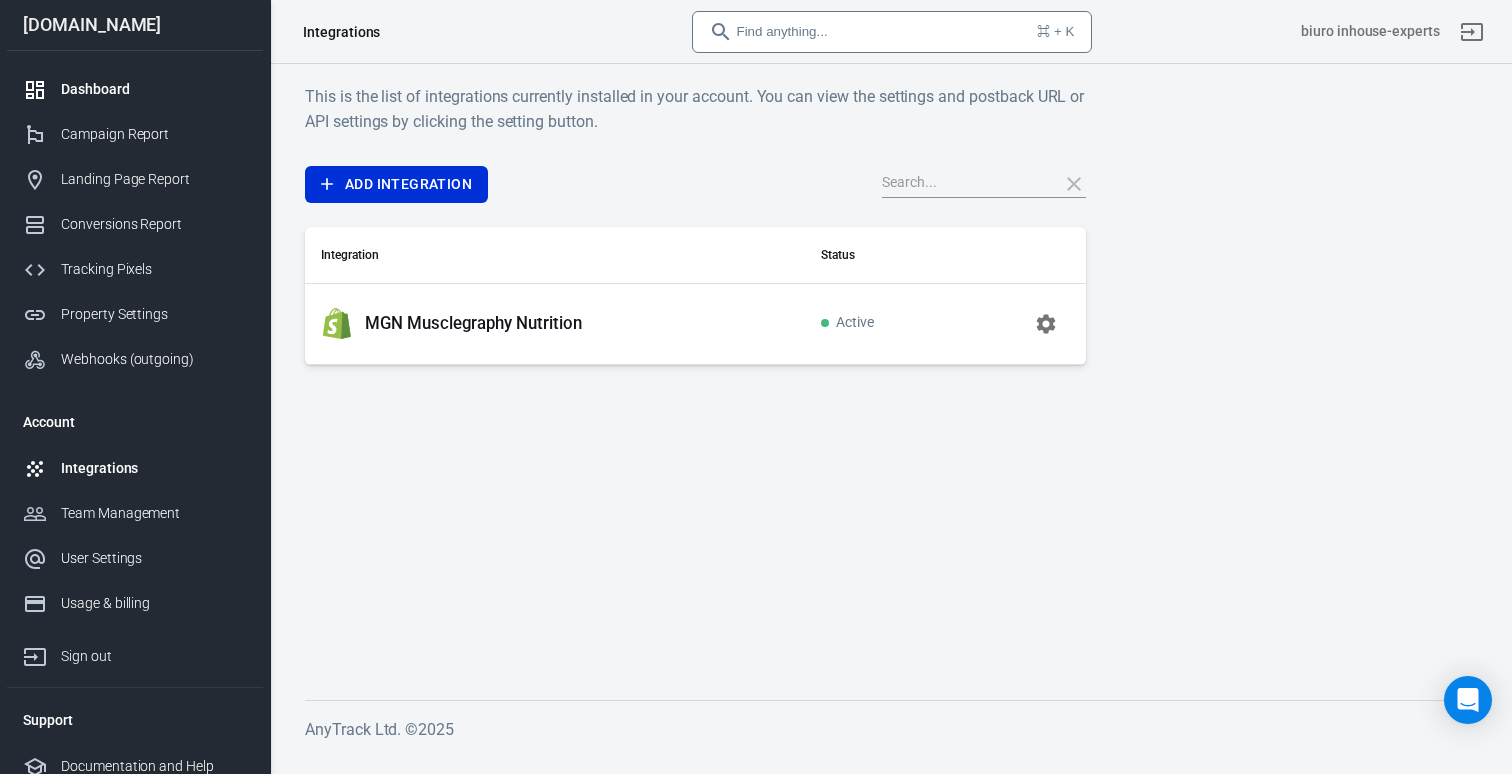 click on "Dashboard" at bounding box center [154, 89] 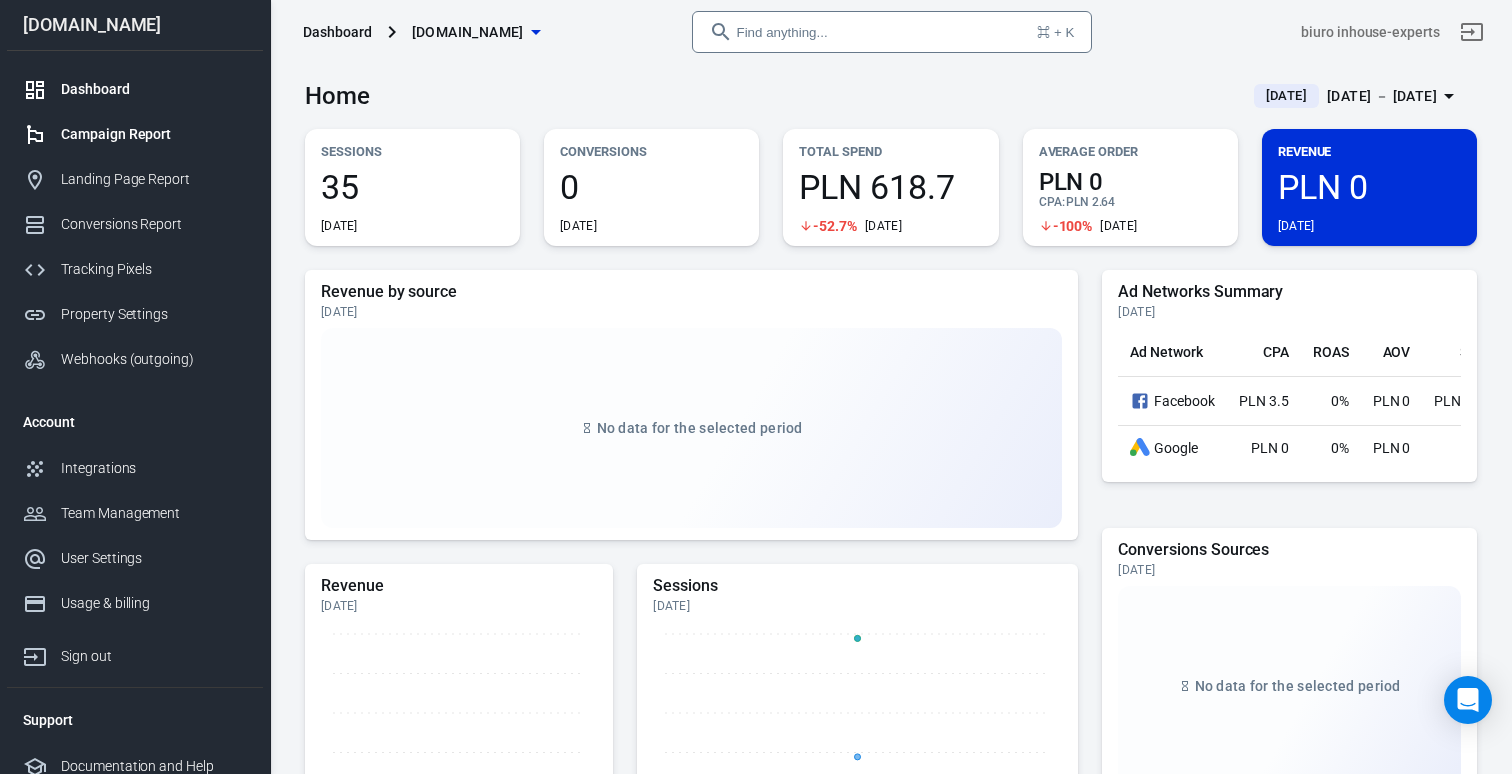 click on "Campaign Report" at bounding box center [135, 134] 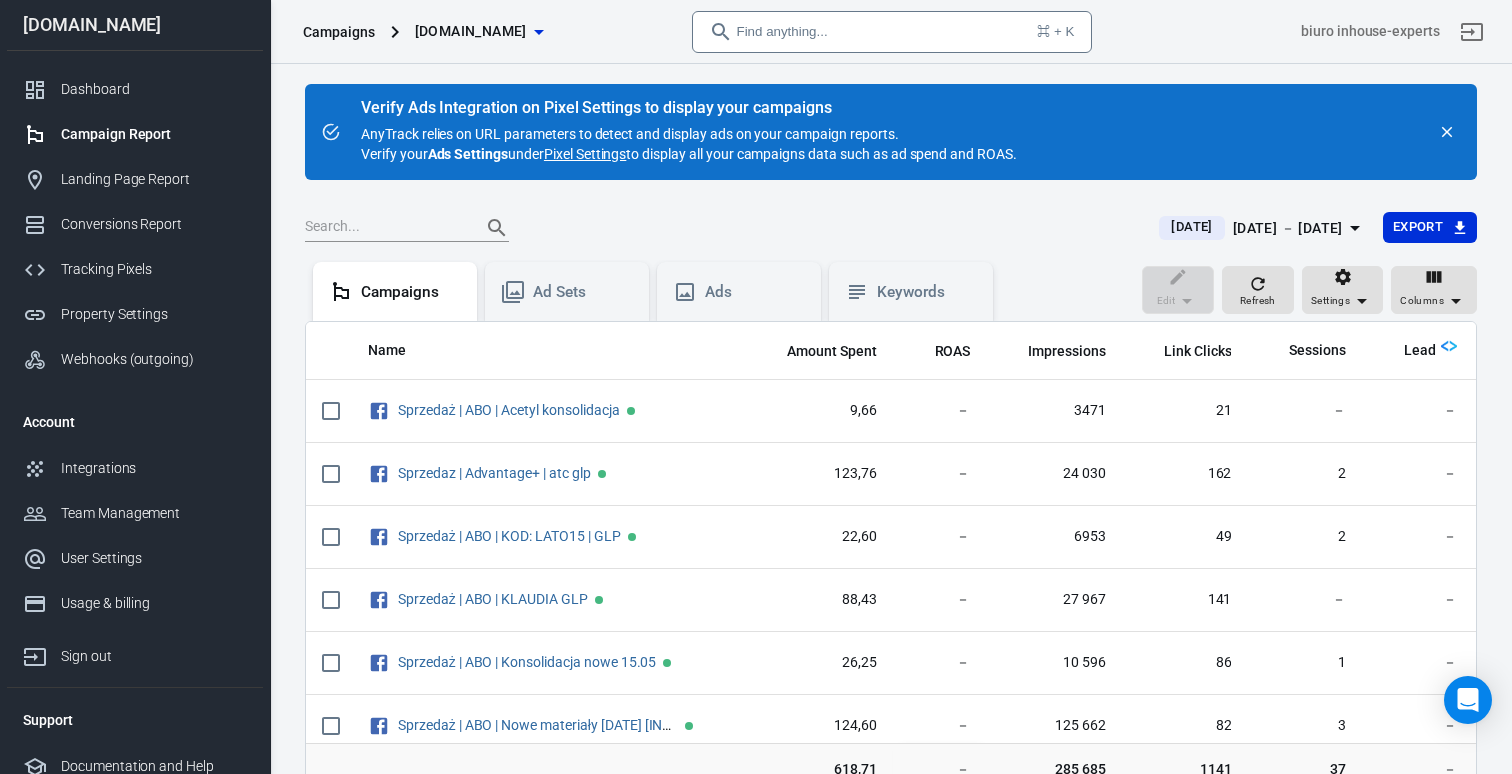 scroll, scrollTop: 186, scrollLeft: 0, axis: vertical 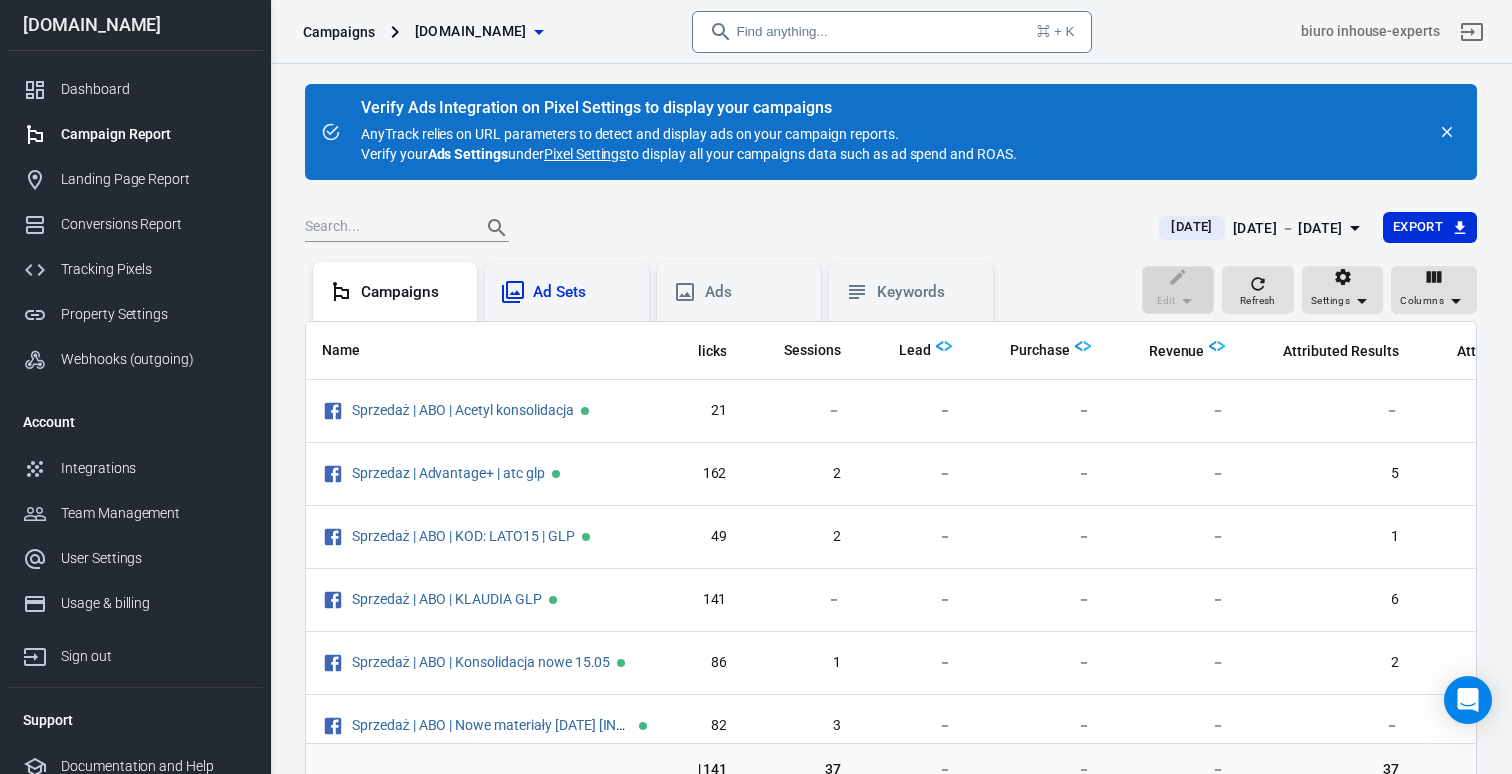 click 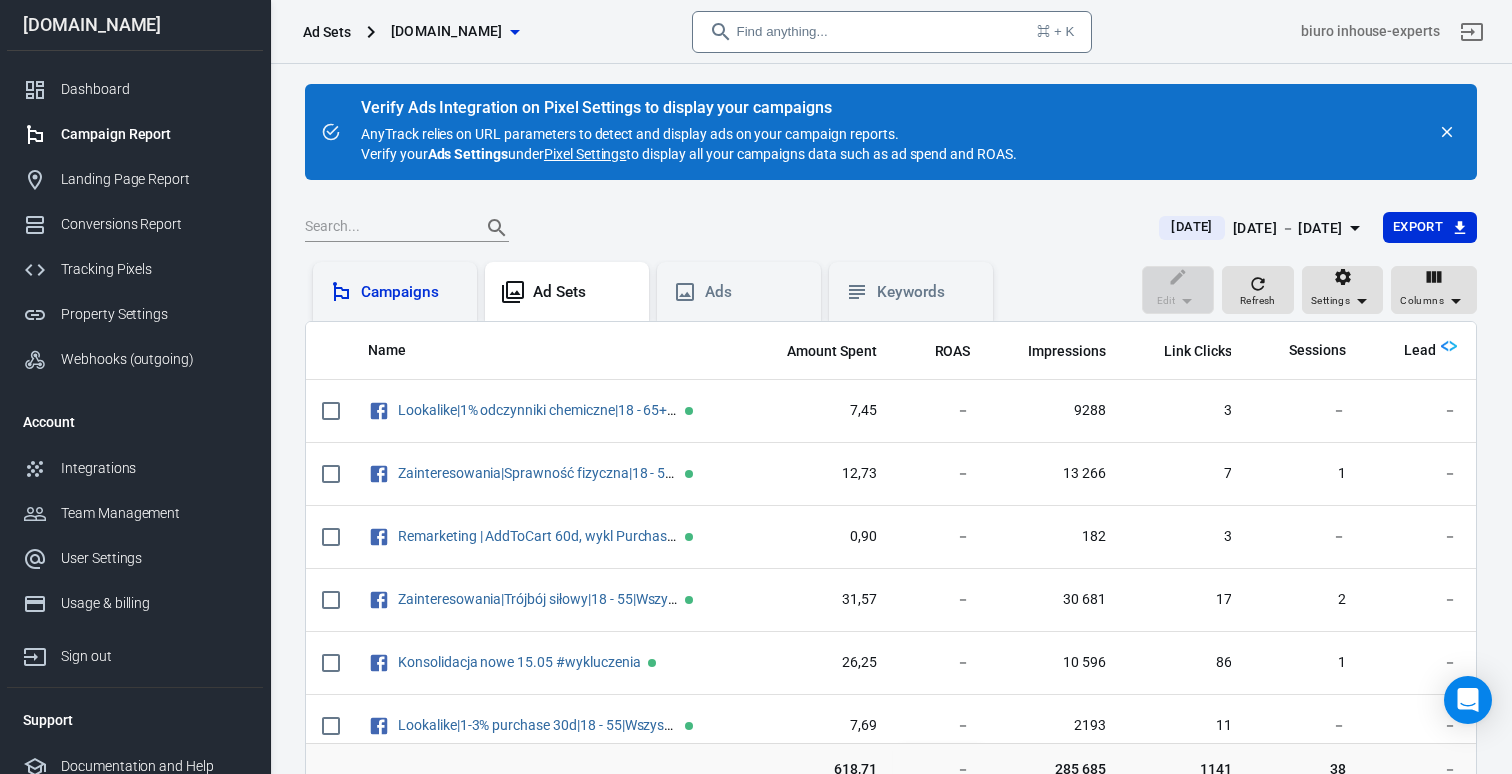click on "Campaigns" at bounding box center [411, 292] 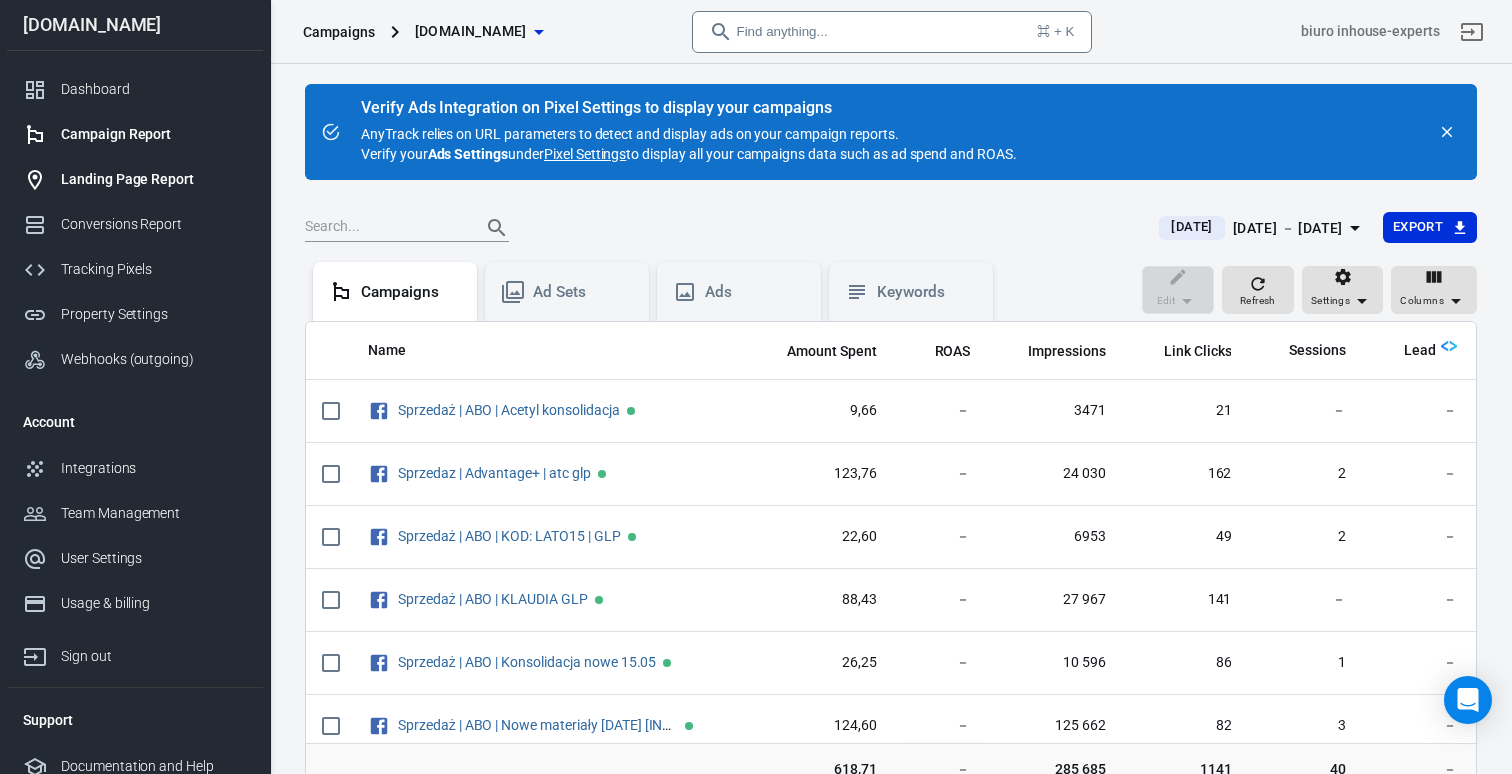 click on "Landing Page Report" at bounding box center [135, 179] 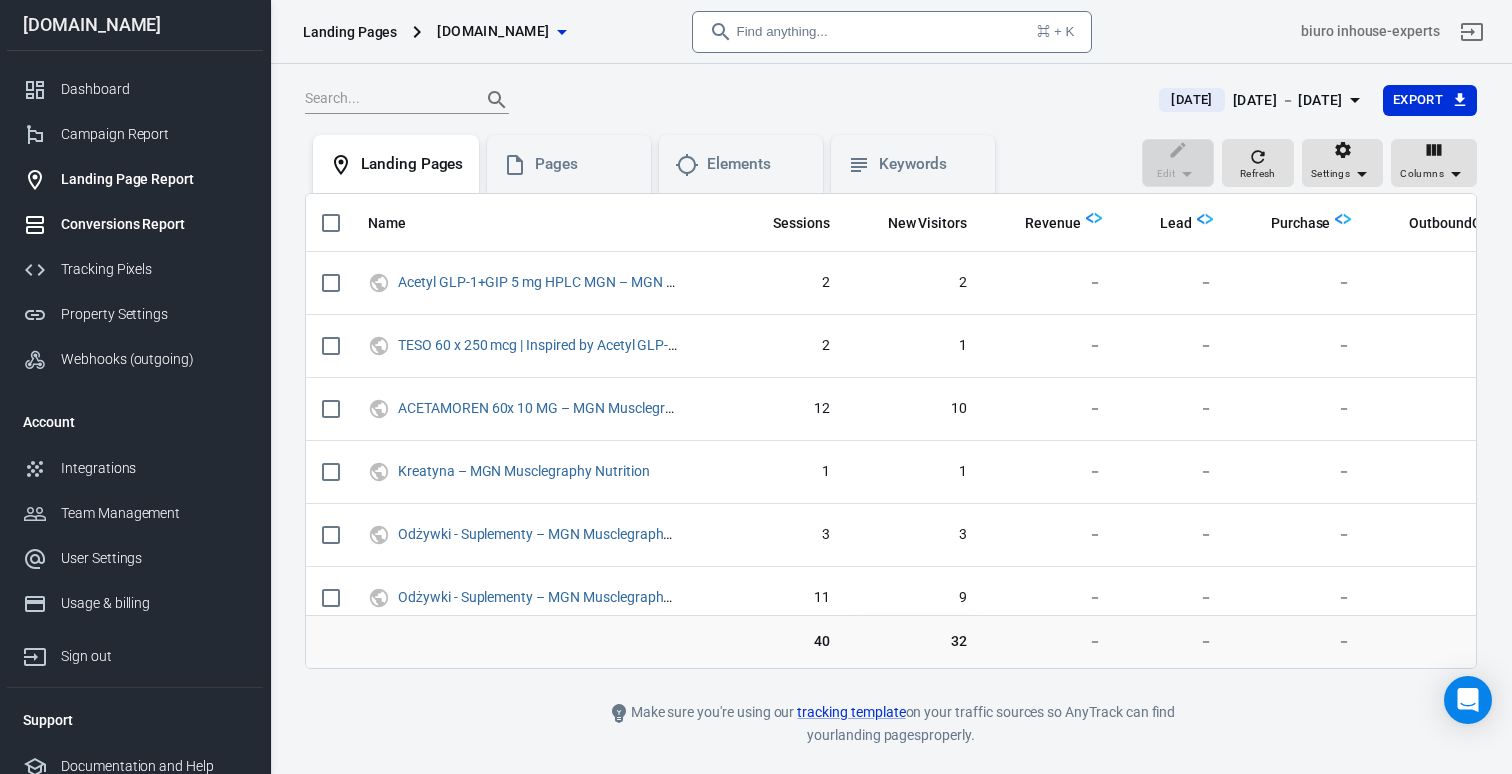 click on "Conversions Report" at bounding box center [135, 224] 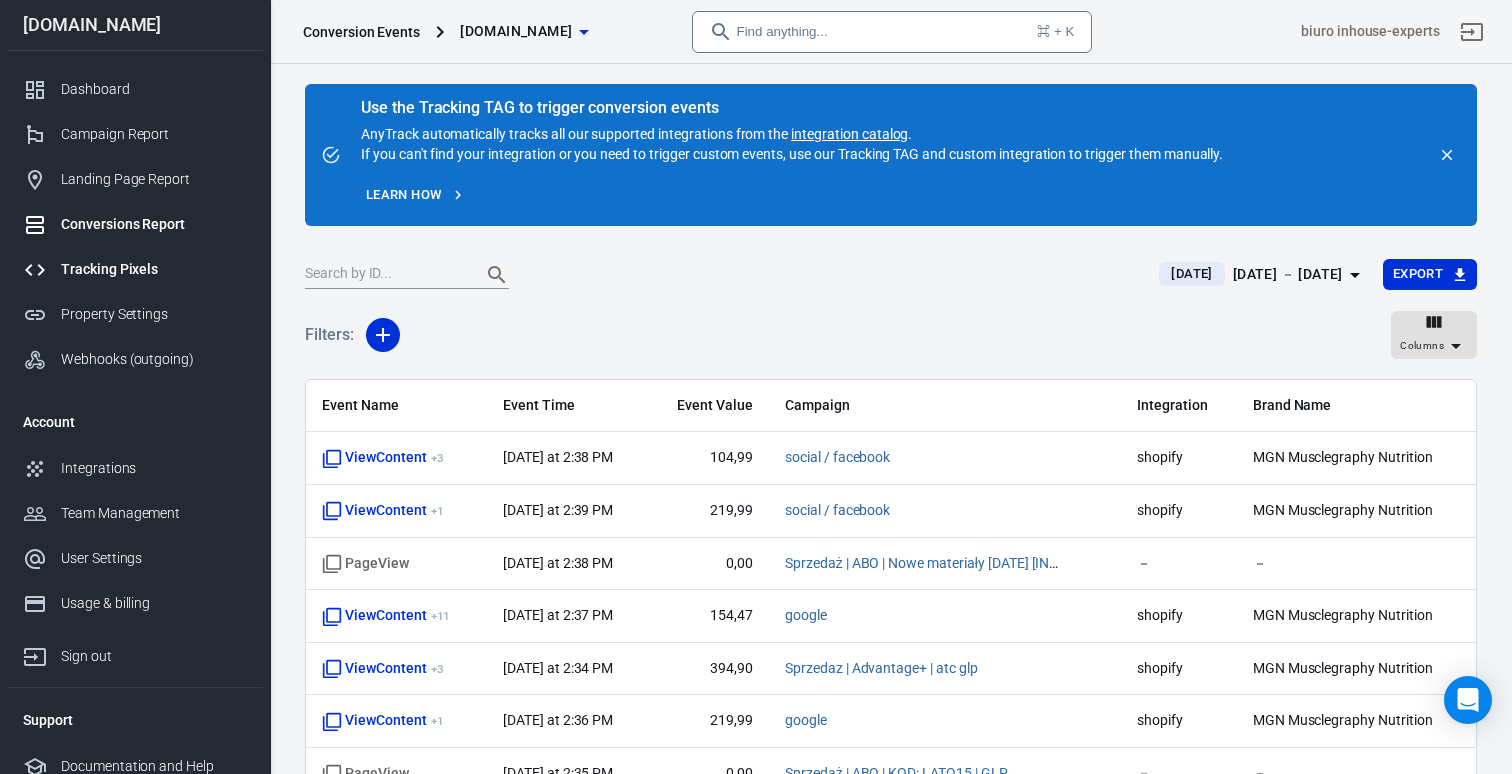 click on "Tracking Pixels" at bounding box center [154, 269] 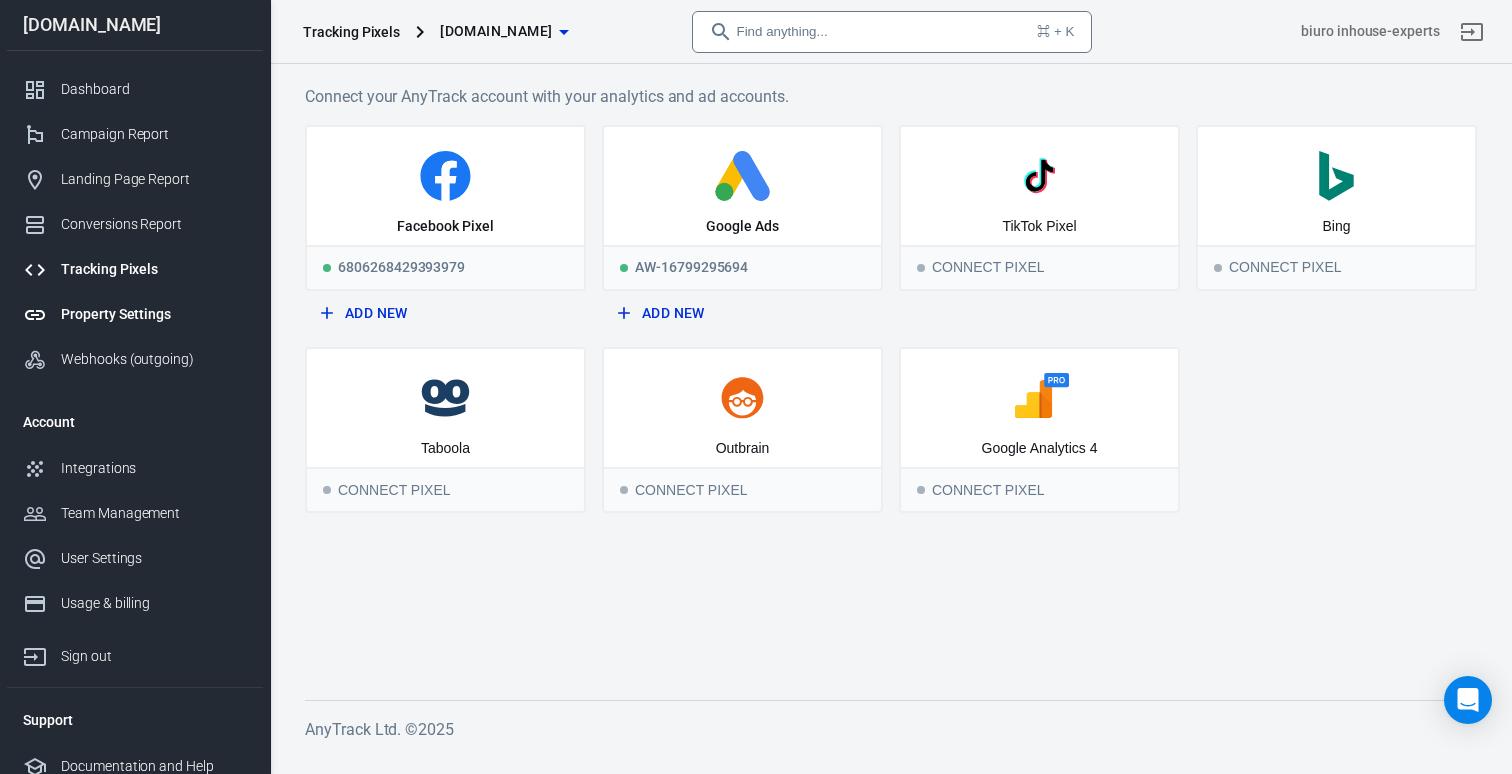 click on "Property Settings" at bounding box center [154, 314] 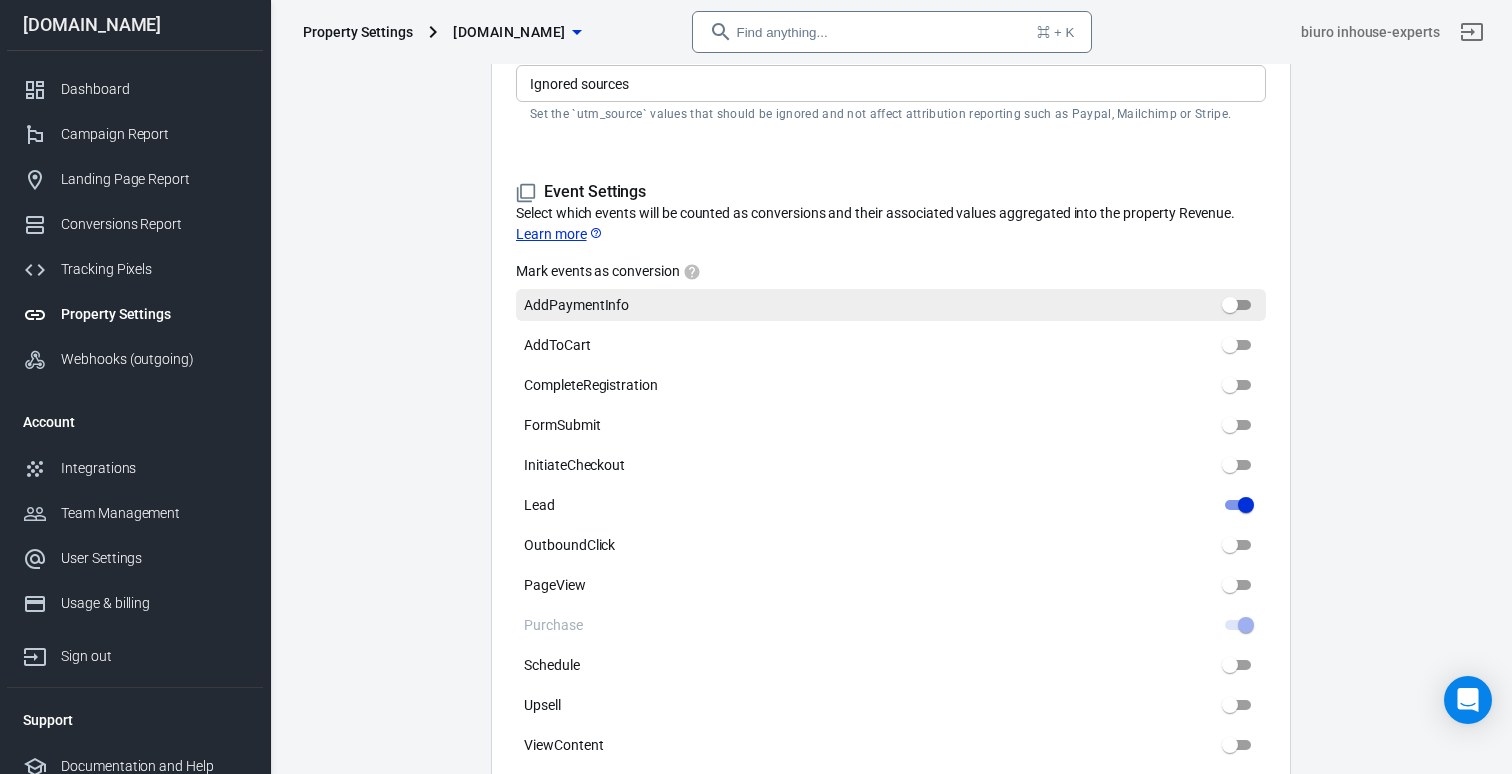scroll, scrollTop: 848, scrollLeft: 0, axis: vertical 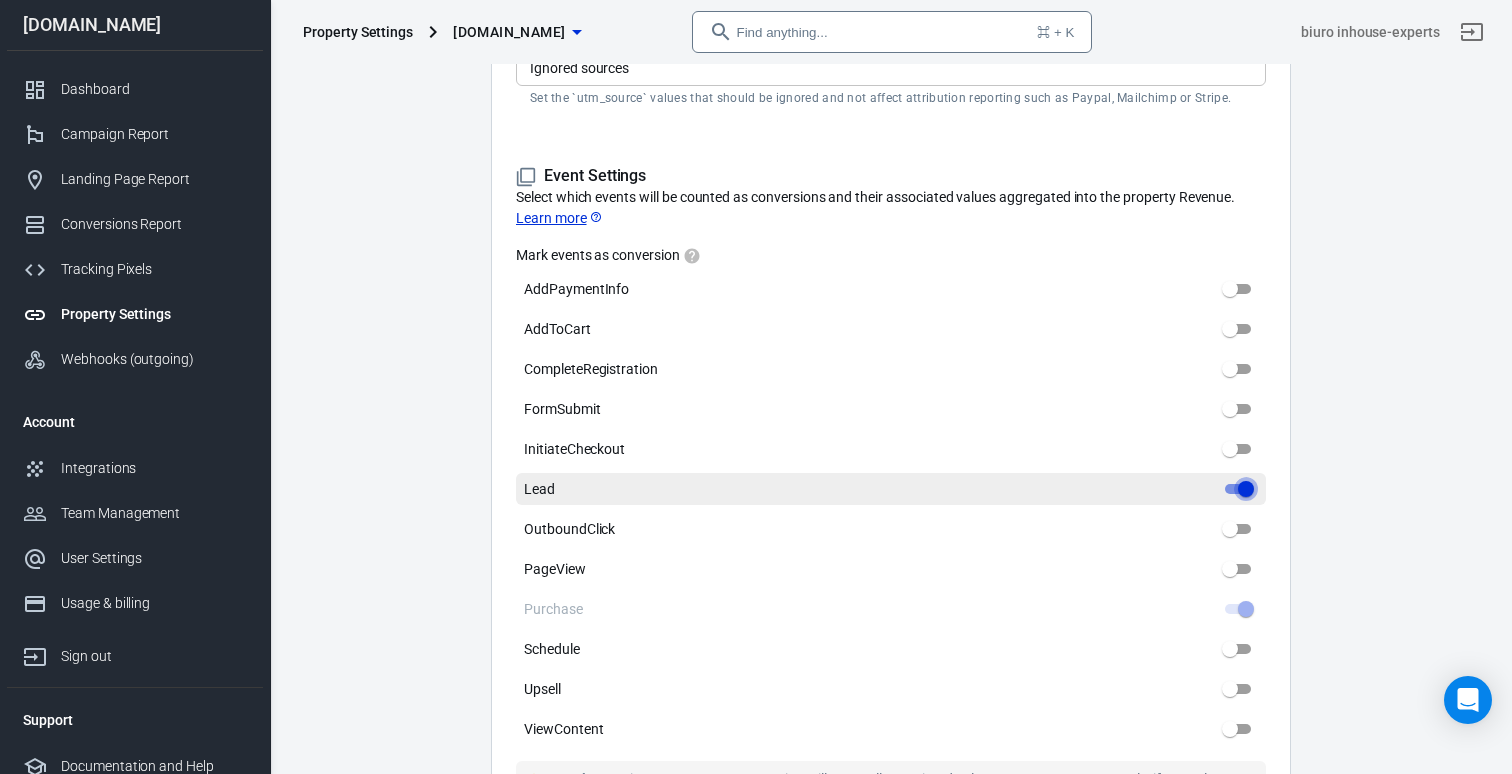 click on "Lead" at bounding box center [1246, 489] 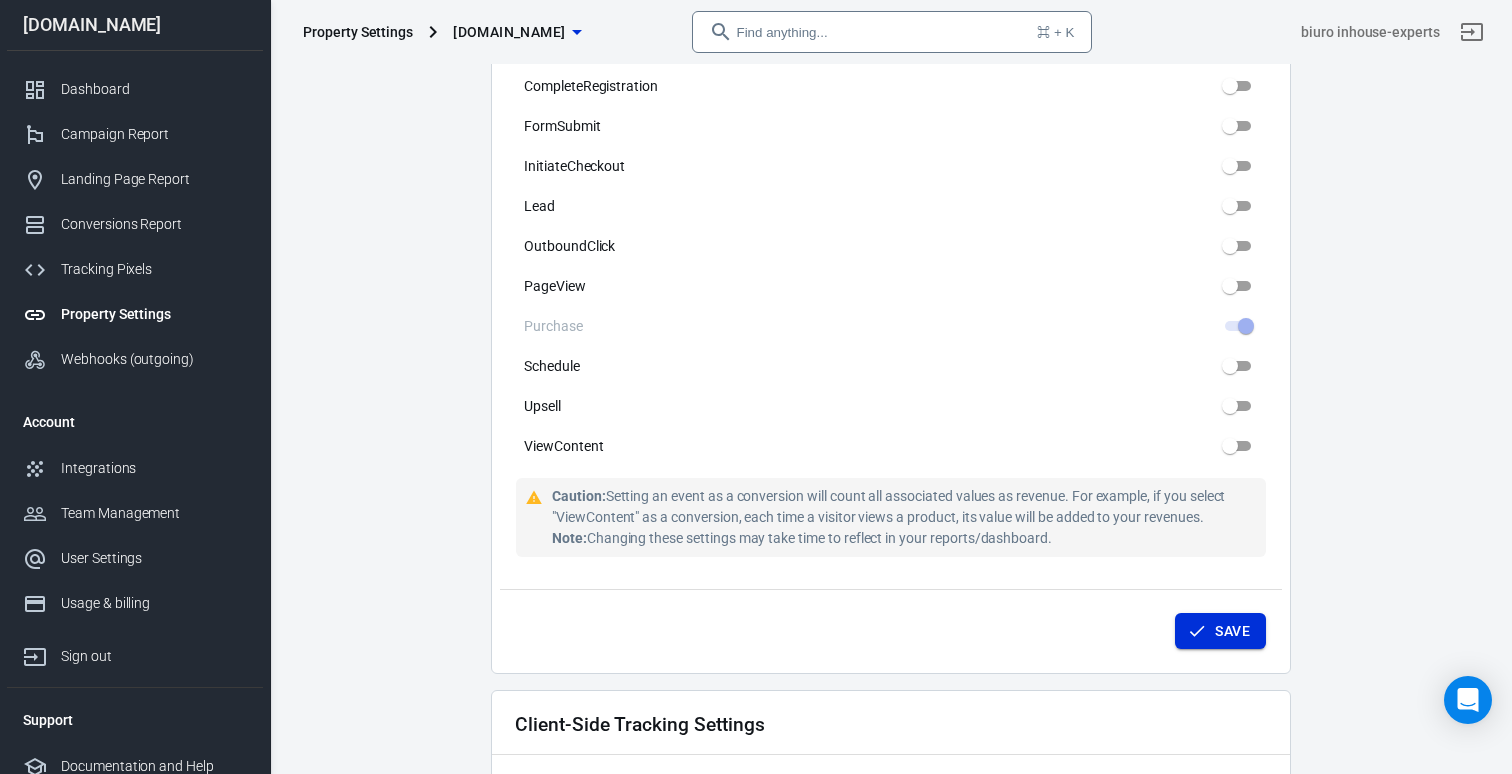scroll, scrollTop: 1167, scrollLeft: 0, axis: vertical 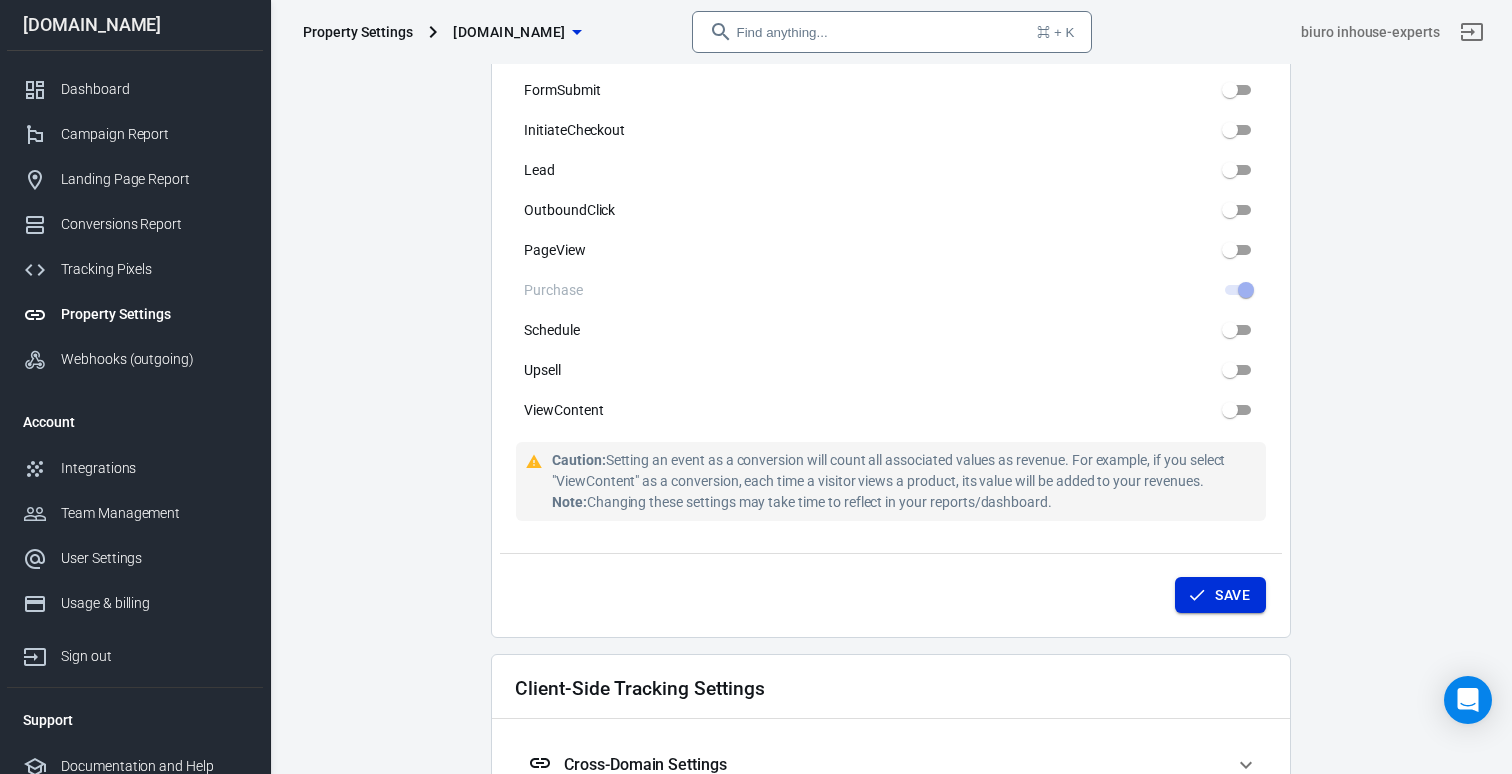 click on "Save" at bounding box center (1220, 595) 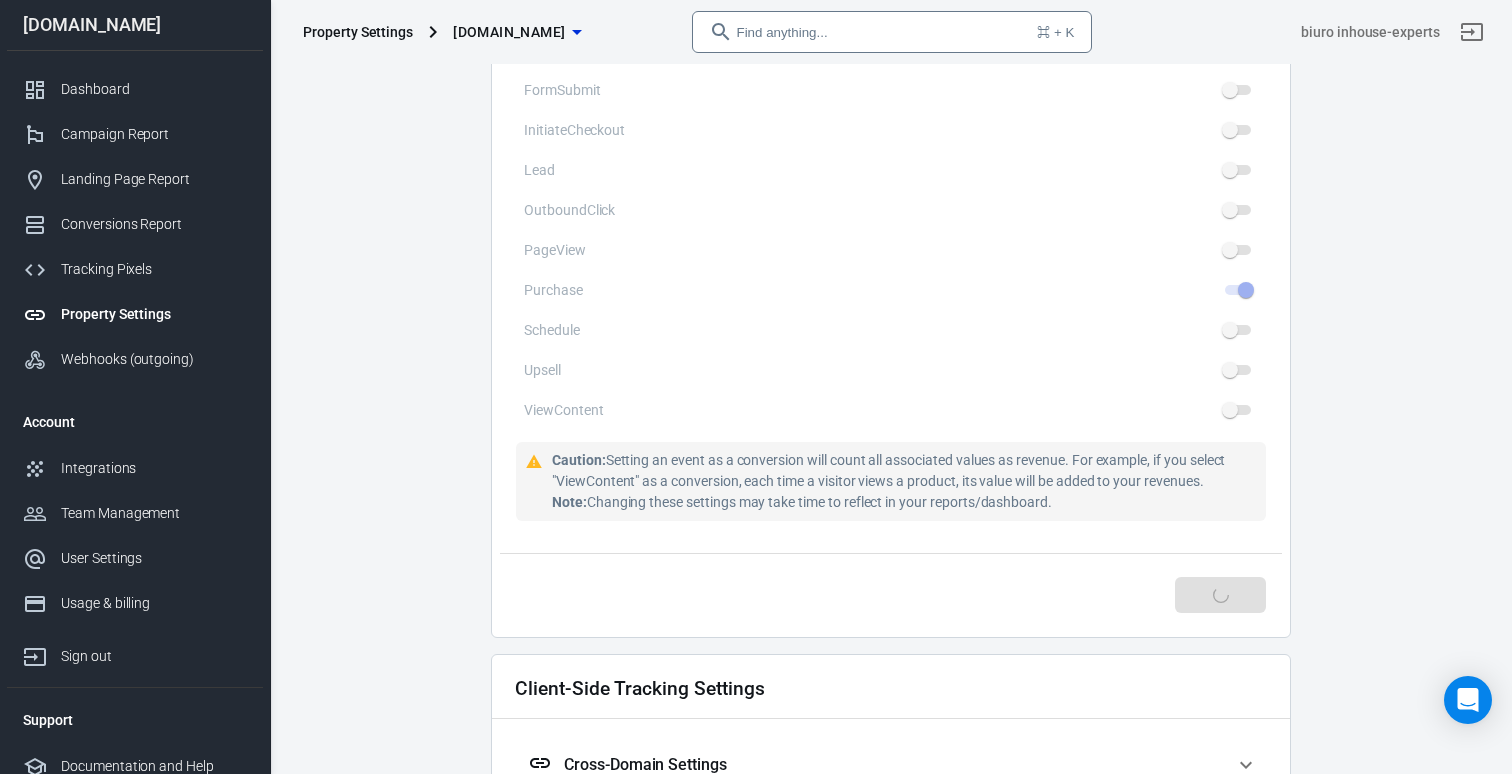 checkbox on "true" 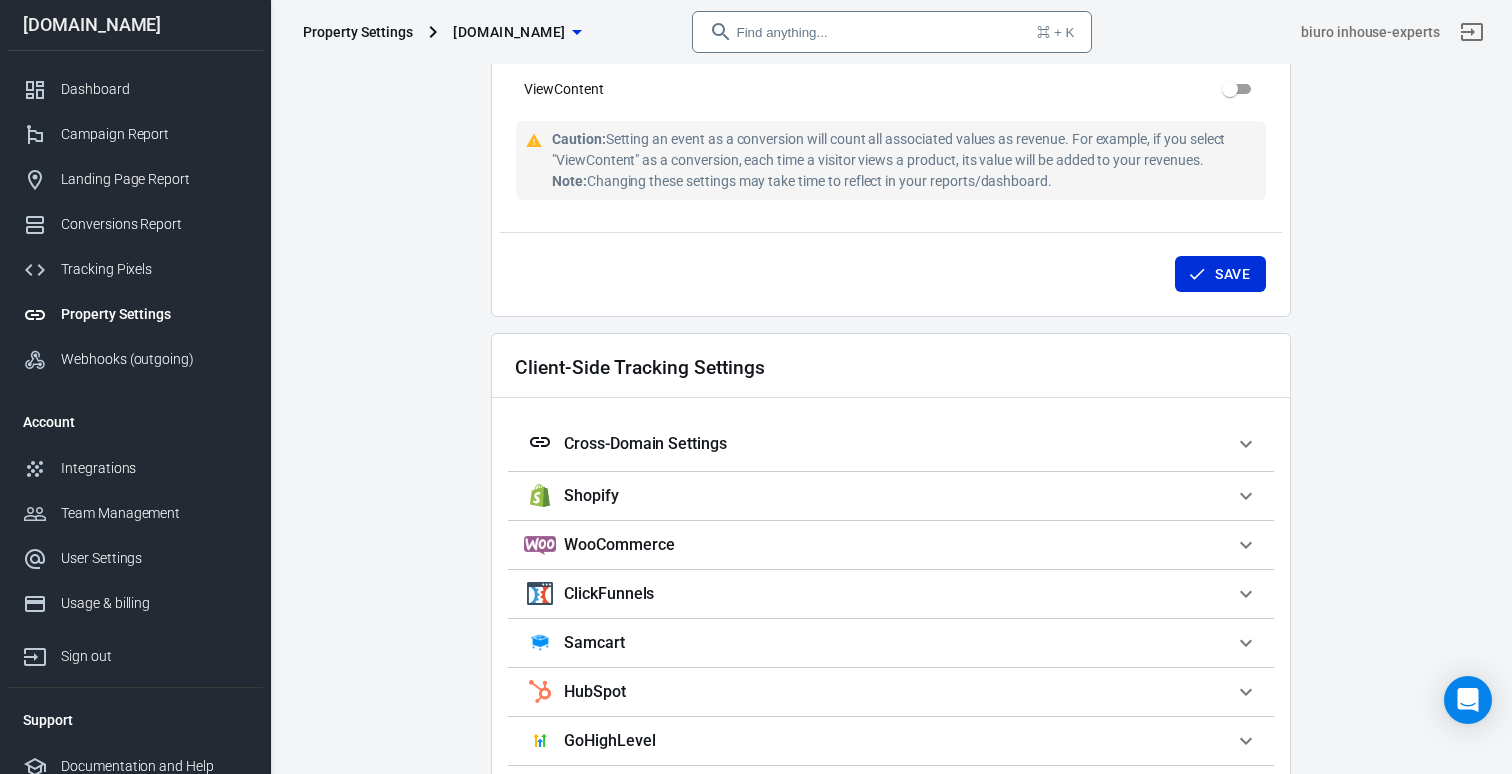 scroll, scrollTop: 1509, scrollLeft: 0, axis: vertical 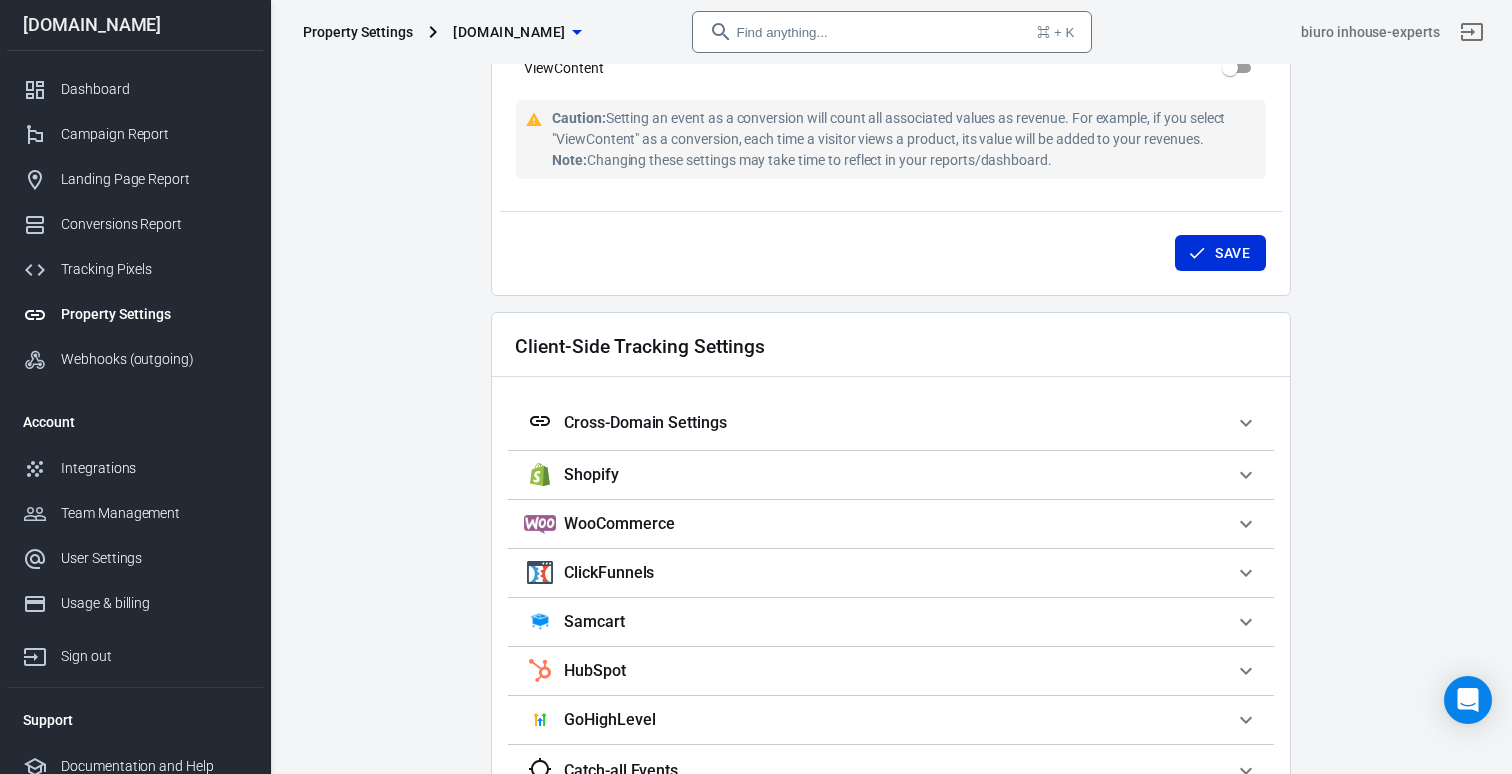click on "Shopify" at bounding box center [879, 474] 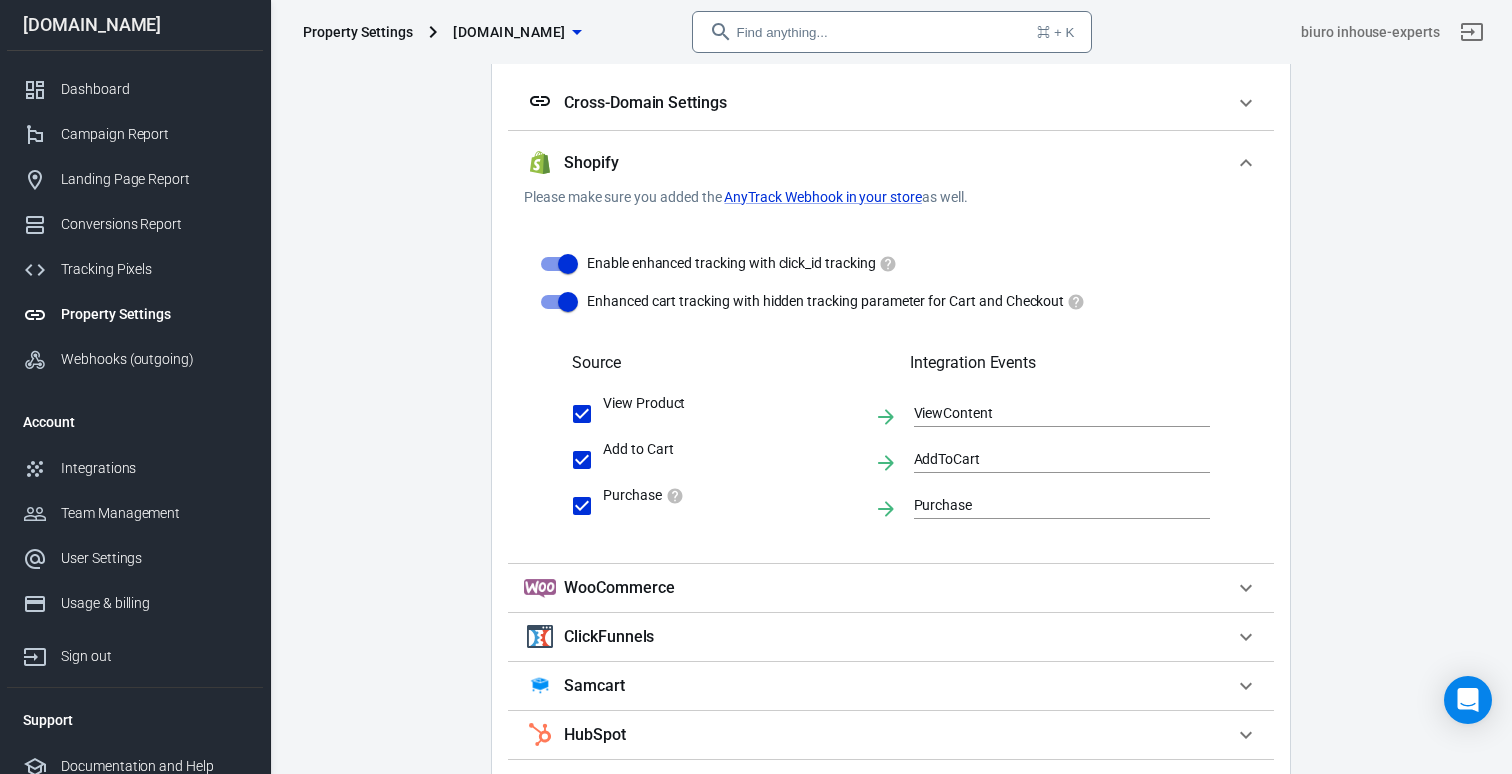 scroll, scrollTop: 1839, scrollLeft: 0, axis: vertical 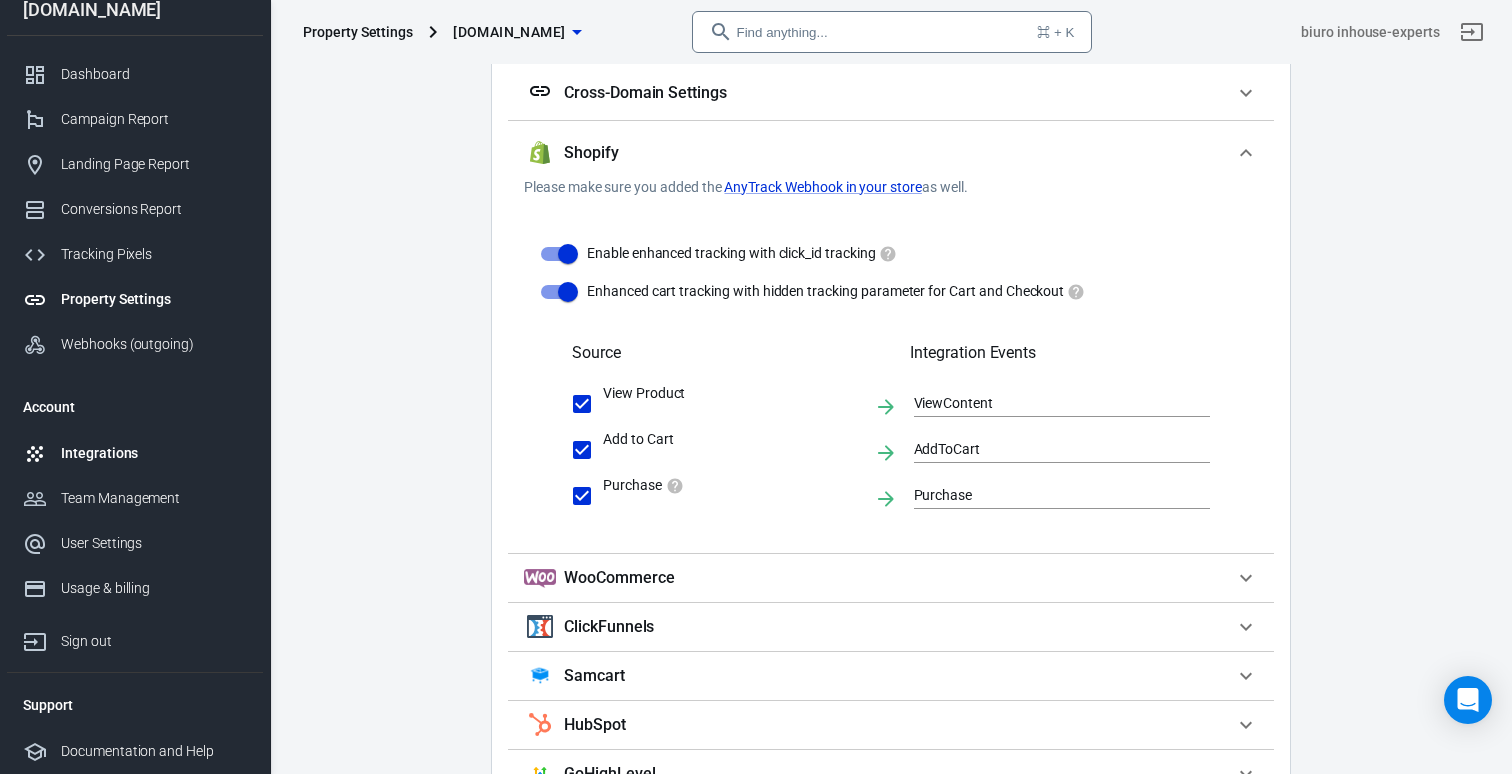 click on "Integrations" at bounding box center (135, 453) 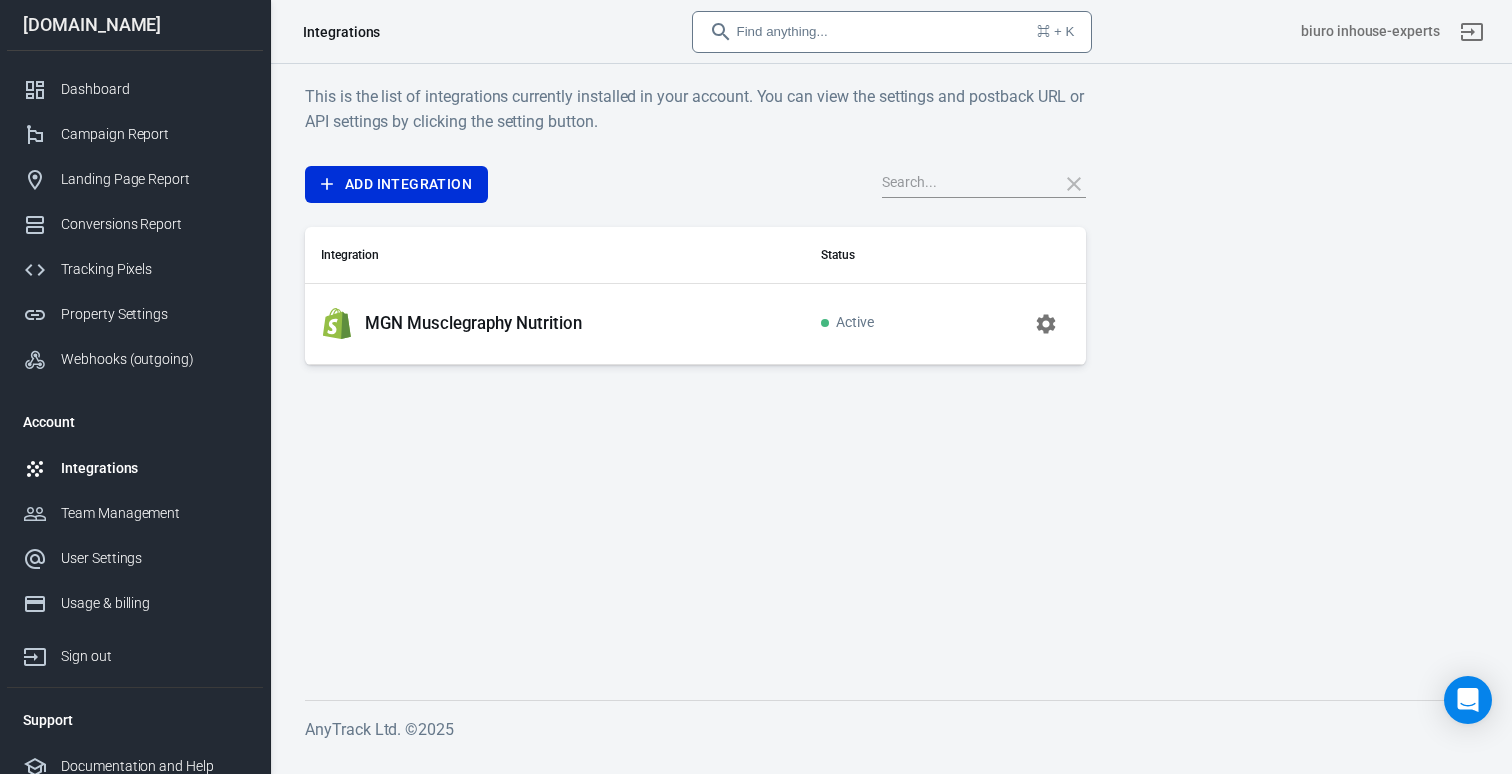 scroll, scrollTop: 0, scrollLeft: 0, axis: both 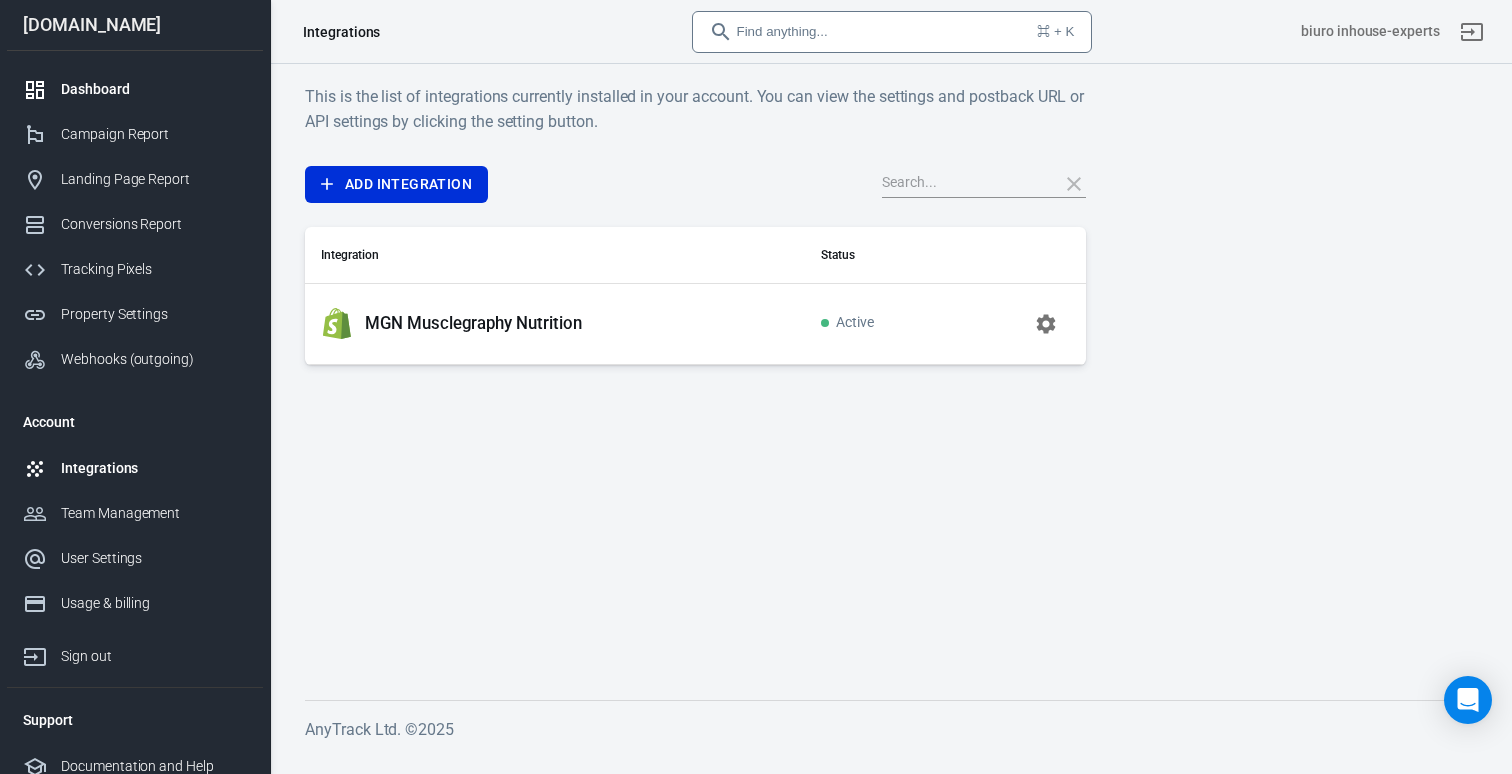 click on "Dashboard" at bounding box center (154, 89) 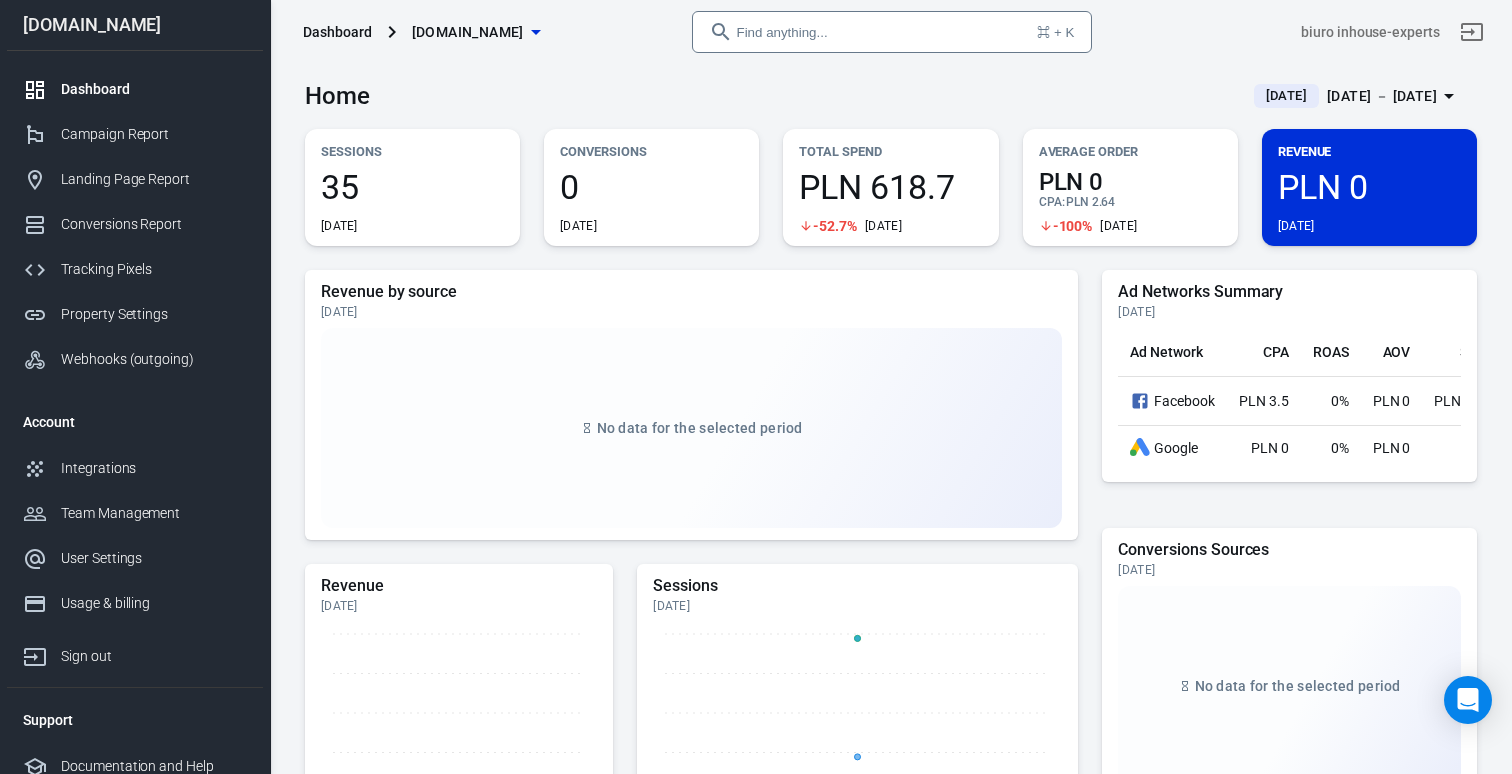 click on "[DATE] － [DATE]" at bounding box center (1382, 96) 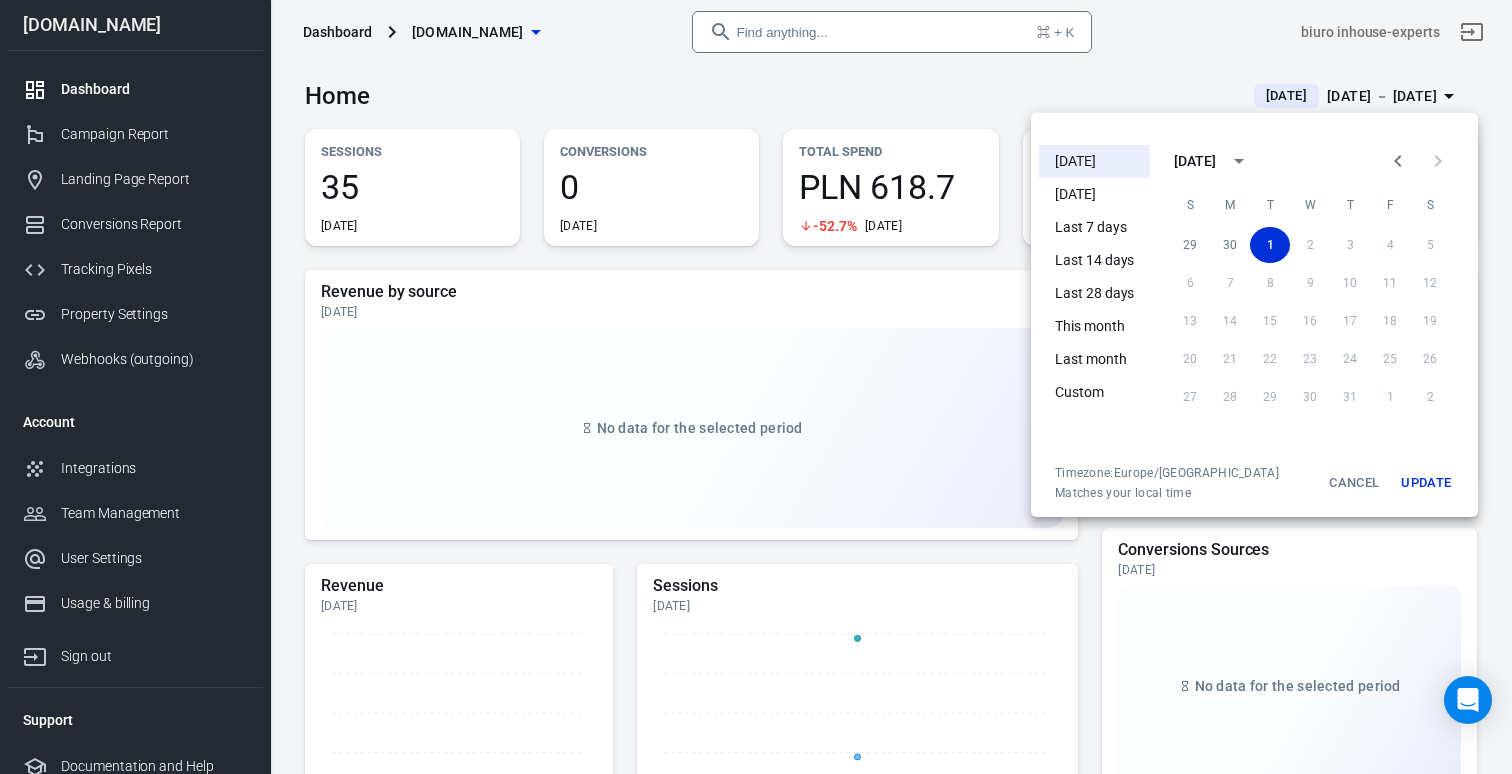 click at bounding box center (756, 387) 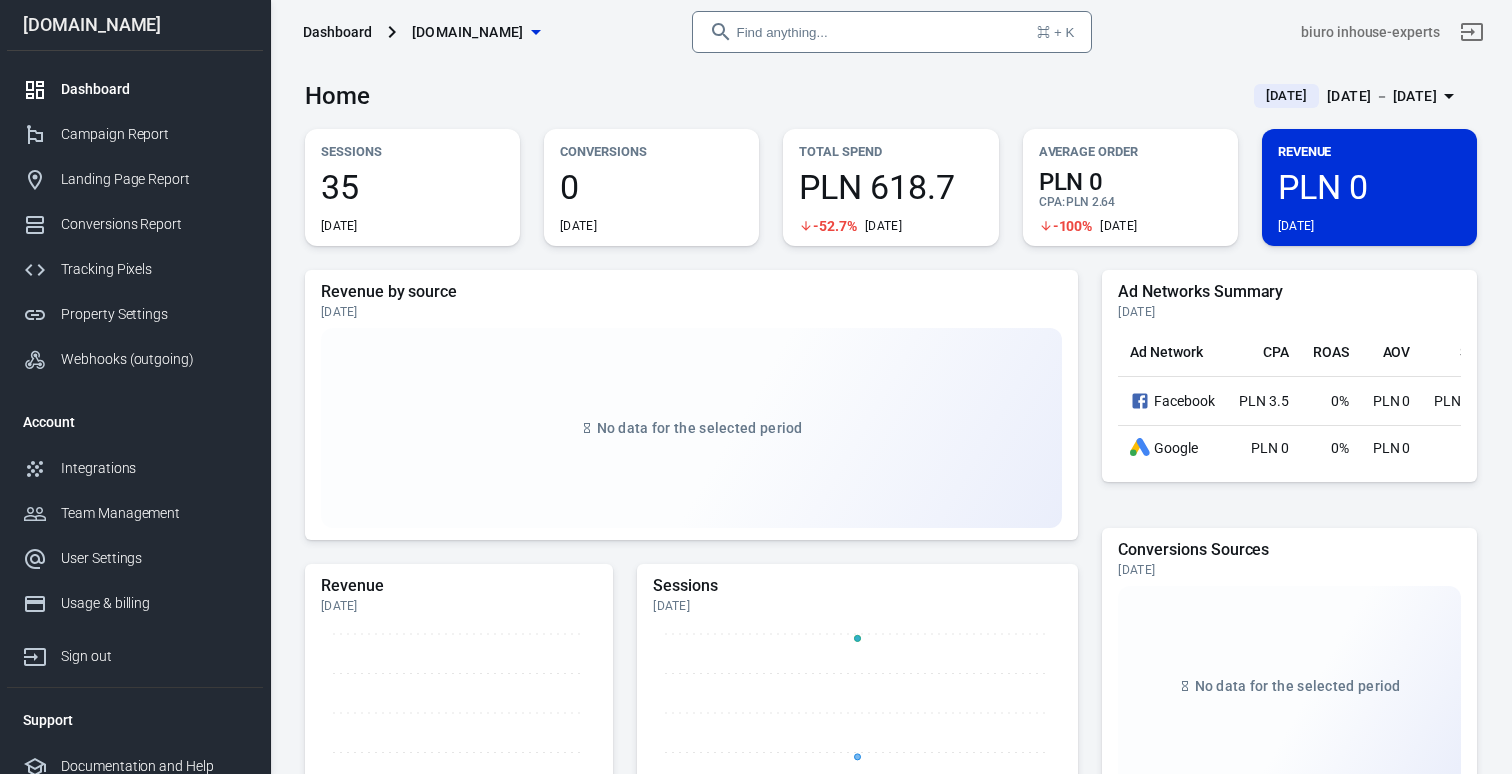 scroll, scrollTop: 0, scrollLeft: 0, axis: both 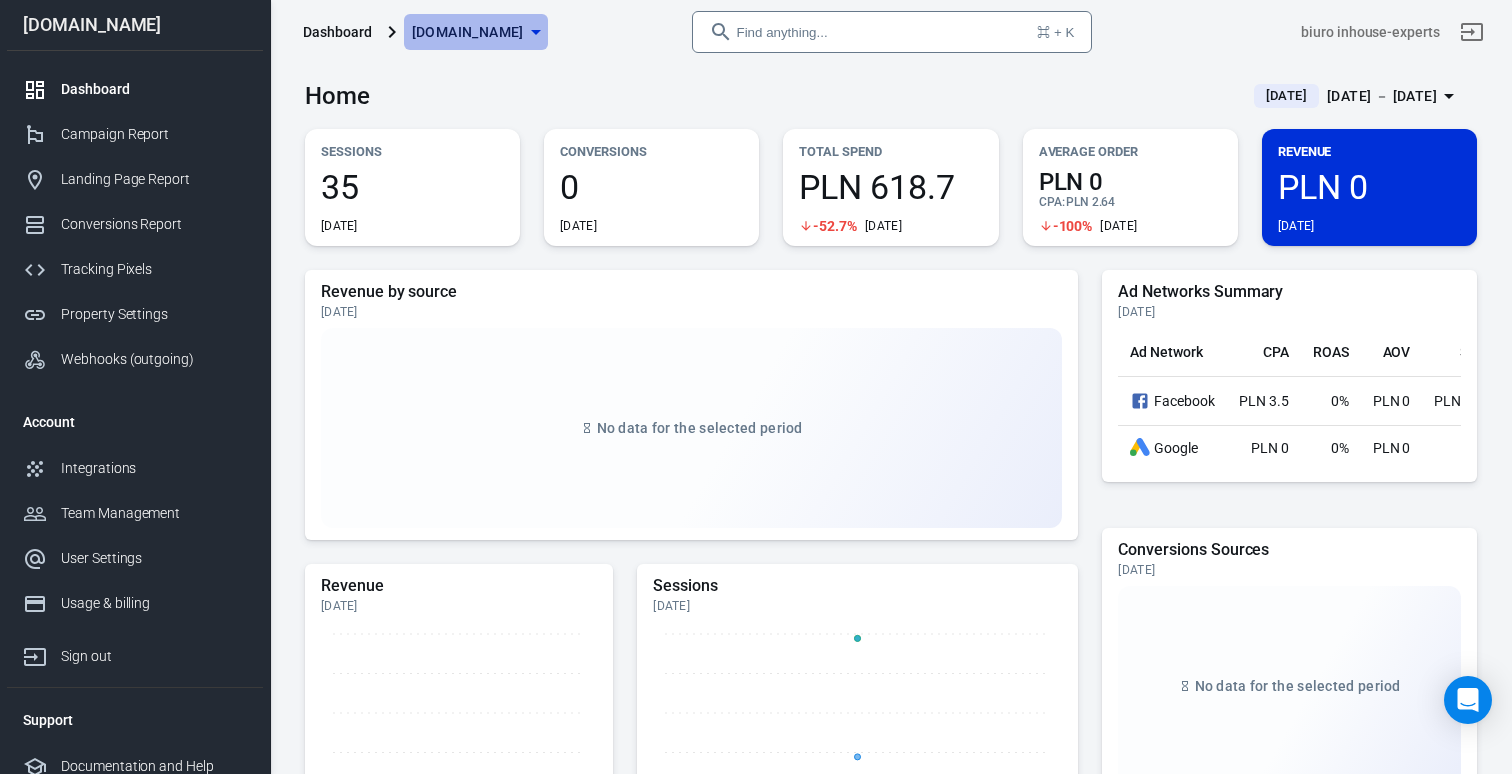 click 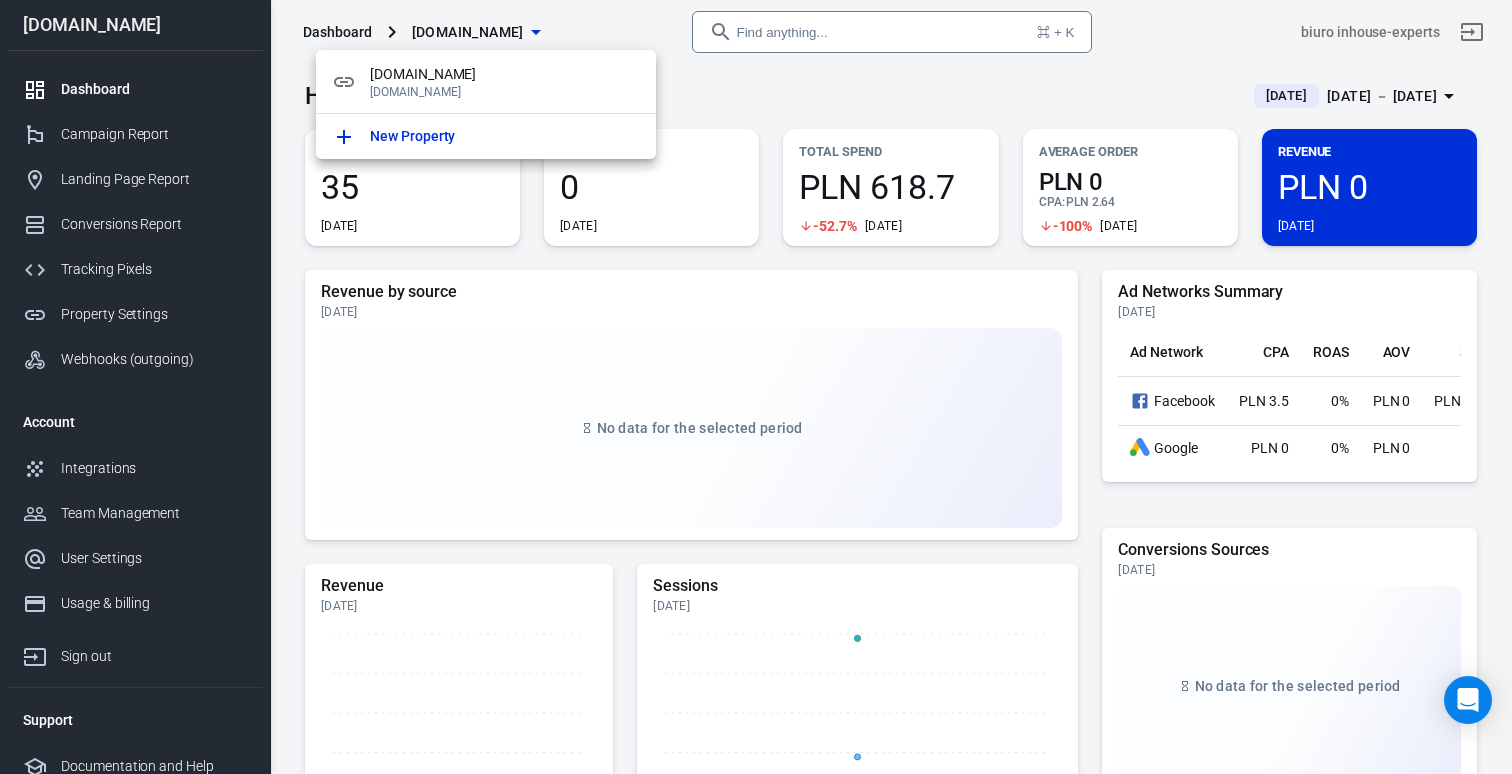 click at bounding box center [756, 387] 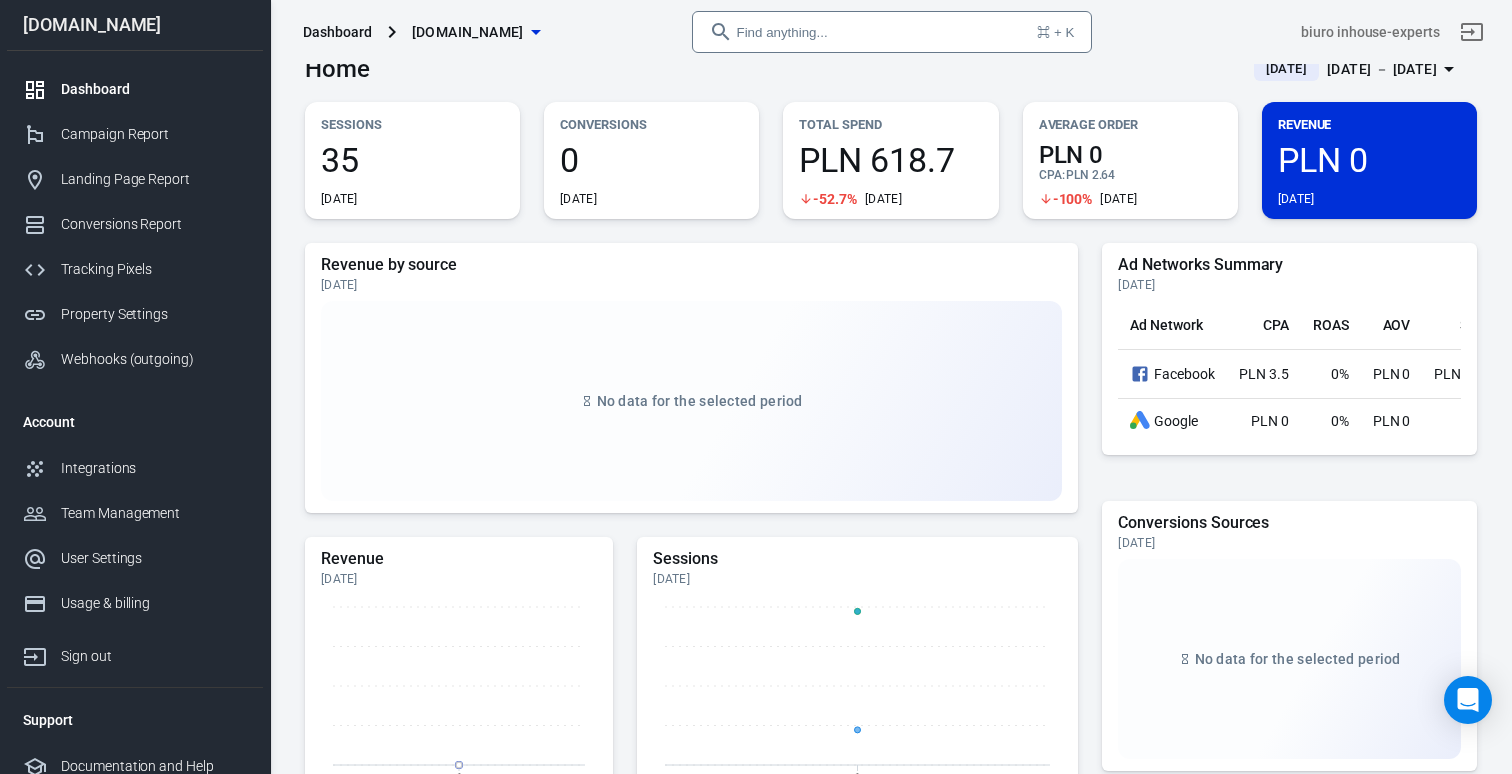 scroll, scrollTop: 47, scrollLeft: 0, axis: vertical 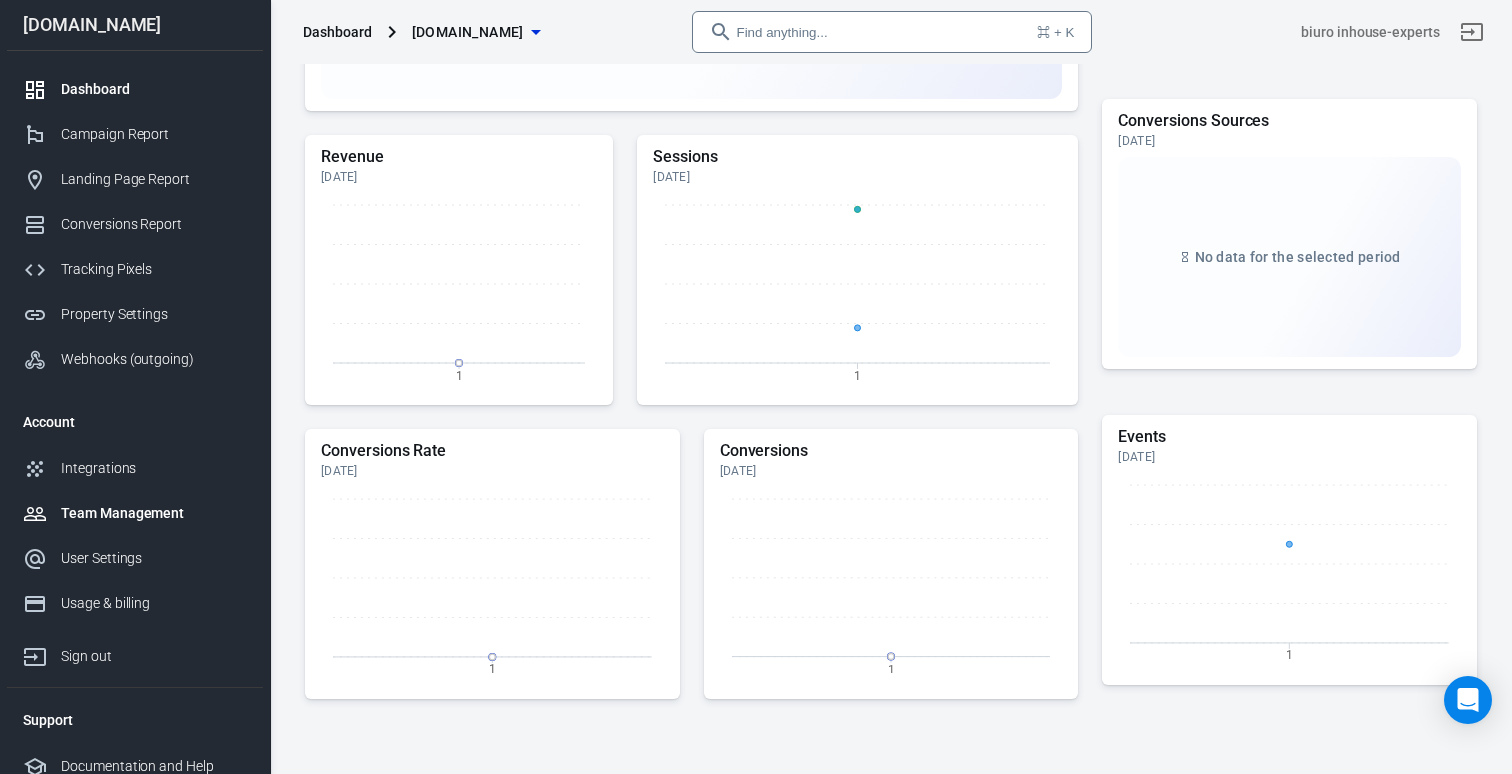 click on "Team Management" at bounding box center (154, 513) 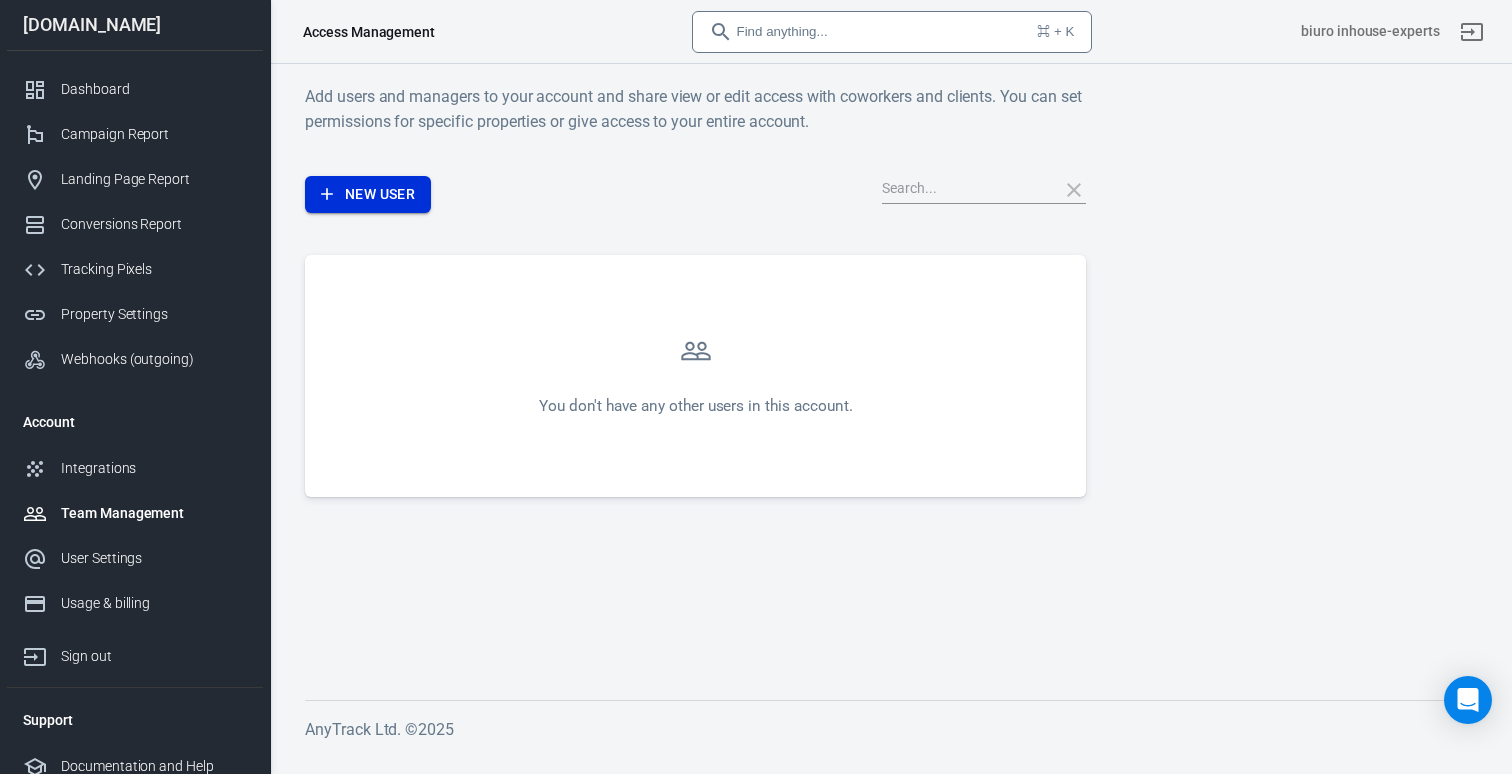 click on "New User" at bounding box center (368, 194) 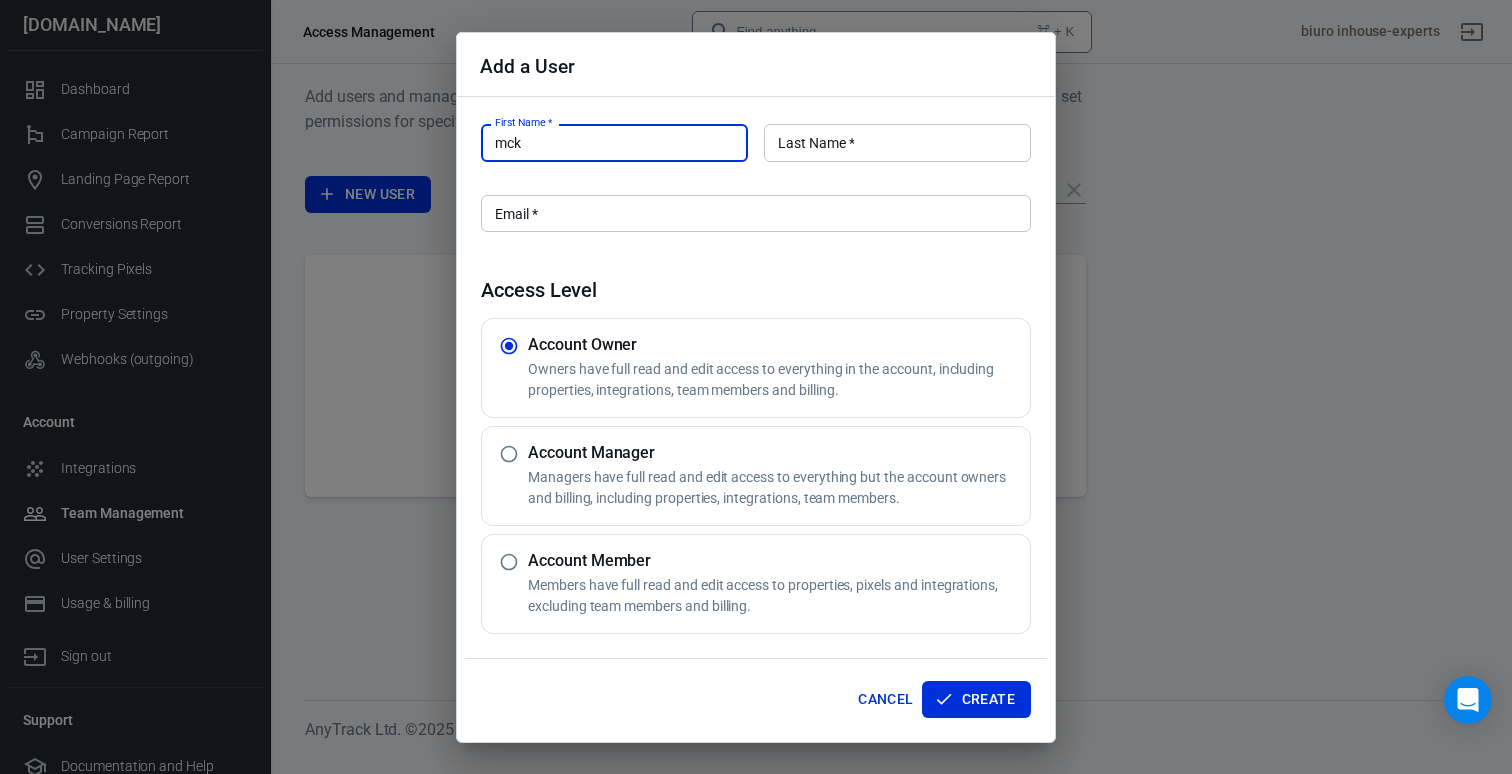 type on "mck" 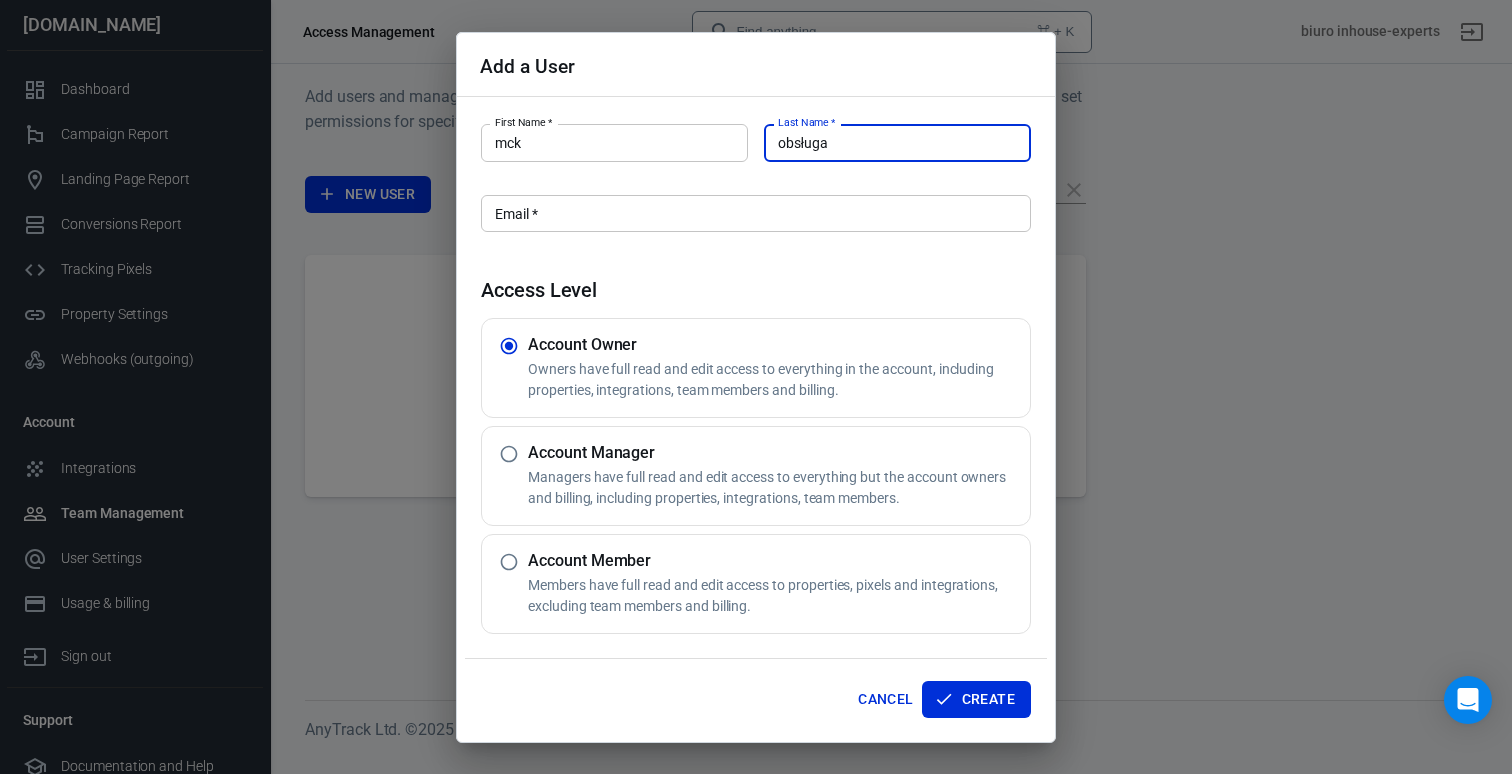 type on "obsługa" 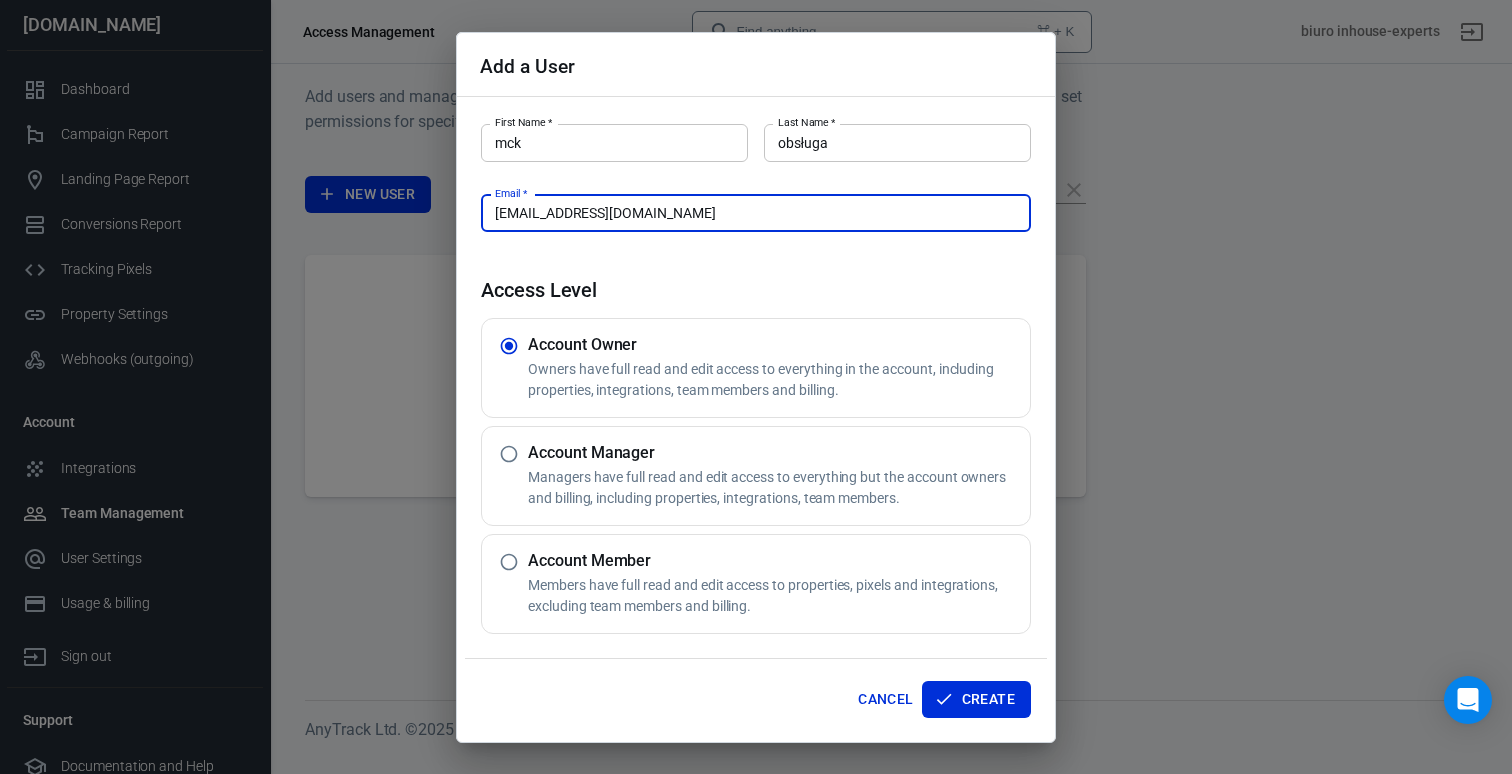 type on "mck@inhouse-experts.pl" 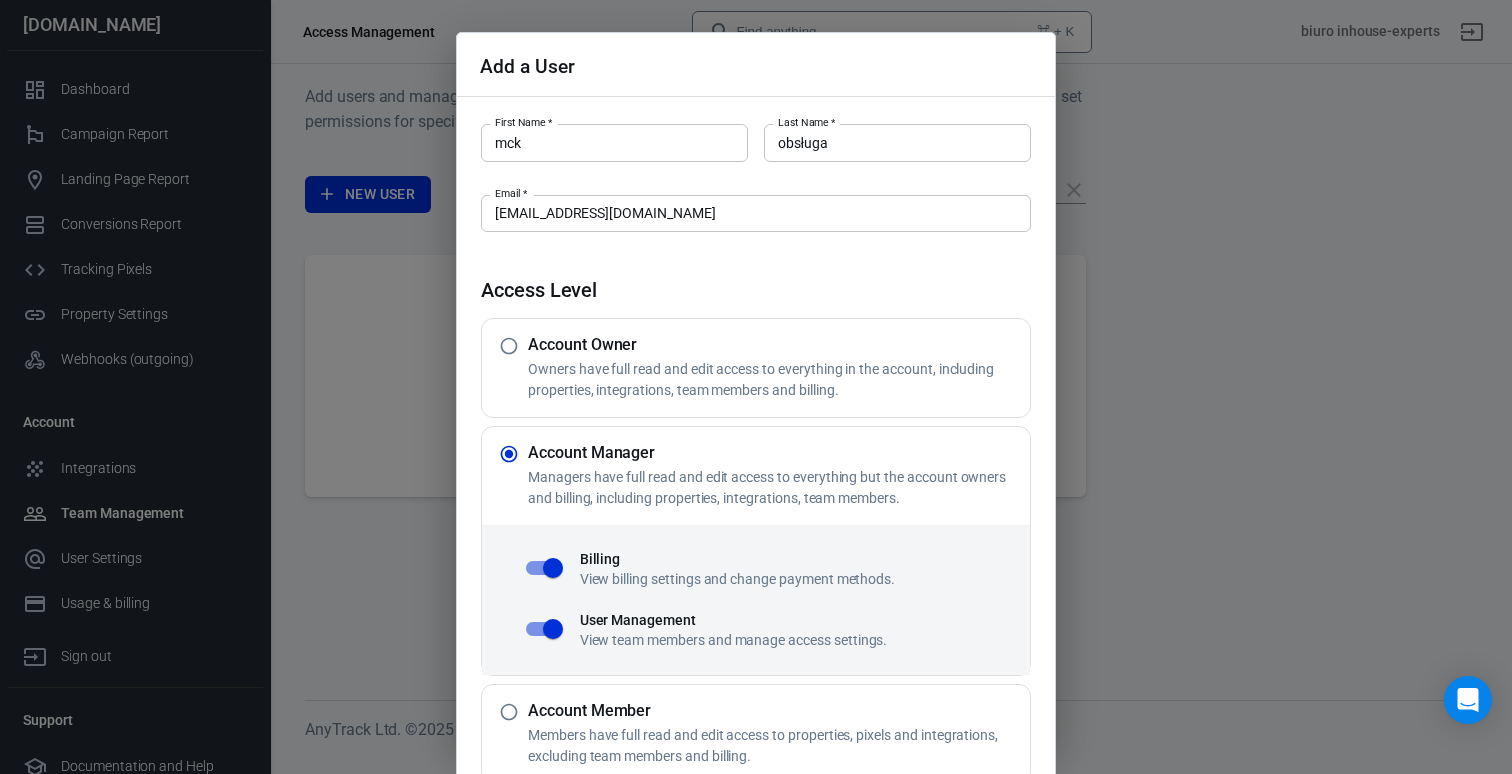 drag, startPoint x: 741, startPoint y: 294, endPoint x: 735, endPoint y: 308, distance: 15.231546 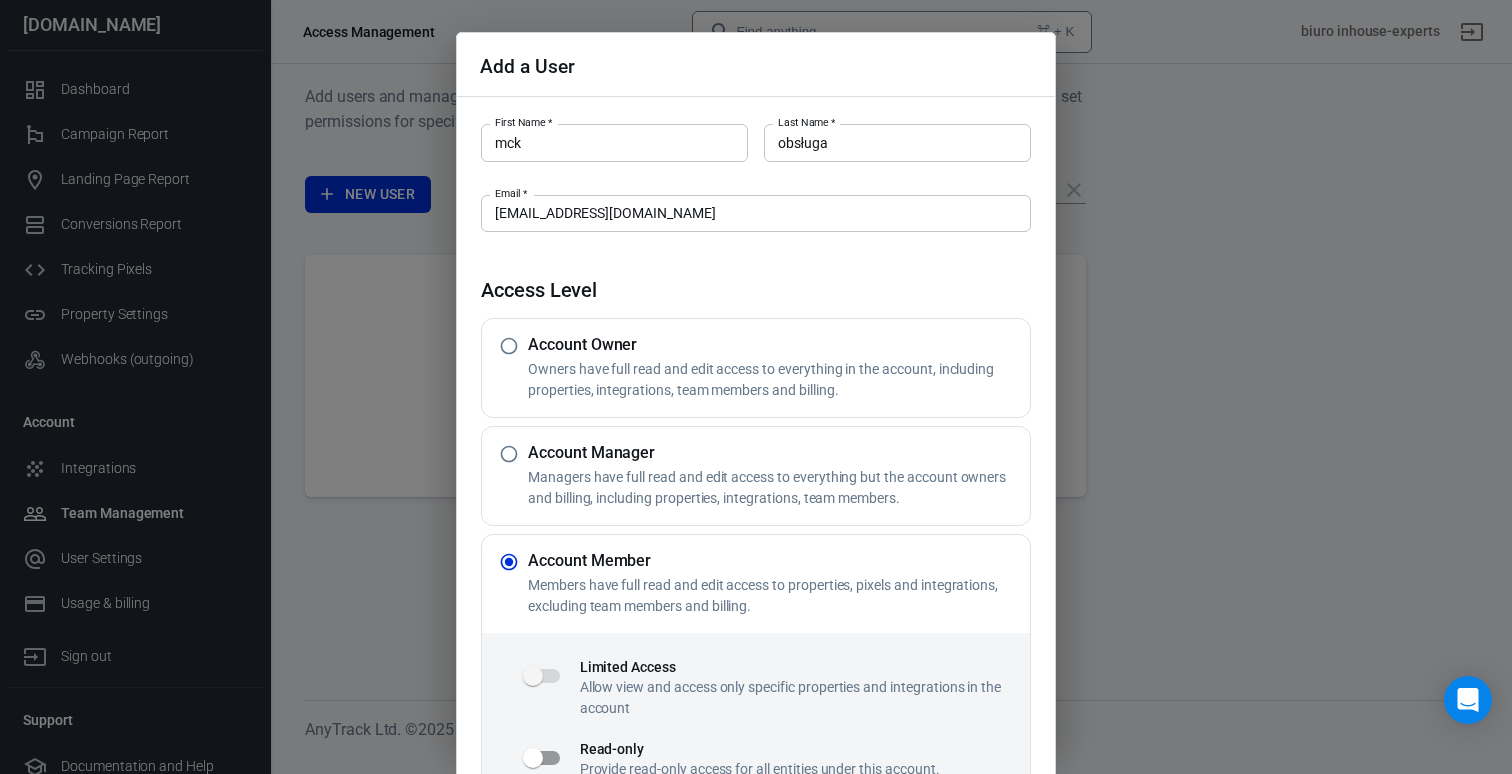 click on "Account Owner Owners have full read and edit access to everything in the account, including properties, integrations, team members and billing." at bounding box center [756, 368] 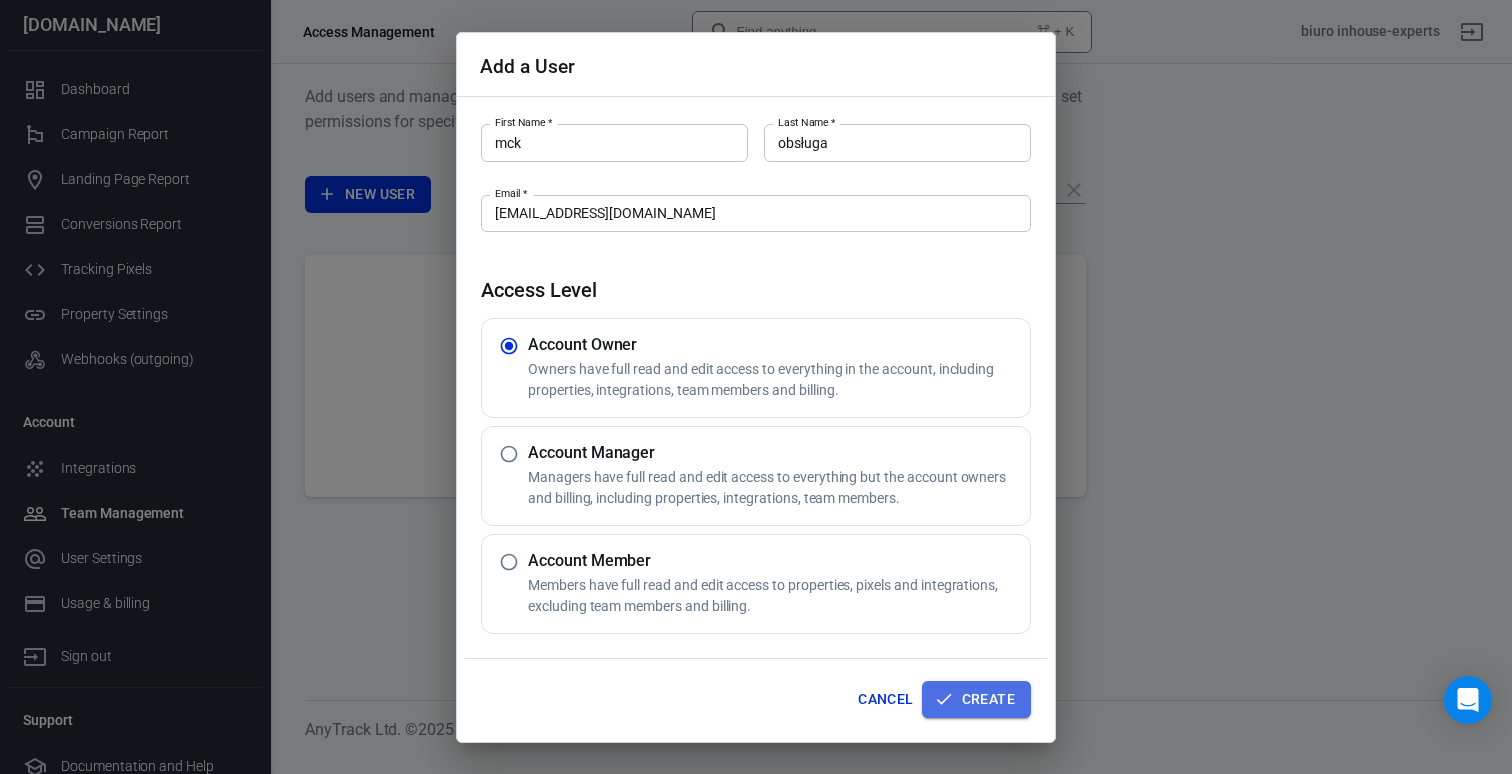 click on "Create" at bounding box center [988, 699] 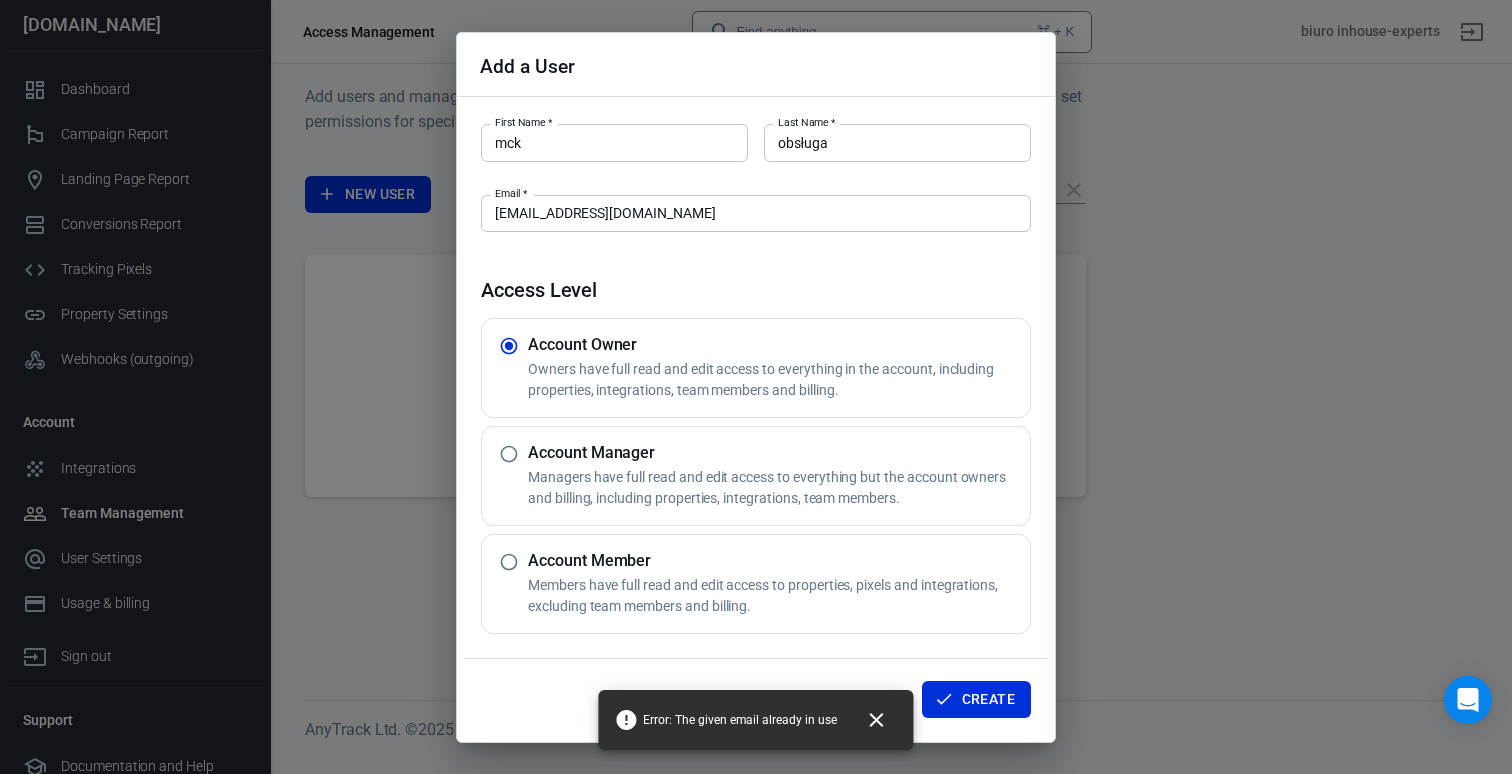 click on "Managers have full read and edit access to everything but the account owners and billing, including properties, integrations, team members." at bounding box center [775, 488] 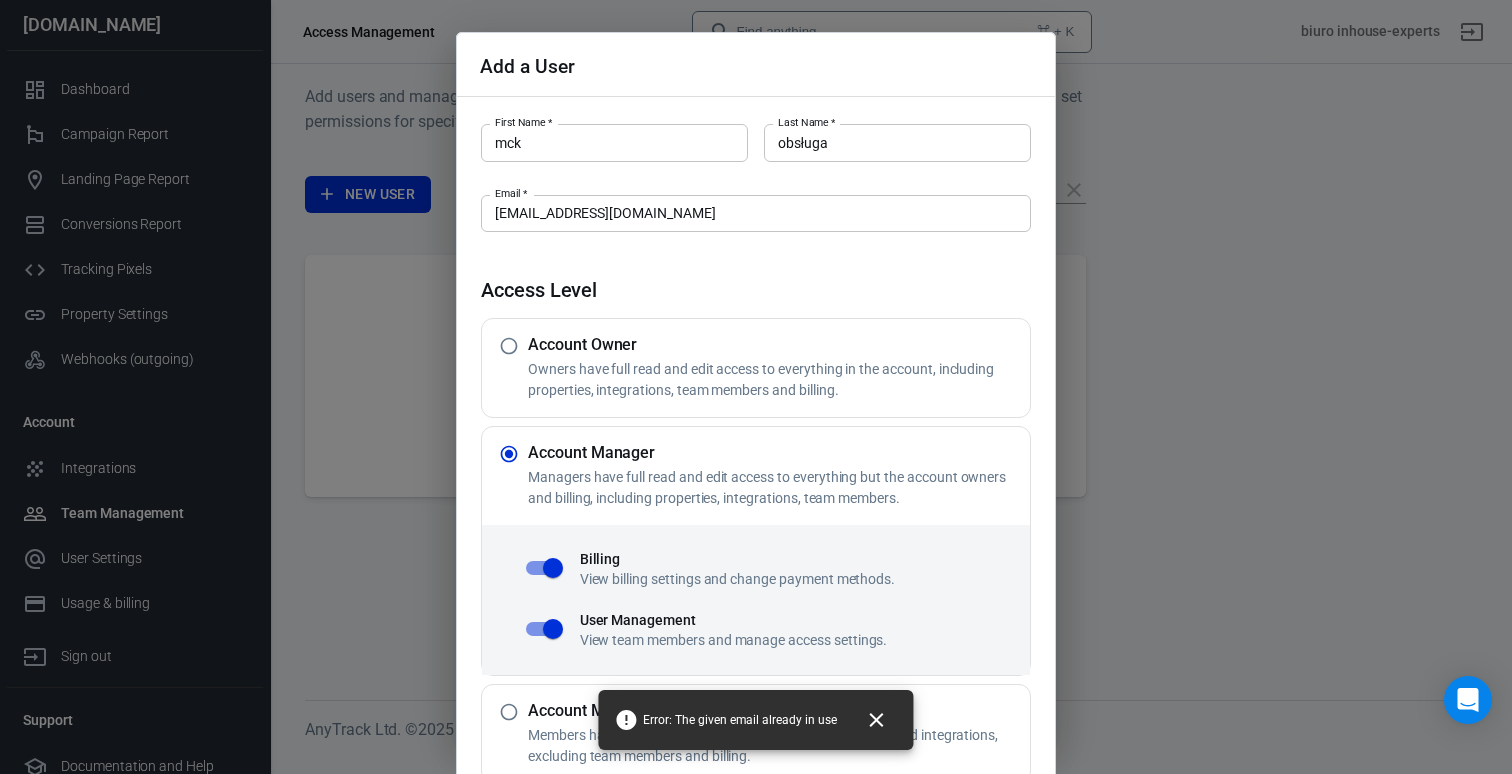 click on "Add a User First Name   * mck First Name   * Last Name   * obsługa Last Name   * Email   * mck@inhouse-experts.pl Email   * Access Level Account Owner Owners have full read and edit access to everything in the account, including properties, integrations, team members and billing. Account Manager Managers have full read and edit access to everything but the account owners and billing, including properties, integrations, team members. Billing View billing settings and change payment methods. User Management View team members and manage access settings. Account Member Members have full read and edit access to properties, pixels and integrations, excluding team members and billing. Cancel Create Error: The given email already in use" at bounding box center [756, 387] 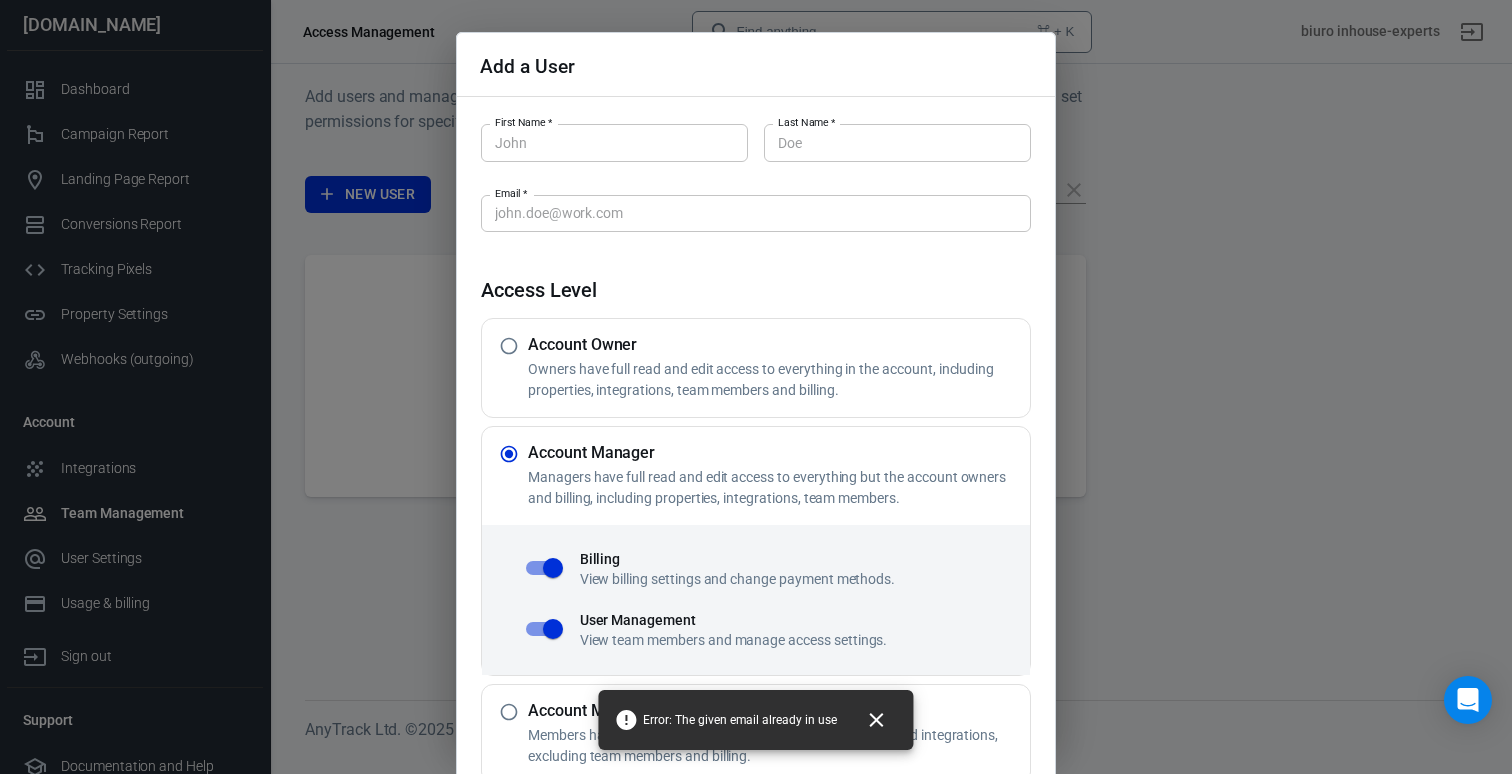 click on "Add a User First Name   * First Name   * Last Name   * Last Name   * Email   * Email   * Access Level Account Owner Owners have full read and edit access to everything in the account, including properties, integrations, team members and billing. Account Manager Managers have full read and edit access to everything but the account owners and billing, including properties, integrations, team members. Billing View billing settings and change payment methods. User Management View team members and manage access settings. Account Member Members have full read and edit access to properties, pixels and integrations, excluding team members and billing. Cancel Create Error: The given email already in use" at bounding box center (756, 387) 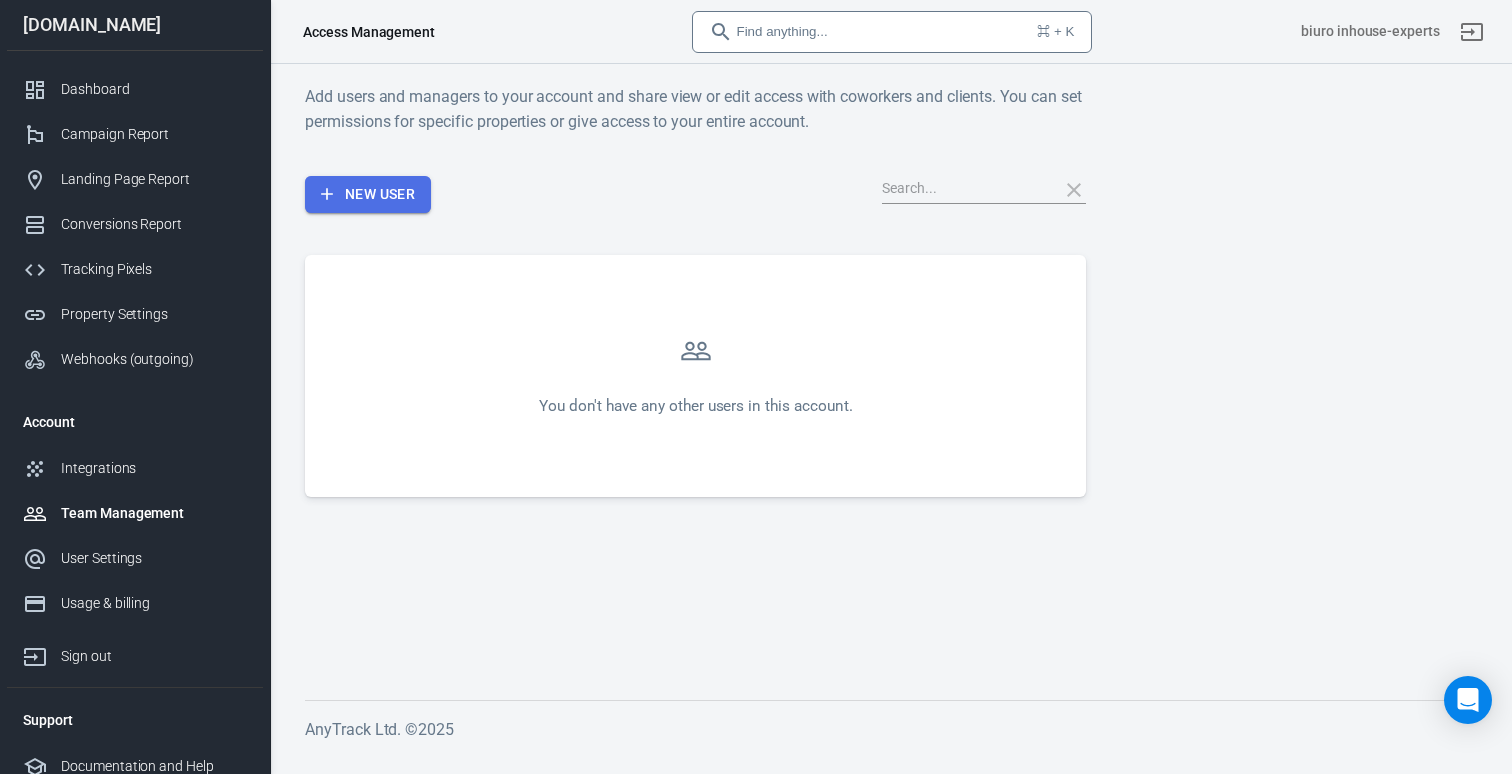 click on "New User" at bounding box center [368, 194] 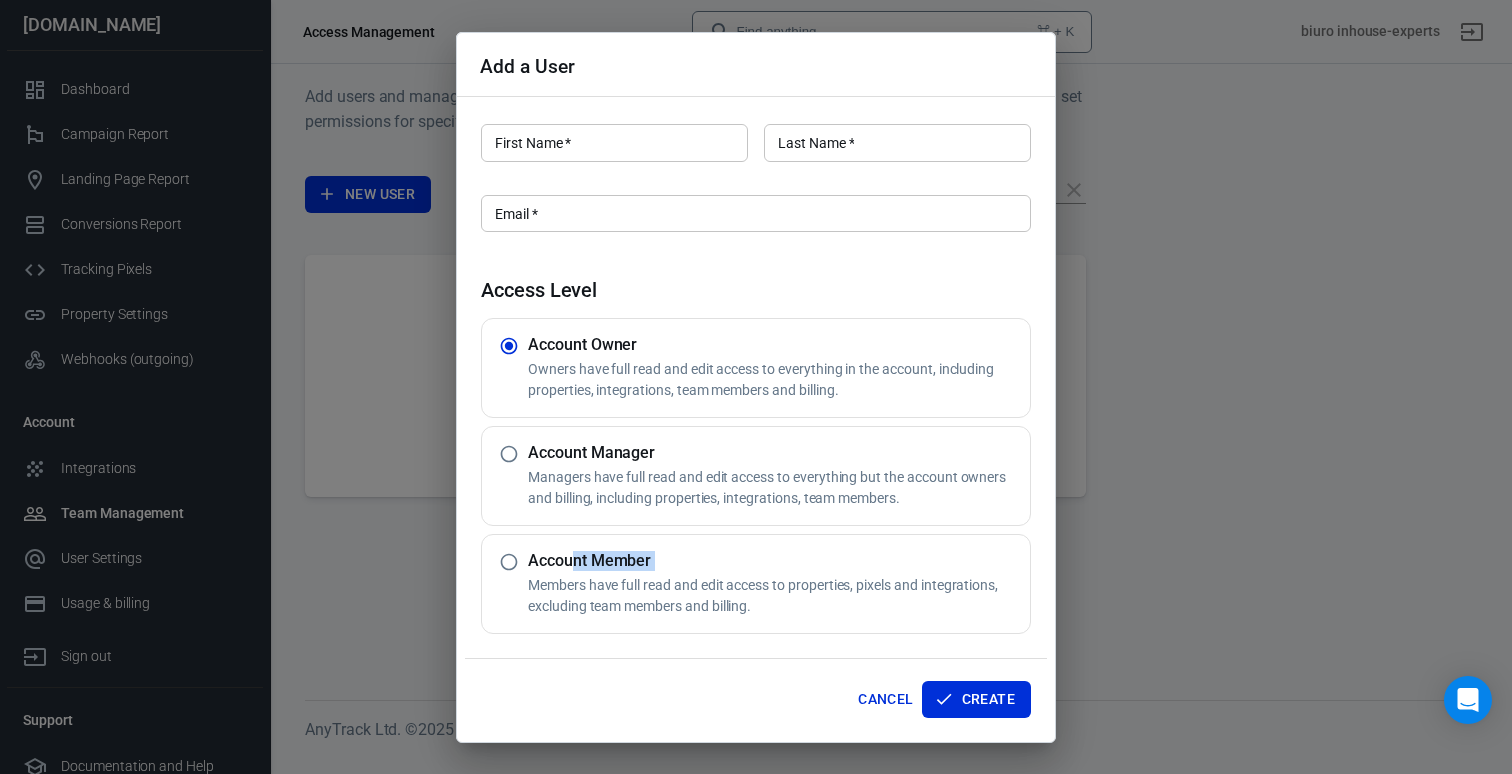 click on "Account Member Members have full read and edit access to properties, pixels and integrations, excluding team members and billing." at bounding box center [775, 584] 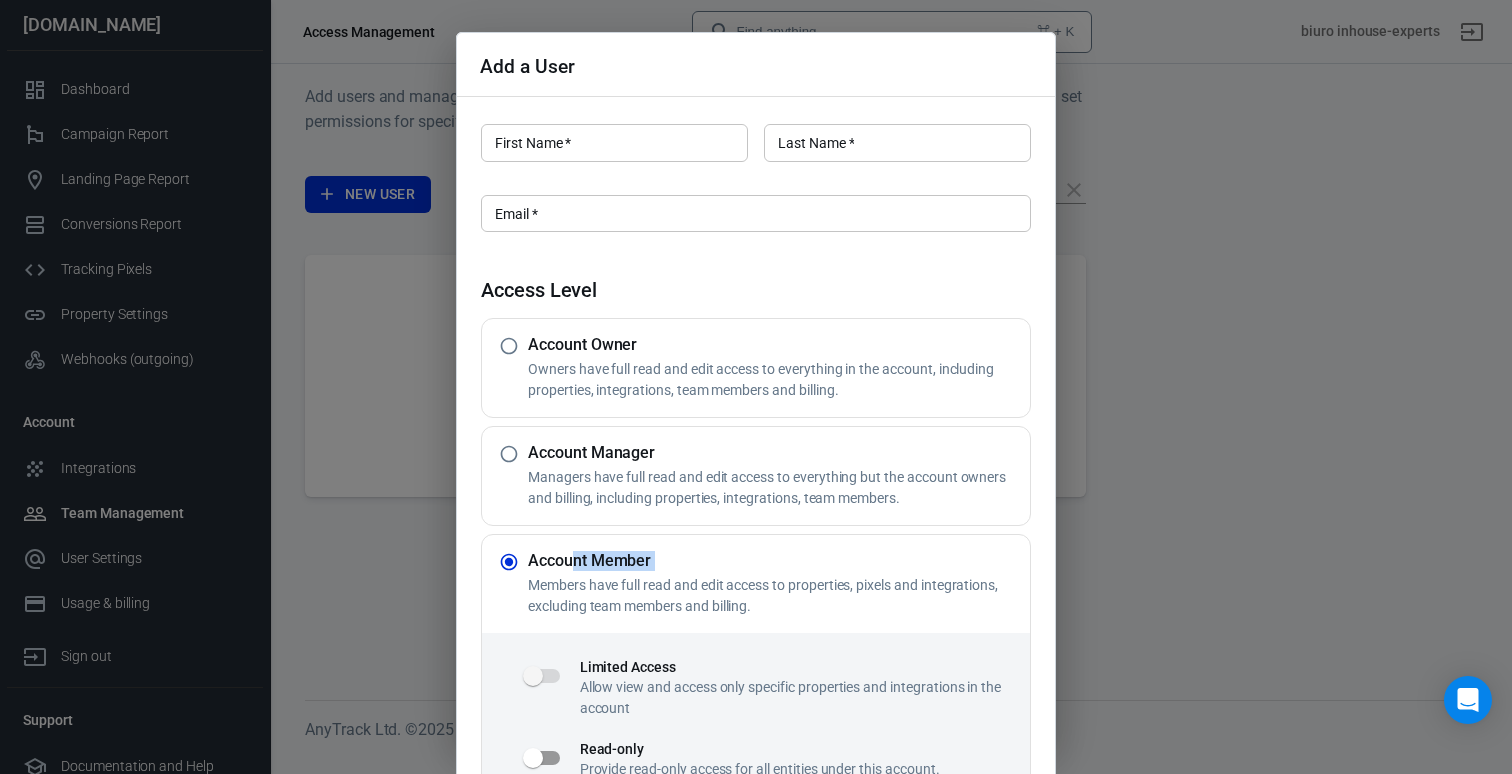 click at bounding box center [509, 562] 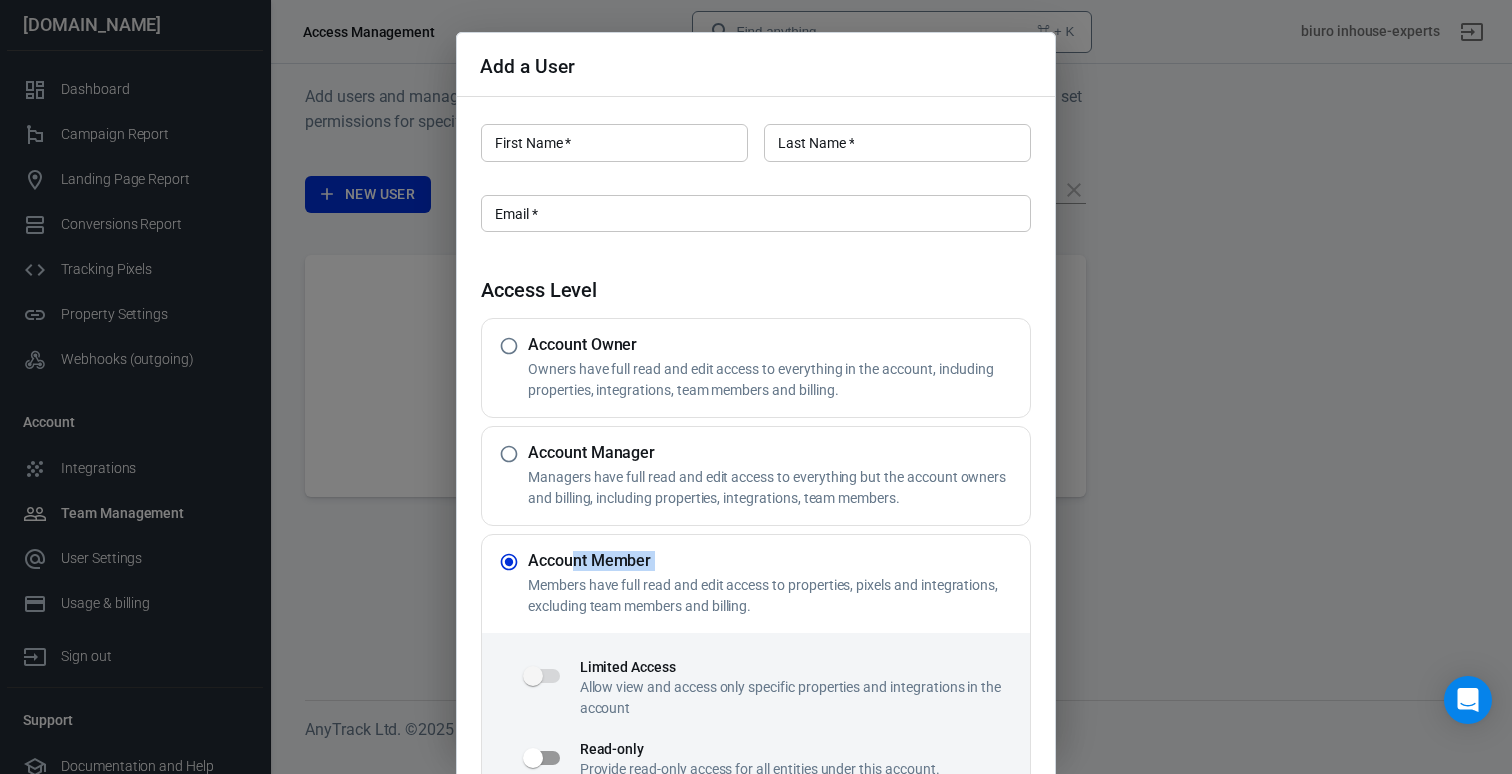 click at bounding box center [533, 758] 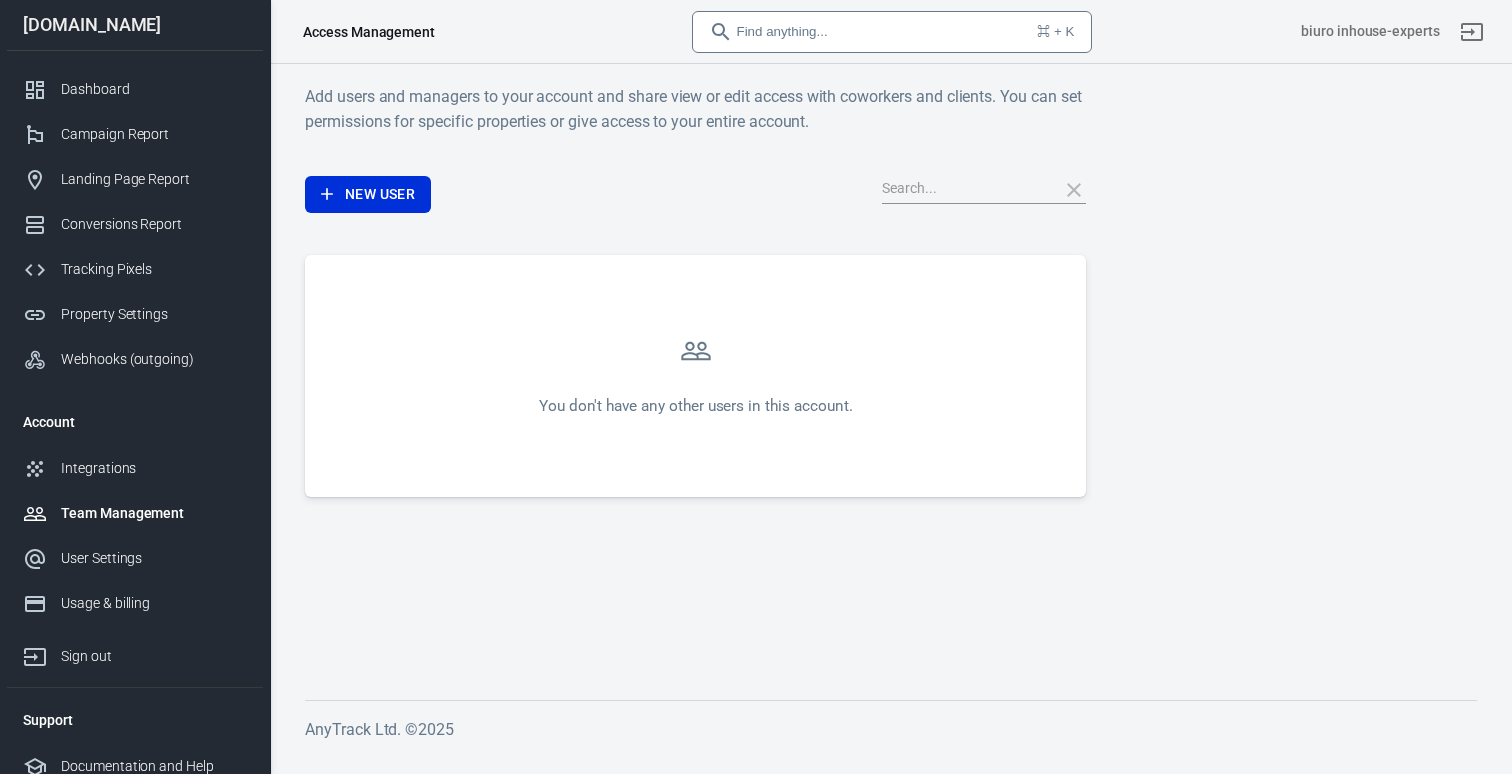 scroll, scrollTop: 0, scrollLeft: 0, axis: both 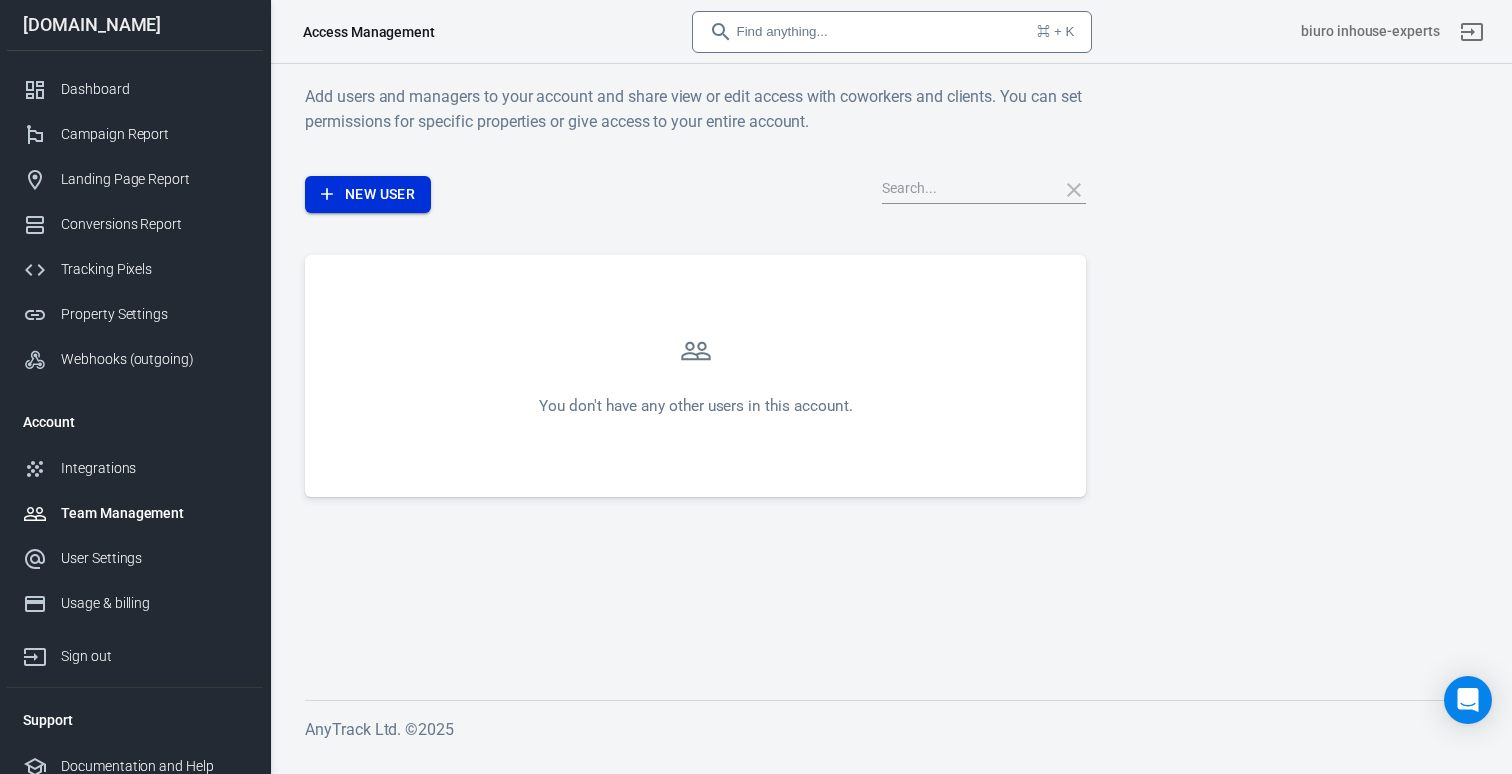 click on "New User" at bounding box center (368, 194) 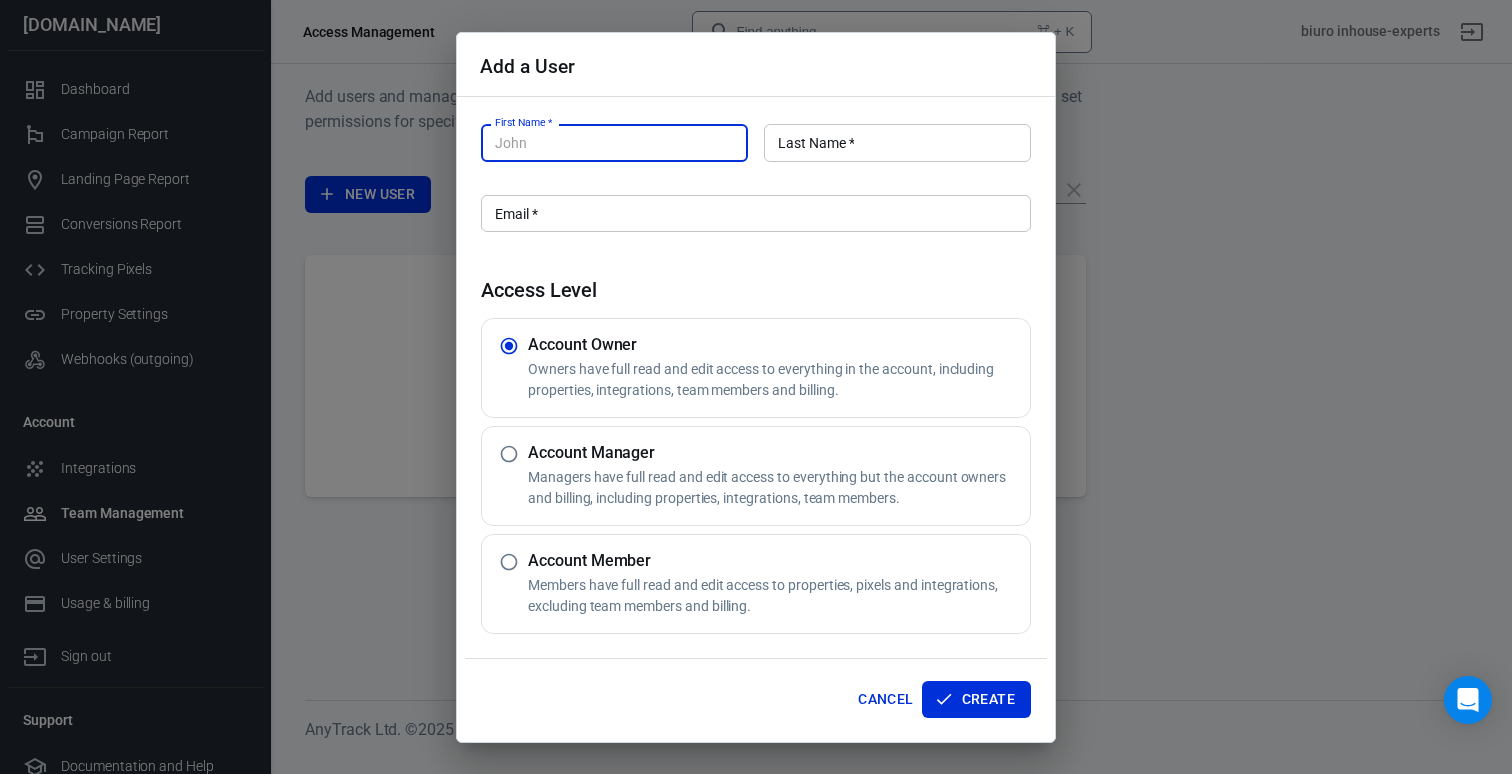 click on "Account Member Members have full read and edit access to properties, pixels and integrations, excluding team members and billing." at bounding box center [756, 584] 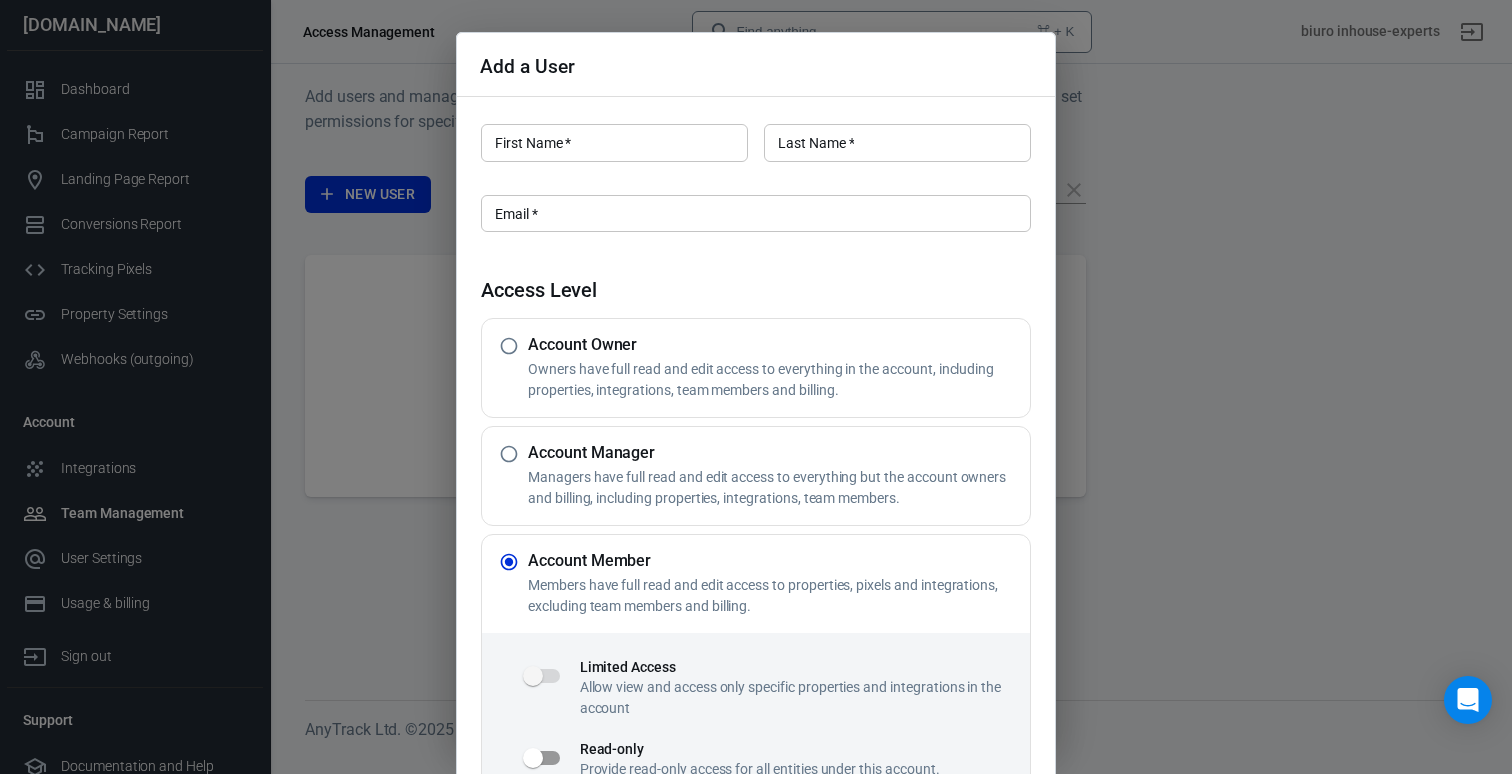drag, startPoint x: 998, startPoint y: 261, endPoint x: 937, endPoint y: 241, distance: 64.195015 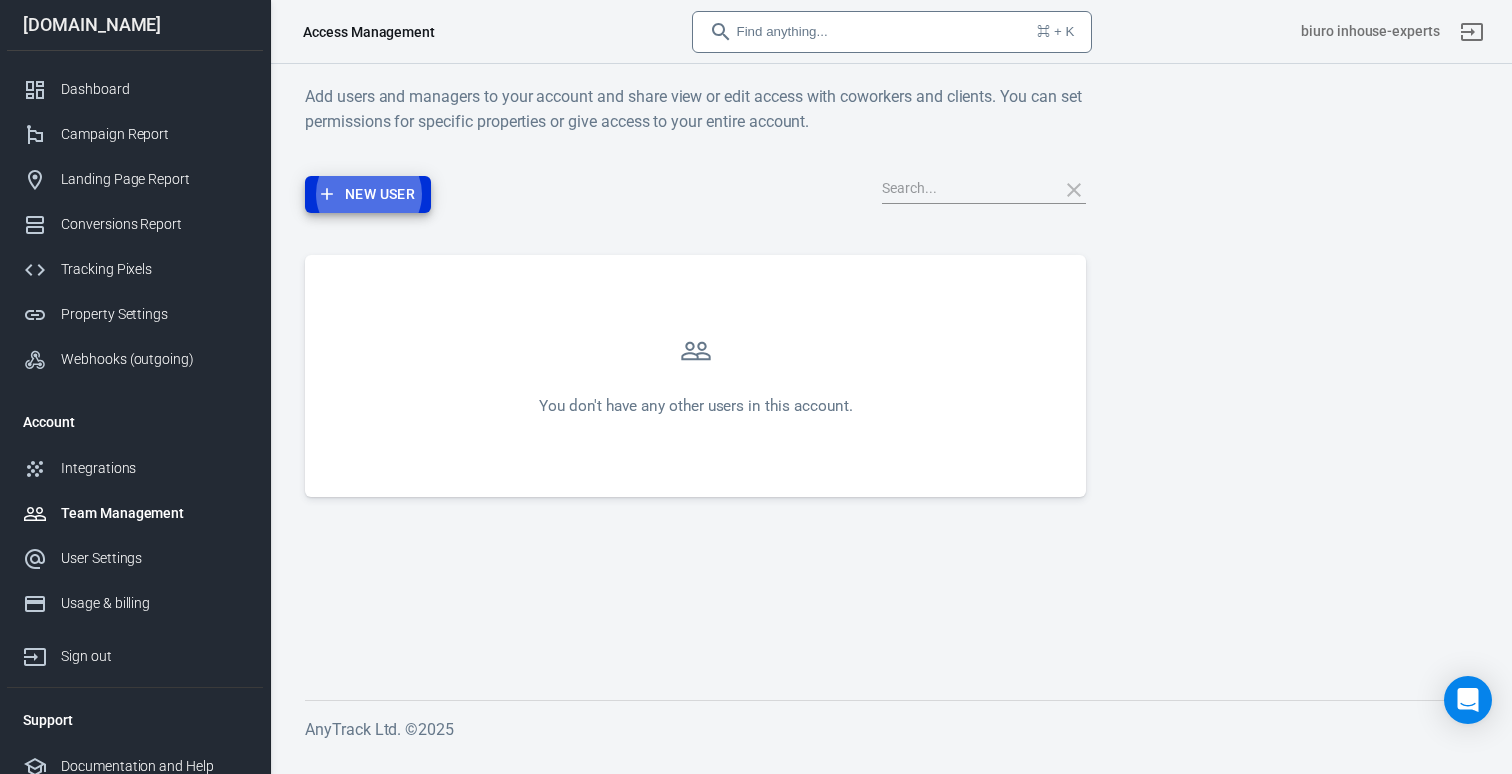 click on "New User" at bounding box center (368, 194) 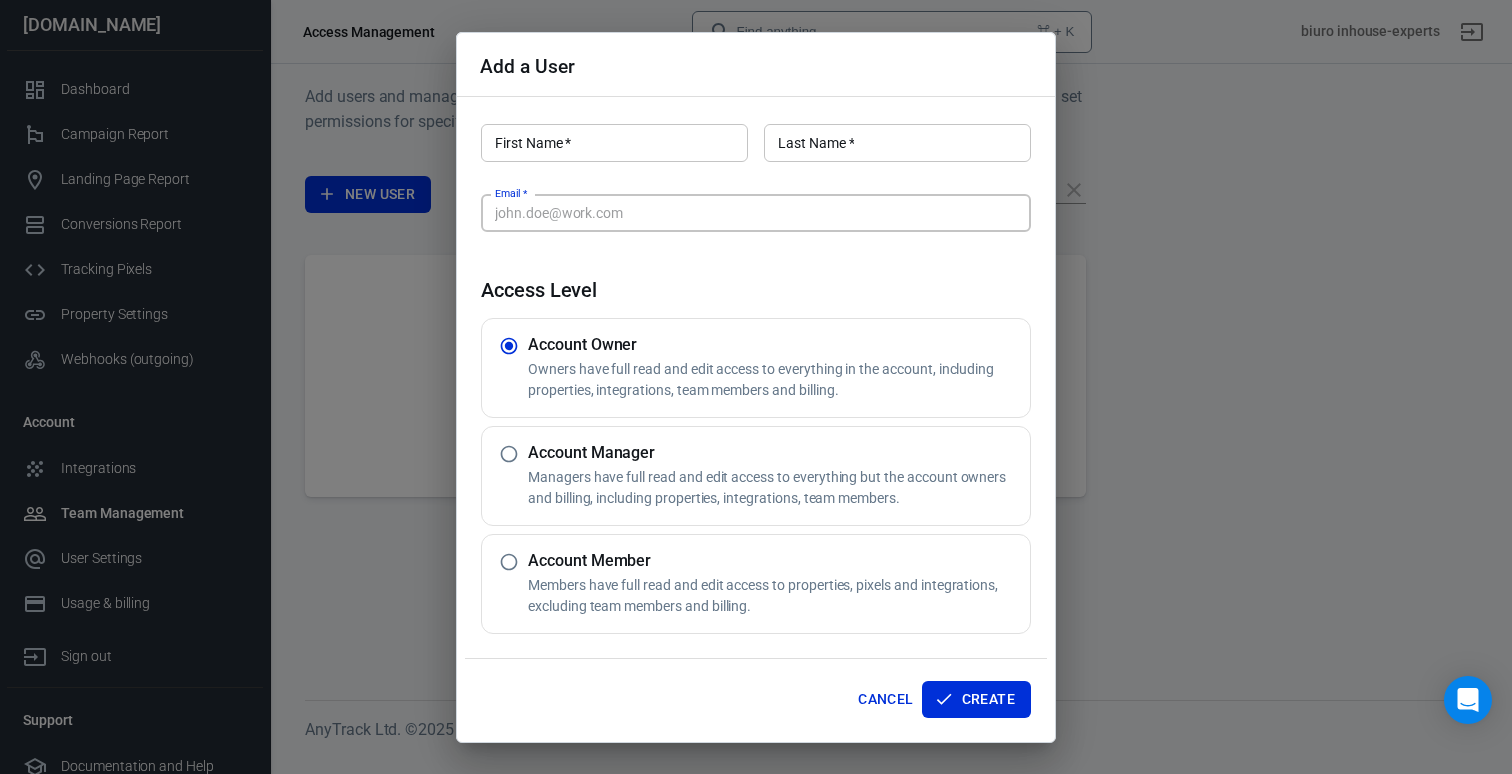 click on "Email   *" at bounding box center [756, 213] 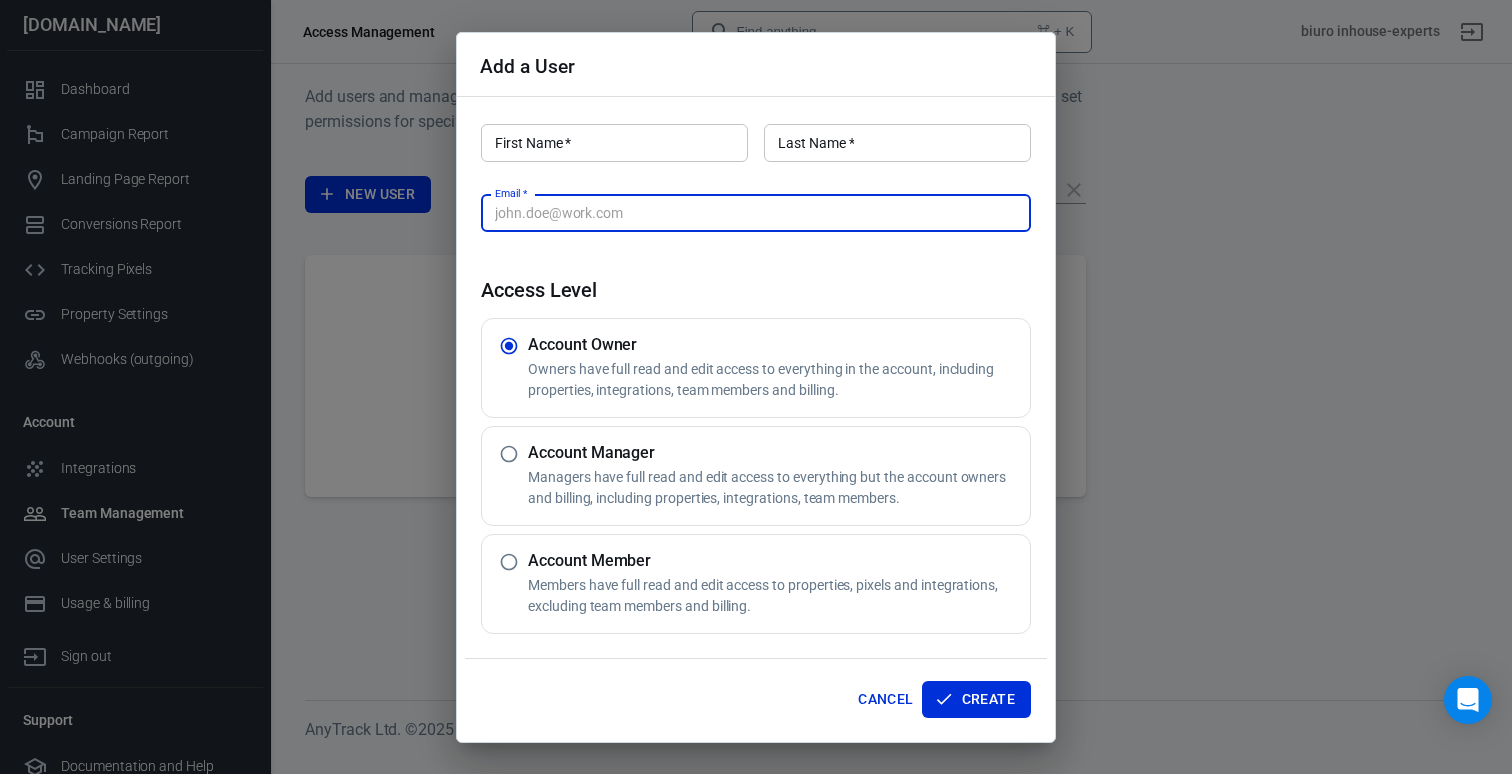 click on "First Name   *" at bounding box center (614, 142) 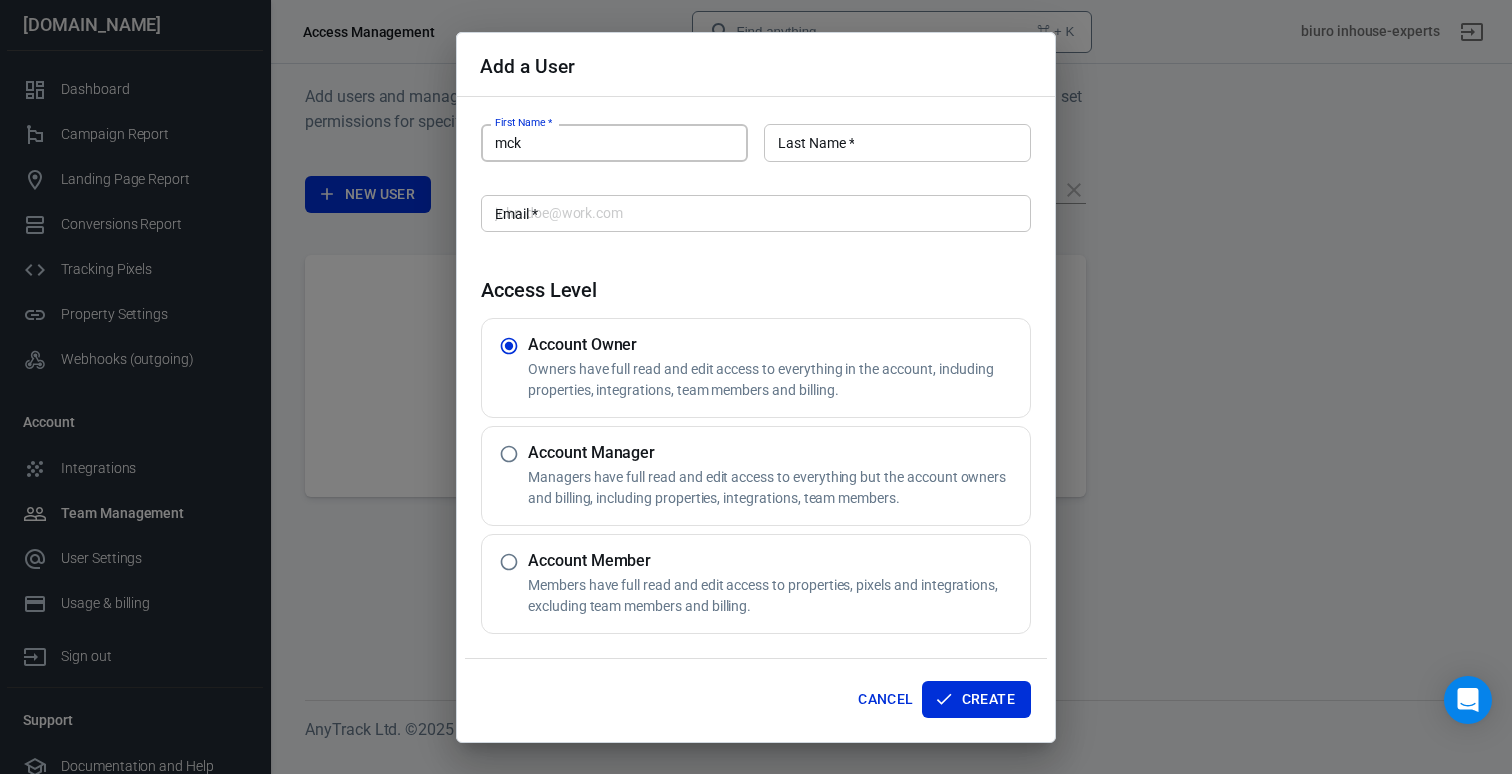 type on "mck" 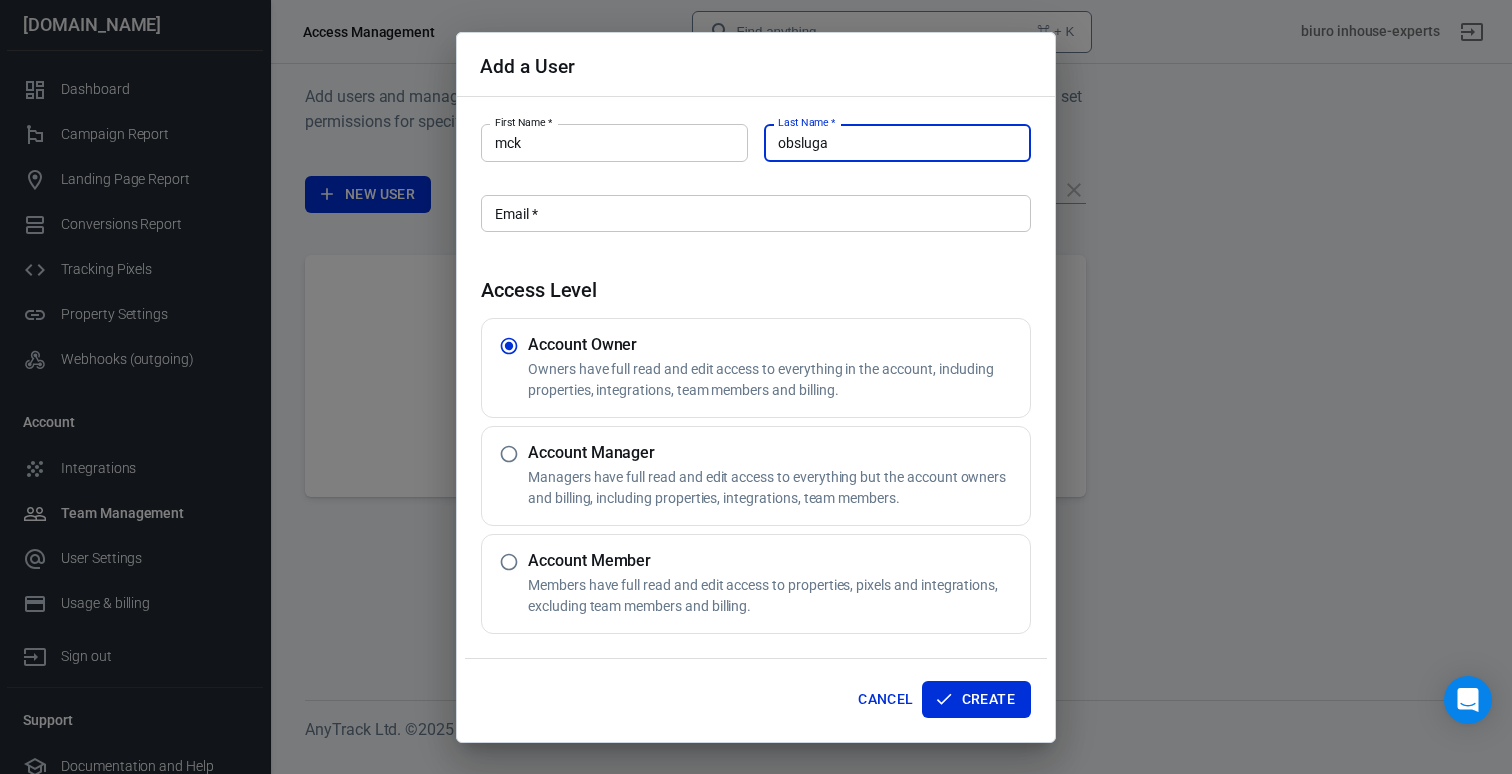 type on "obsluga" 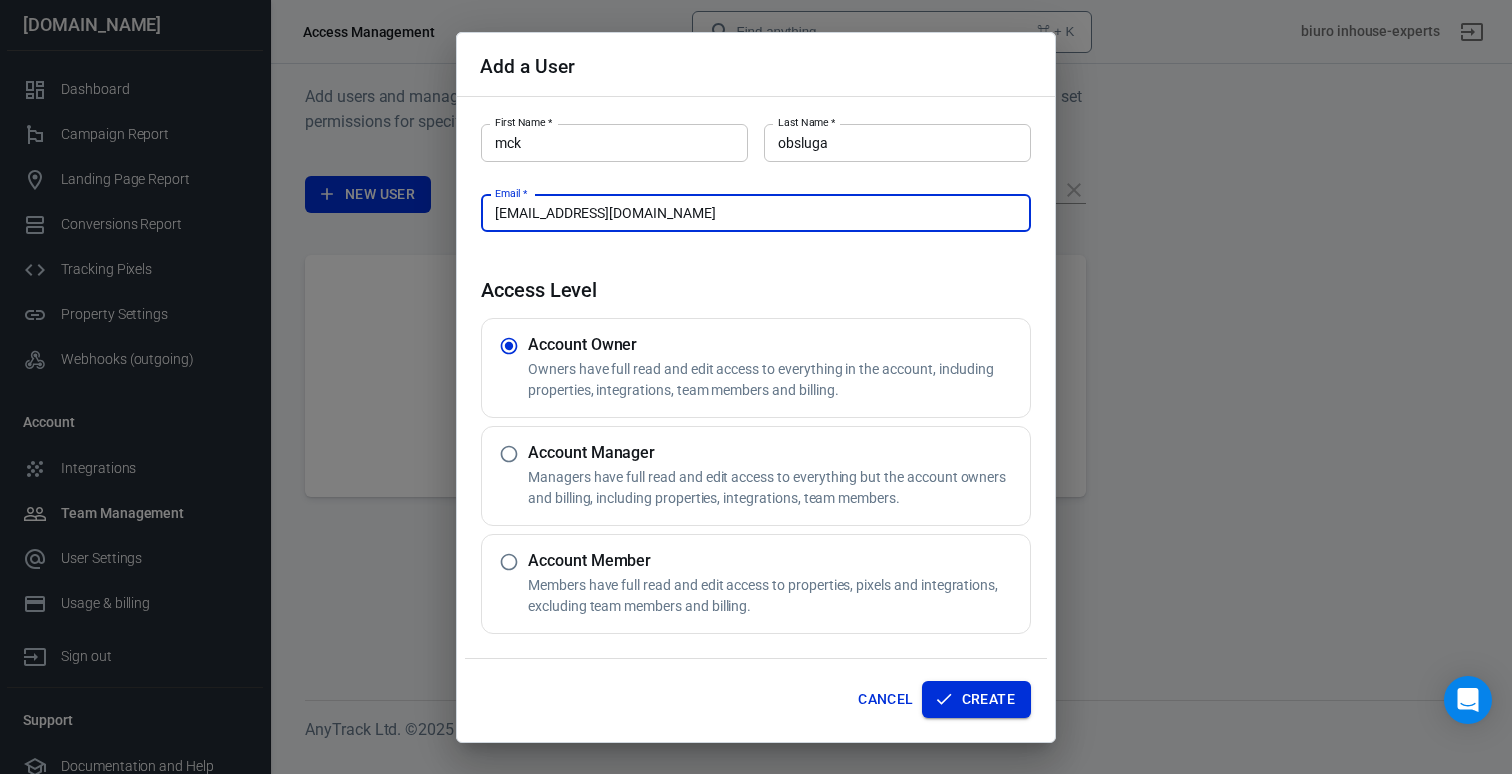 click on "Create" at bounding box center [988, 699] 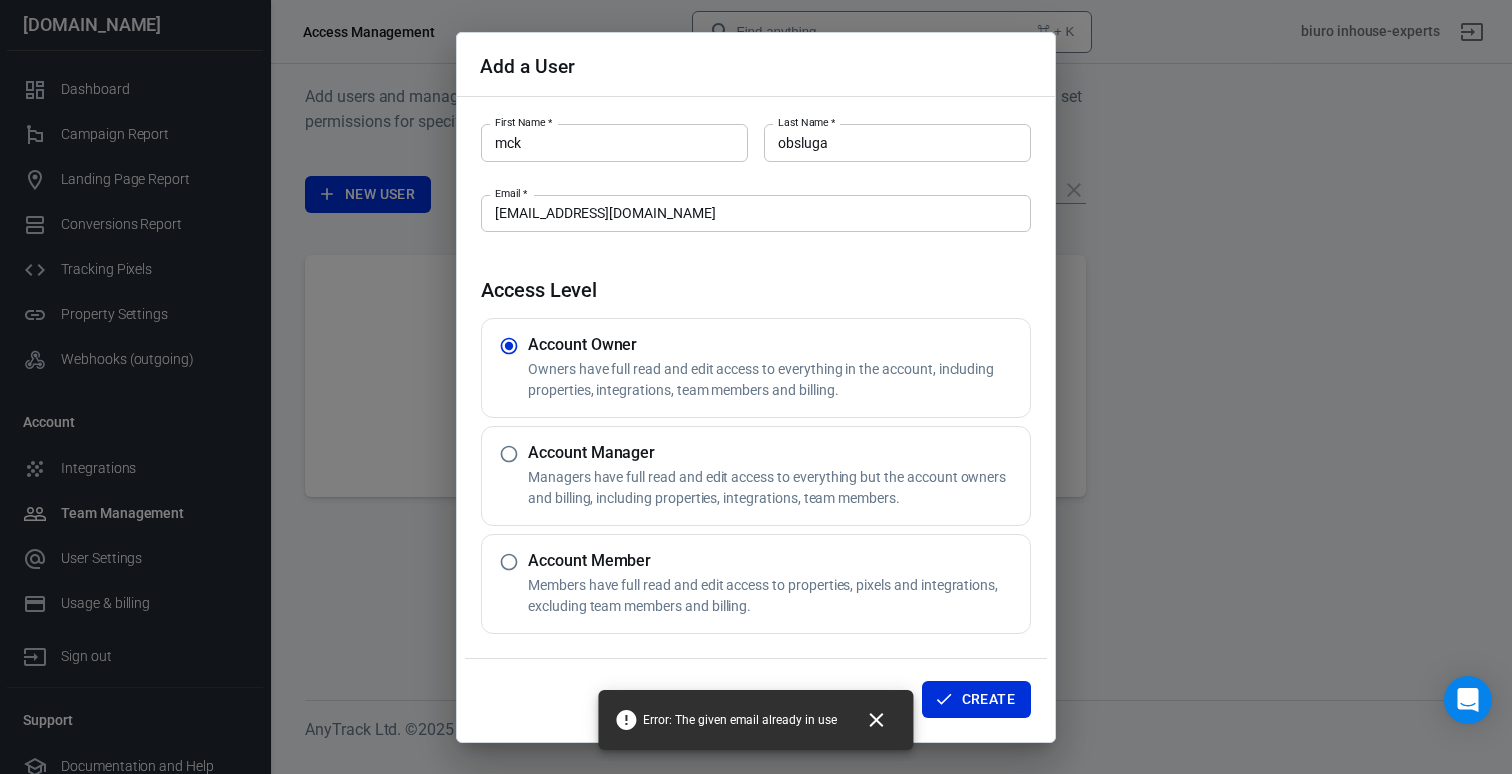 click on "mck@inhouse-experts.pl" at bounding box center (756, 213) 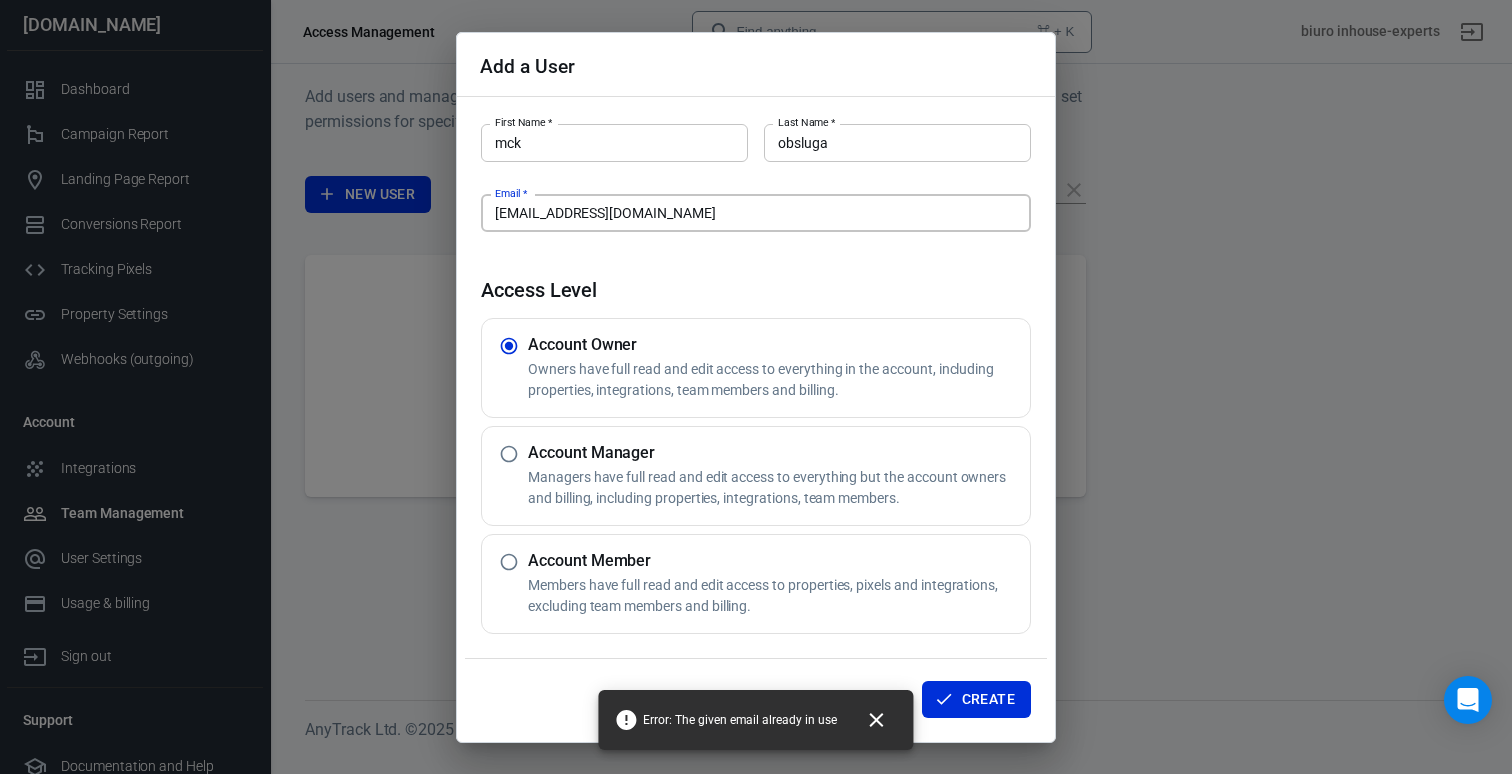 click on "mck@inhouse-experts.pl" at bounding box center (756, 213) 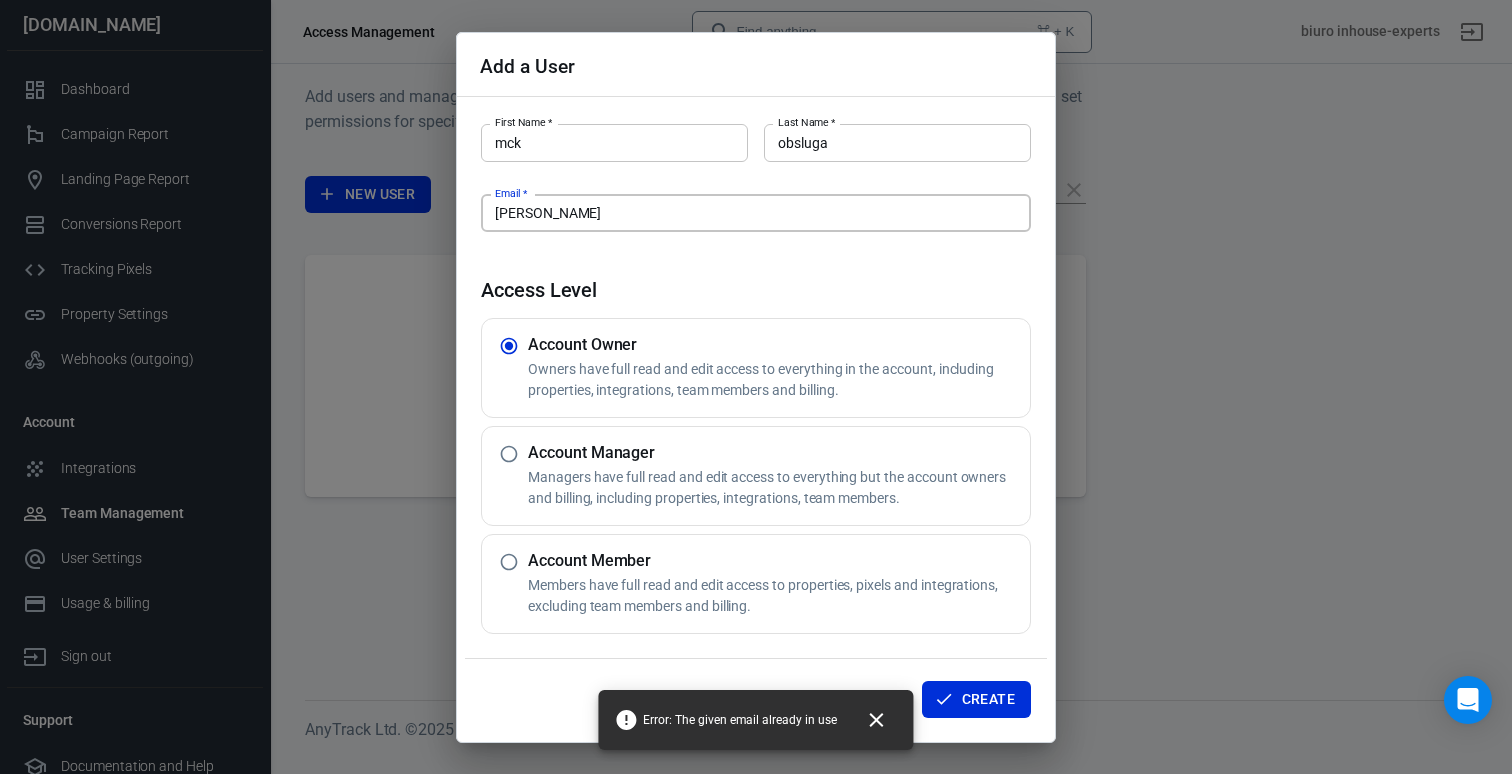 type on "maciej@inhouse" 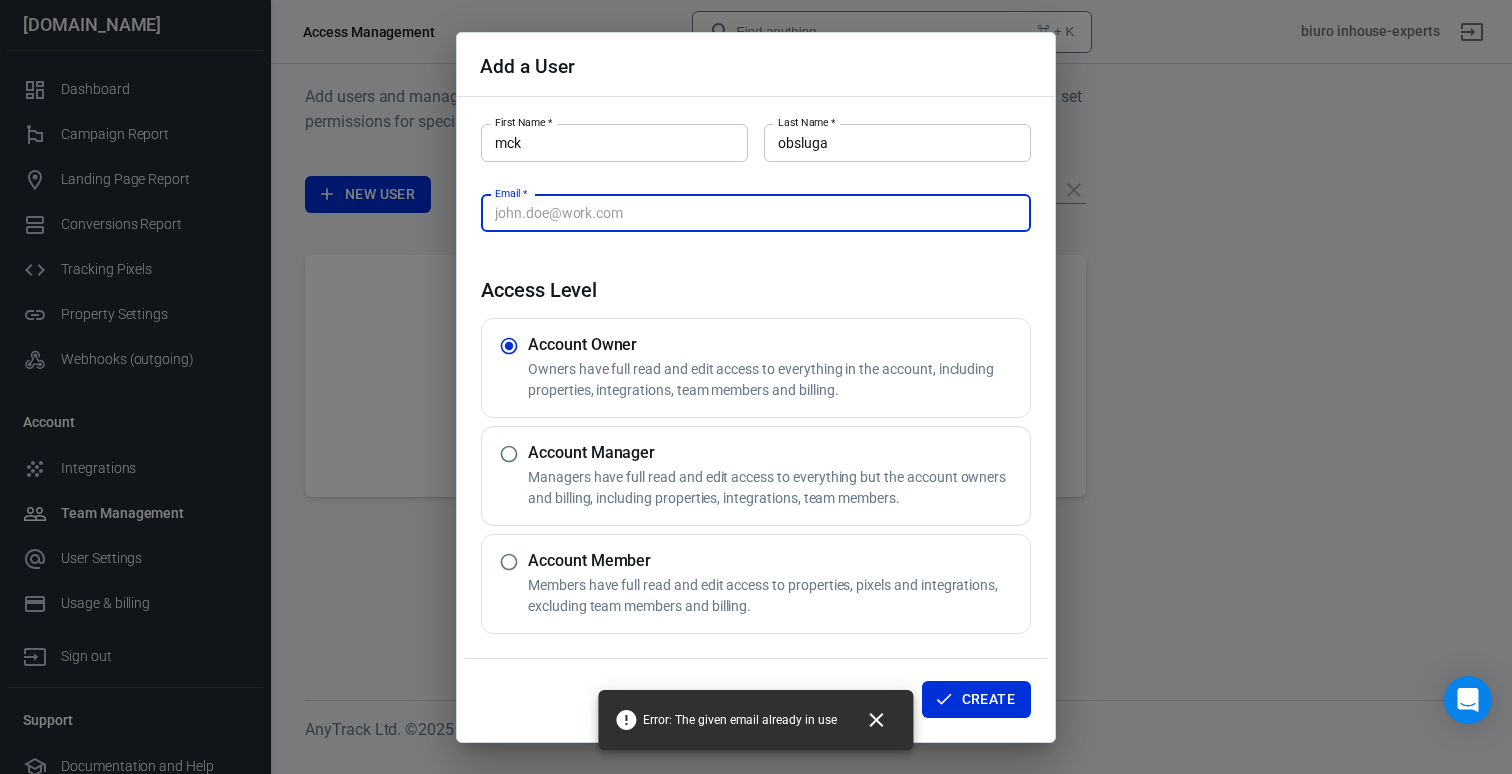 type 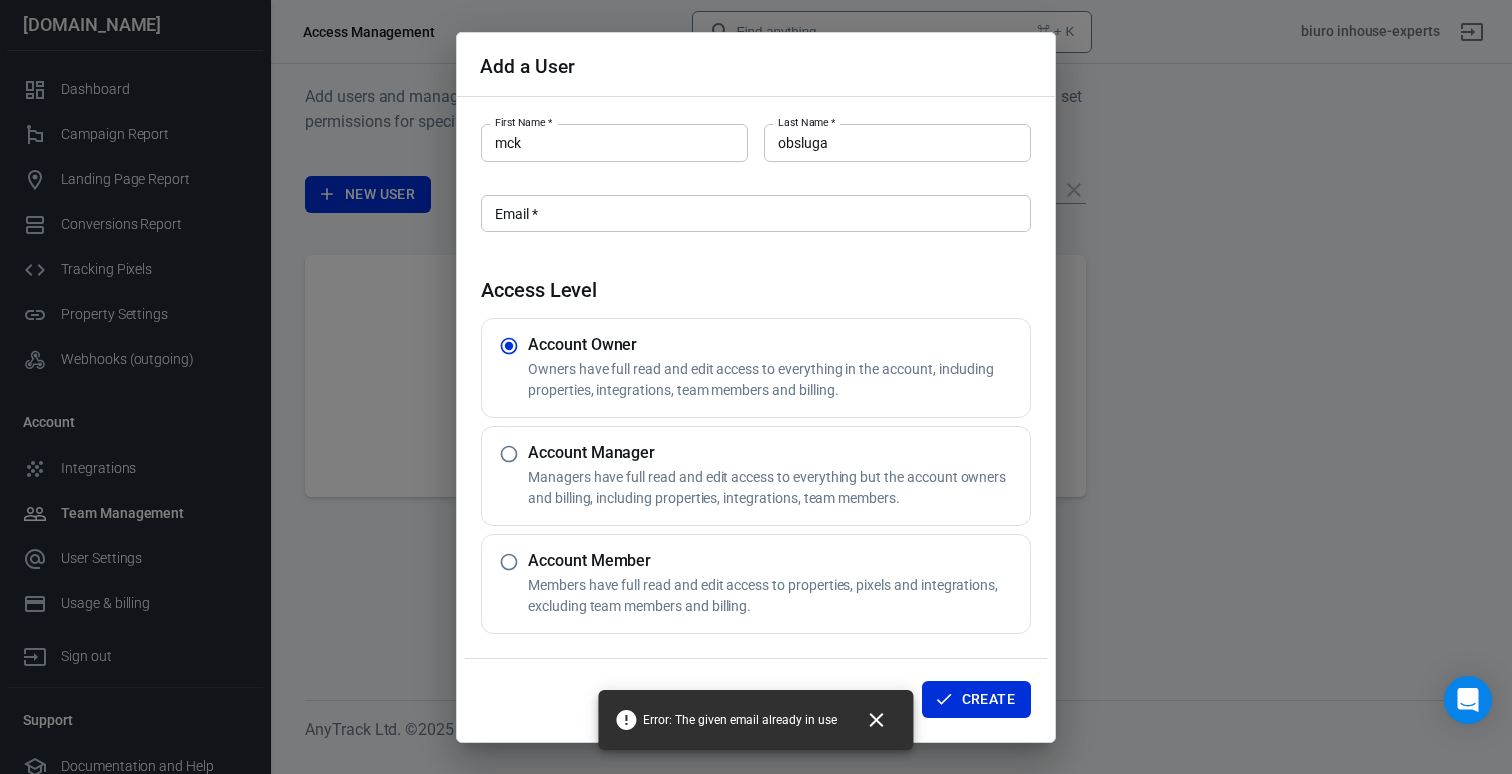 click on "Members have full read and edit access to properties, pixels and integrations, excluding team members and billing." at bounding box center (775, 596) 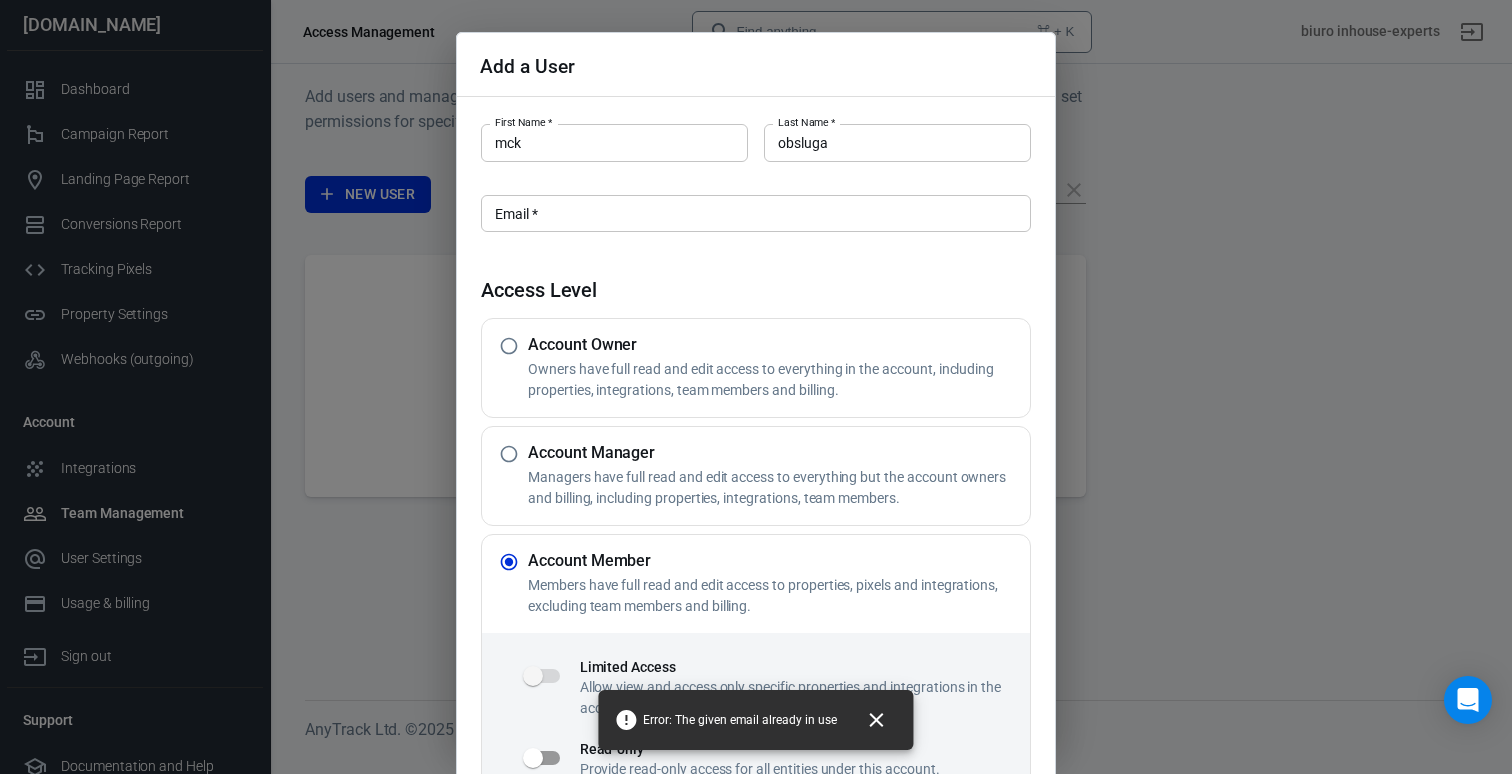radio on "false" 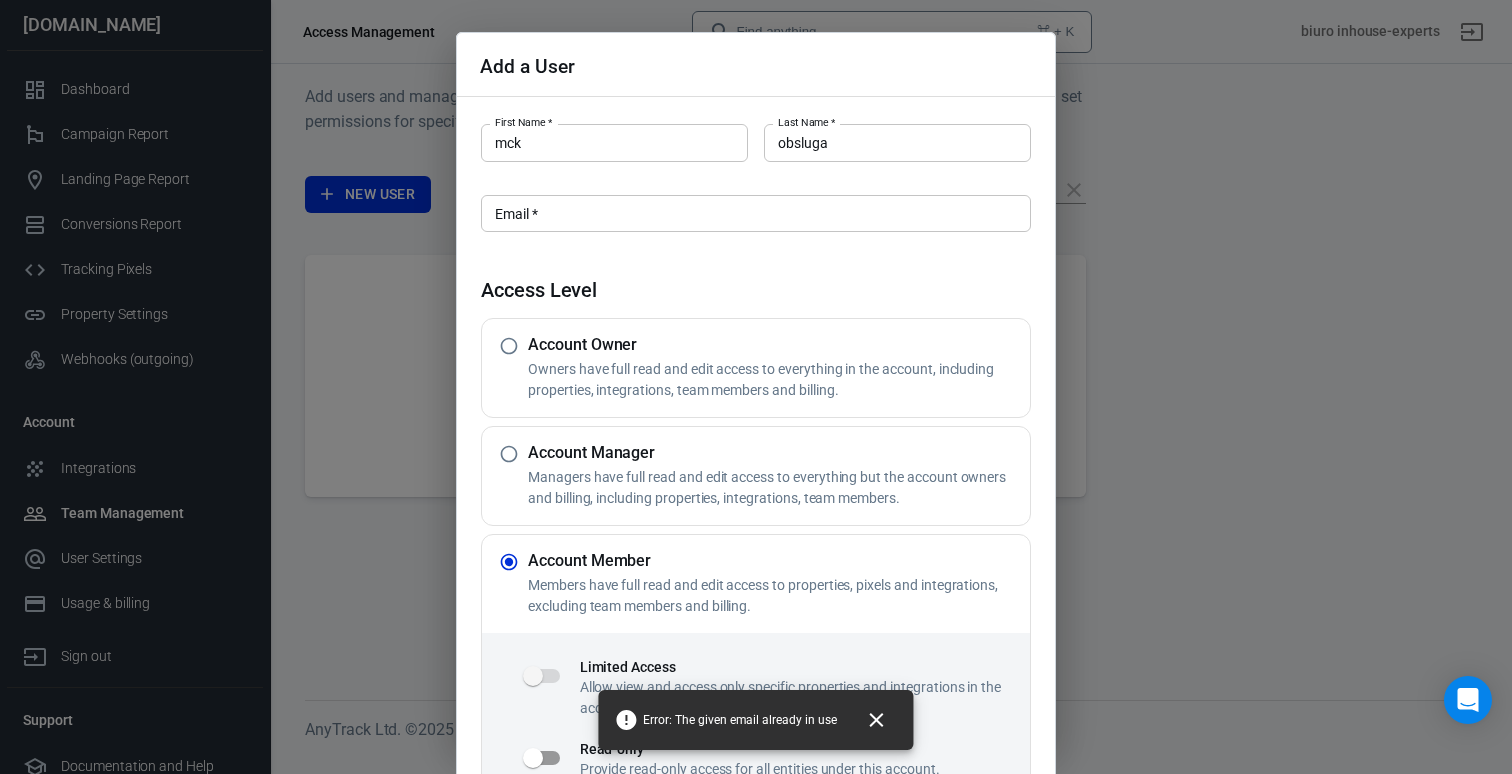 click on "Add a User First Name   * mck First Name   * Last Name   * obsluga Last Name   * Email   * Email   * Access Level Account Owner Owners have full read and edit access to everything in the account, including properties, integrations, team members and billing. Account Manager Managers have full read and edit access to everything but the account owners and billing, including properties, integrations, team members. Account Member Members have full read and edit access to properties, pixels and integrations, excluding team members and billing. Limited Access Allow view and access only specific properties and integrations in the account Read-only Provide read-only access for all entities under this account. Export data Allow user to export data from this account. Cancel Create Error: The given email already in use" at bounding box center [756, 387] 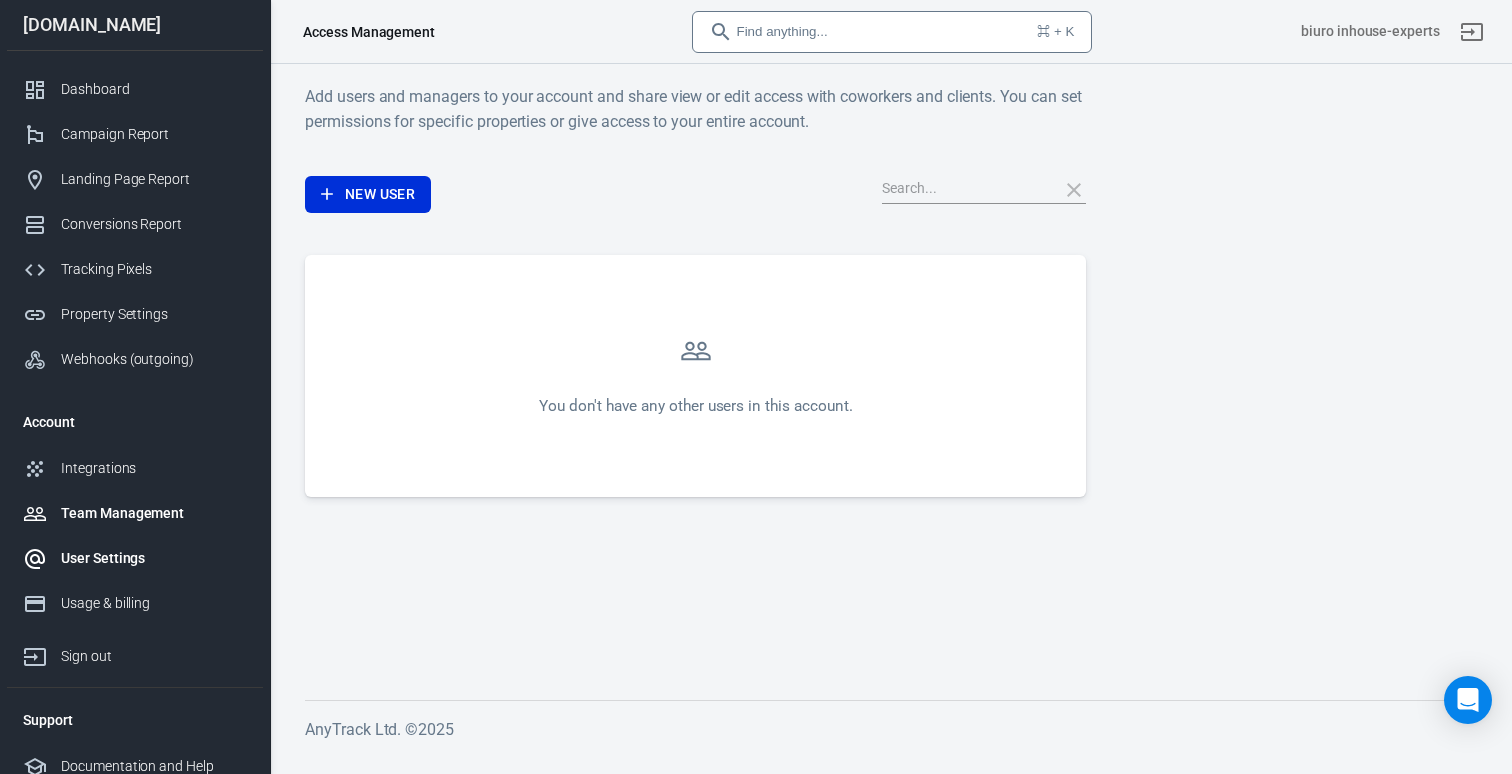 click on "User Settings" at bounding box center (154, 558) 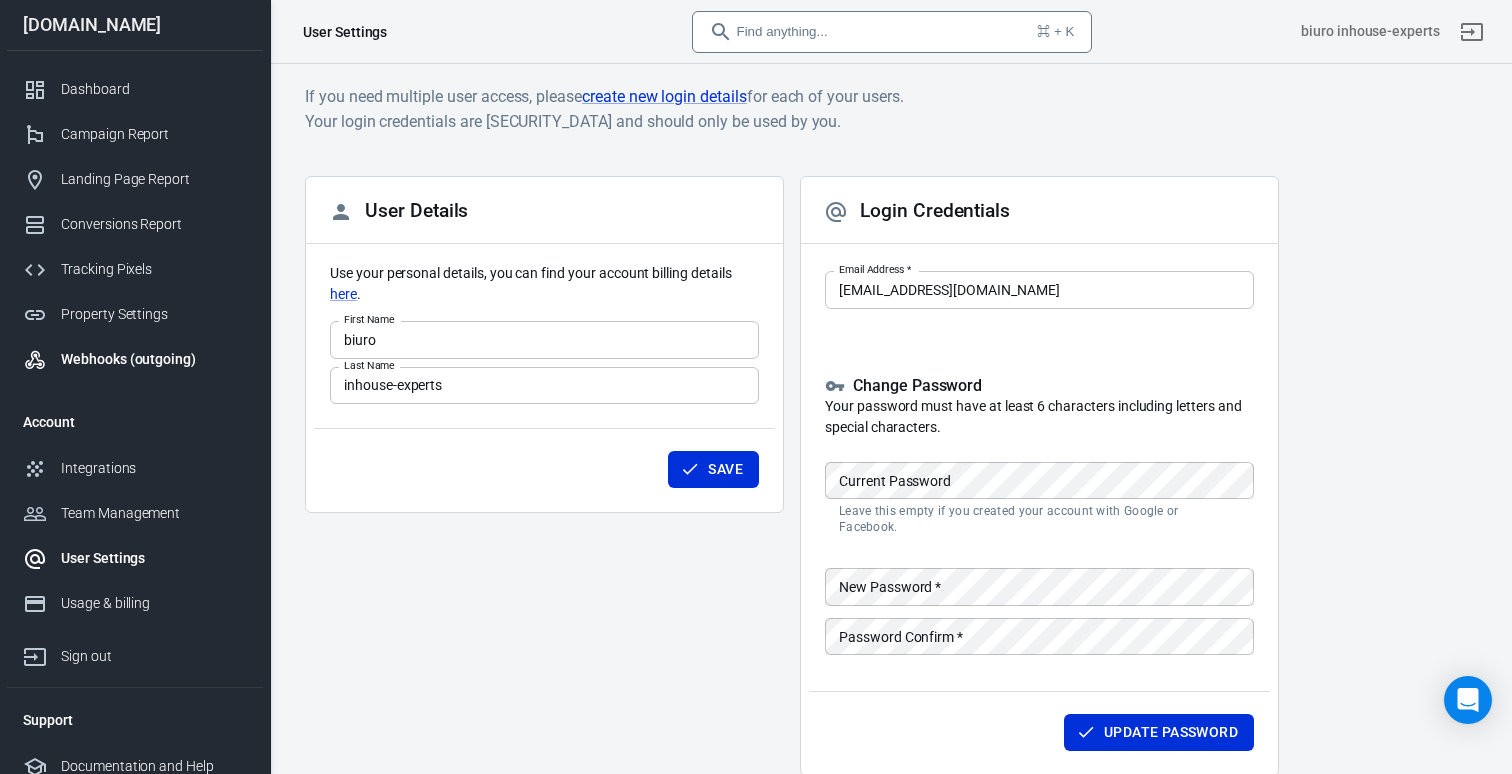 click on "Webhooks (outgoing)" at bounding box center [154, 359] 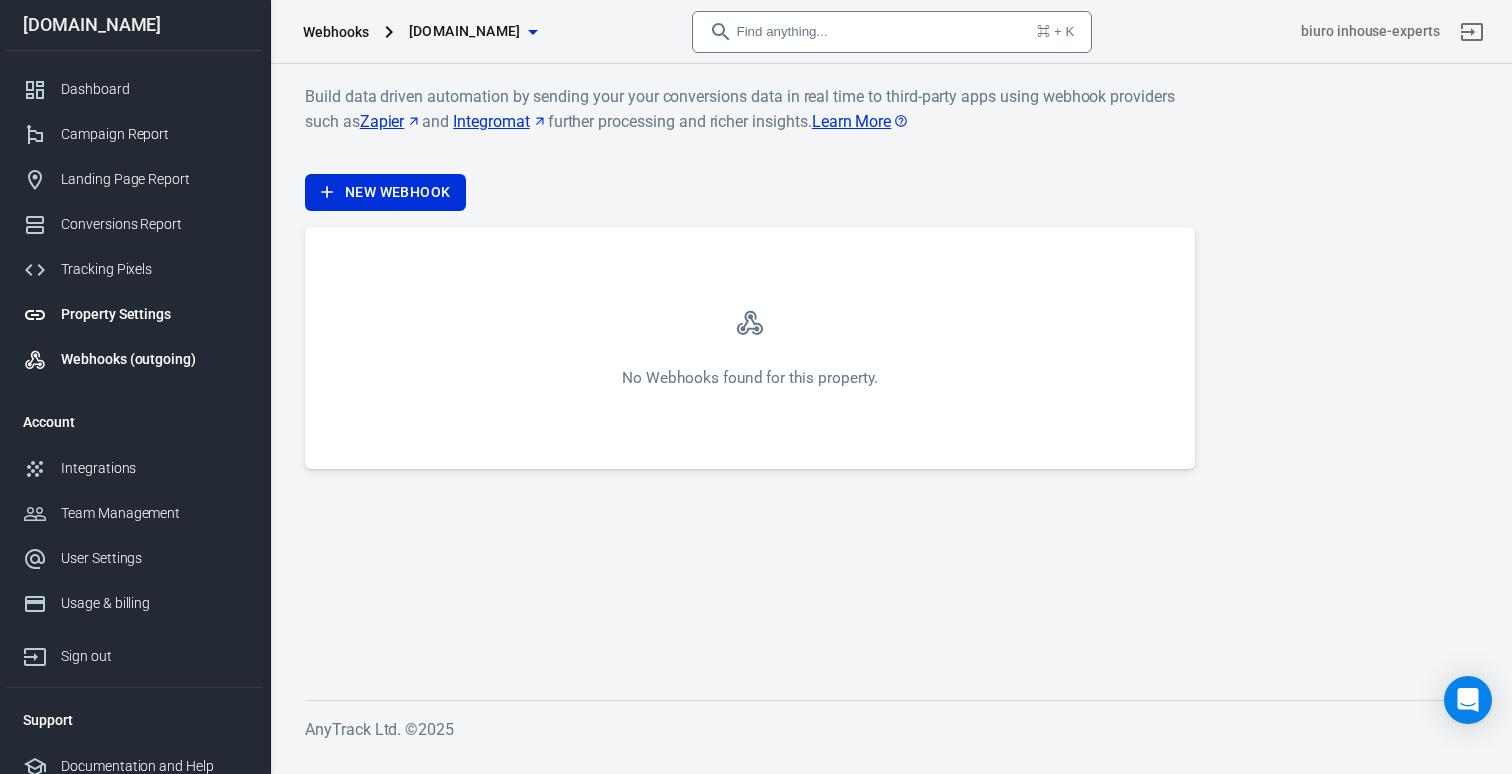click on "Property Settings" at bounding box center (154, 314) 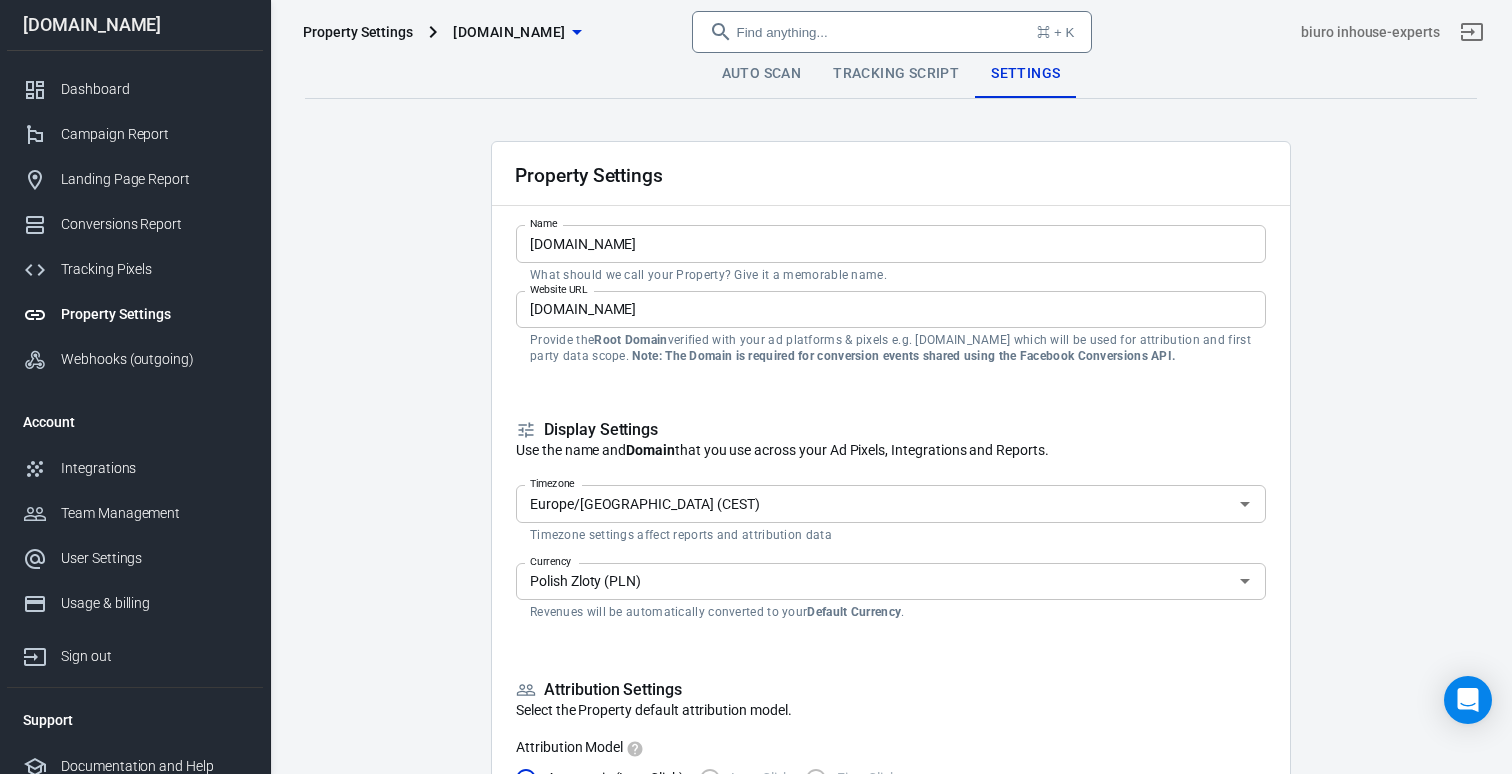 click on "Property Settings" at bounding box center (135, 314) 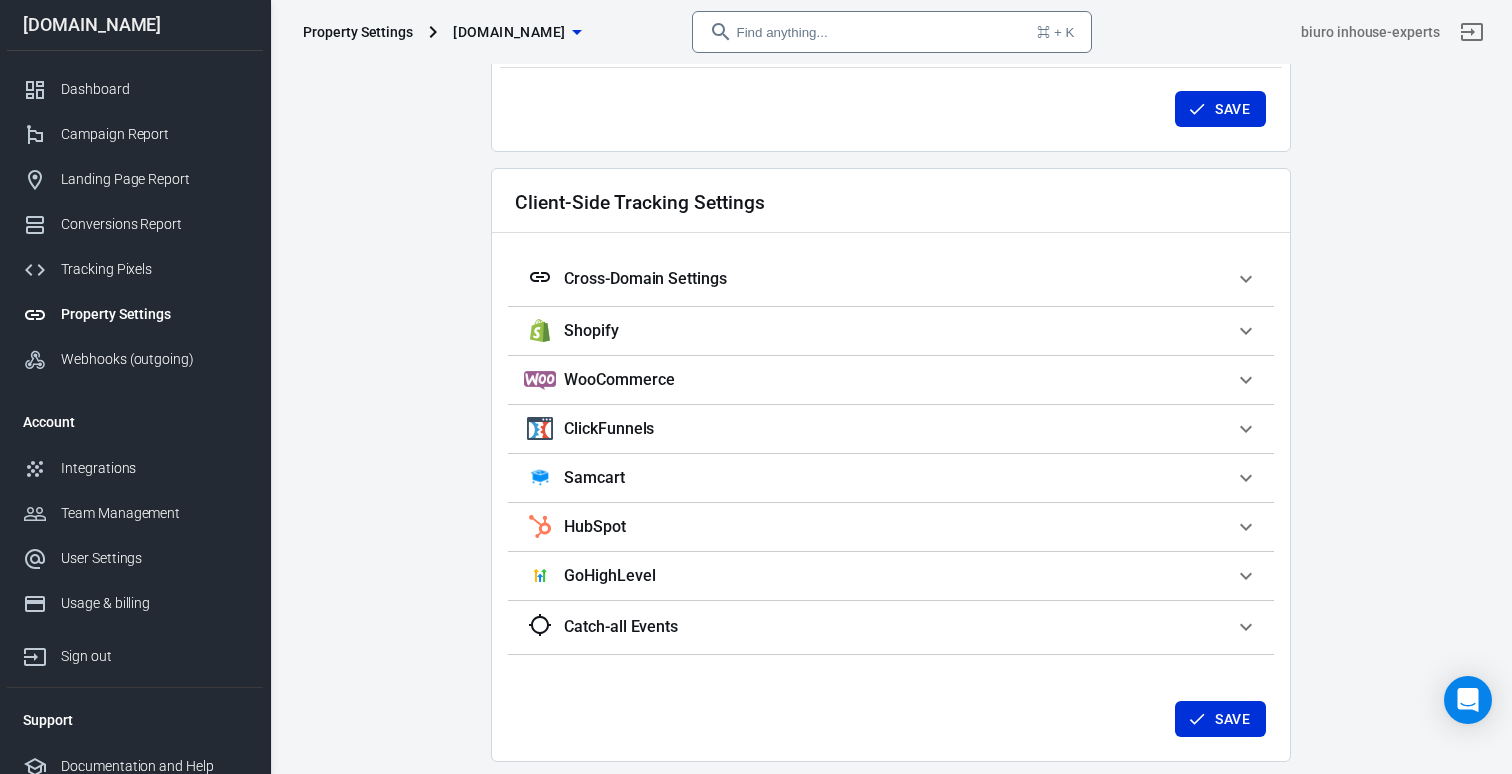 scroll, scrollTop: 1591, scrollLeft: 0, axis: vertical 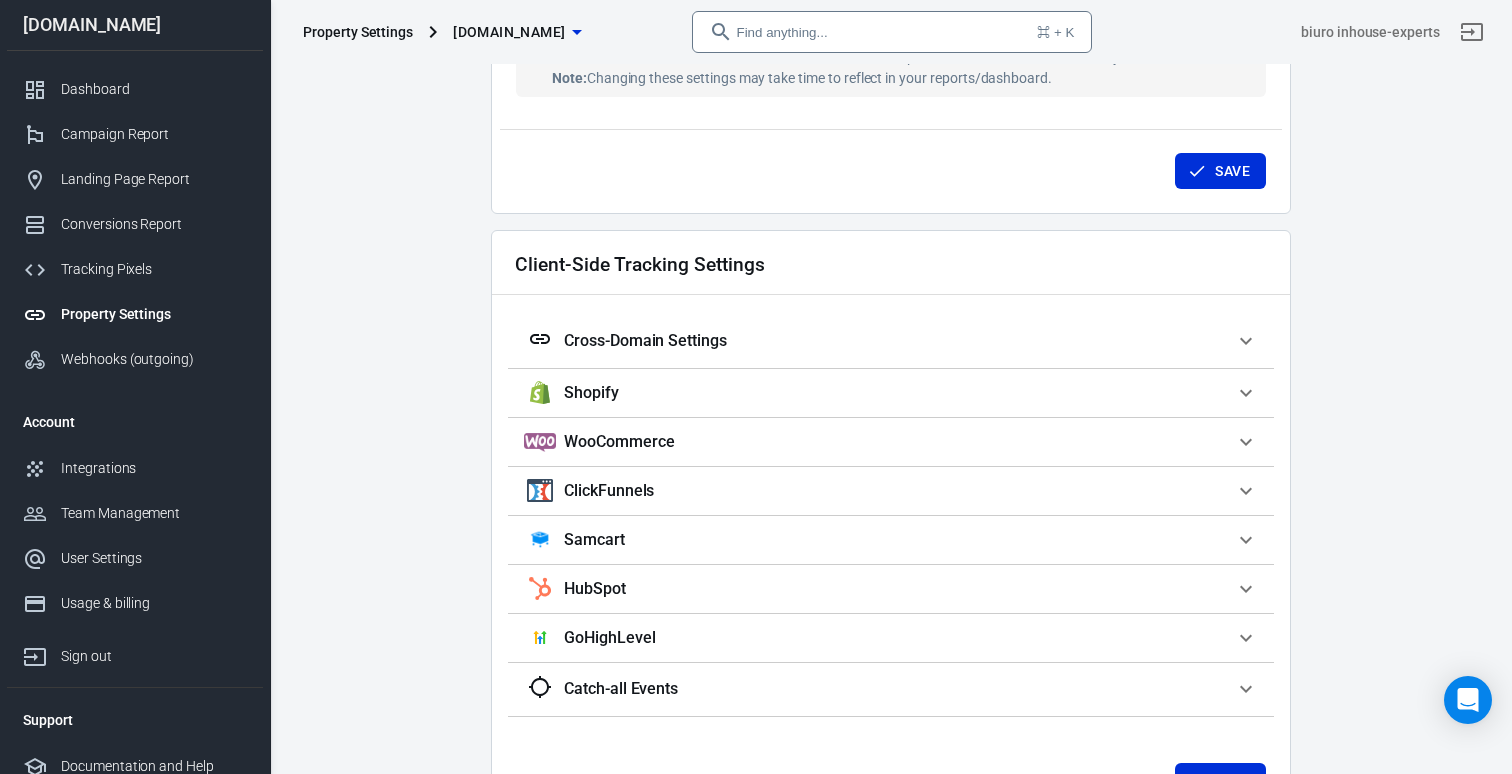 click on "Shopify" at bounding box center (879, 392) 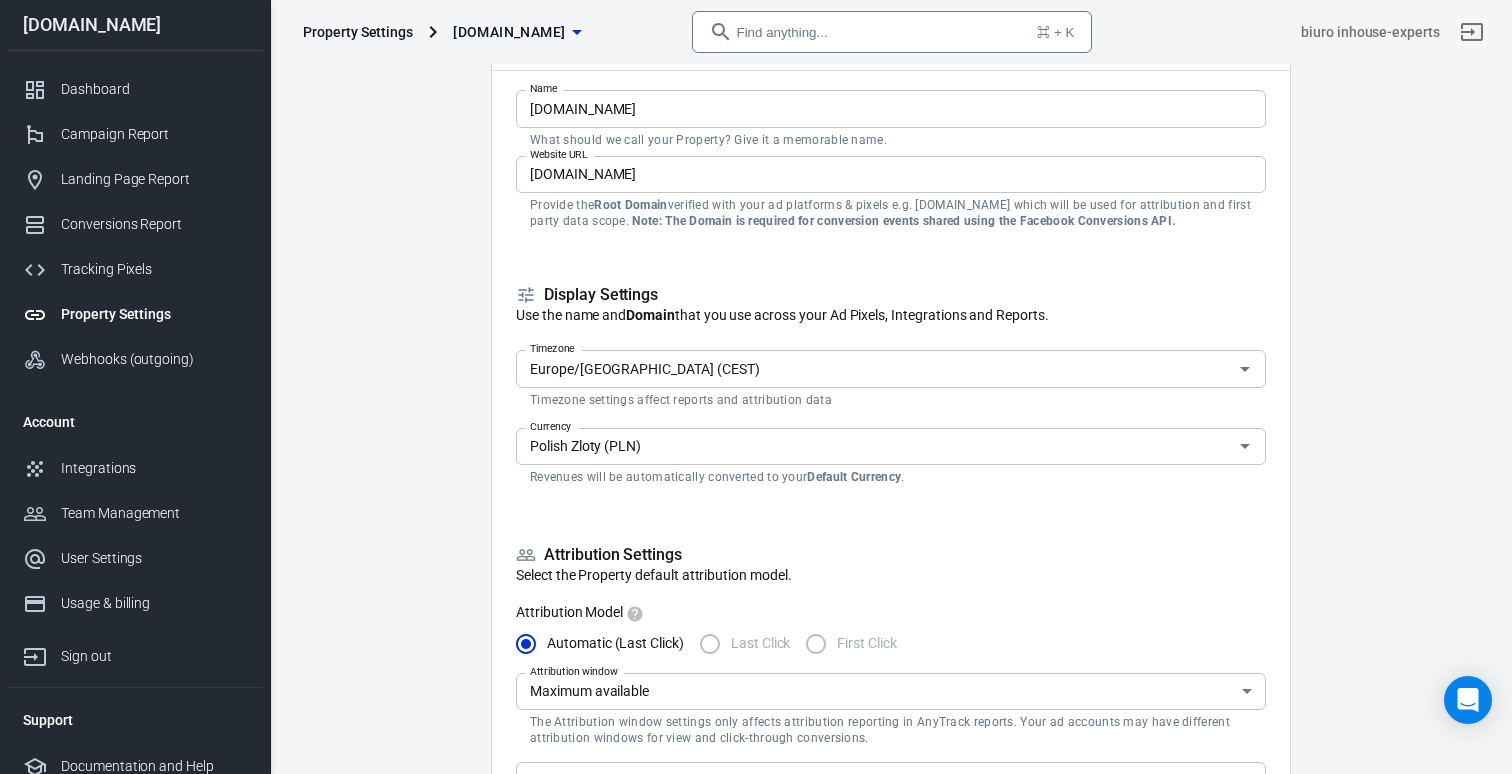 scroll, scrollTop: 0, scrollLeft: 0, axis: both 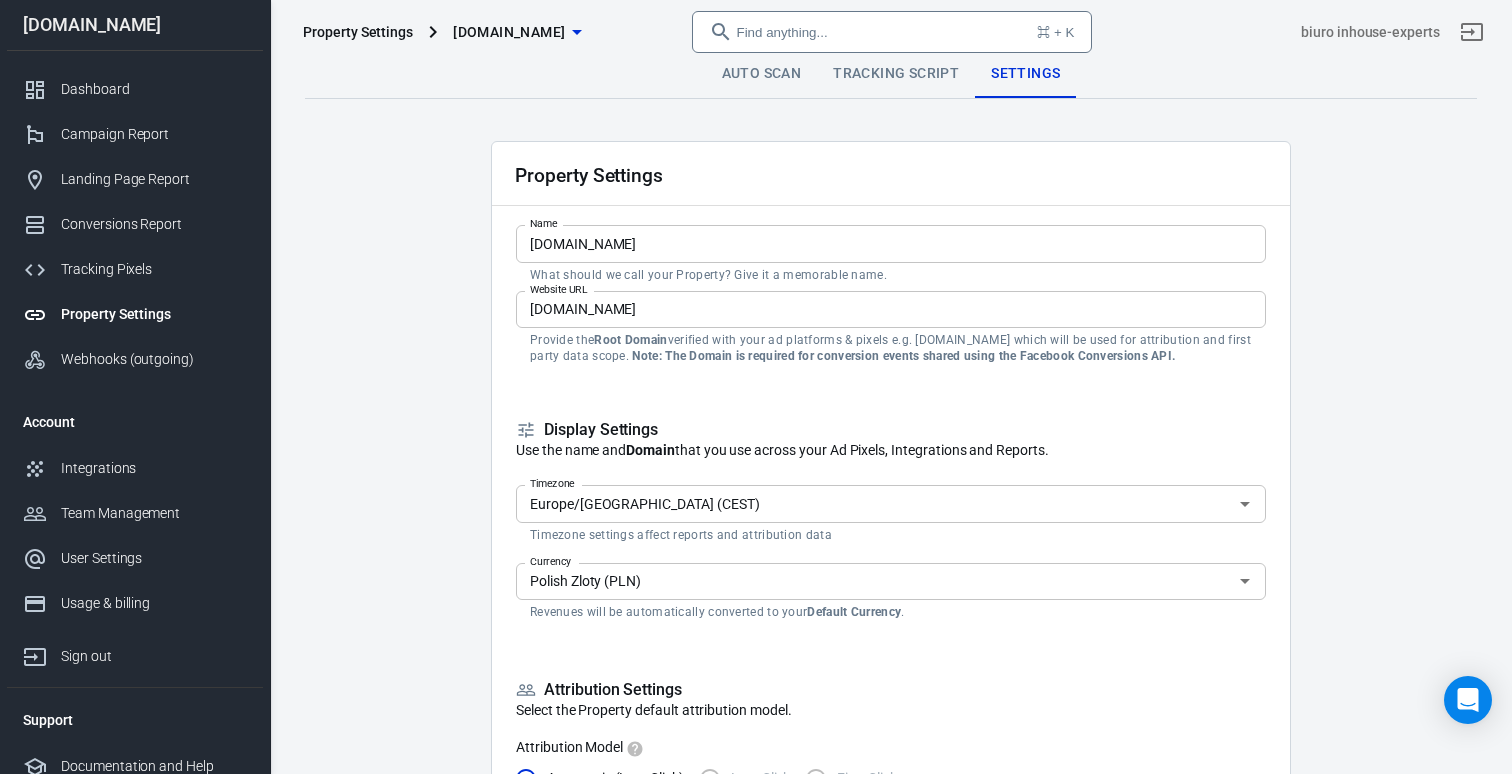 click on "Auto Scan" at bounding box center (762, 74) 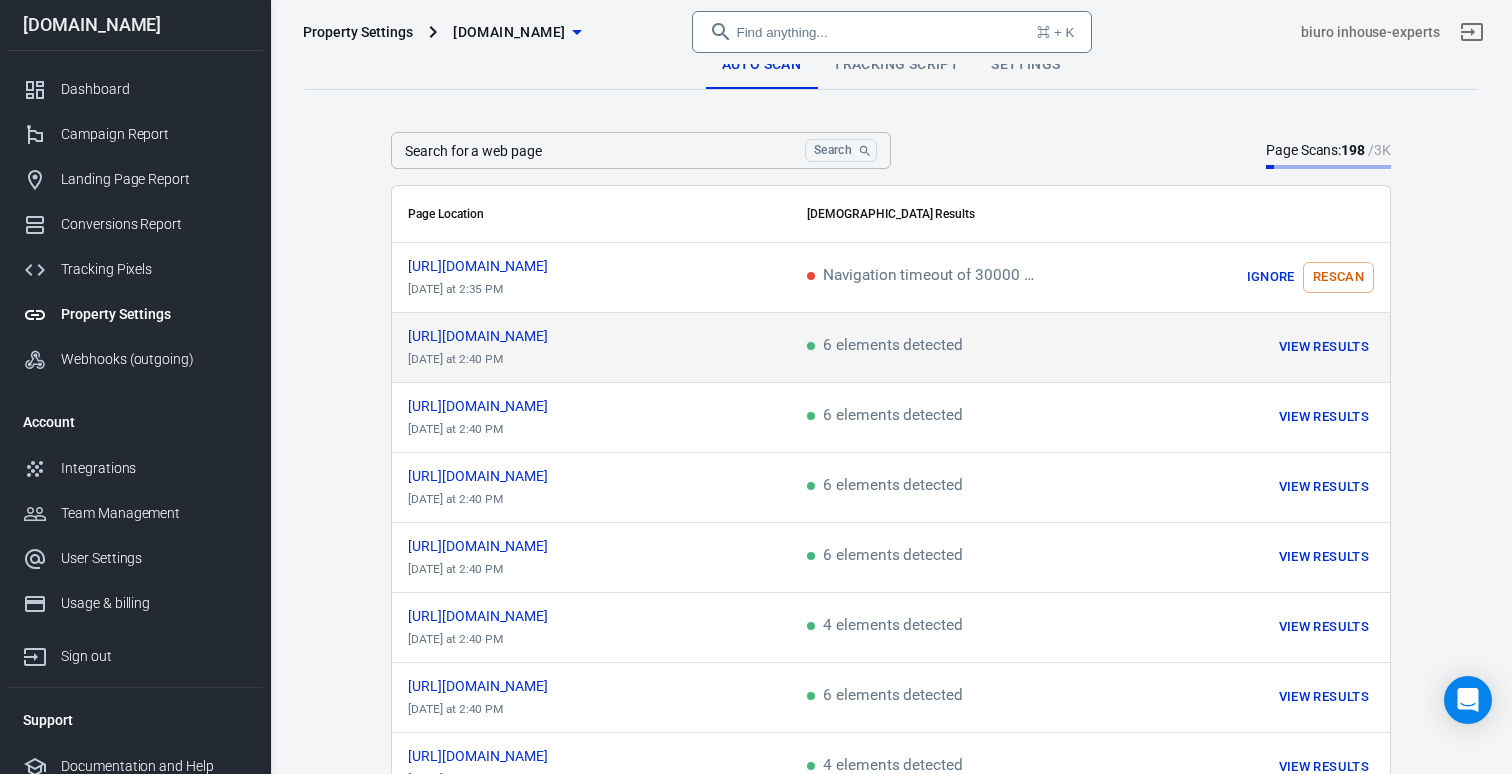 scroll, scrollTop: 0, scrollLeft: 0, axis: both 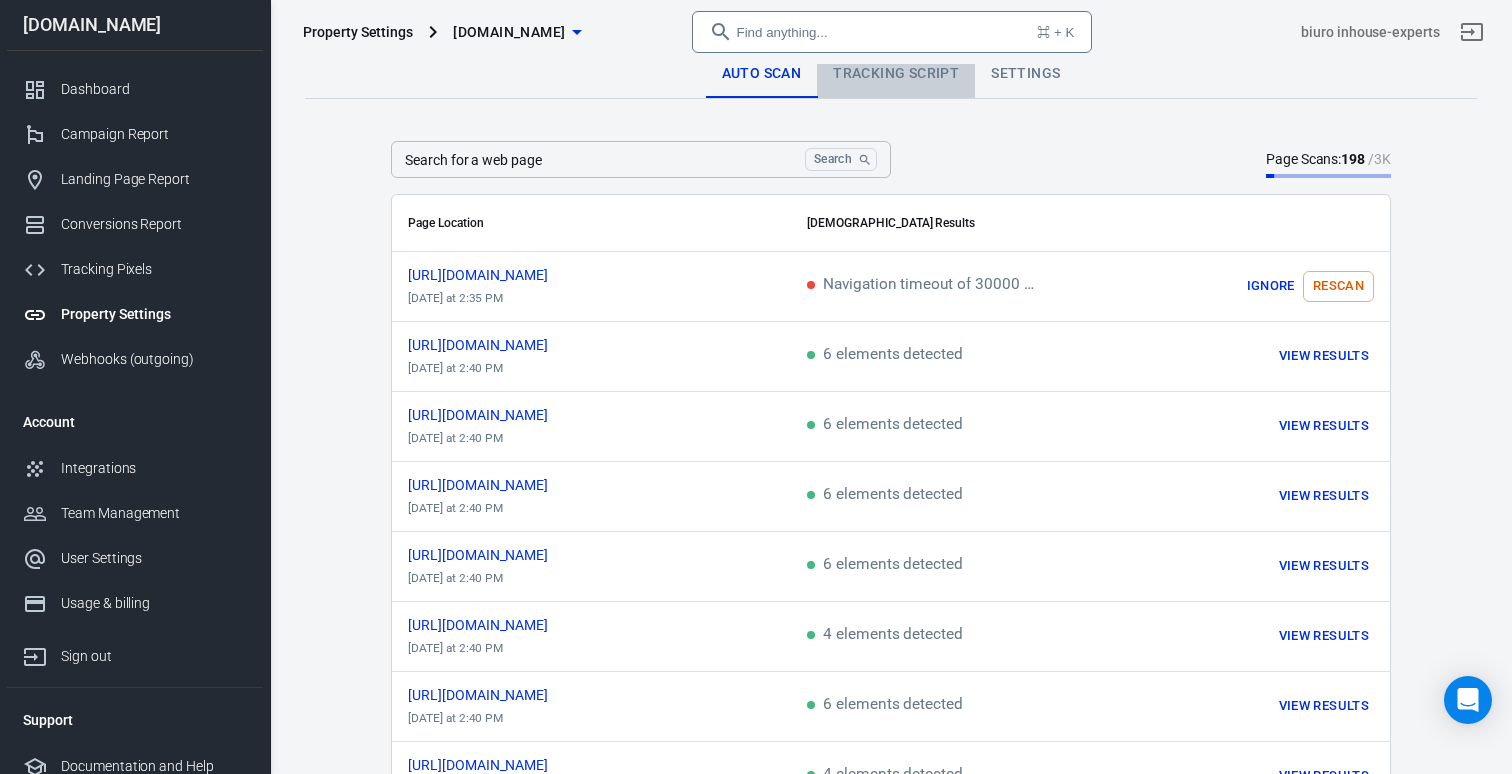 click on "Tracking Script" at bounding box center [896, 74] 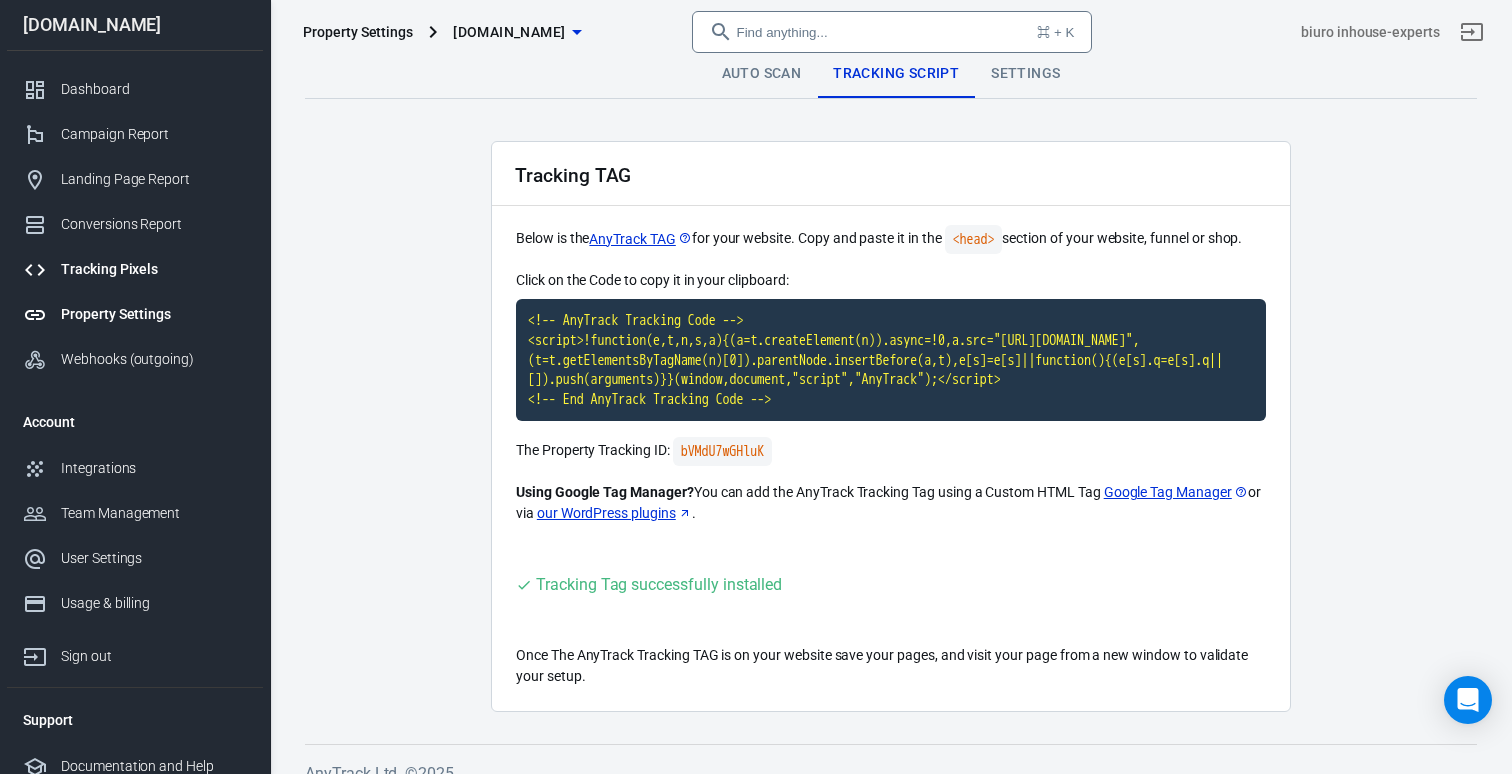 click on "Tracking Pixels" at bounding box center [154, 269] 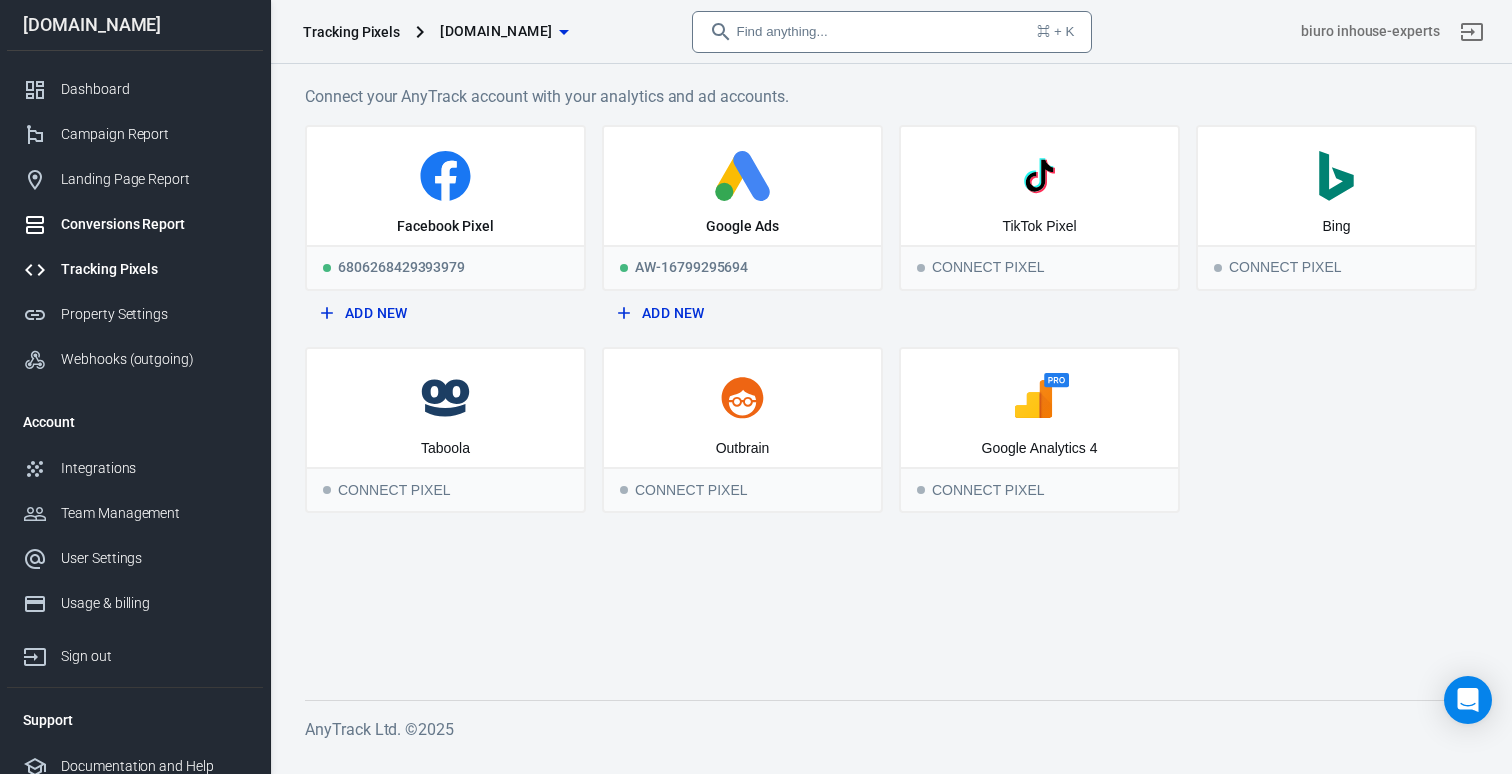 click on "Conversions Report" at bounding box center (135, 224) 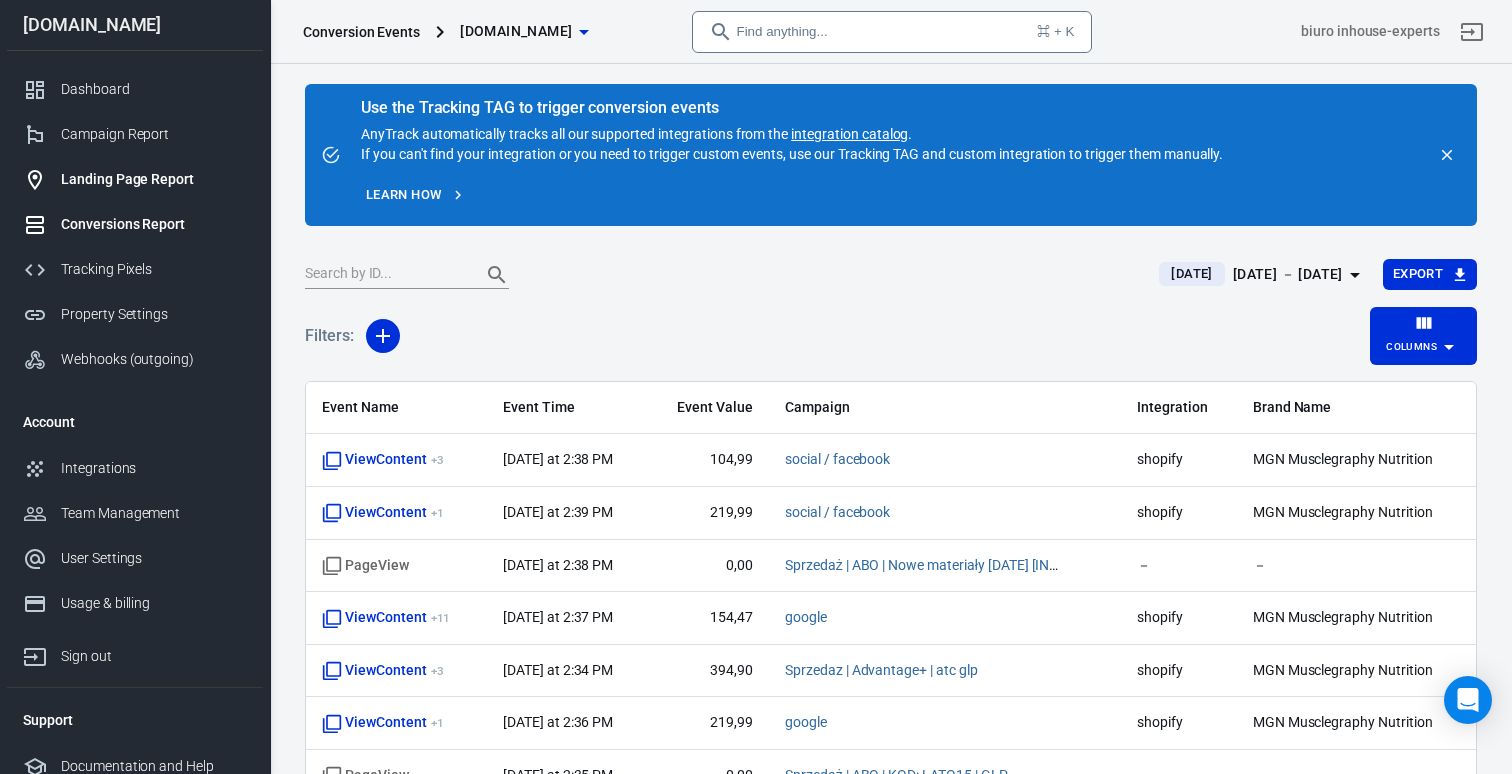 click on "Landing Page Report" at bounding box center [154, 179] 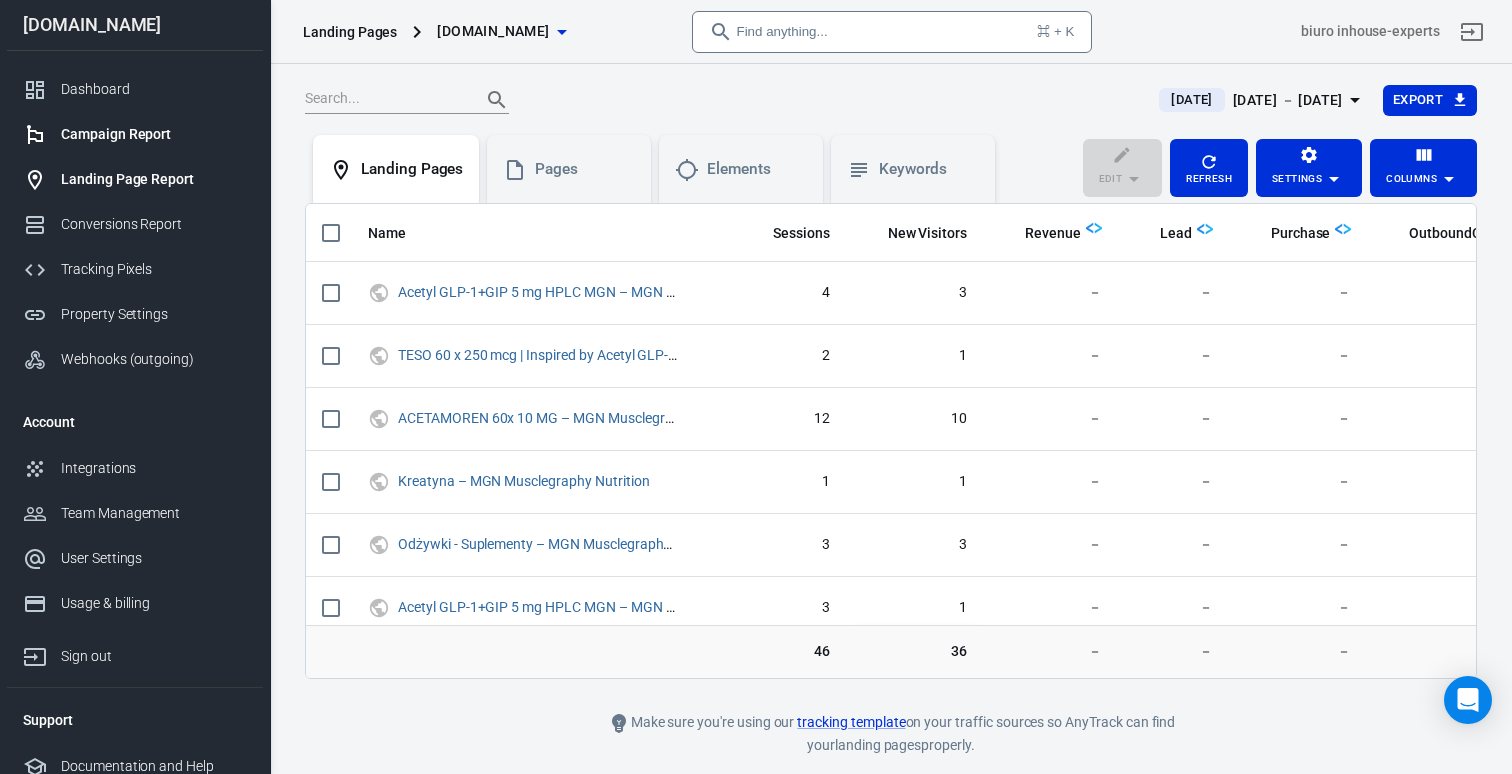 click on "Campaign Report" at bounding box center (135, 134) 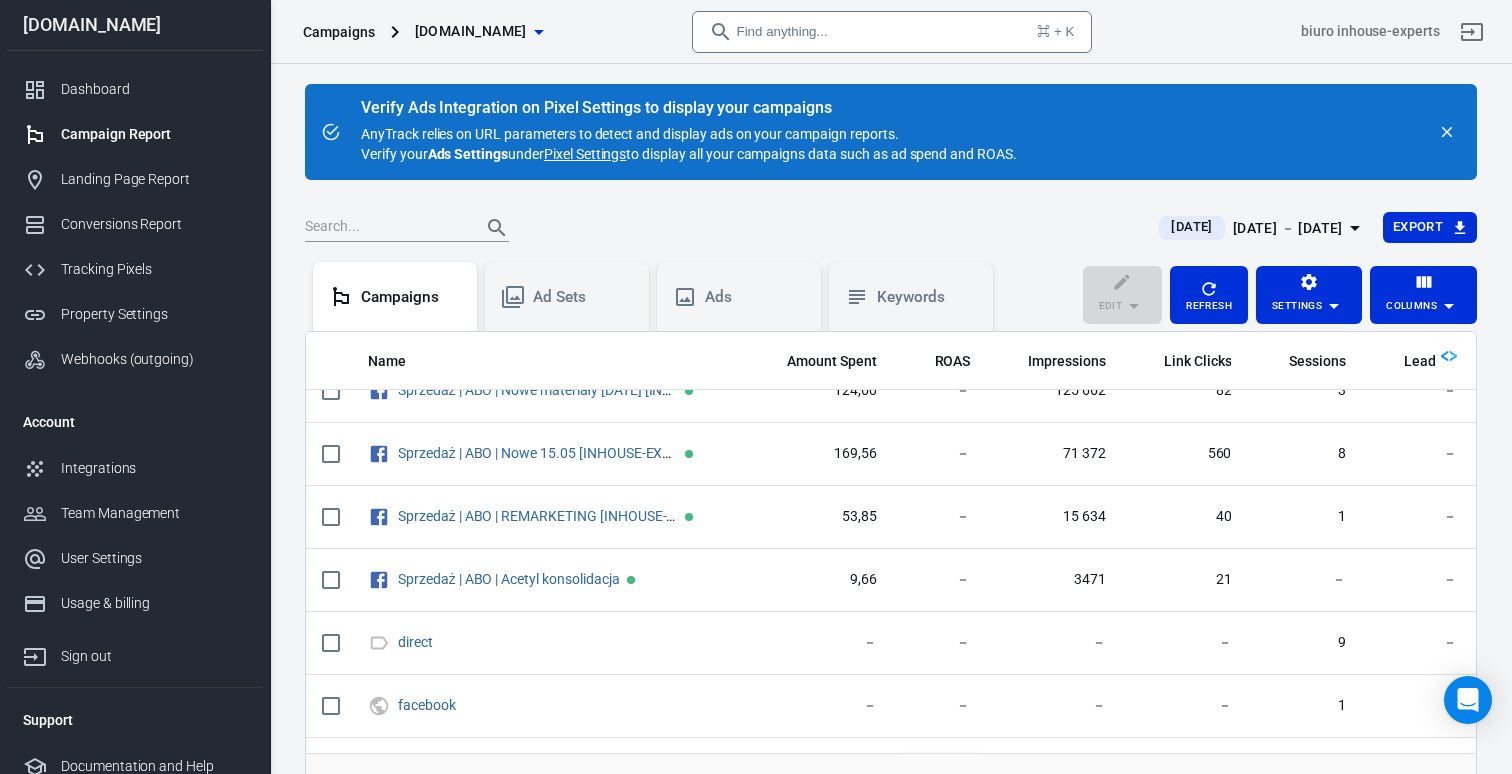 scroll, scrollTop: 0, scrollLeft: 0, axis: both 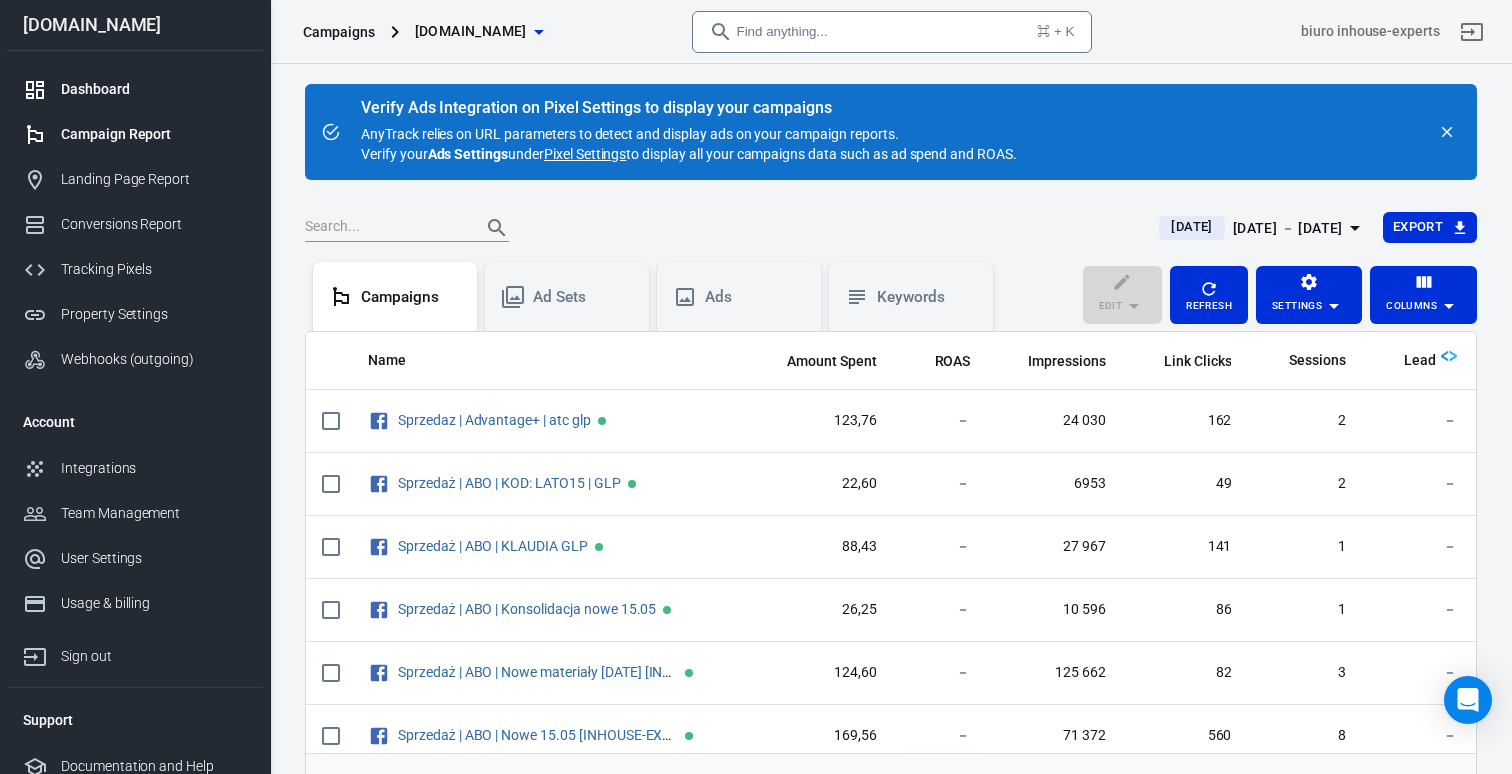 click on "Dashboard" at bounding box center [135, 89] 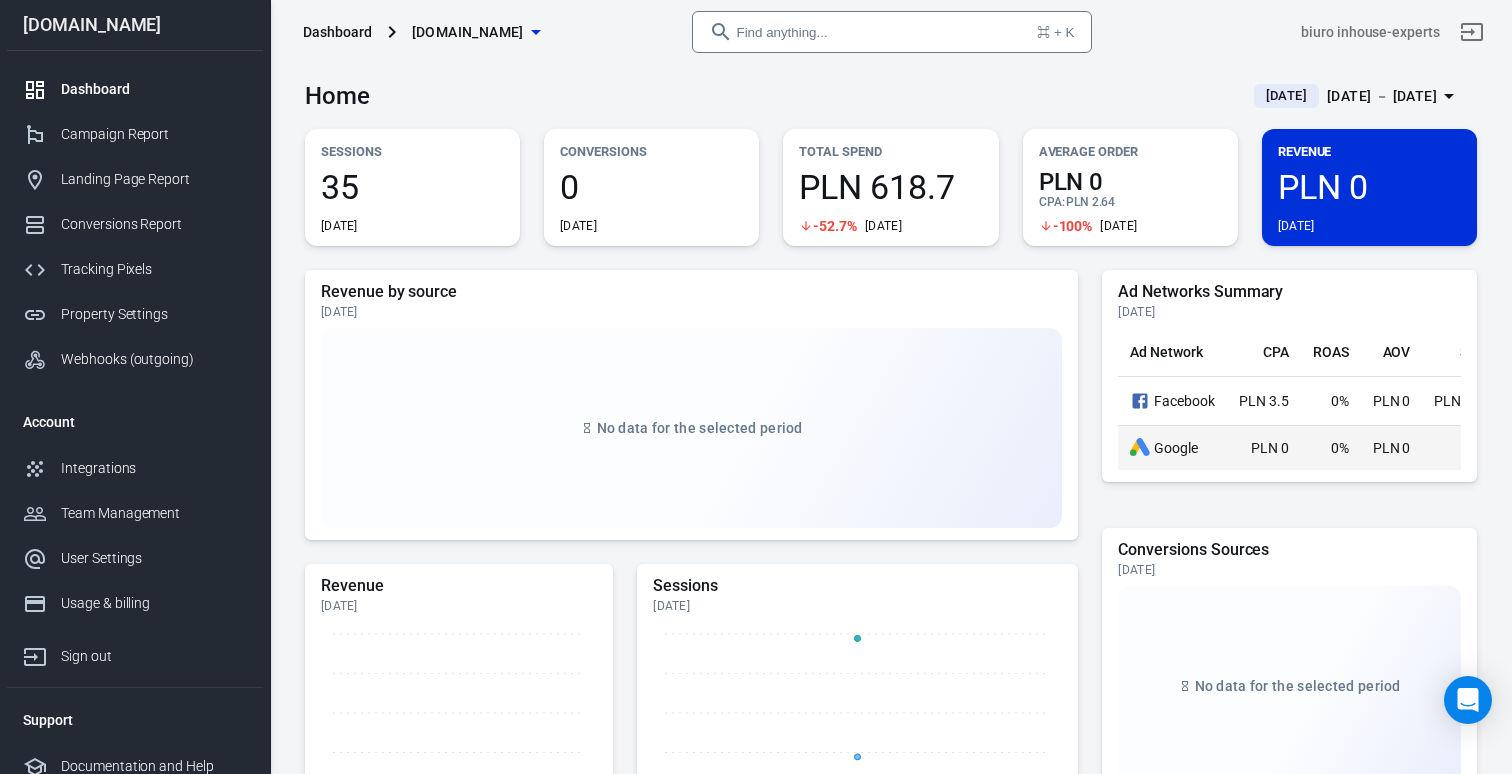 click on "Google" at bounding box center (1172, 447) 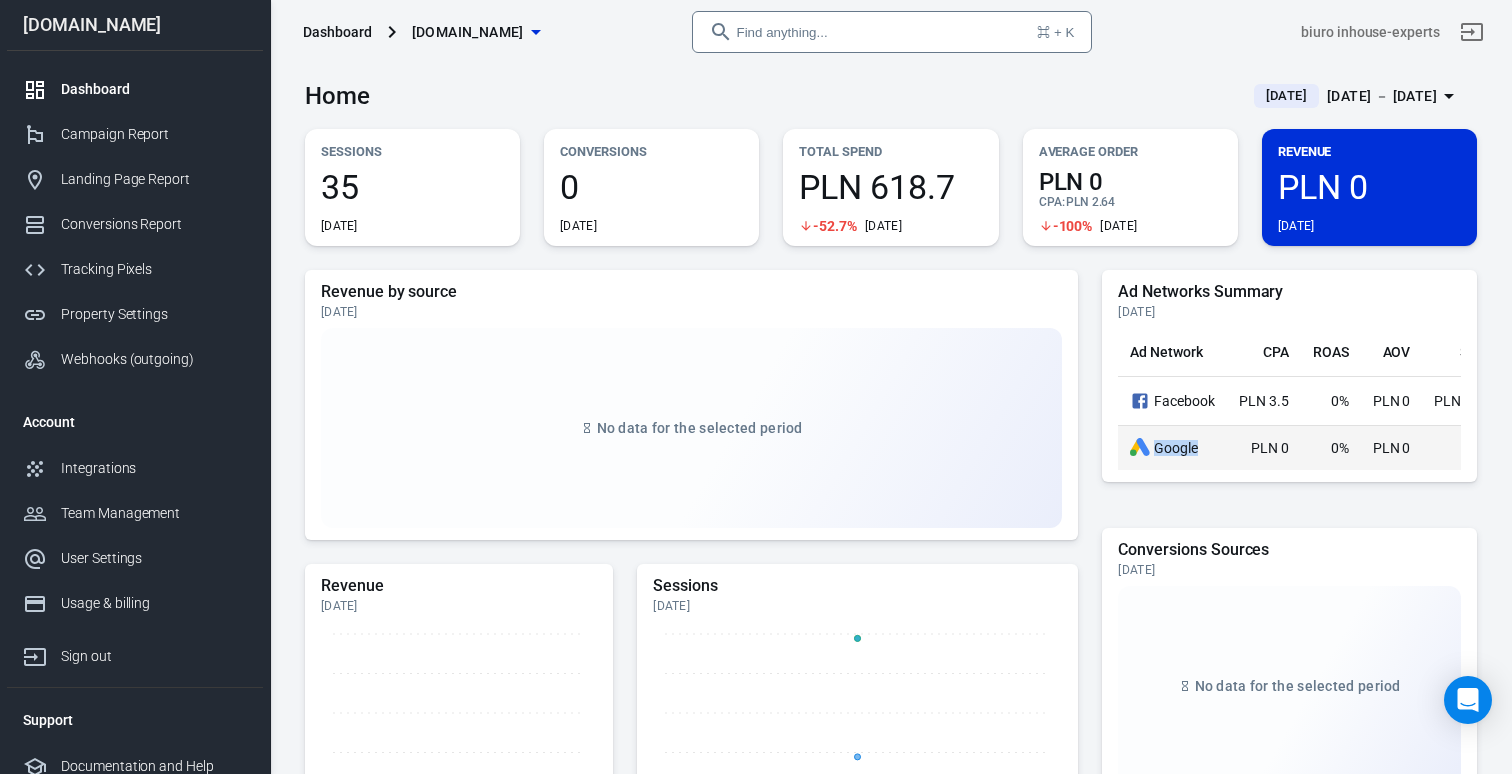 click on "Google" at bounding box center [1172, 448] 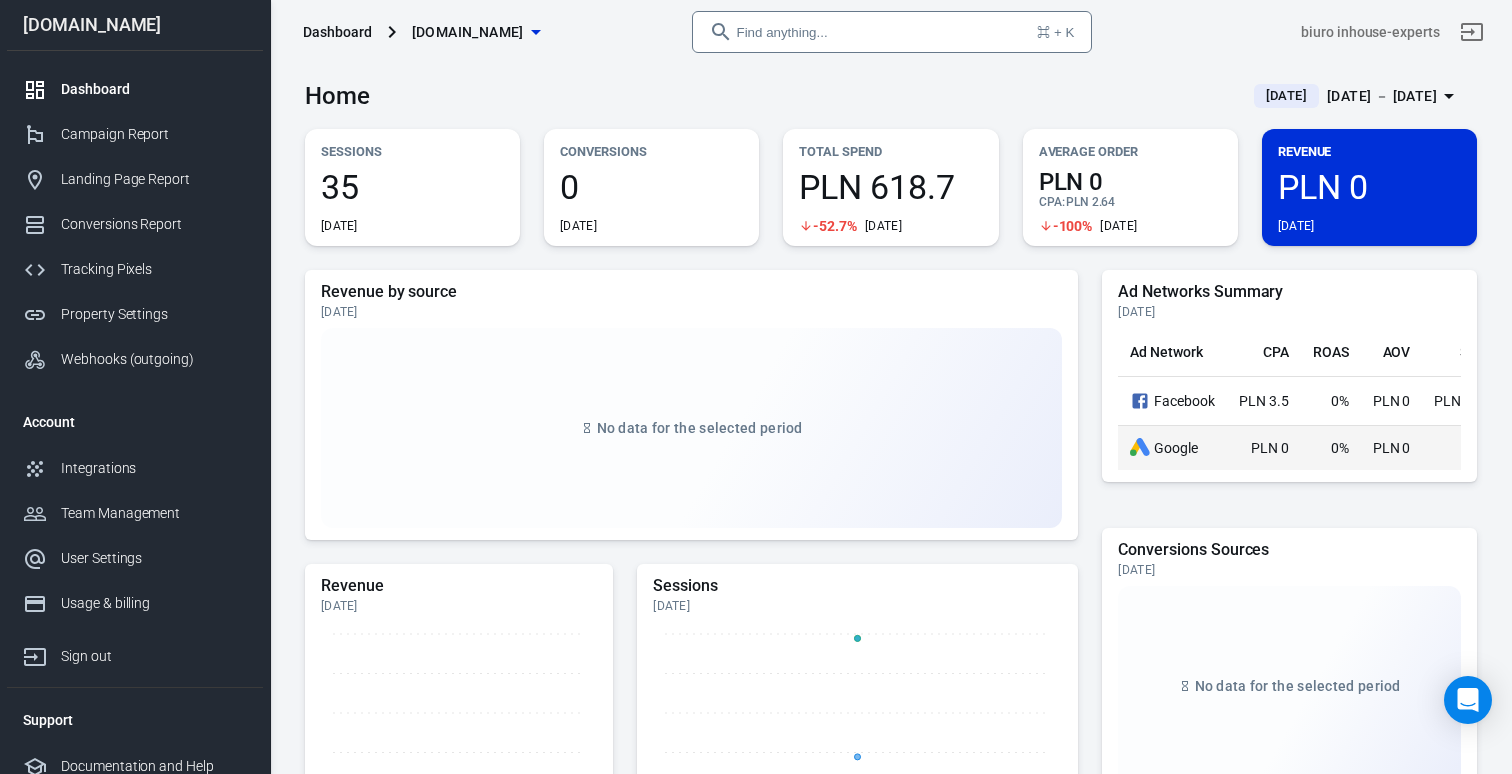 click on "PLN 0" at bounding box center [1270, 448] 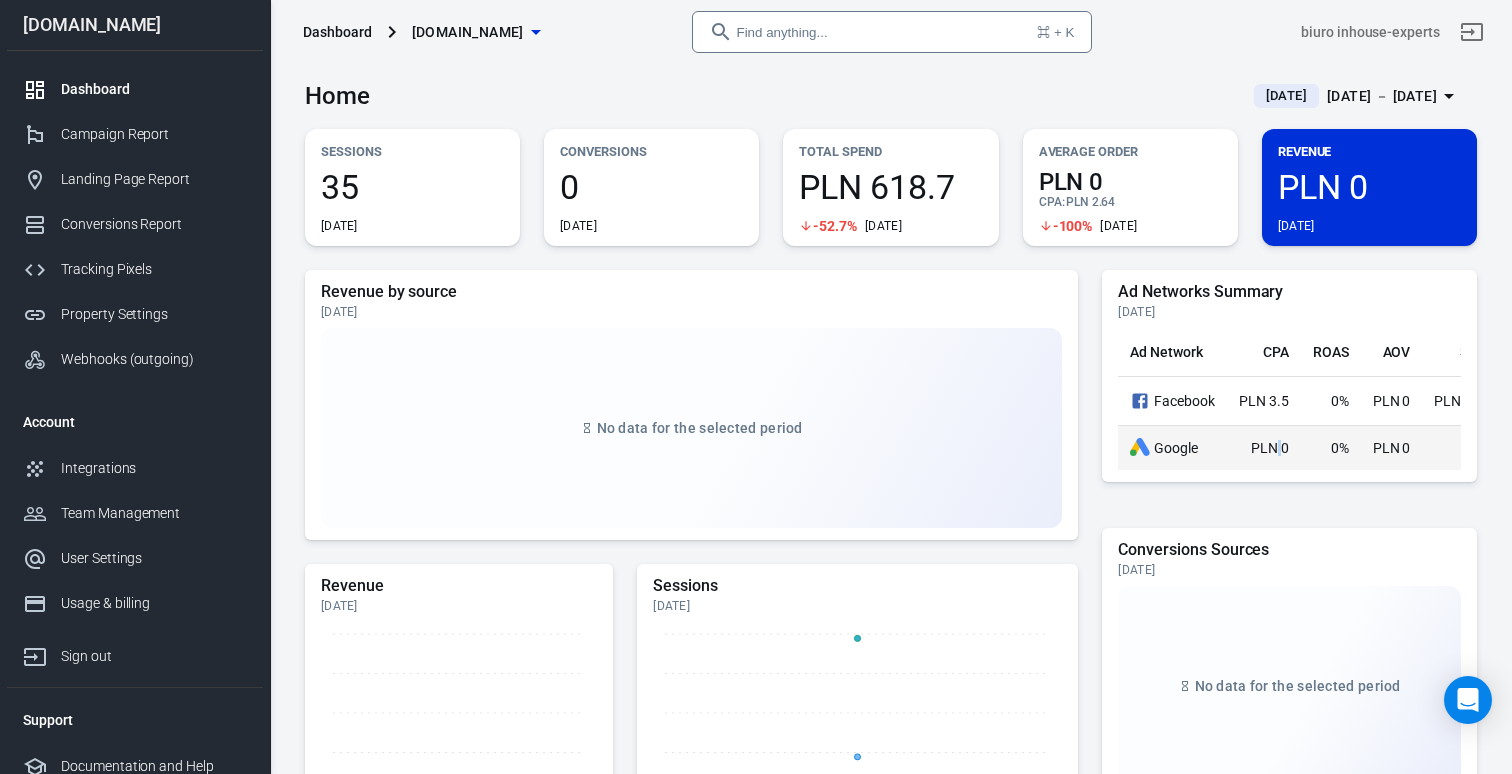 click on "PLN 0" at bounding box center [1270, 448] 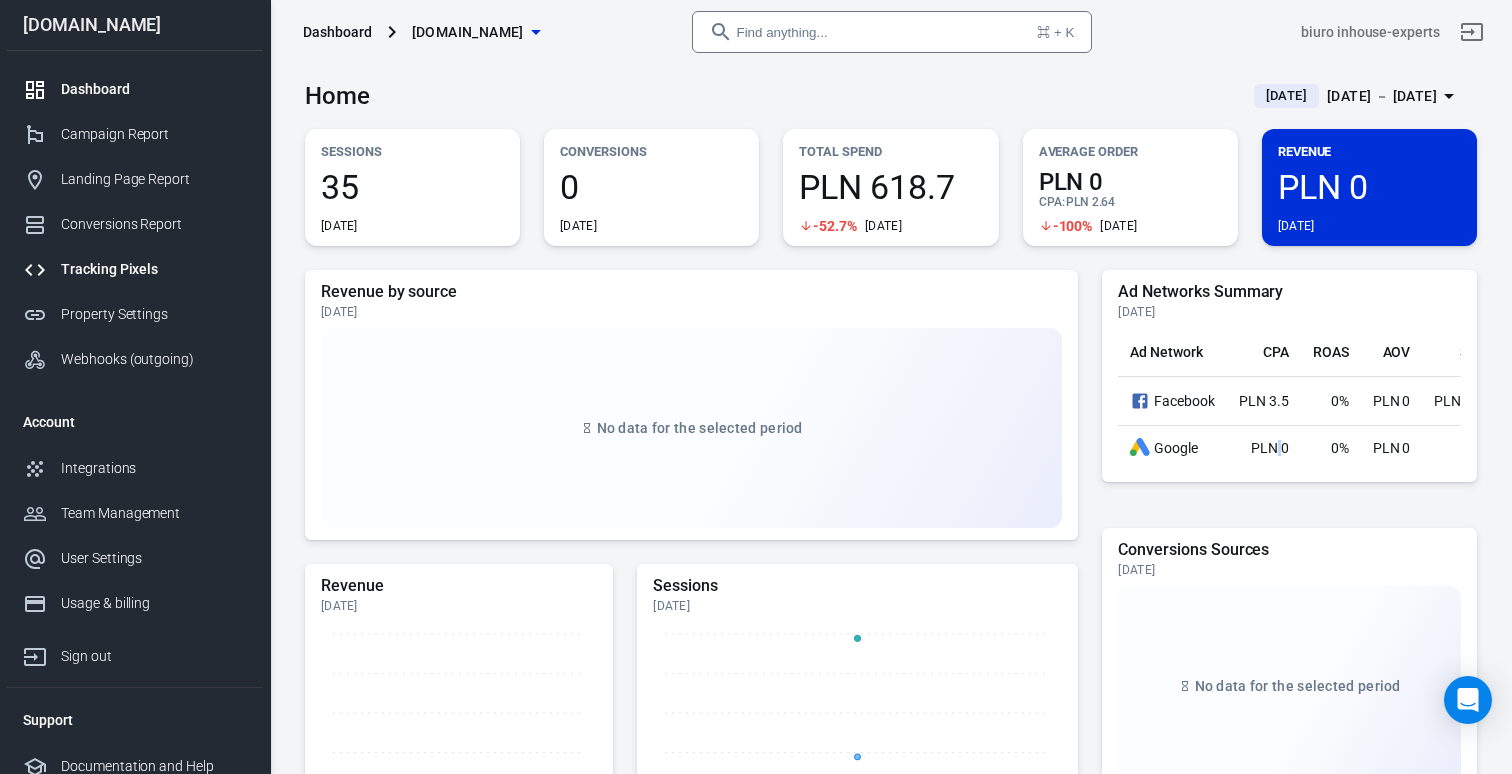 click on "Tracking Pixels" at bounding box center (154, 269) 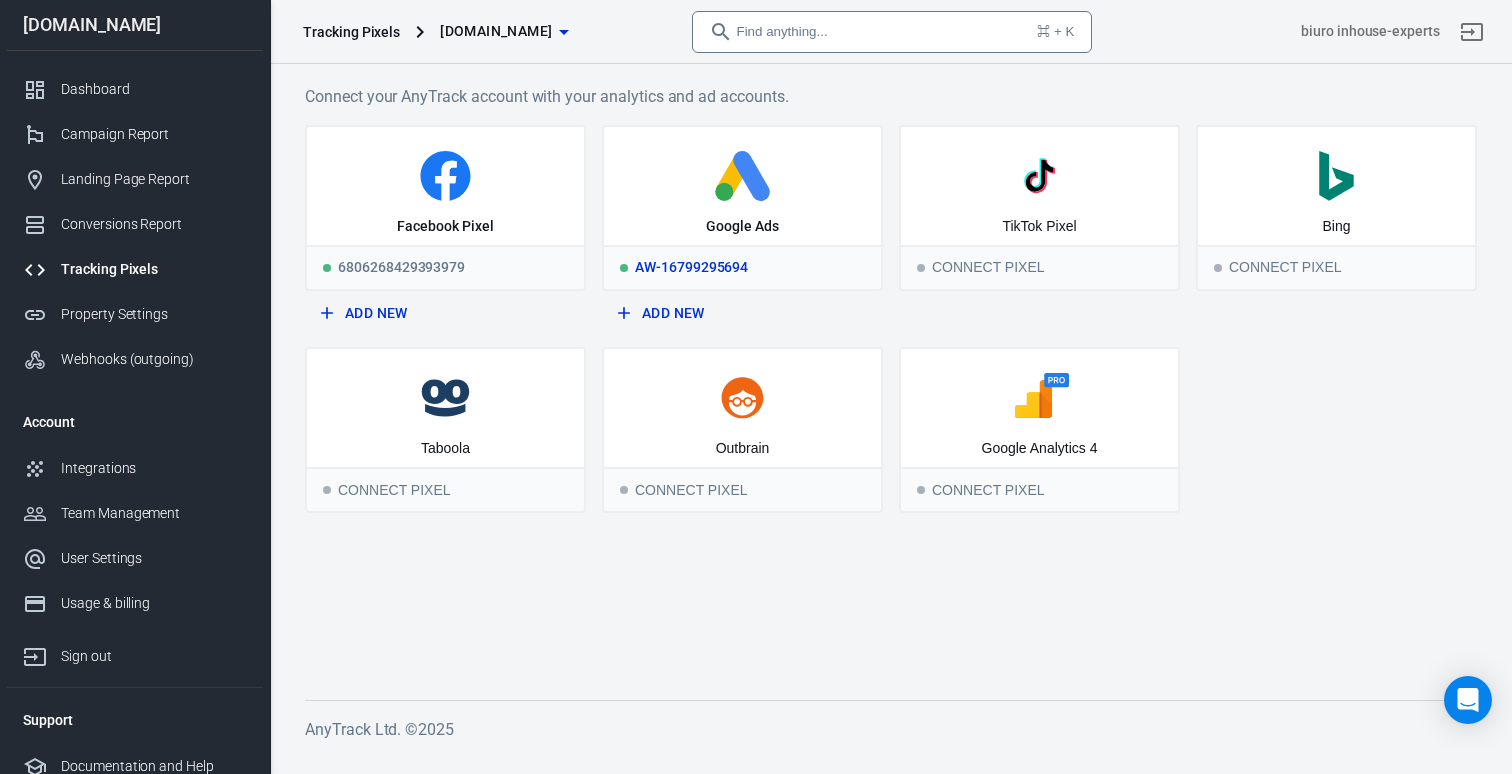 click on "Google Ads" at bounding box center [742, 186] 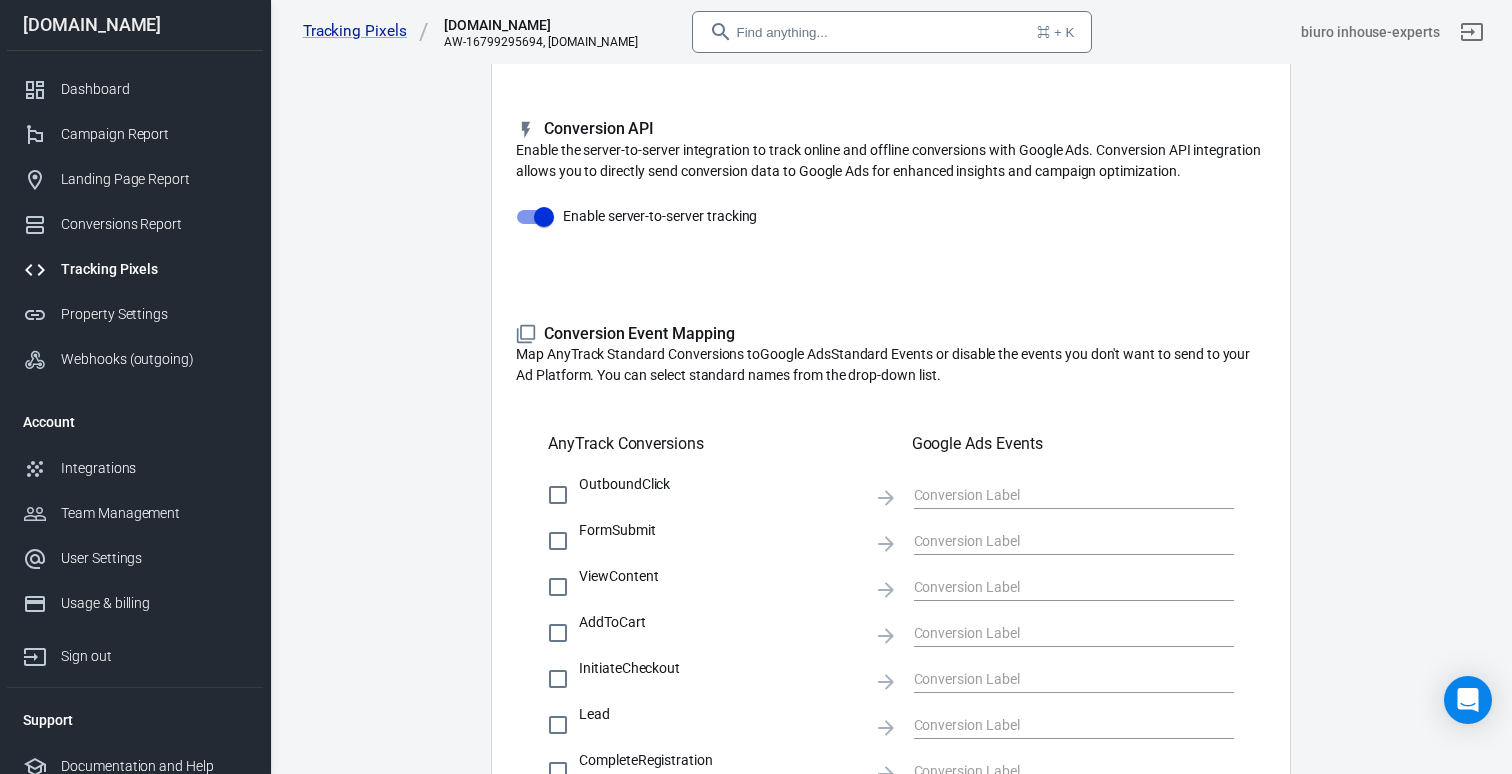 scroll, scrollTop: 0, scrollLeft: 0, axis: both 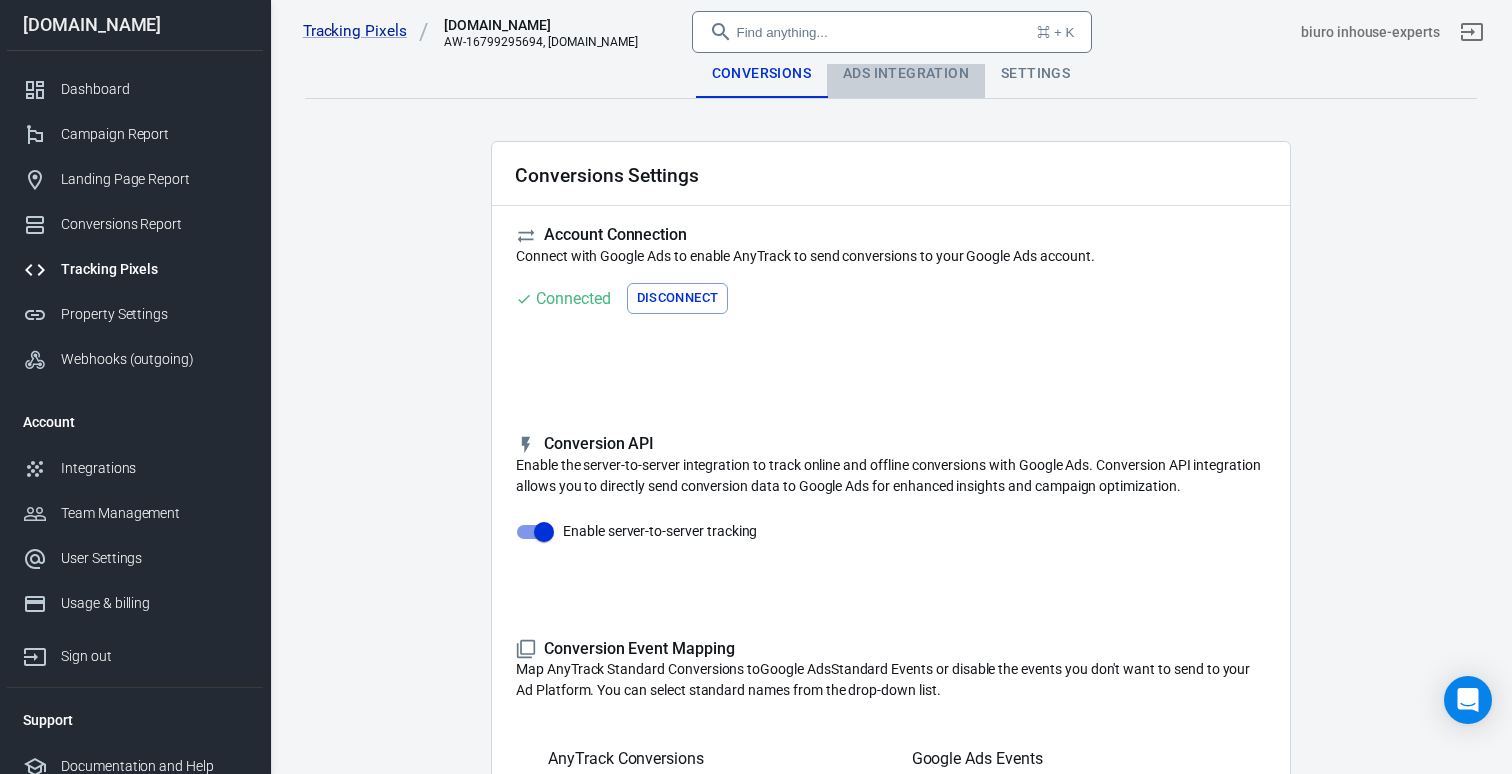 click on "Ads Integration" at bounding box center [906, 74] 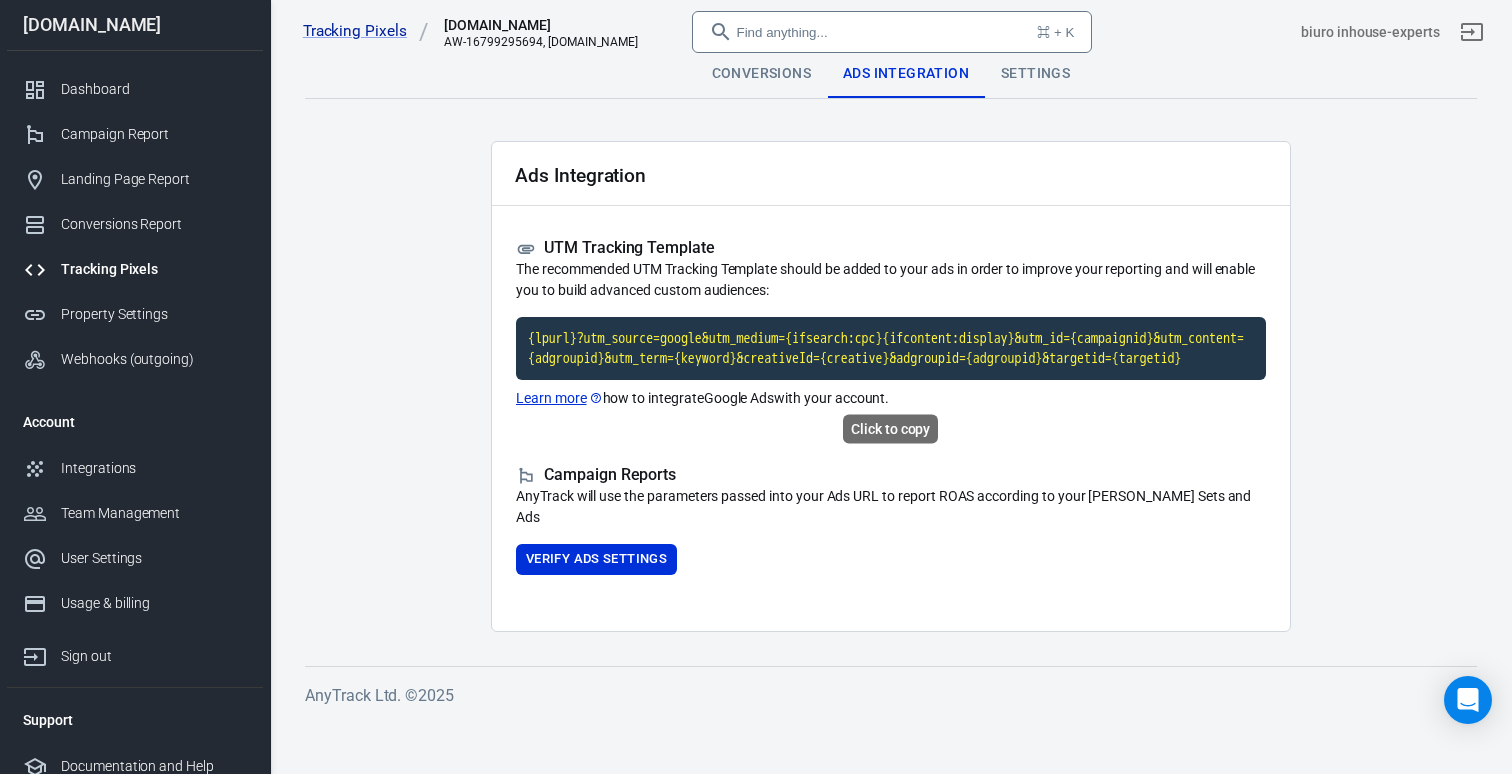 click on "{lpurl}?utm_source=google&utm_medium={ifsearch:cpc}{ifcontent:display}&utm_id={campaignid}&utm_content={adgroupid}&utm_term={keyword}&creativeId={creative}&adgroupid={adgroupid}&targetid={targetid}" at bounding box center [891, 348] 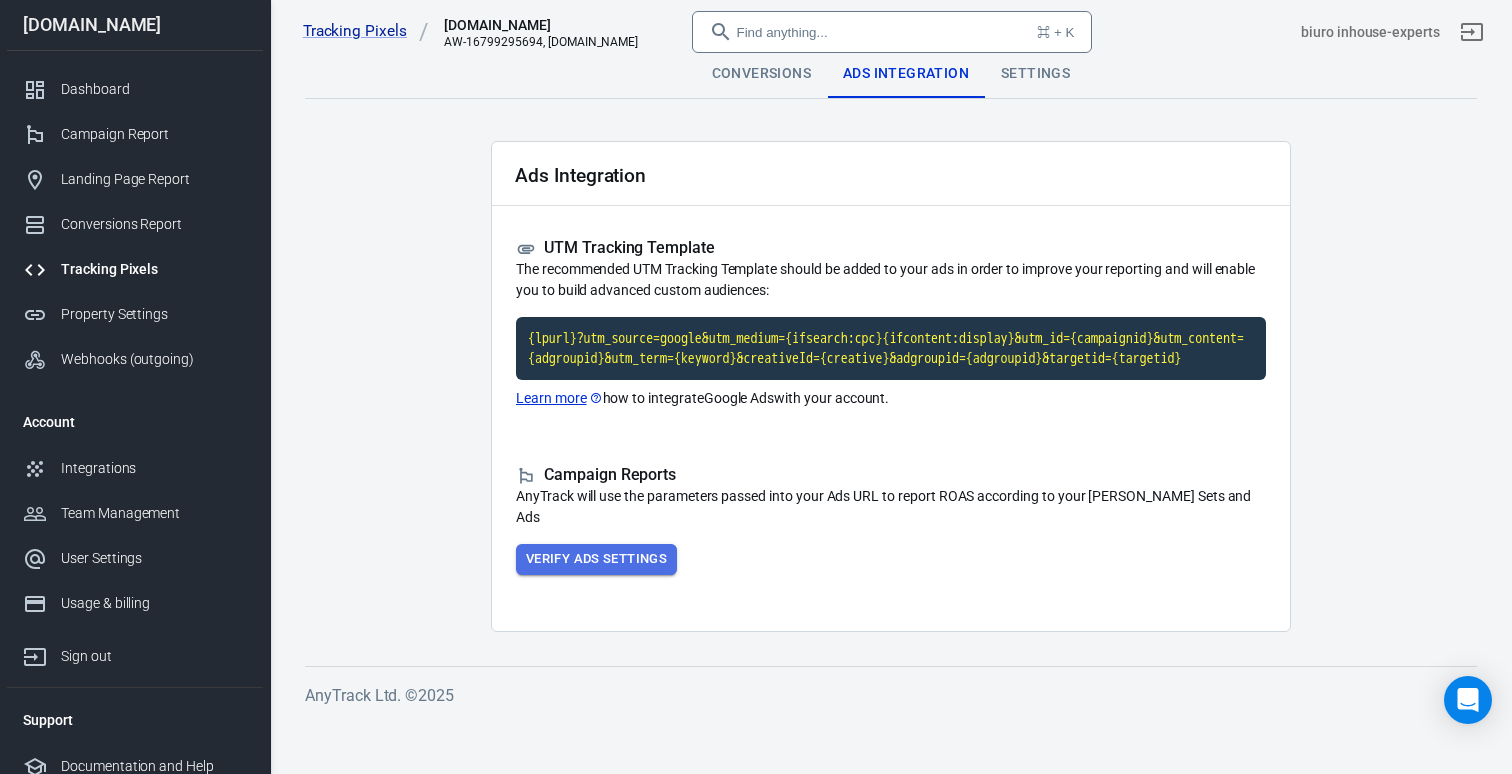 click on "Verify Ads Settings" at bounding box center [596, 559] 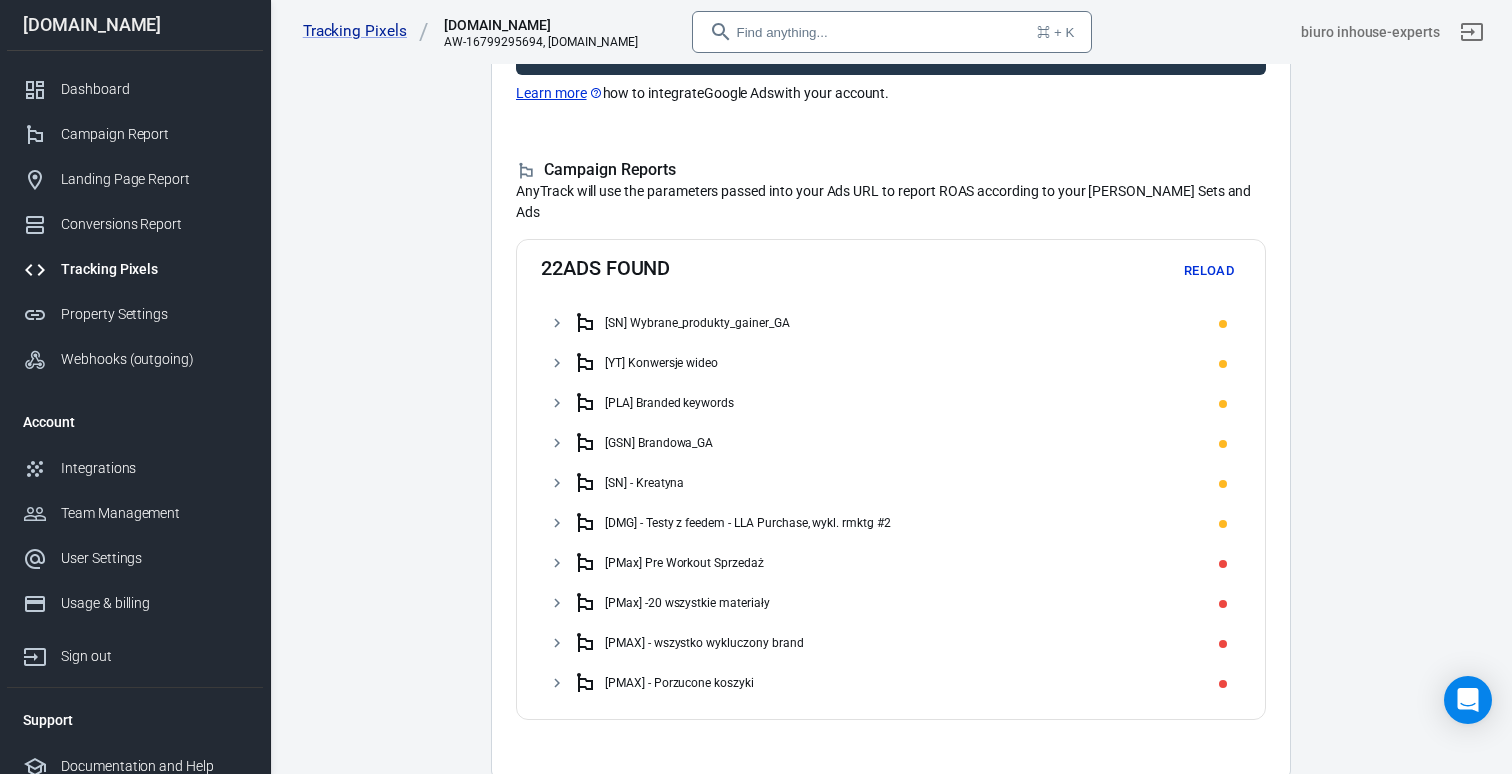scroll, scrollTop: 414, scrollLeft: 0, axis: vertical 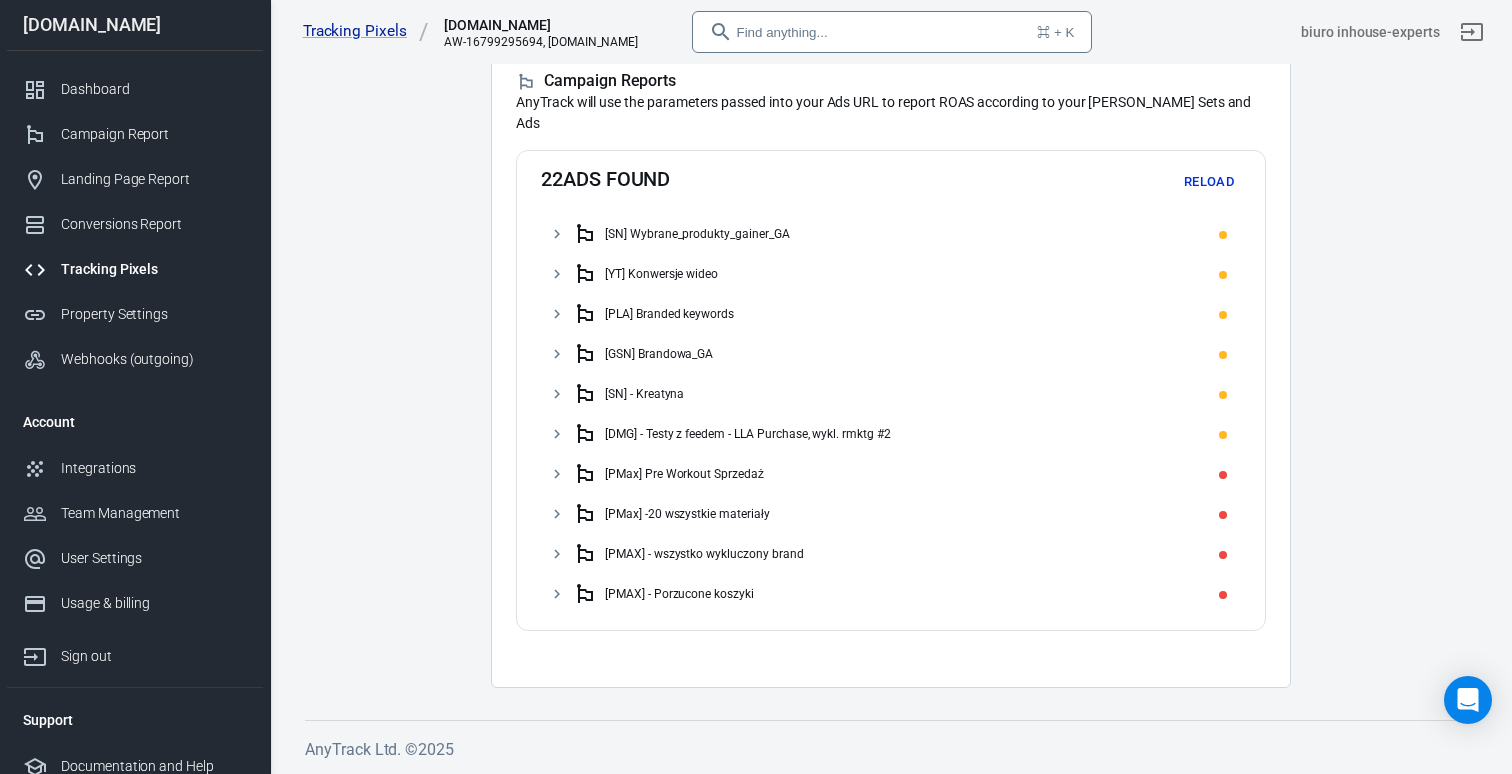 click on "22  ads found Reload [SN] Wybrane_produkty_gainer_GA [YT] Konwersje wideo [PLA] Branded keywords [GSN] Brandowa_GA [SN] - Kreatyna [DMG] - Testy z feedem - LLA Purchase, wykl. rmktg #2 [PMax] Pre Workout Sprzedaż [PMax] -20 wszystkie materiały [PMAX] - wszystko wykluczony brand [PMAX] - Porzucone koszyki" at bounding box center (891, 390) 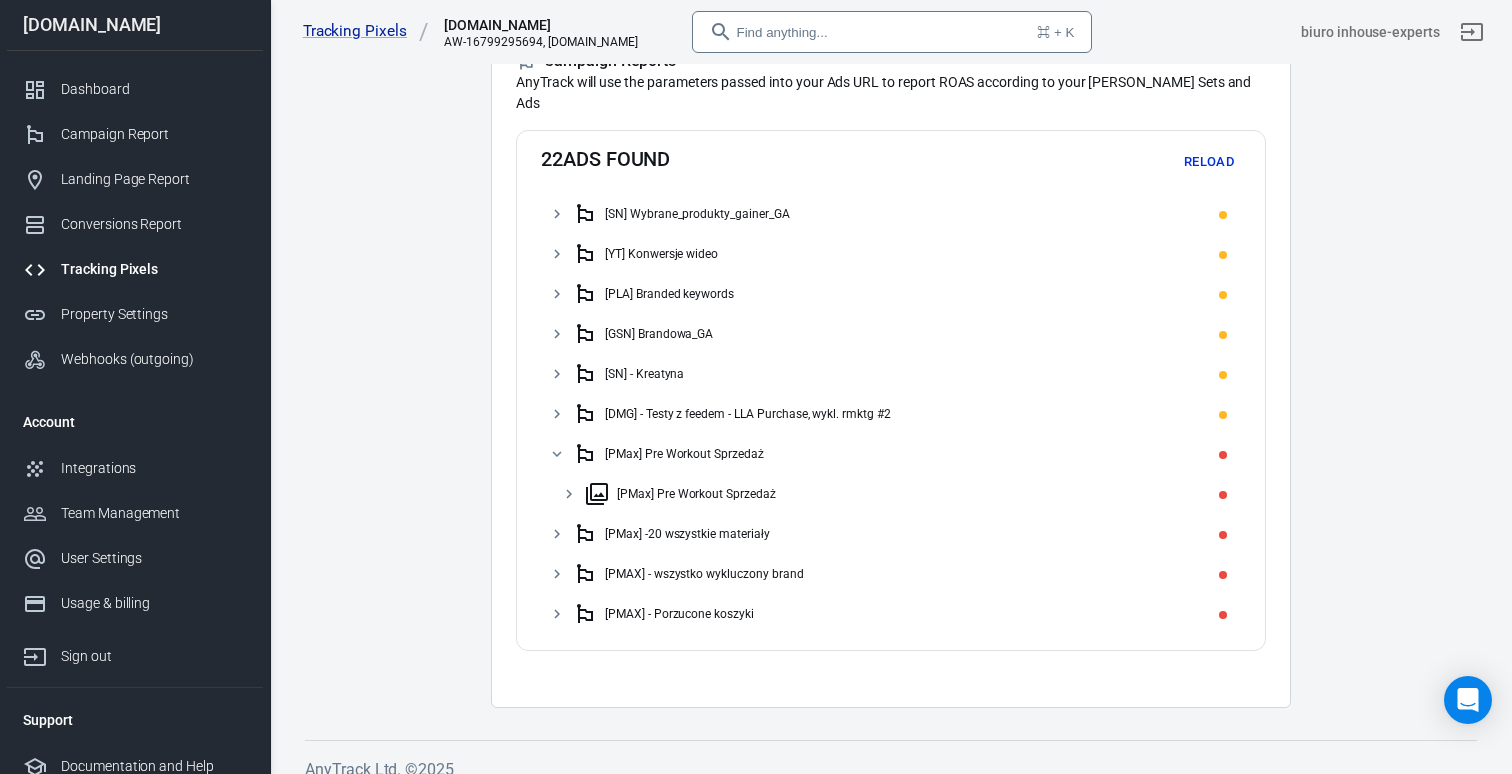 click on "[PMax] Pre Workout Sprzedaż" at bounding box center [897, 494] 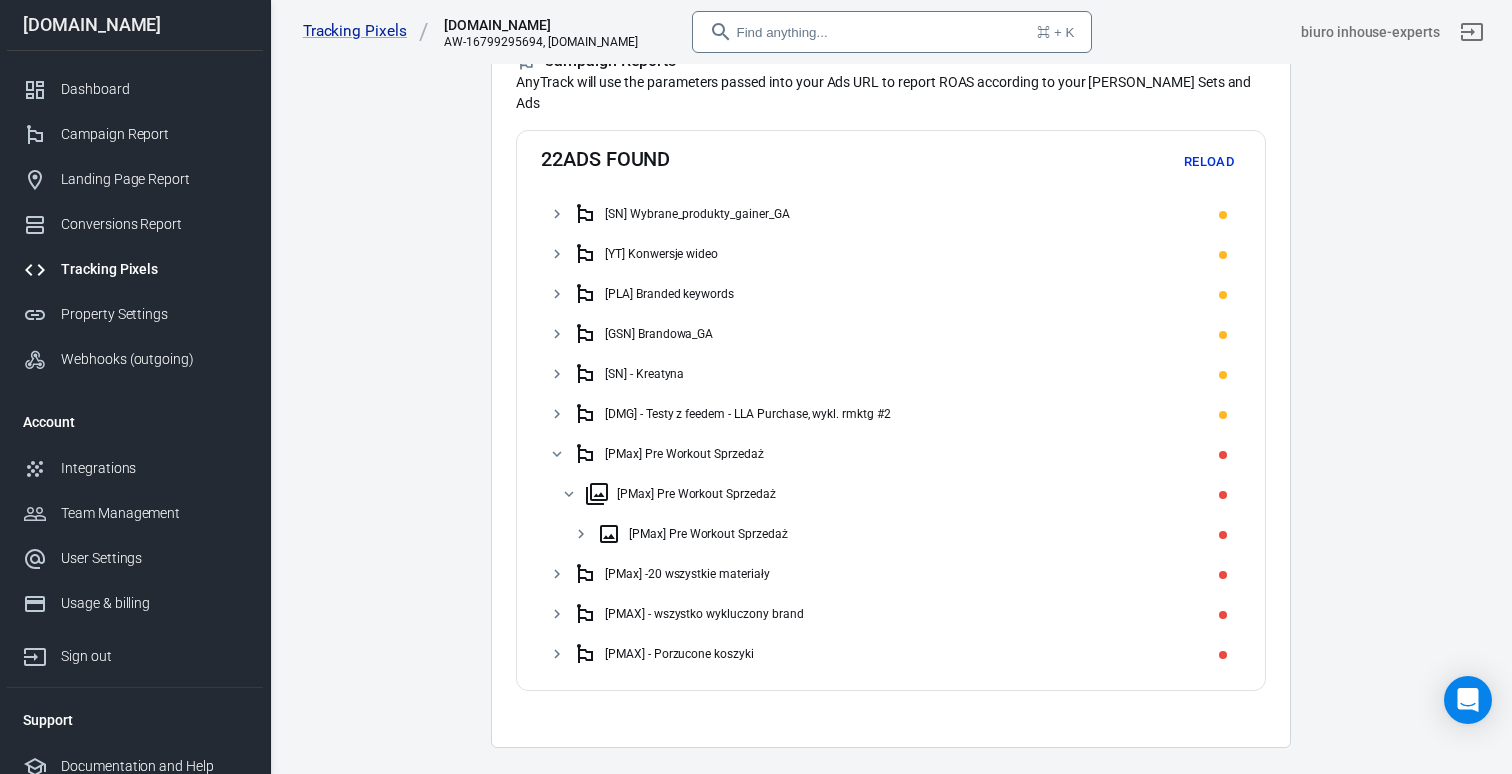 click on "[PMax] Pre Workout Sprzedaż" at bounding box center (915, 534) 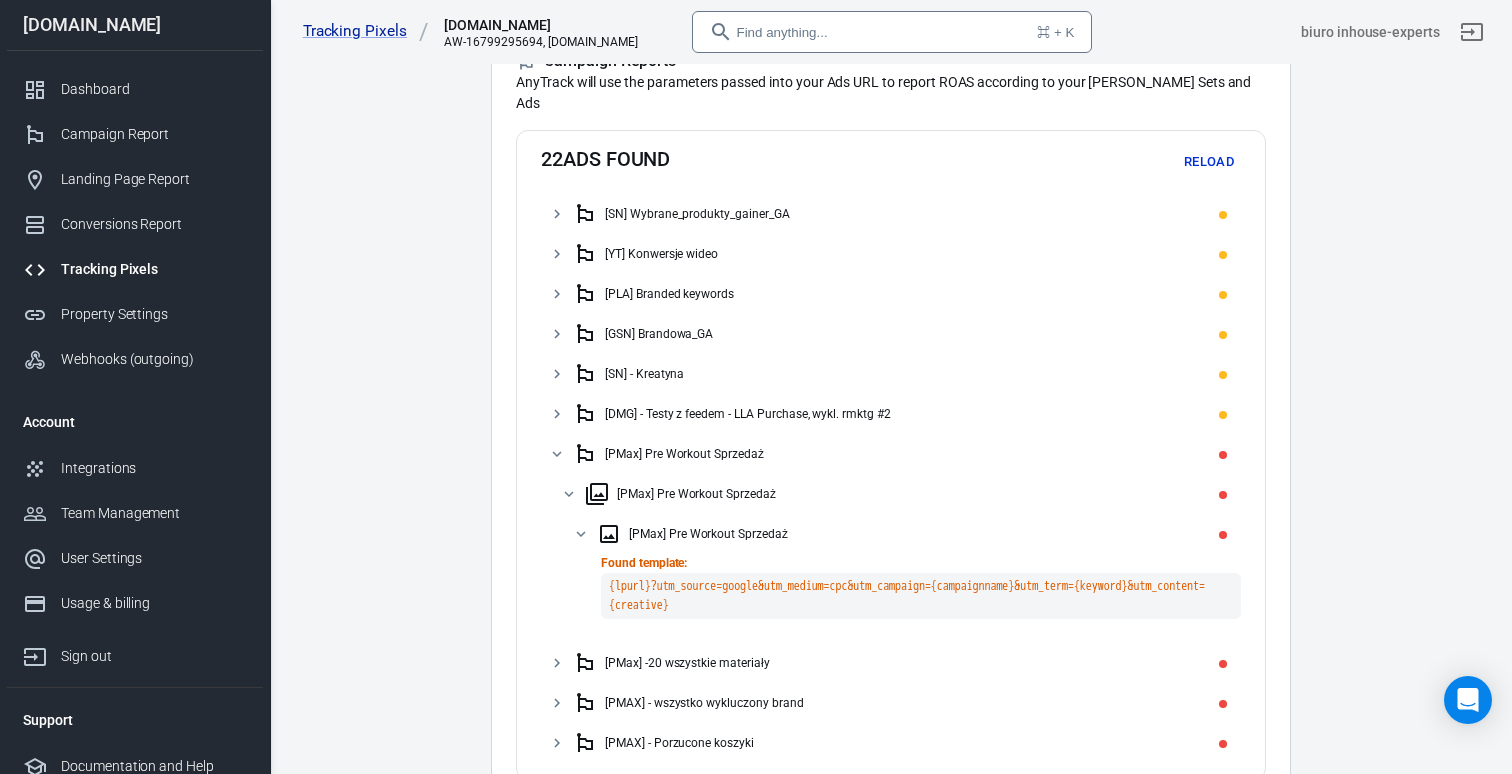 click on "[DMG] - Testy z feedem - LLA Purchase, wykl. rmktg #2" at bounding box center [903, 414] 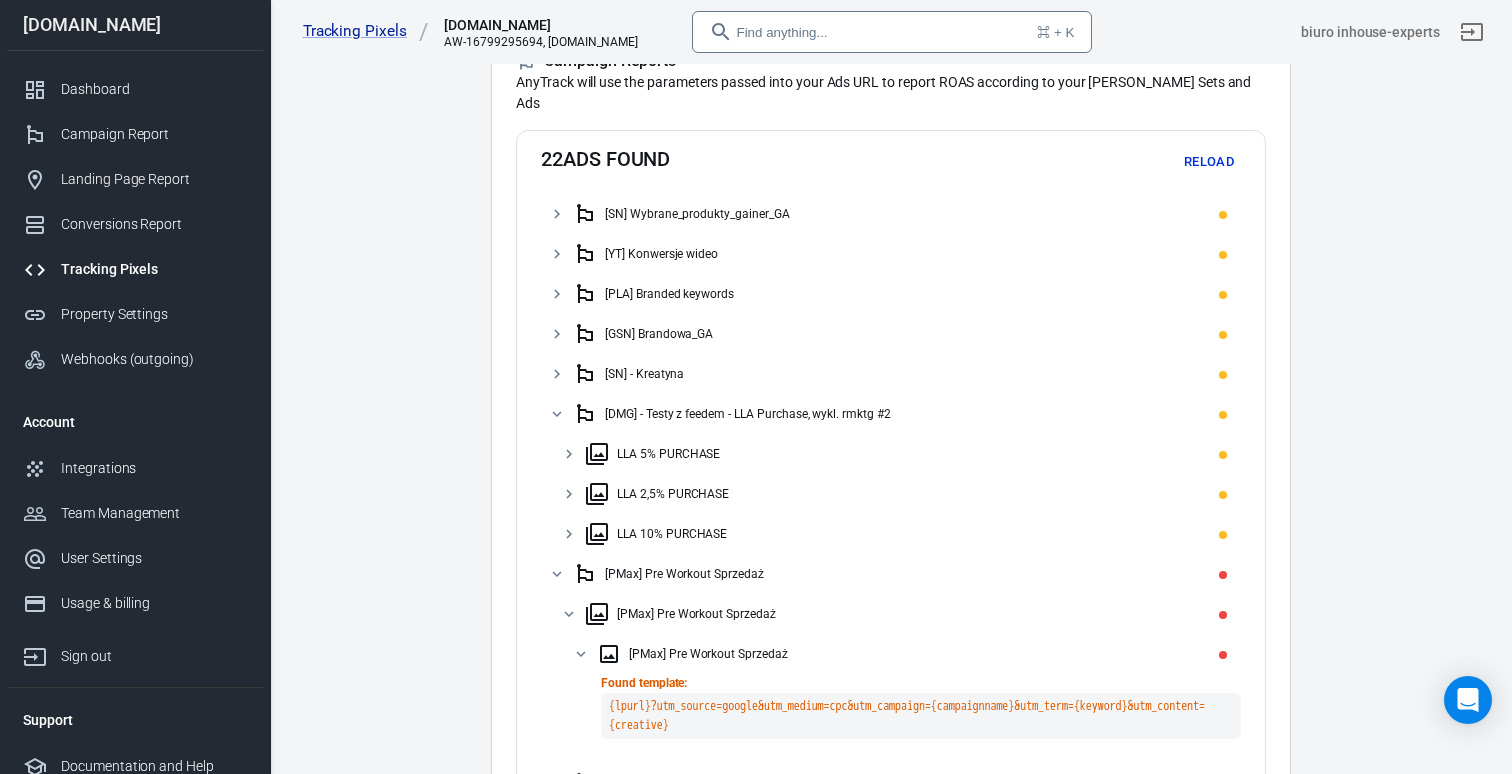 click on "LLA 10% PURCHASE" at bounding box center [909, 534] 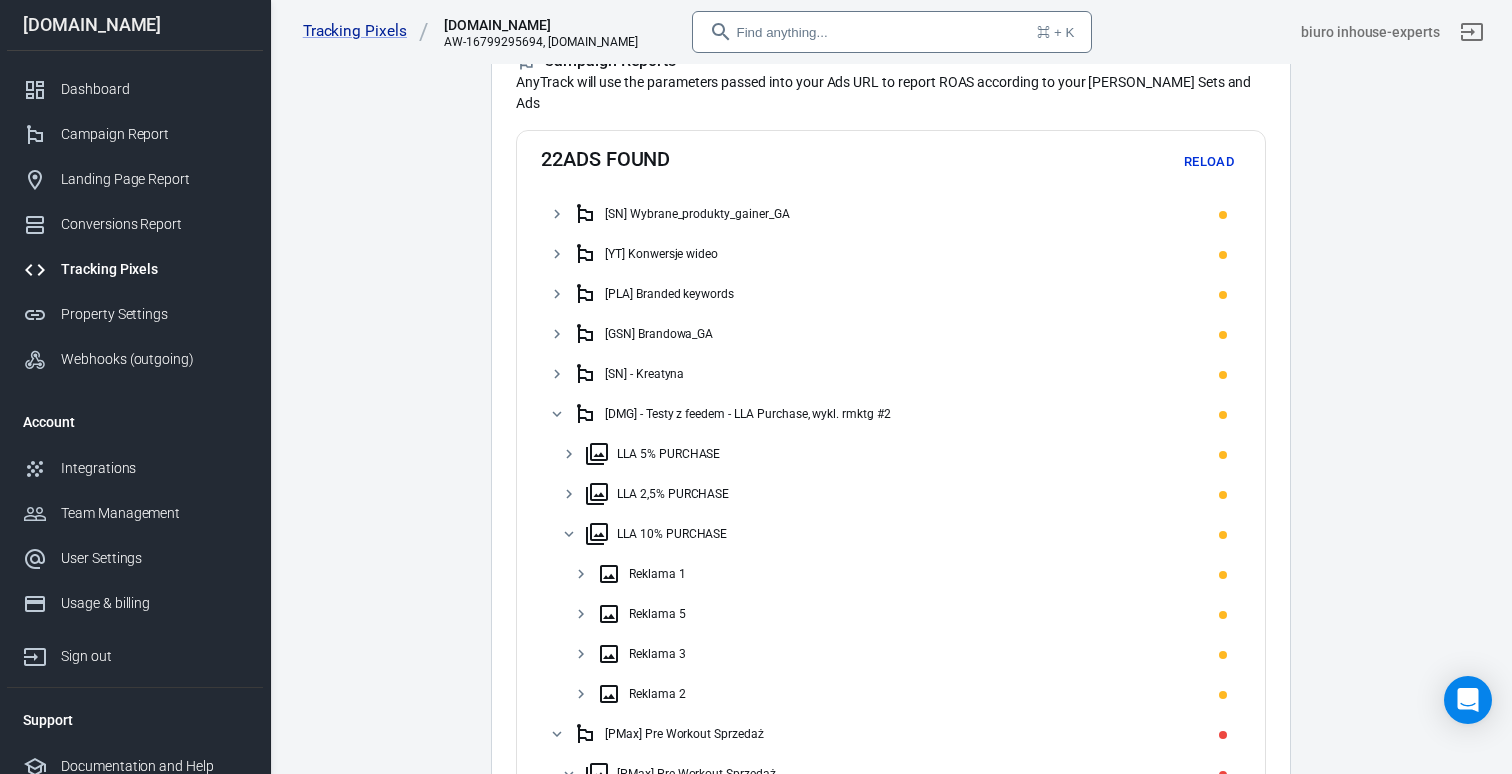 click on "Reklama 5" at bounding box center (915, 614) 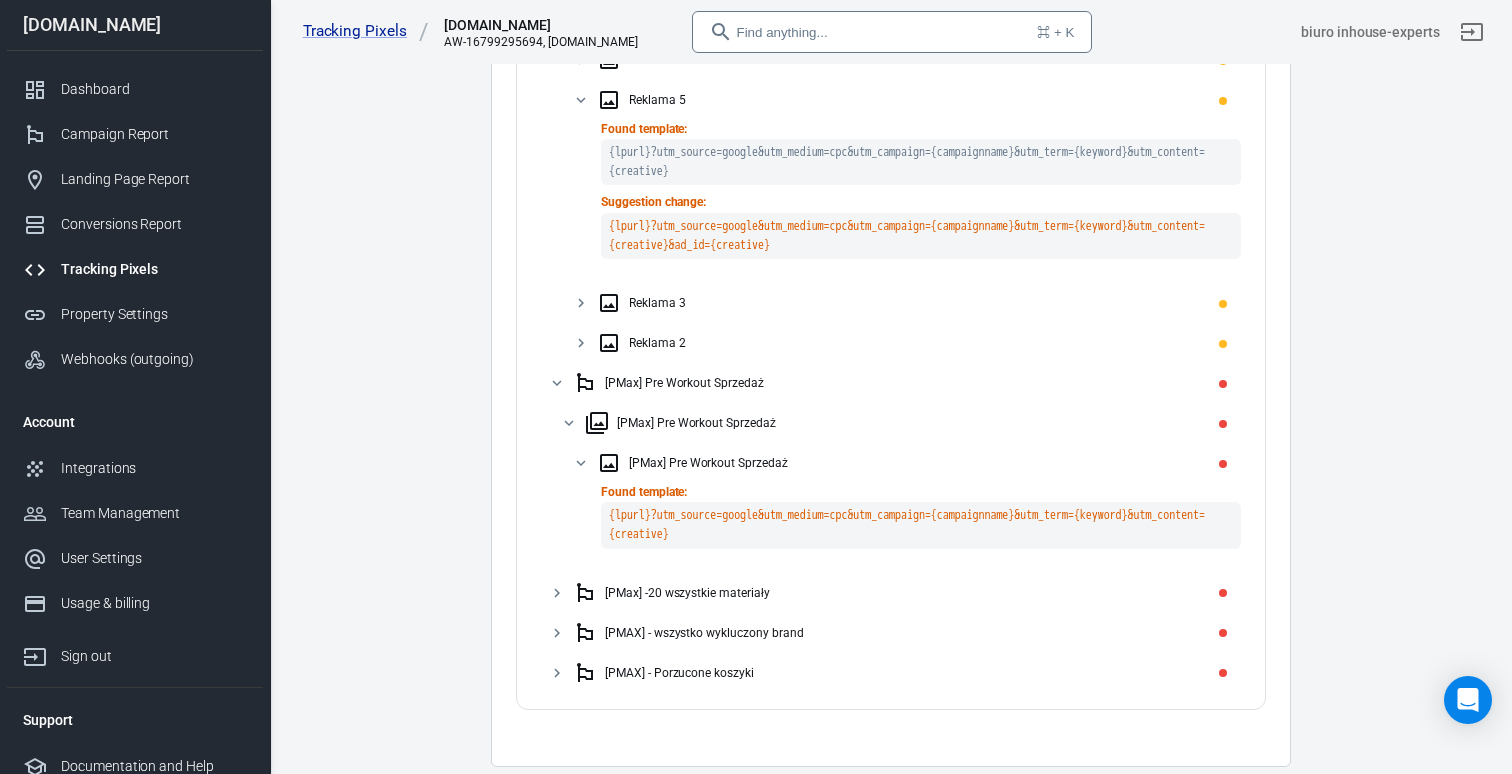 scroll, scrollTop: 911, scrollLeft: 0, axis: vertical 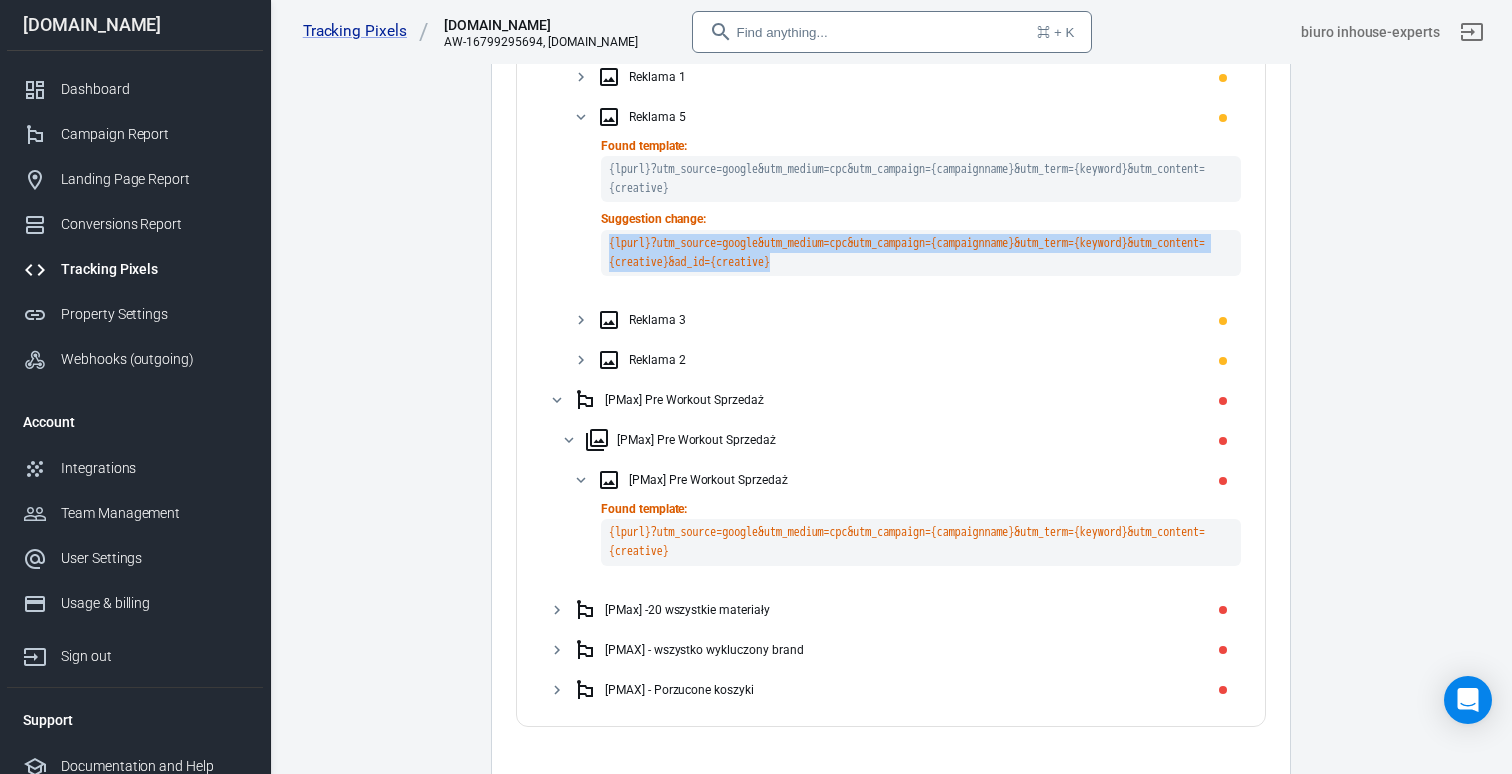 drag, startPoint x: 981, startPoint y: 281, endPoint x: 609, endPoint y: 256, distance: 372.8391 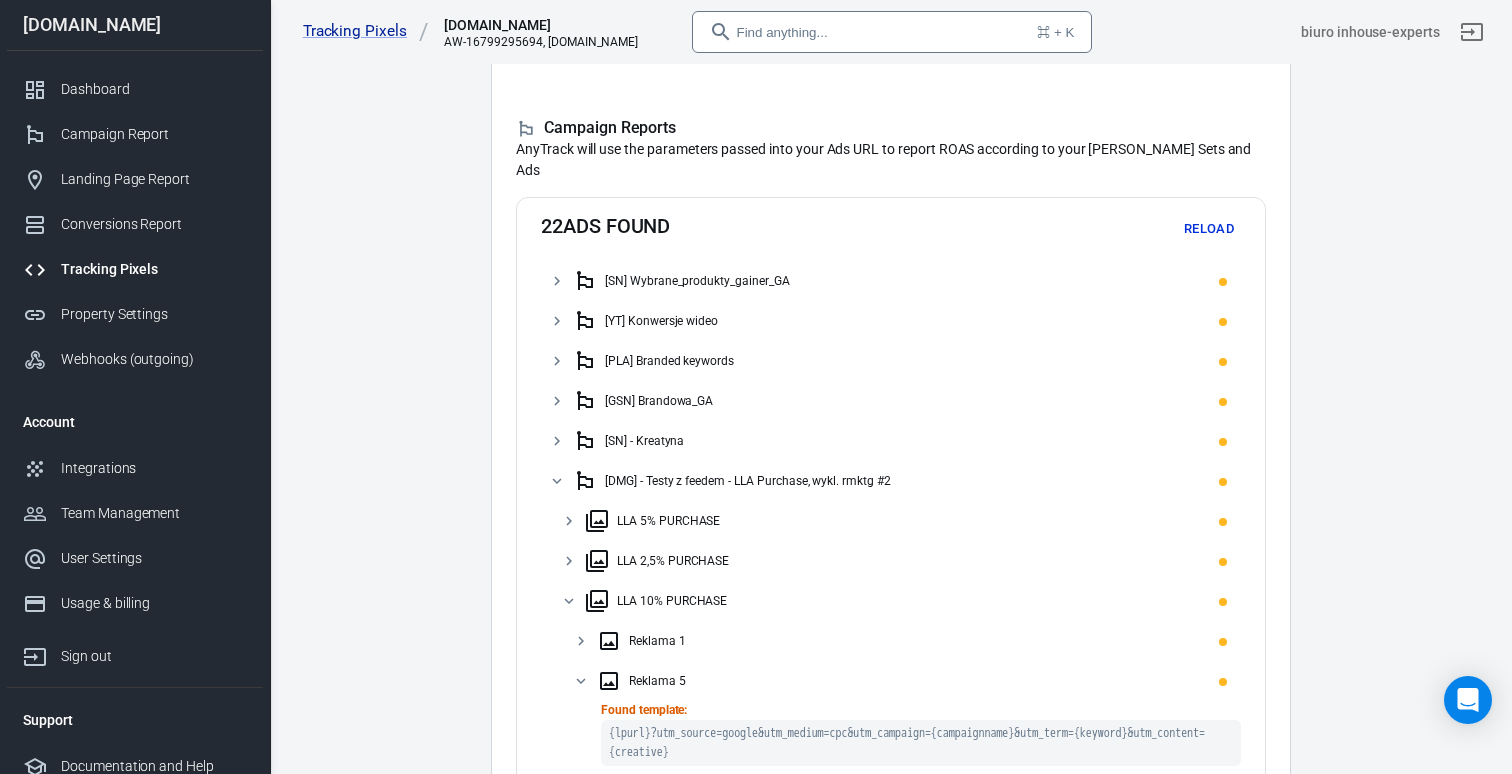 scroll, scrollTop: 210, scrollLeft: 0, axis: vertical 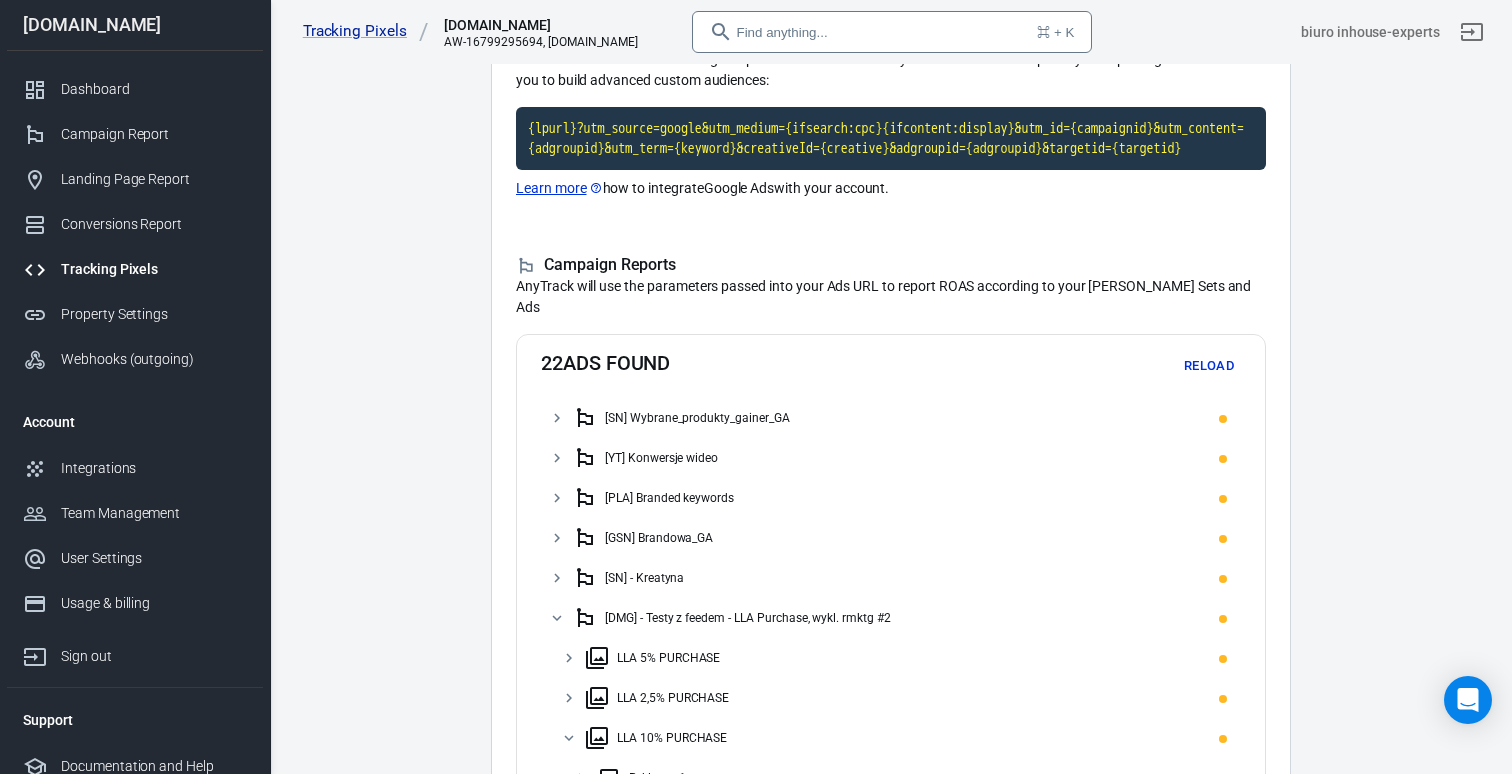 click on "Reload" at bounding box center (1209, 366) 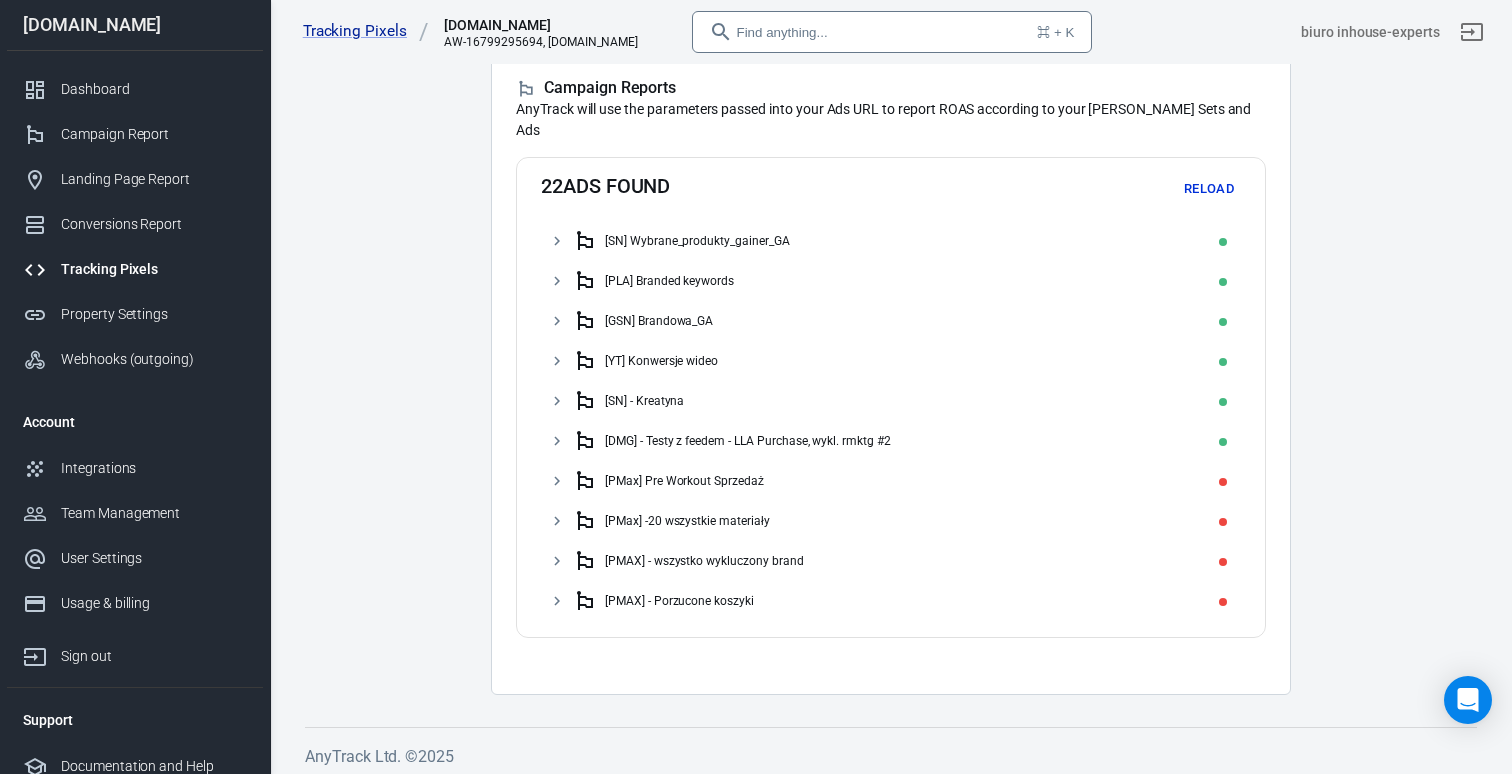 scroll, scrollTop: 414, scrollLeft: 0, axis: vertical 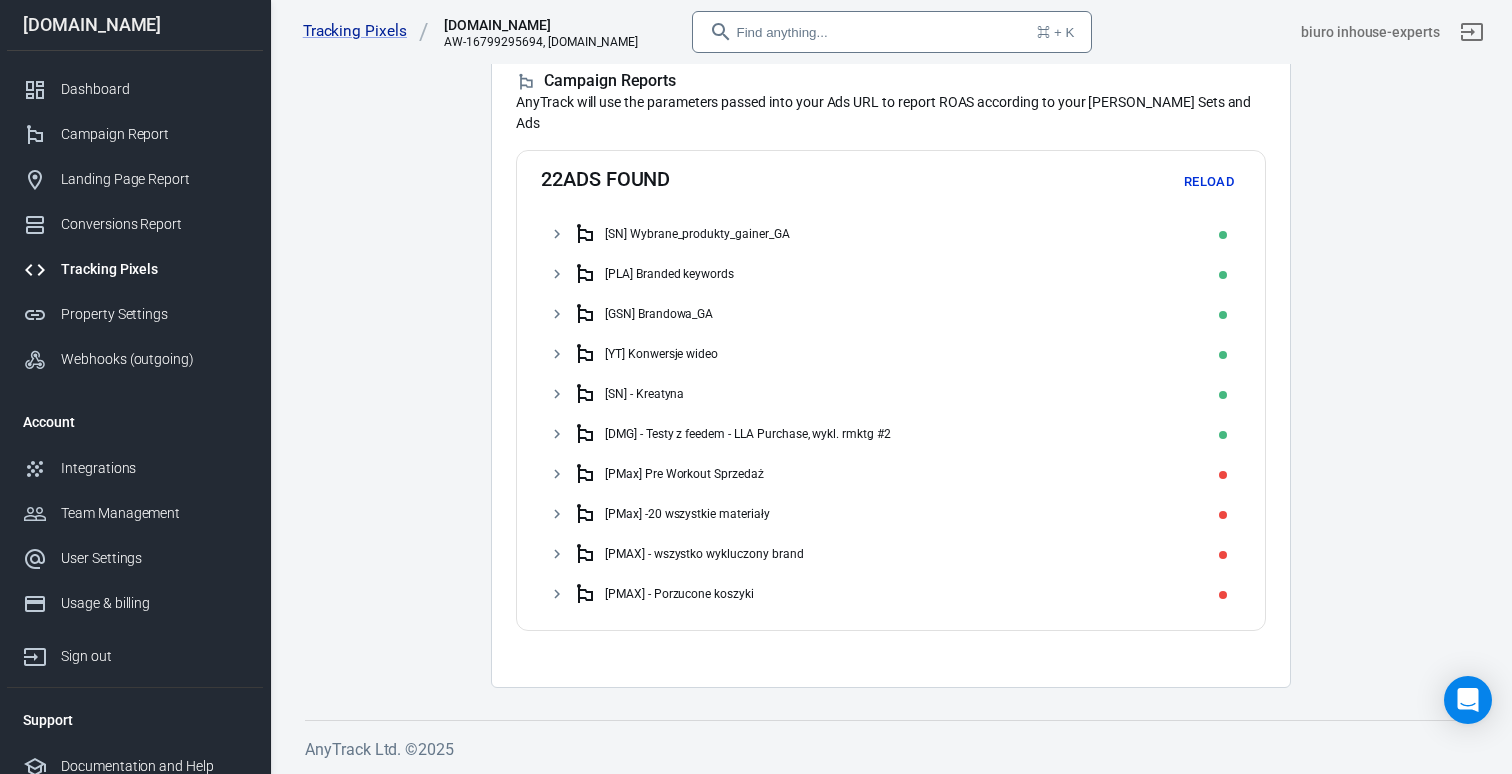 click on "[PMax] Pre Workout Sprzedaż" at bounding box center (903, 474) 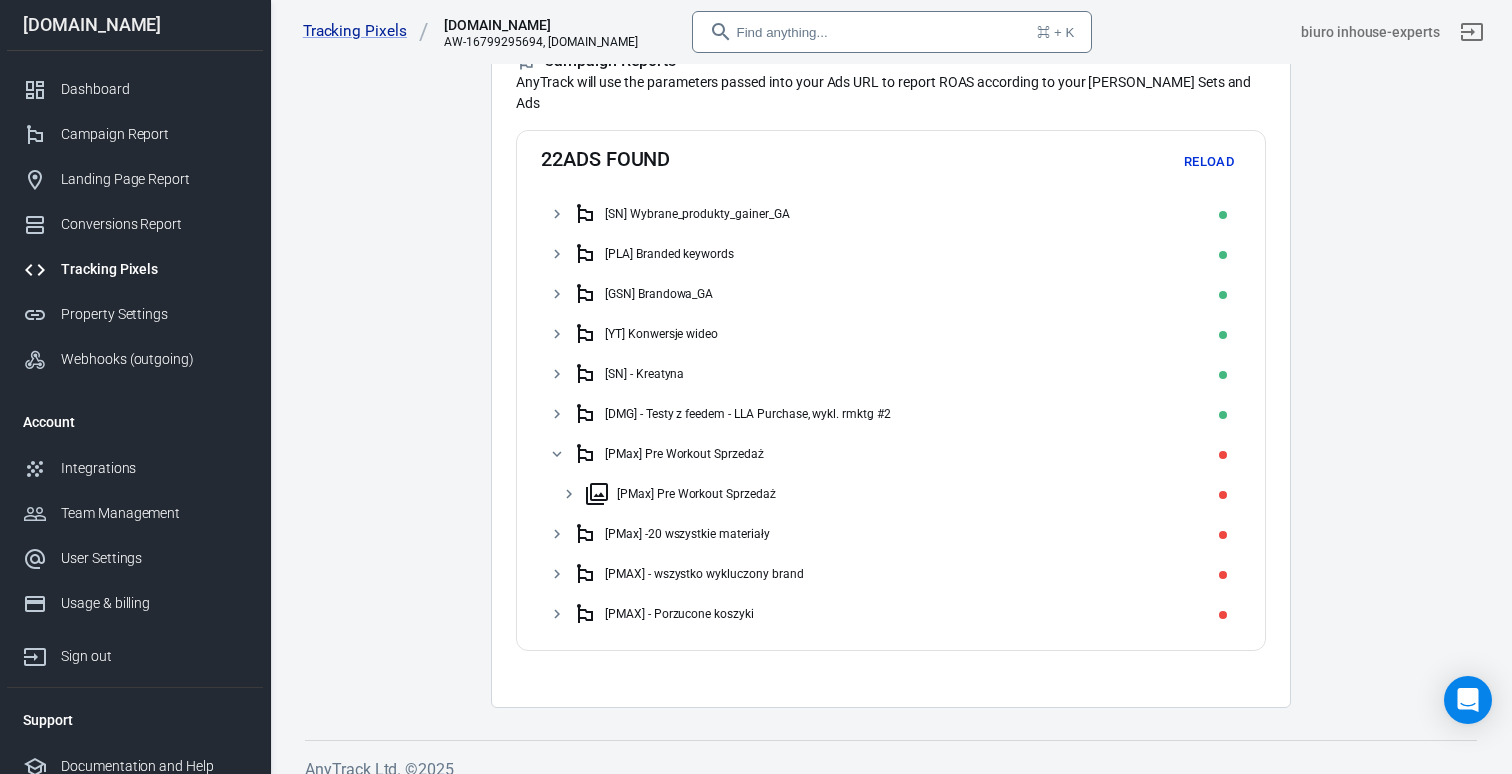 click on "[PMax] Pre Workout Sprzedaż" at bounding box center [909, 494] 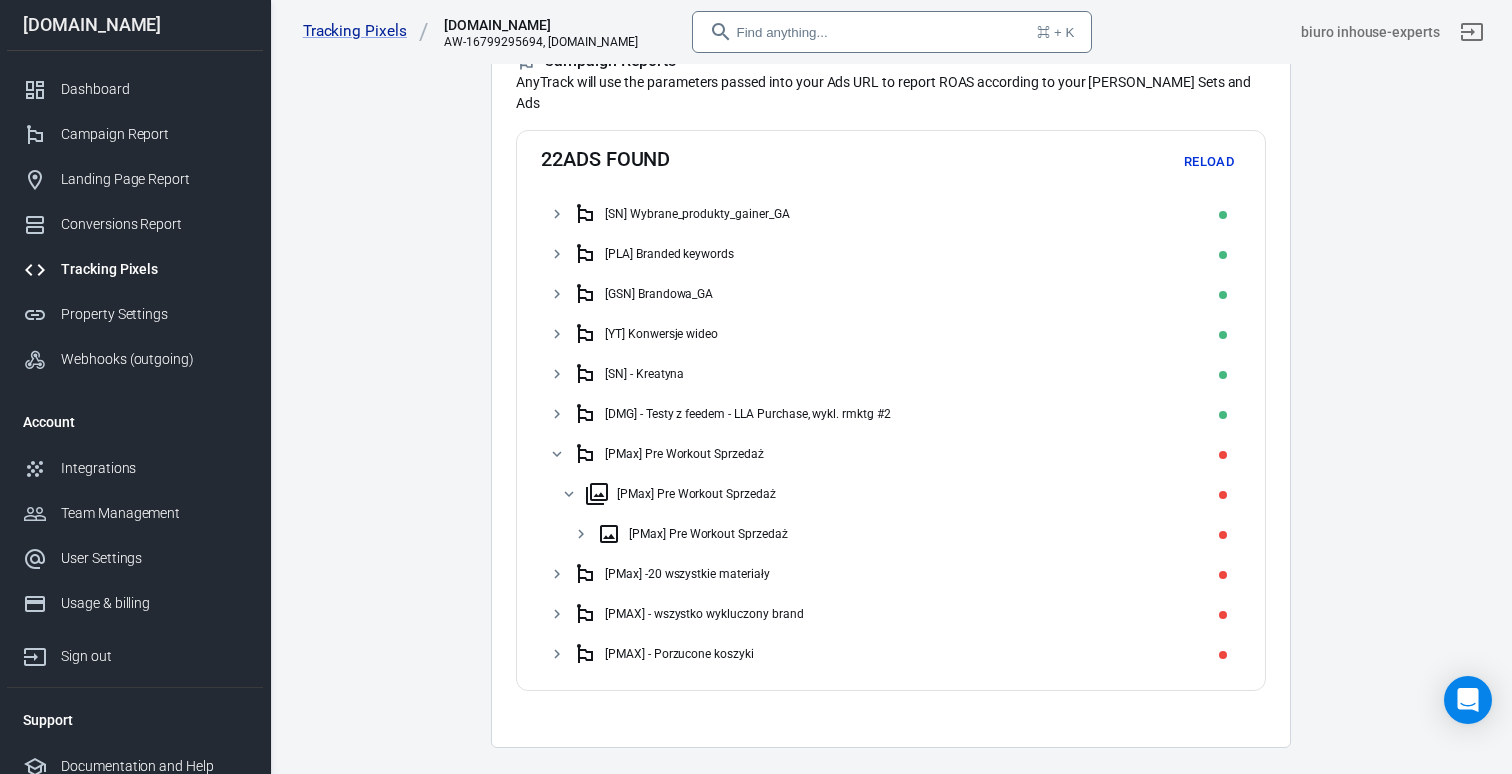 click on "[PMax] Pre Workout Sprzedaż" at bounding box center (915, 534) 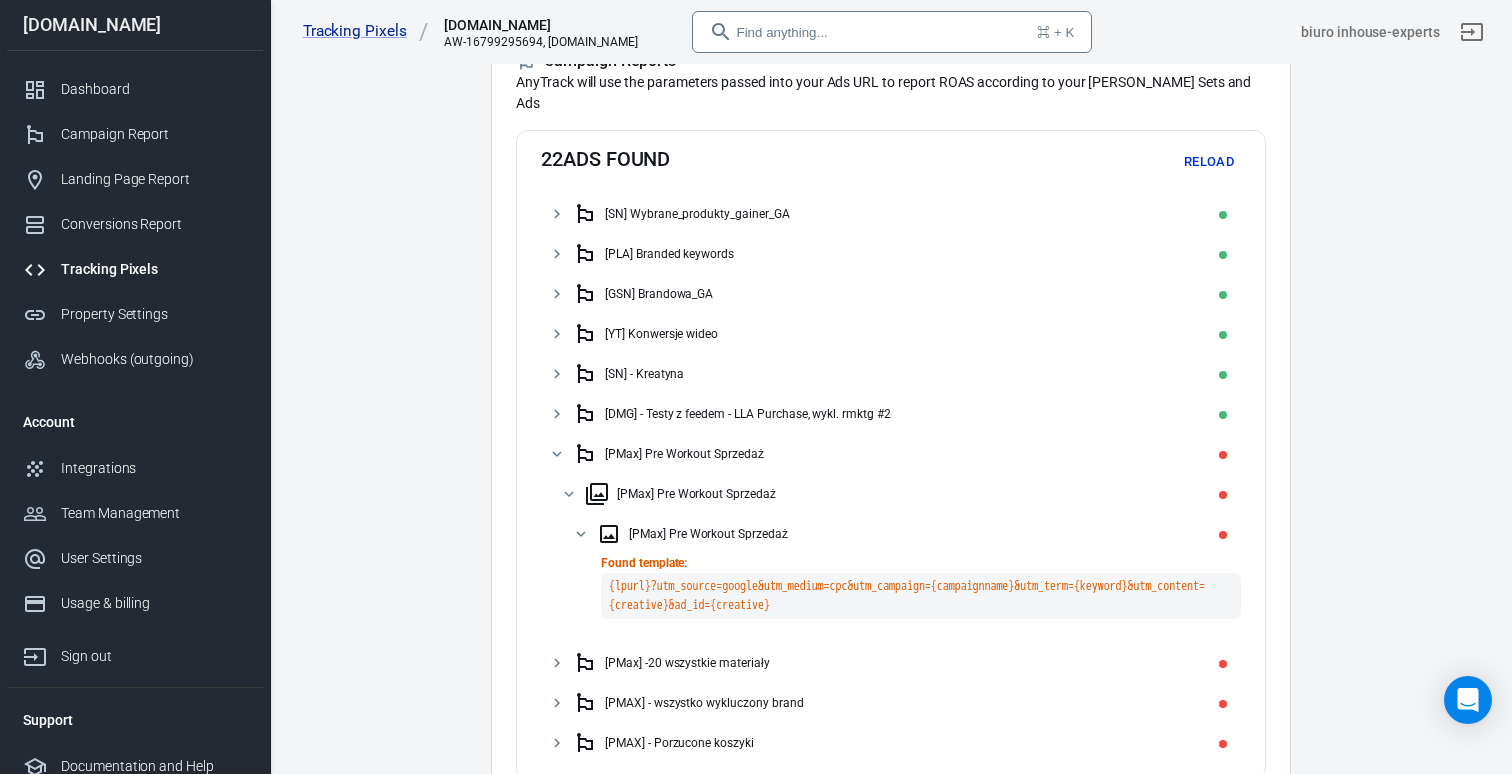 click on "Reload" at bounding box center (1209, 162) 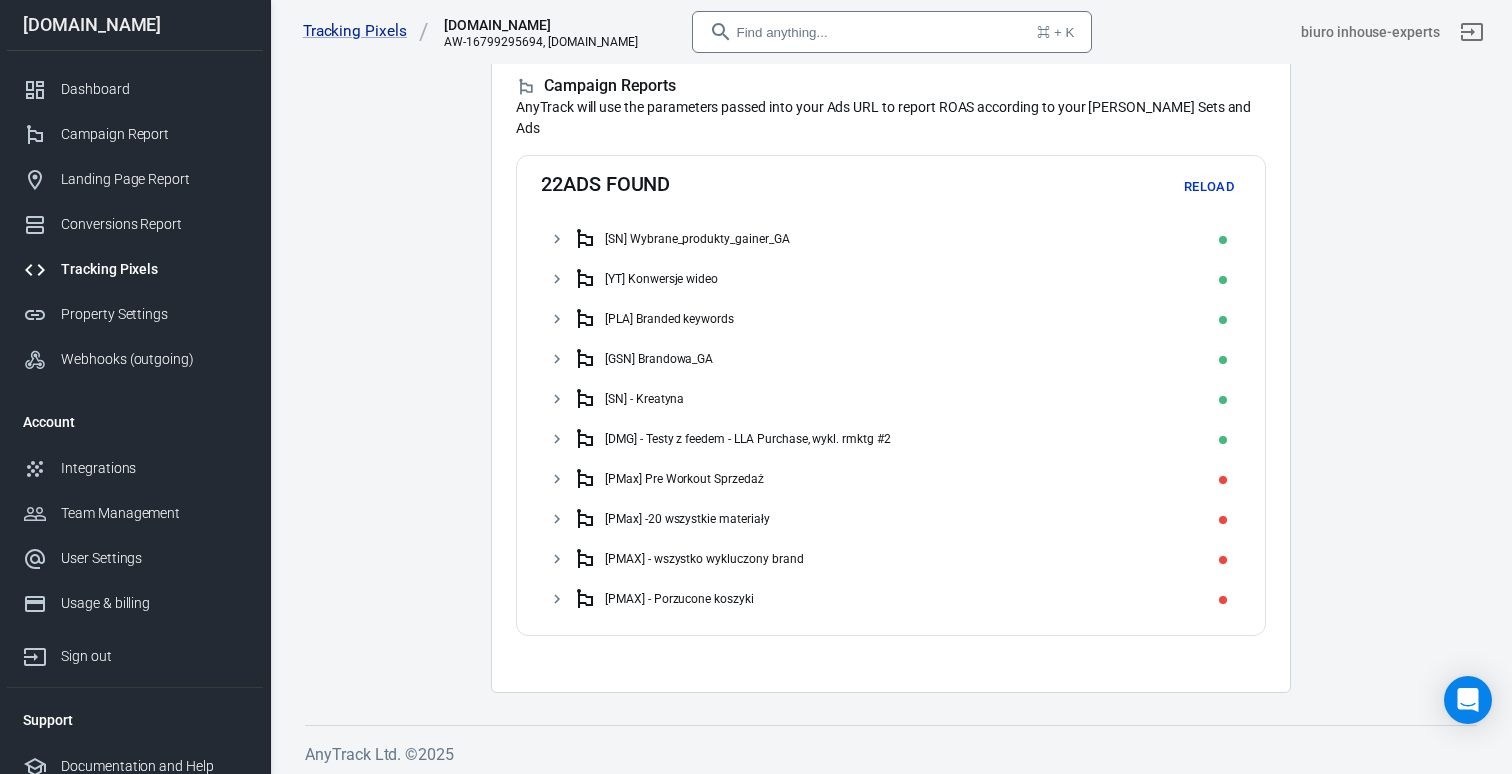 scroll, scrollTop: 393, scrollLeft: 0, axis: vertical 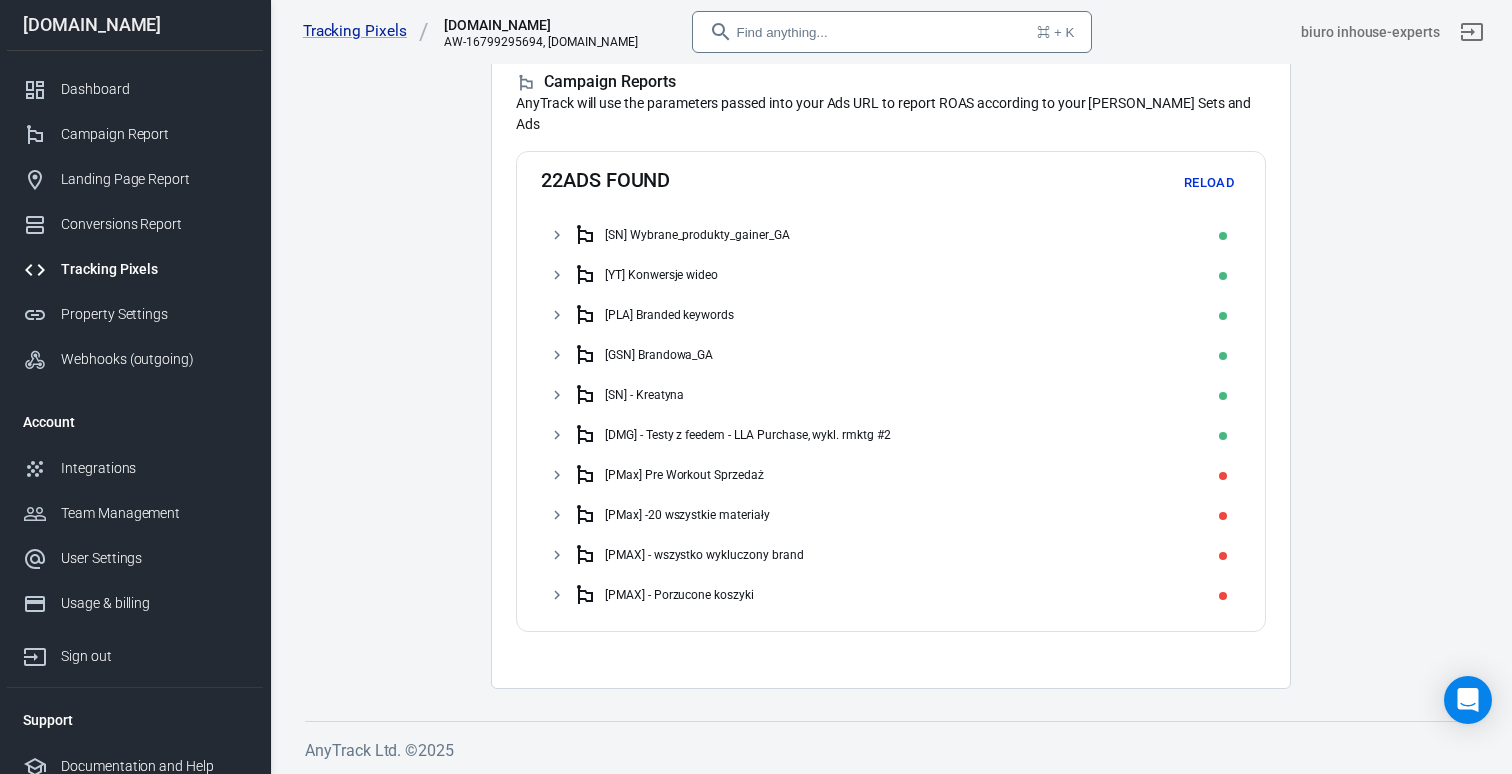 click on "[PMax] Pre Workout Sprzedaż" at bounding box center [903, 475] 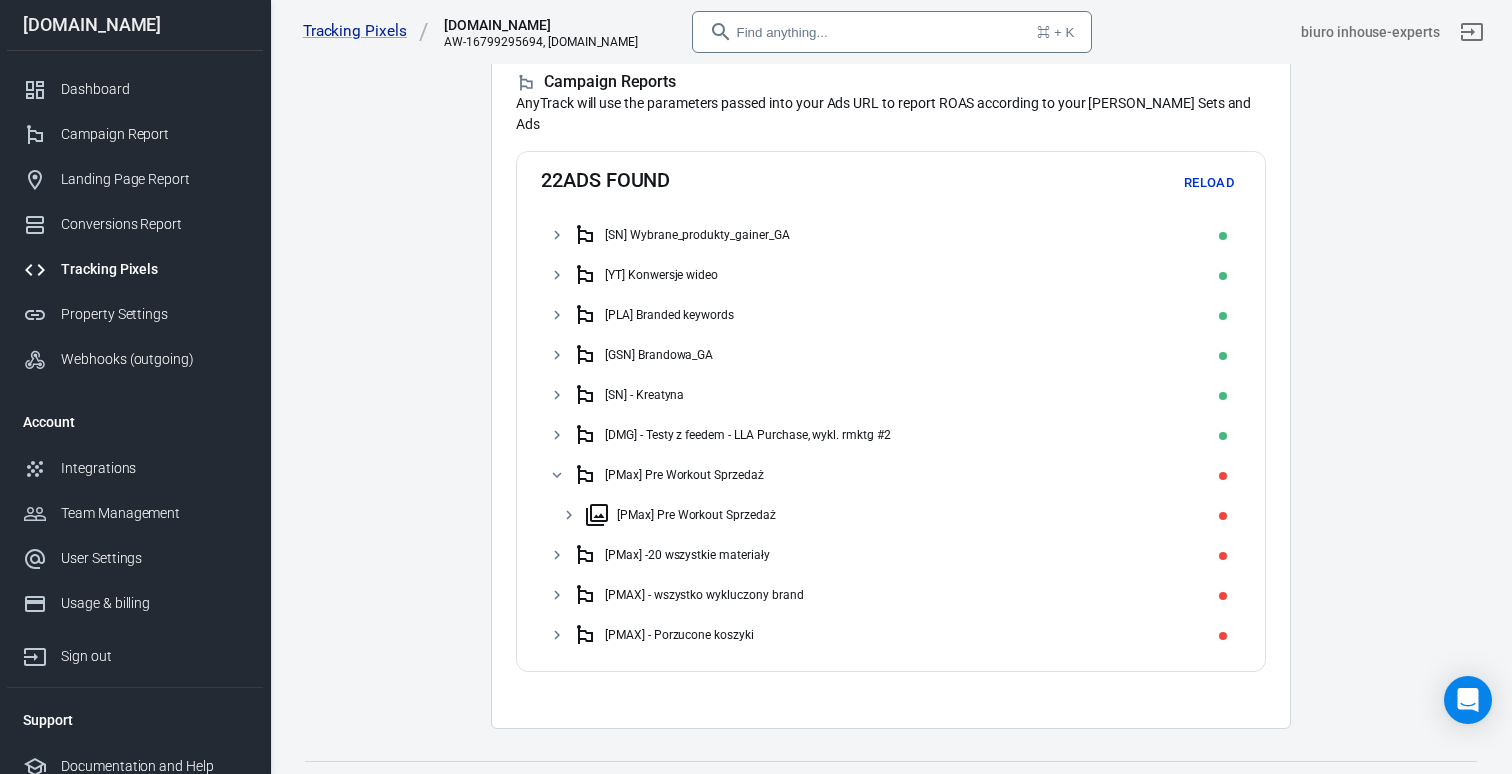 click on "[PMax] Pre Workout Sprzedaż" at bounding box center (909, 515) 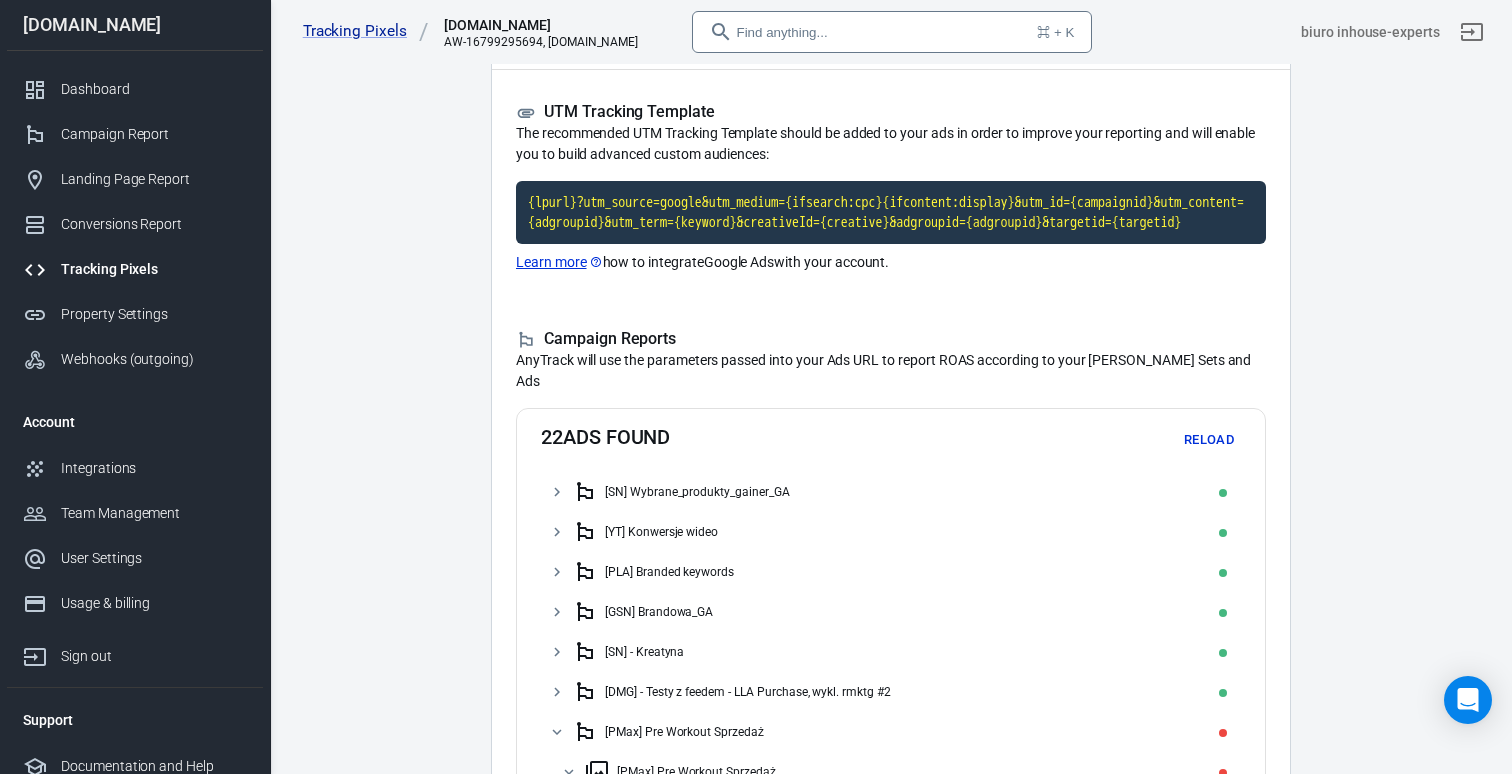 scroll, scrollTop: 137, scrollLeft: 0, axis: vertical 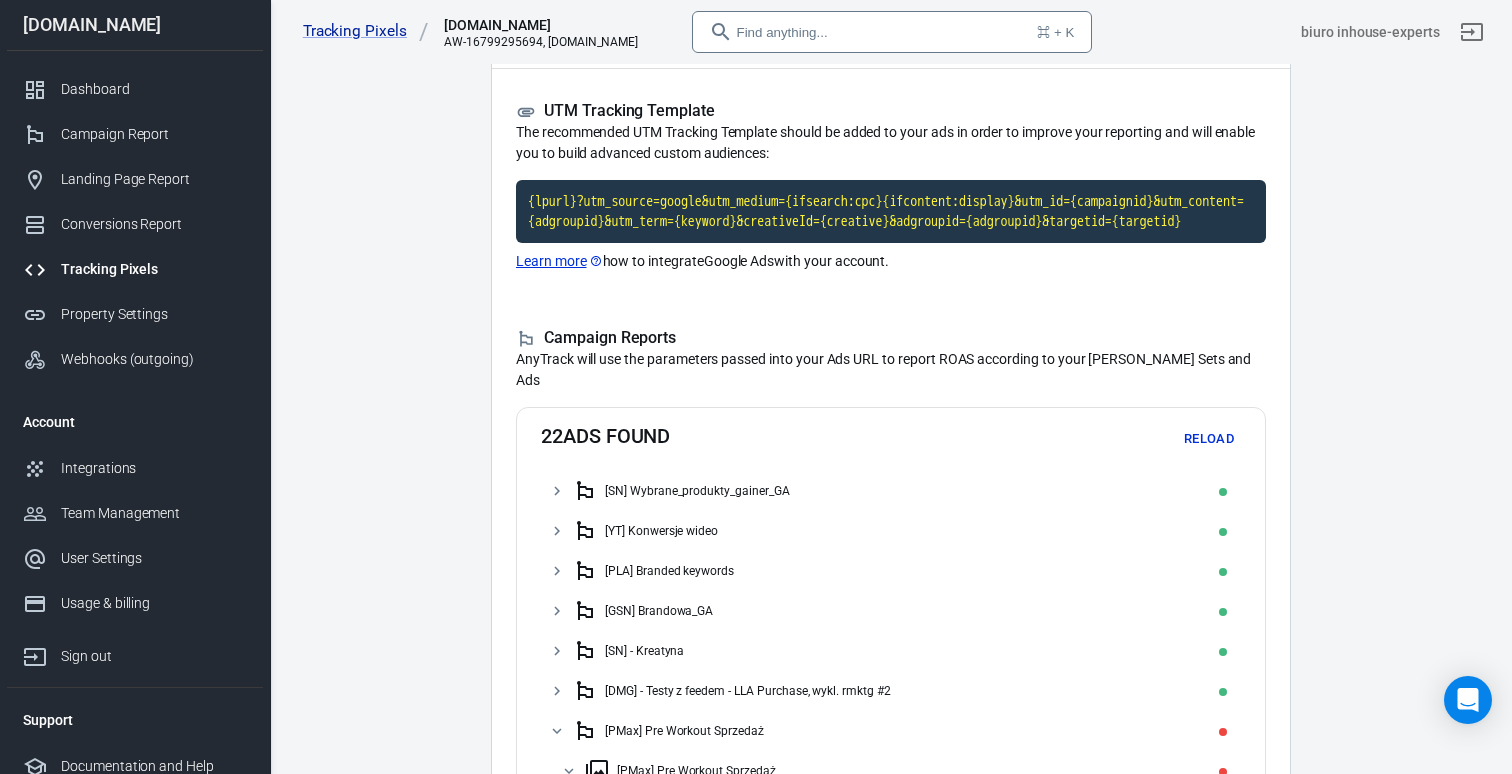 click on "Reload" at bounding box center (1209, 439) 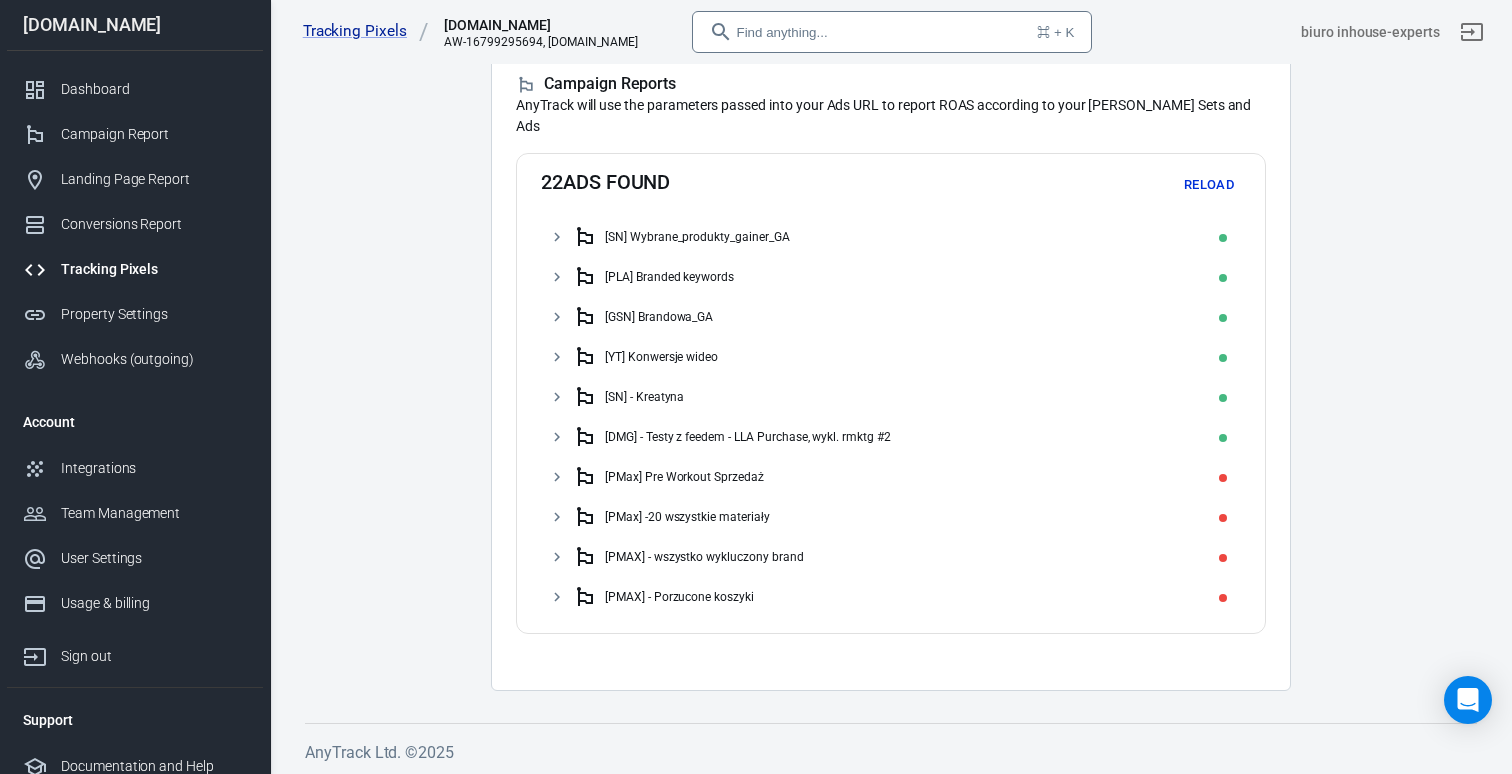 scroll, scrollTop: 405, scrollLeft: 0, axis: vertical 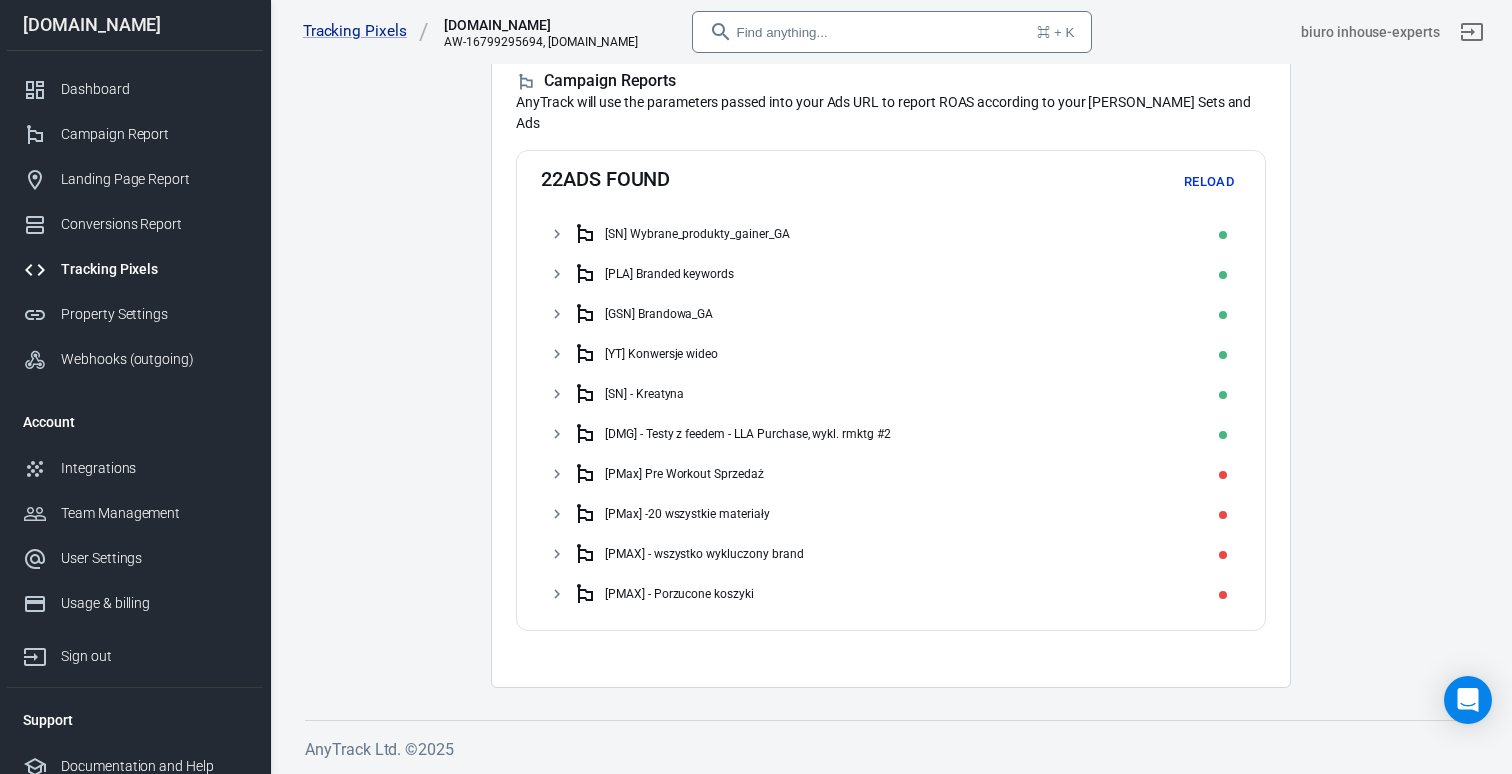 click on "[PMax] Pre Workout Sprzedaż" at bounding box center [903, 474] 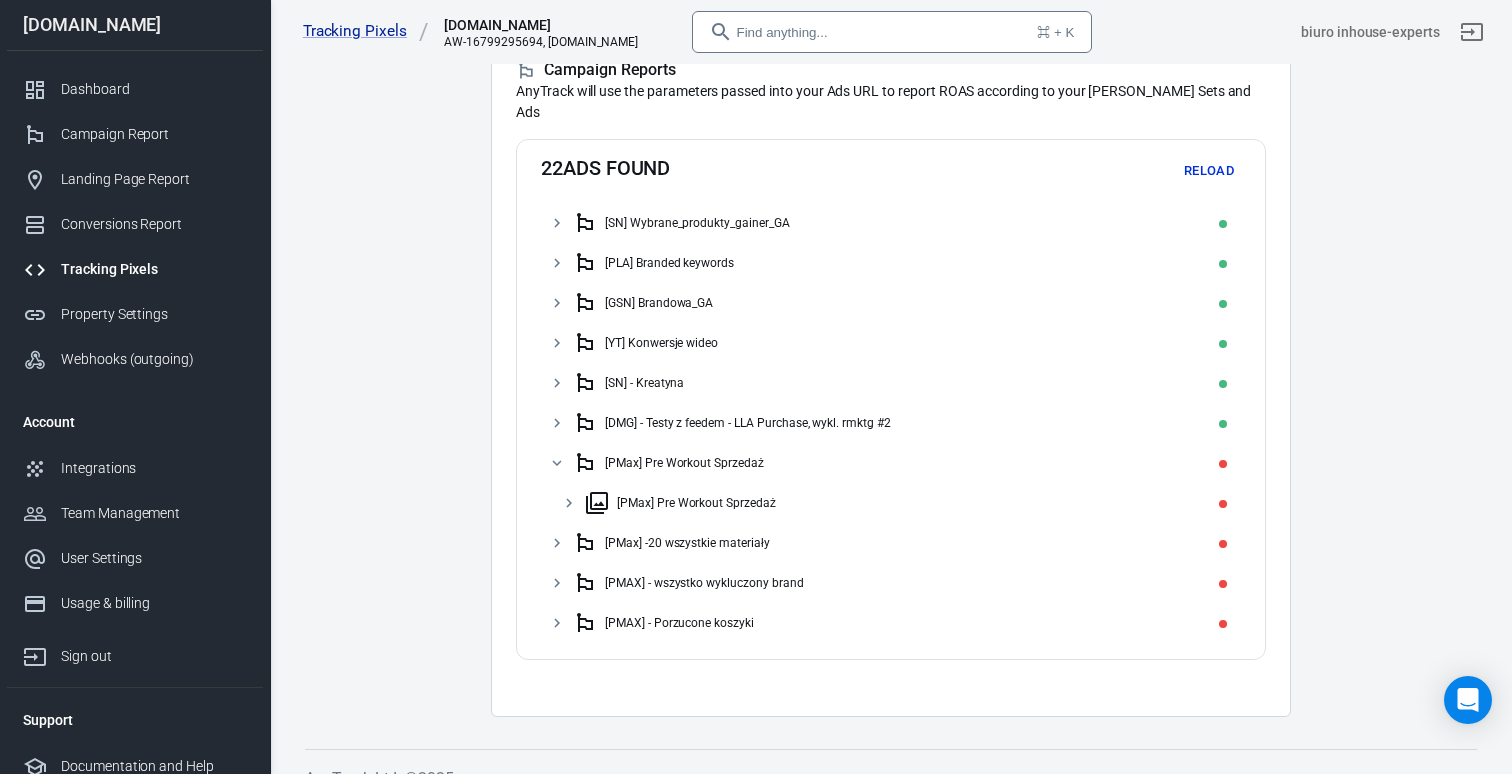 click on "[PMax] Pre Workout Sprzedaż" at bounding box center (897, 503) 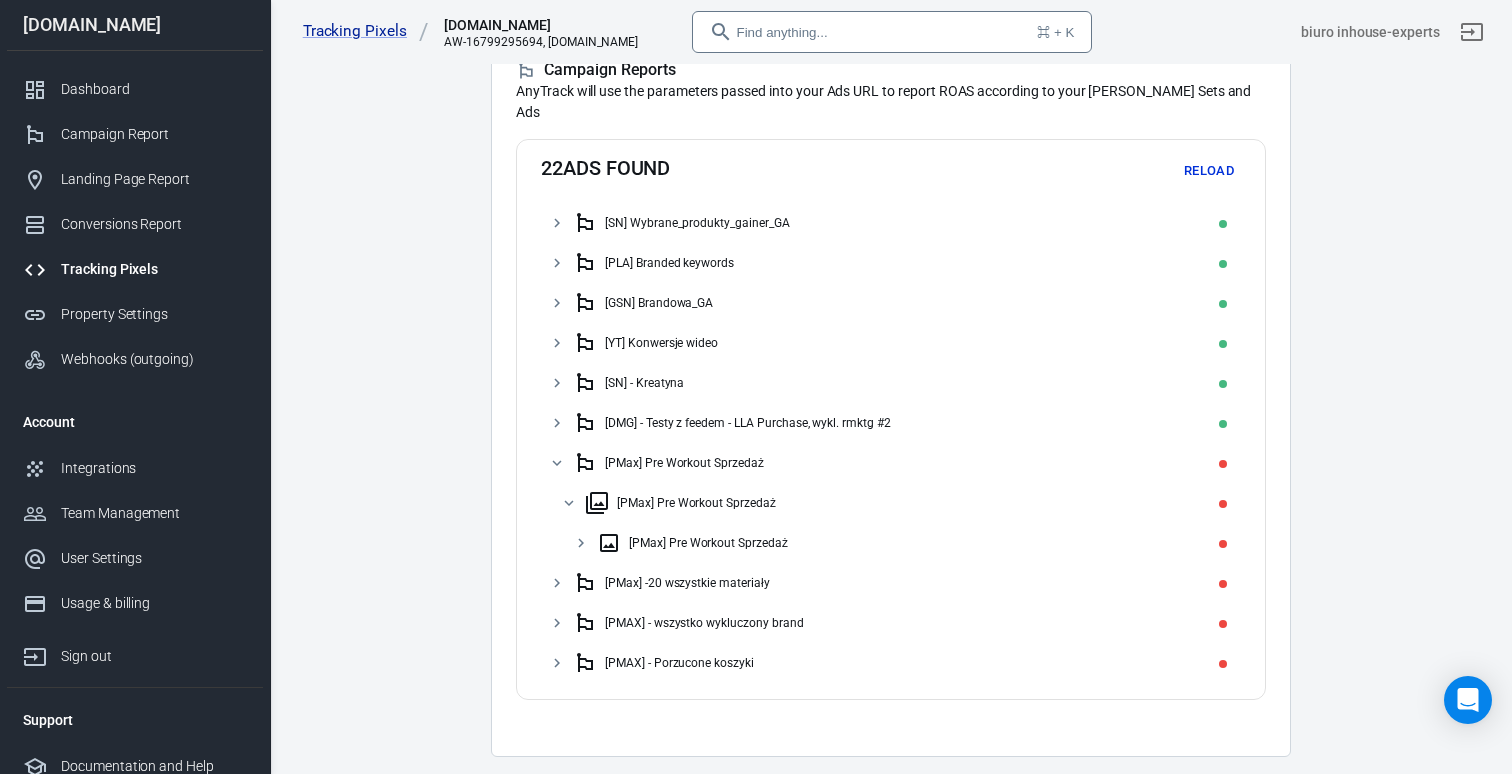 click on "[PMax] Pre Workout Sprzedaż" at bounding box center (708, 543) 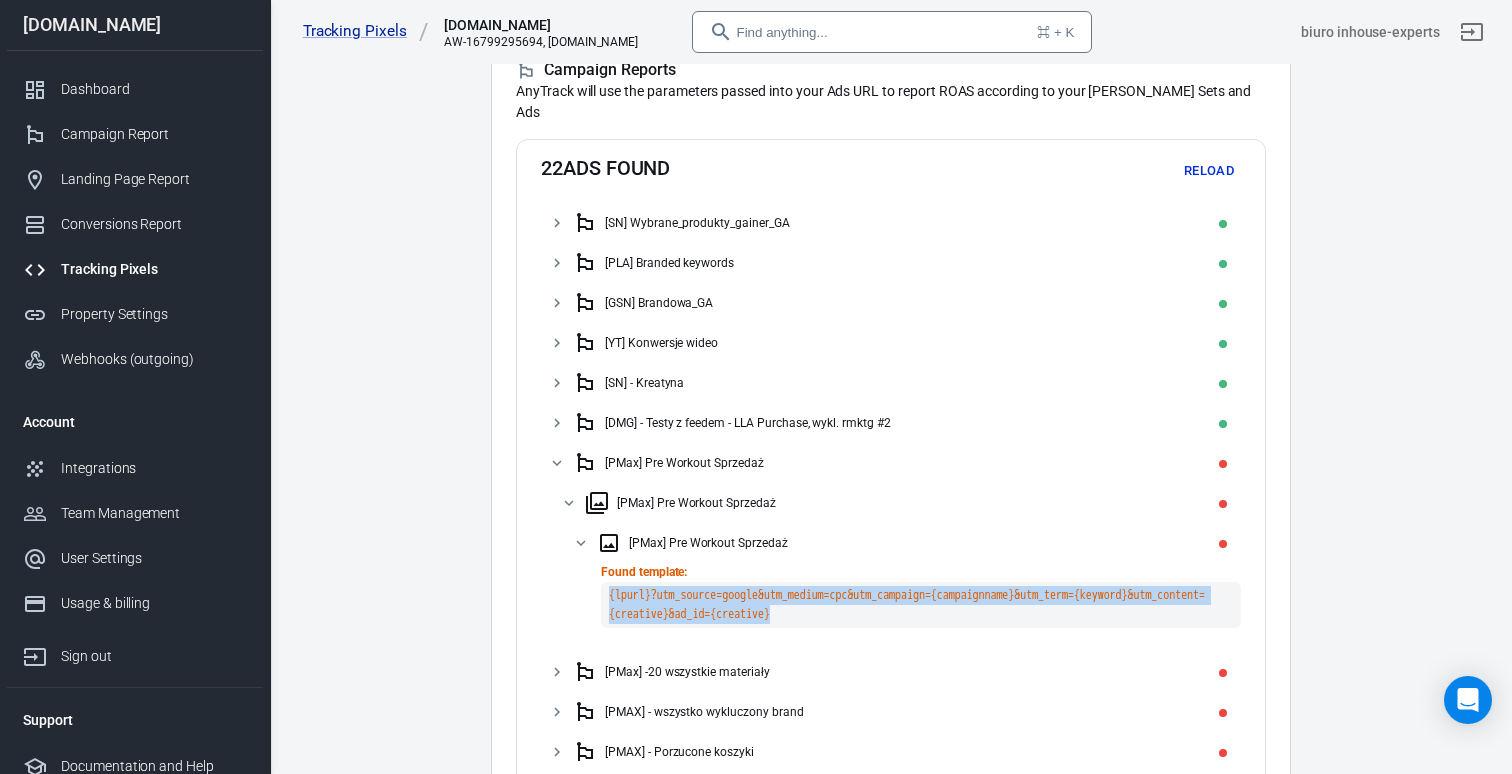 drag, startPoint x: 982, startPoint y: 638, endPoint x: 599, endPoint y: 612, distance: 383.8815 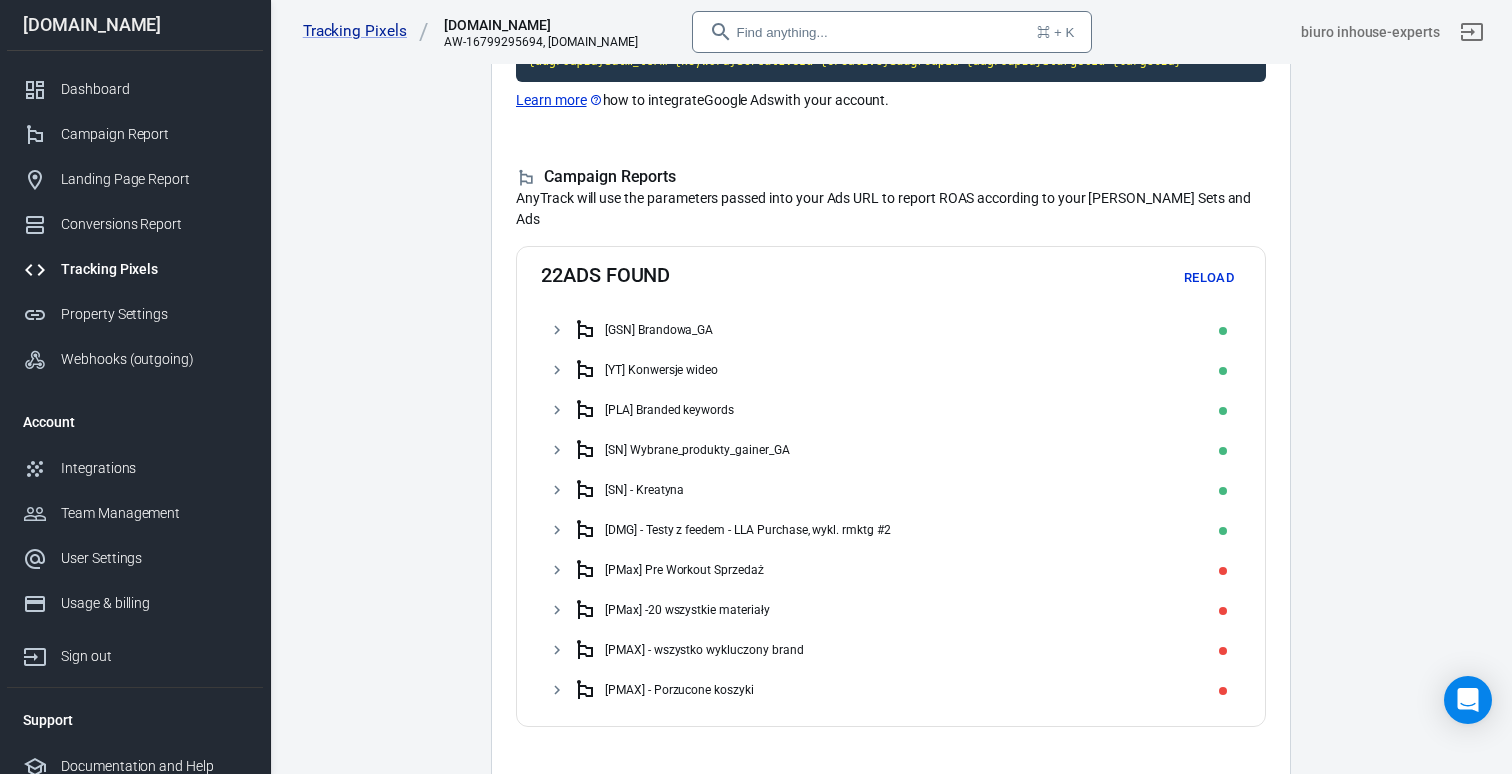 scroll, scrollTop: 302, scrollLeft: 0, axis: vertical 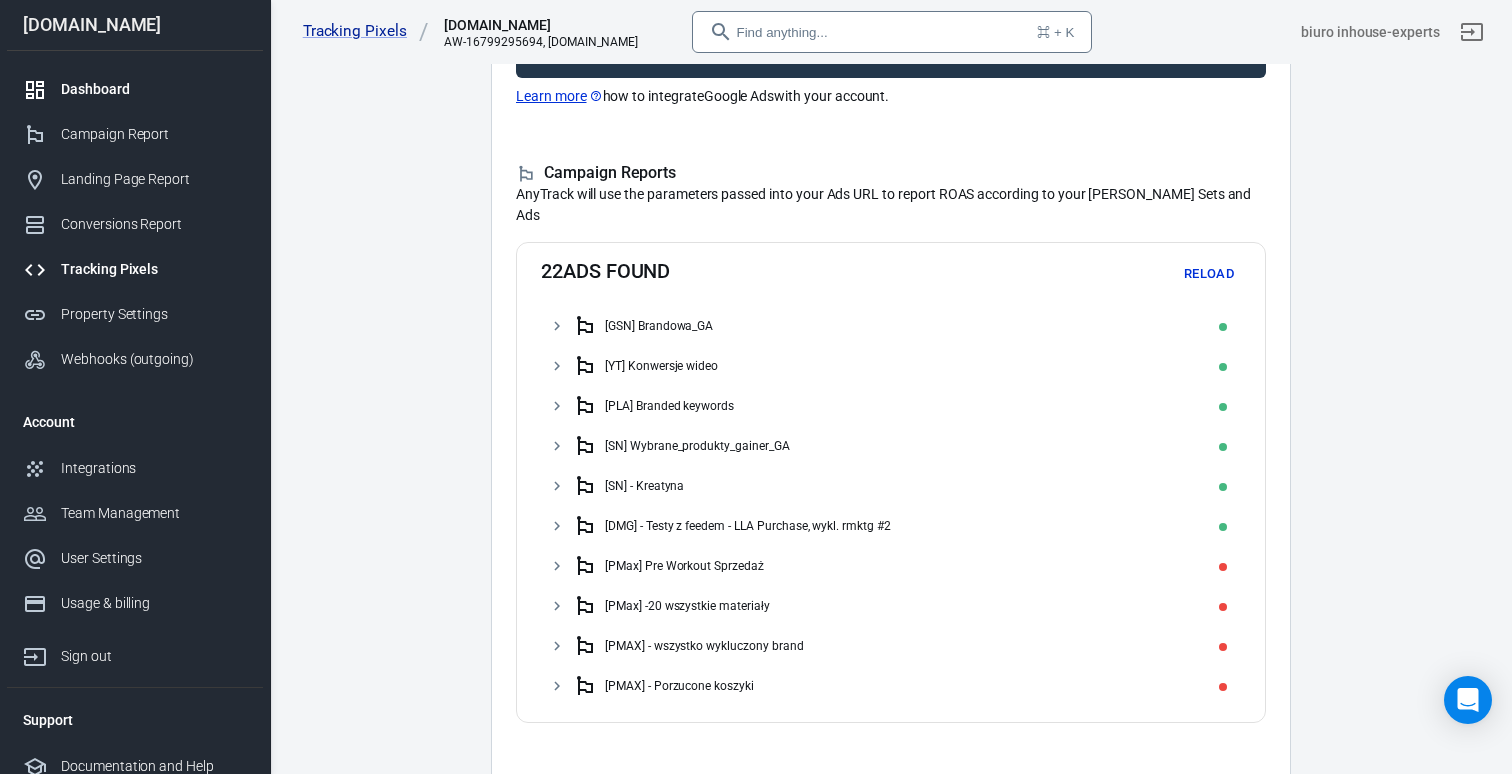 click on "Dashboard" at bounding box center (135, 89) 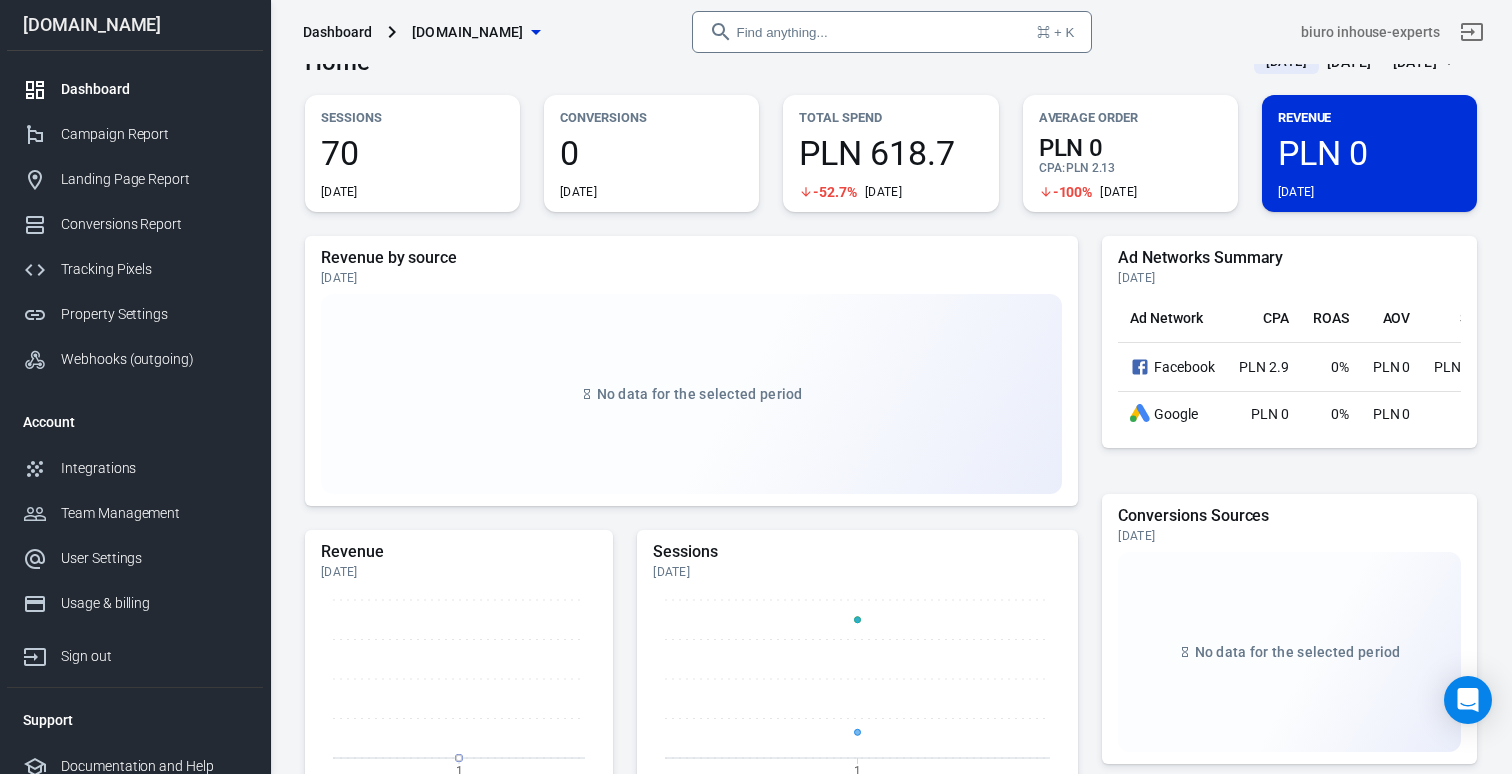 scroll, scrollTop: 0, scrollLeft: 0, axis: both 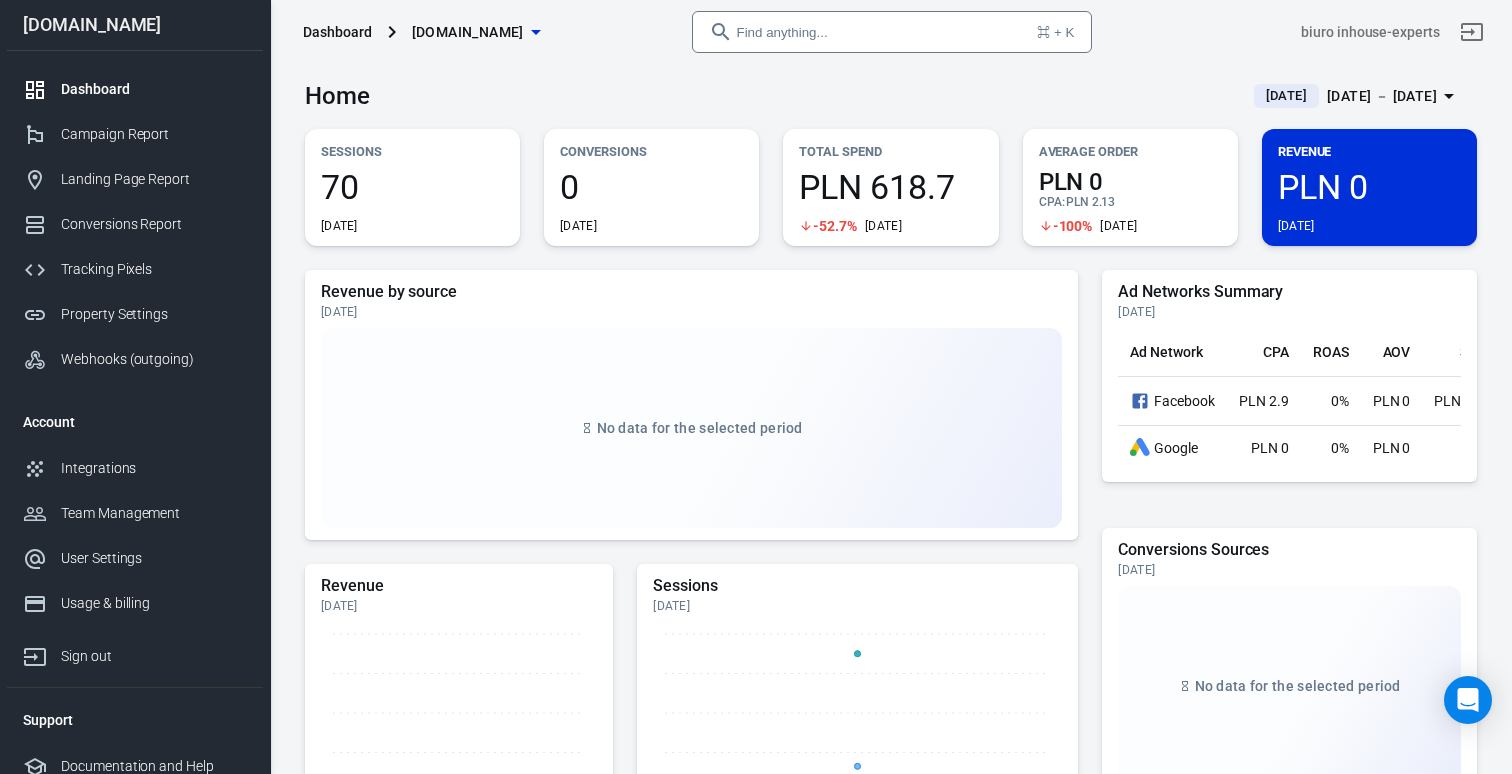 click on "[DATE] － [DATE]" at bounding box center [1382, 96] 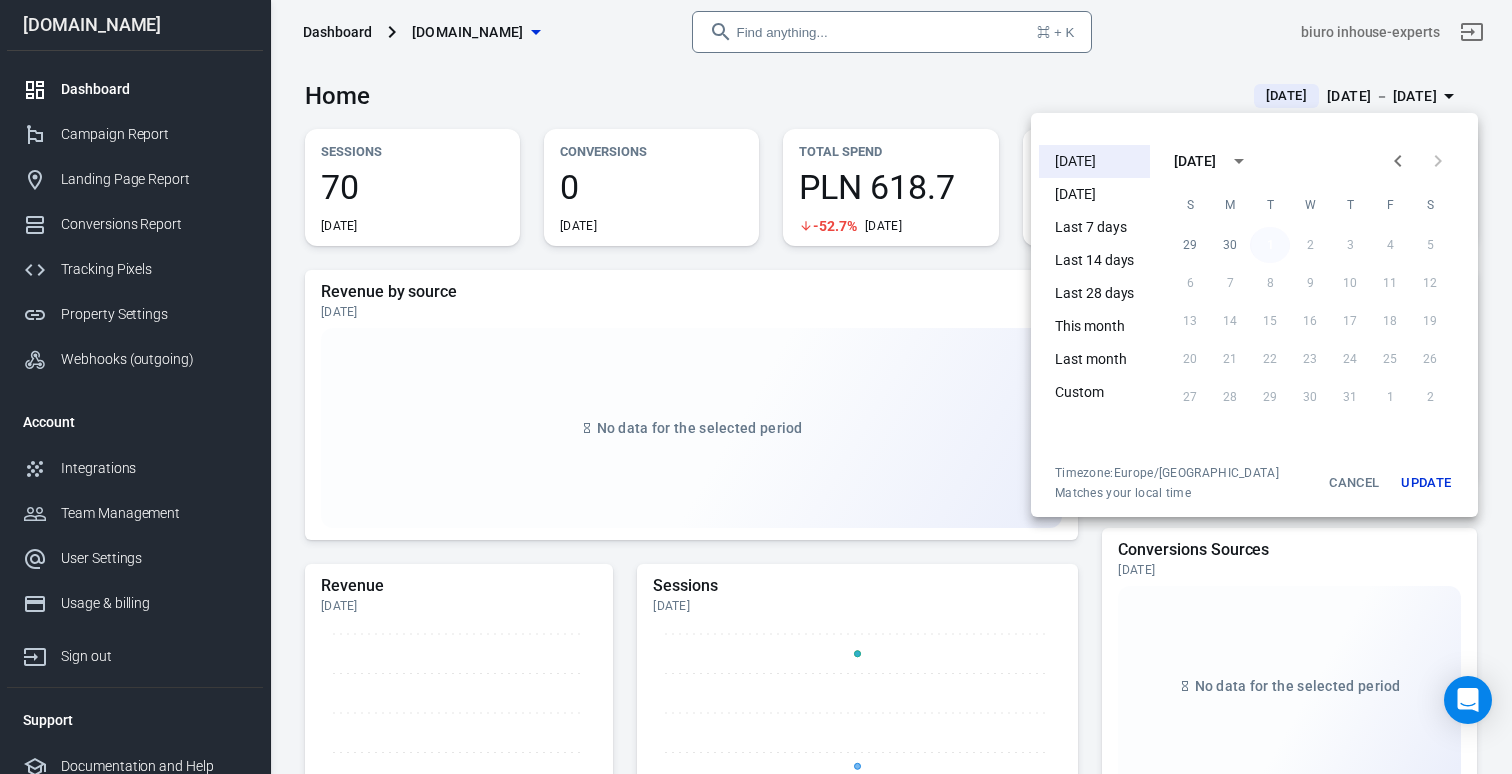 click on "1" at bounding box center (1270, 245) 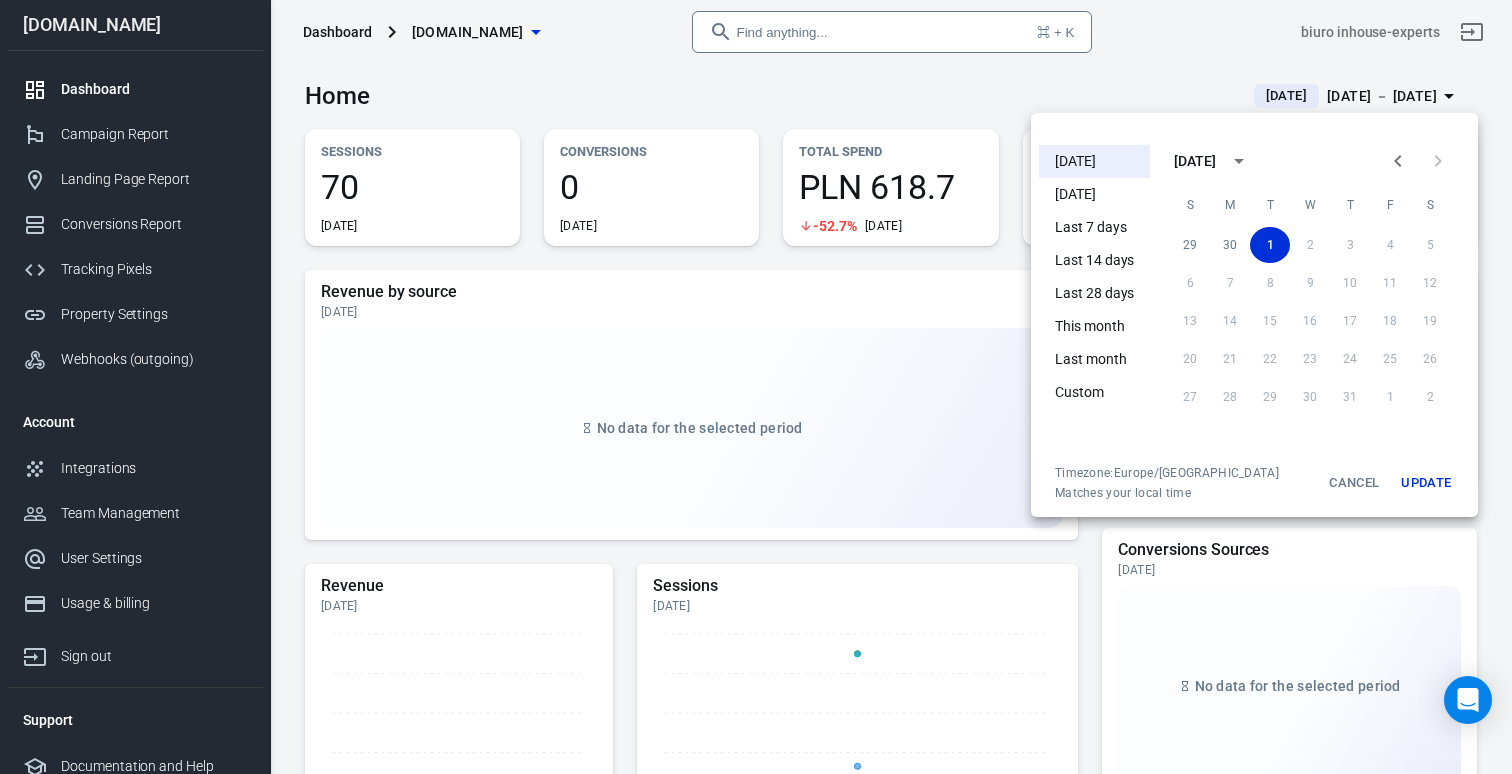 click on "Cancel" at bounding box center (1354, 483) 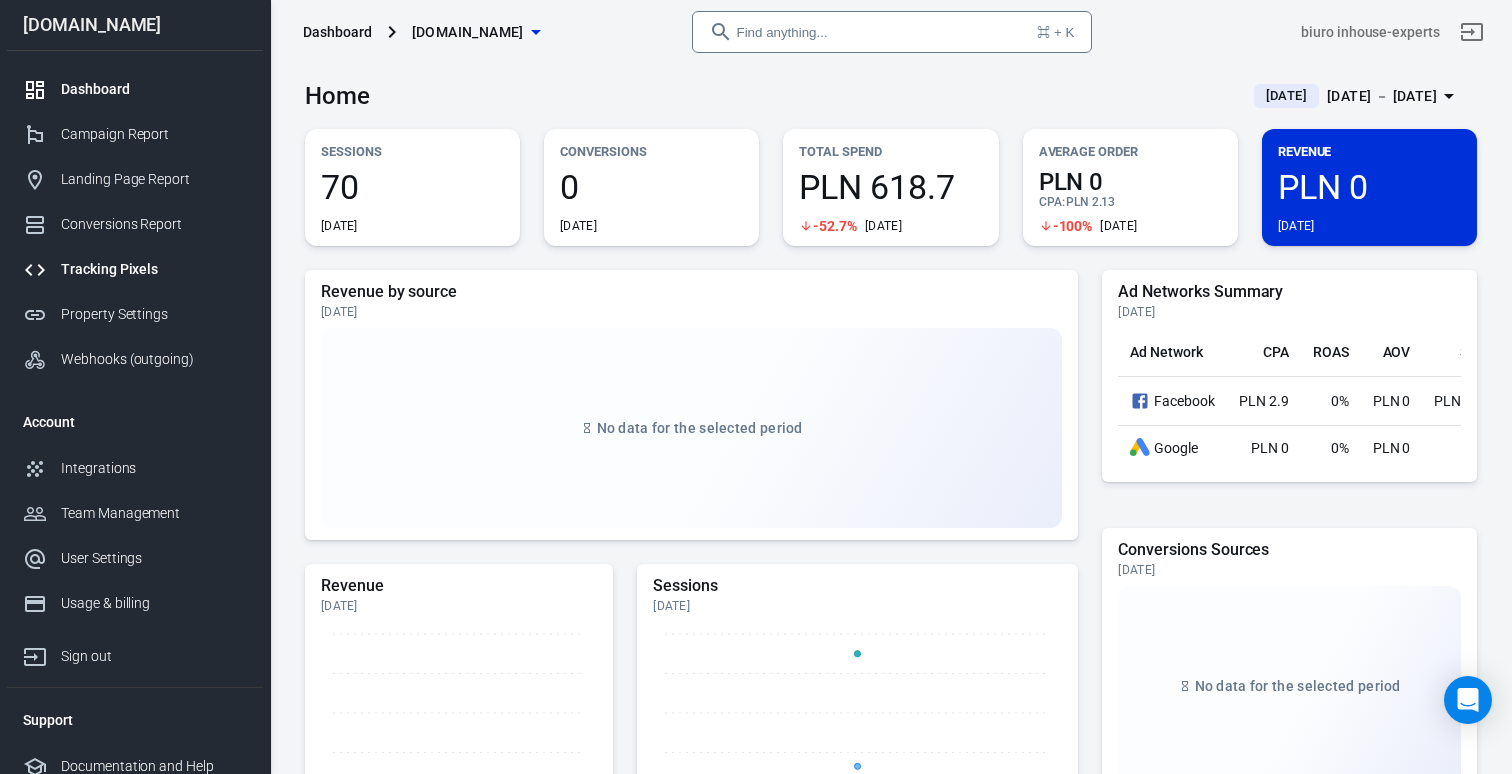 click on "Tracking Pixels" at bounding box center [135, 269] 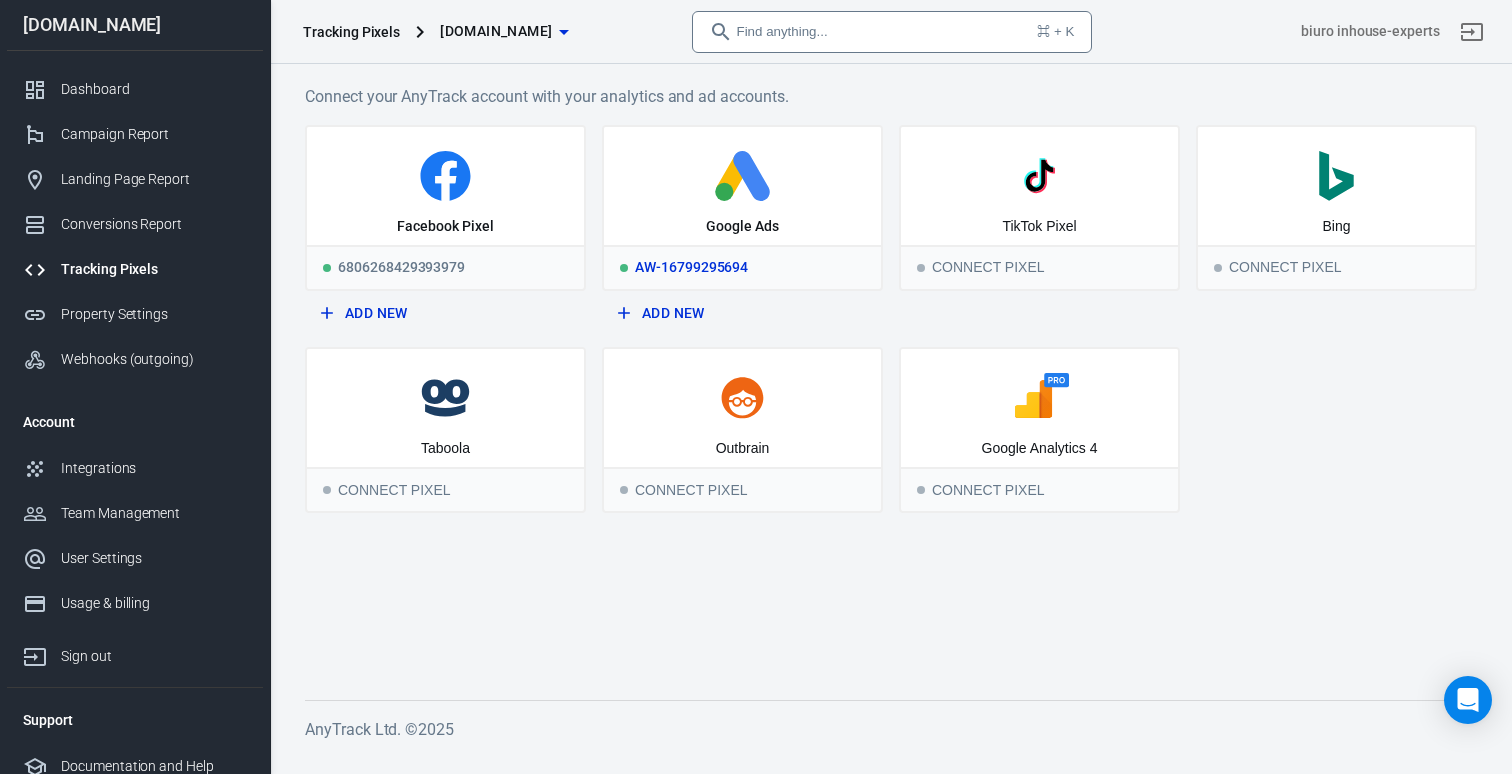 click on "Google Ads" at bounding box center (742, 186) 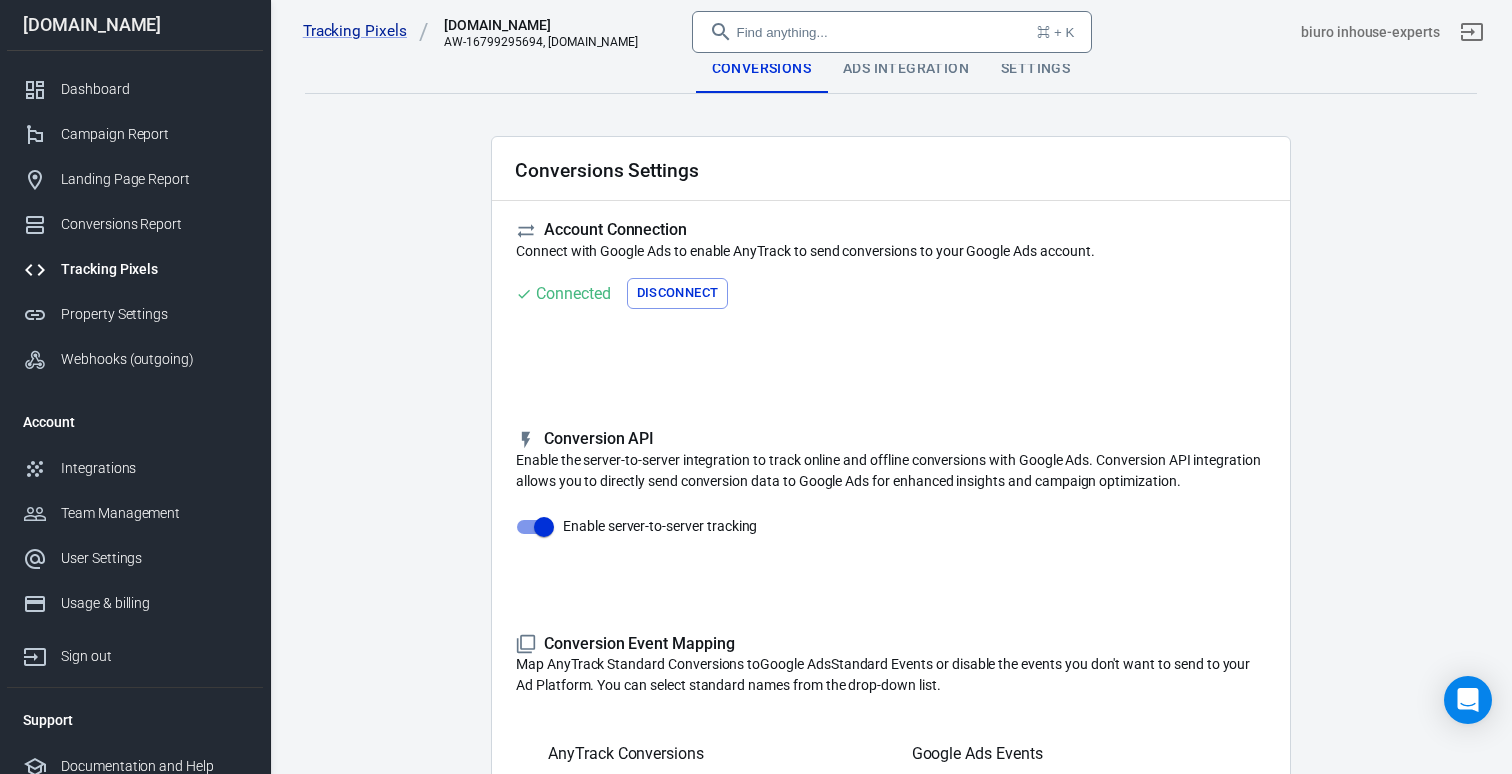 scroll, scrollTop: 0, scrollLeft: 0, axis: both 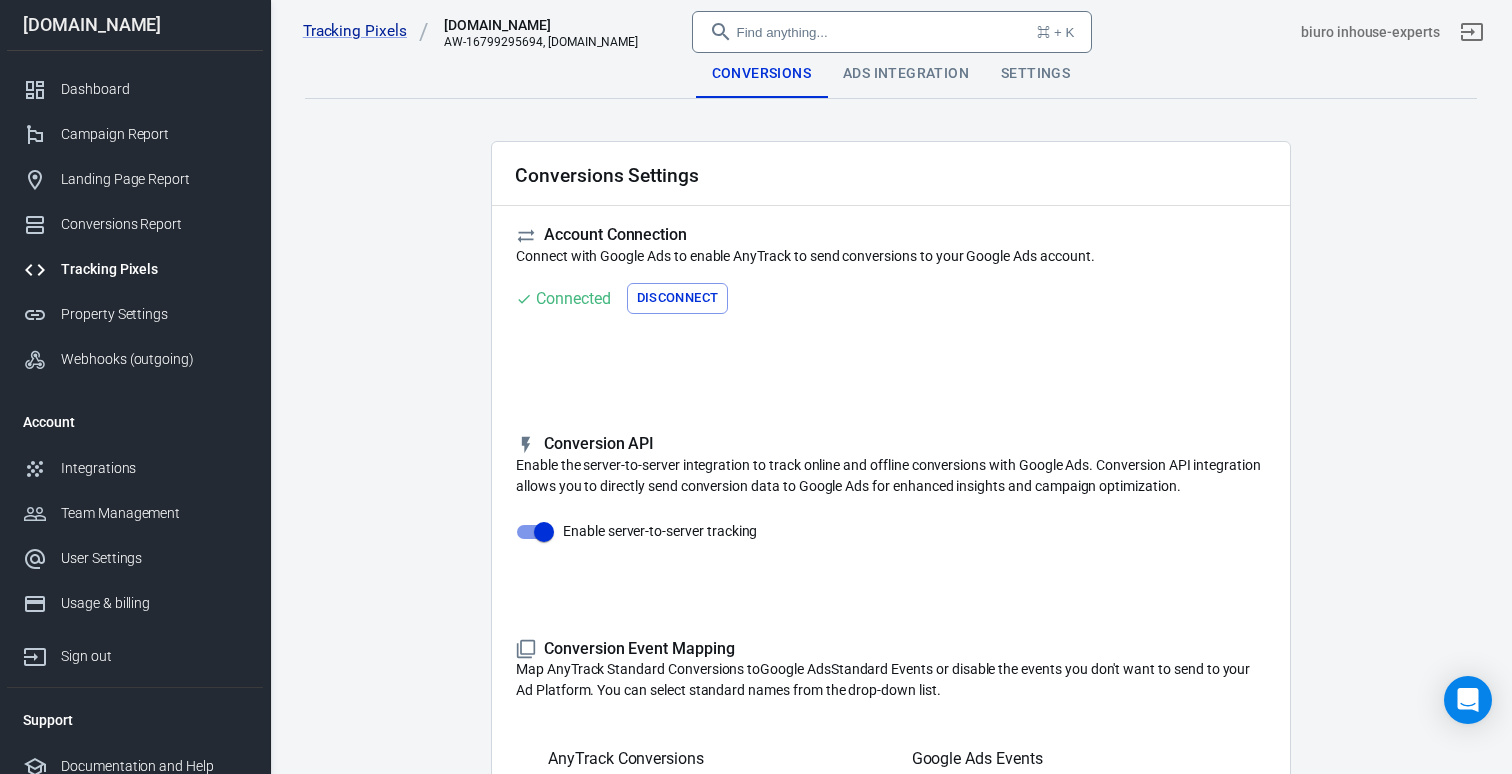 click on "Ads Integration" at bounding box center [906, 74] 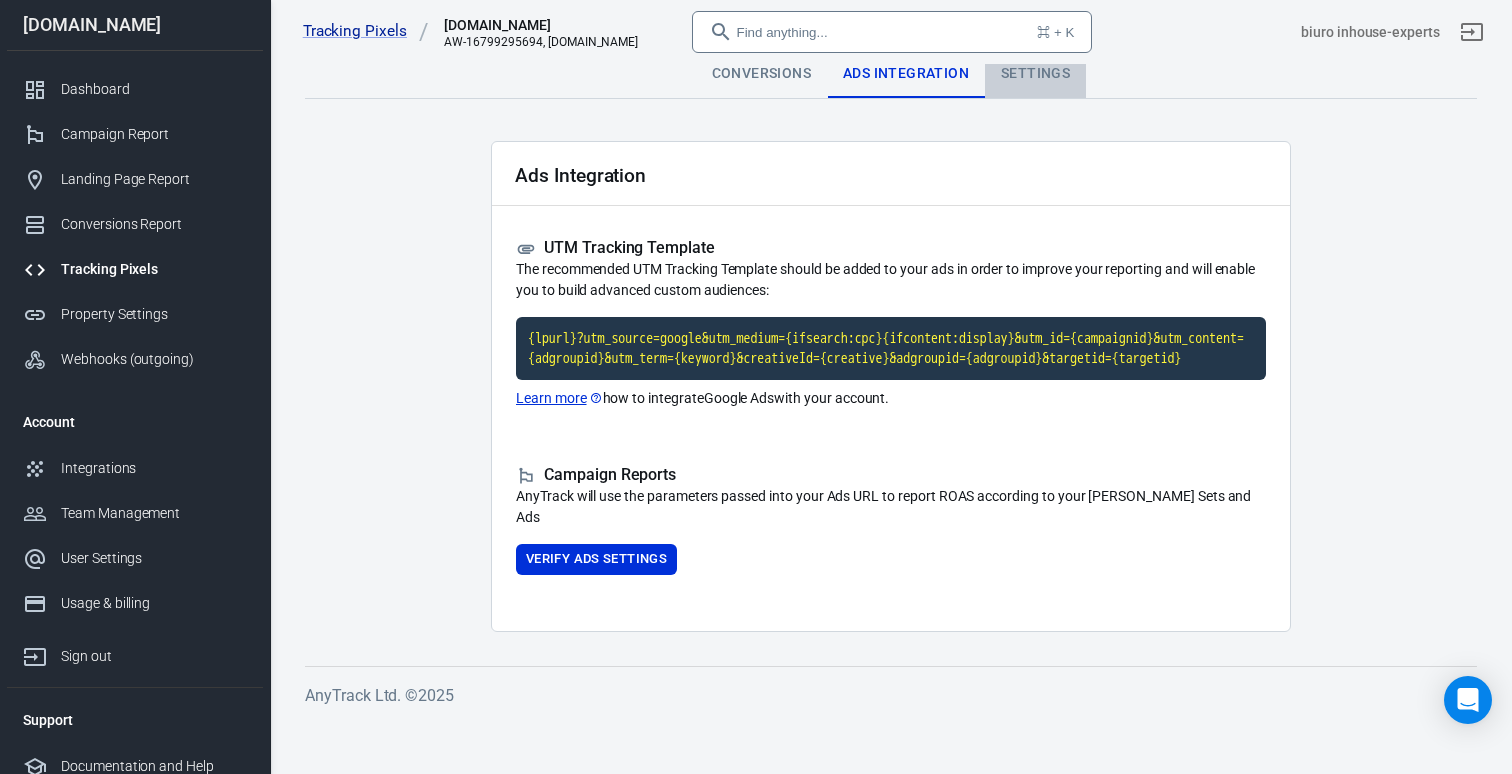 click on "Settings" at bounding box center (1035, 74) 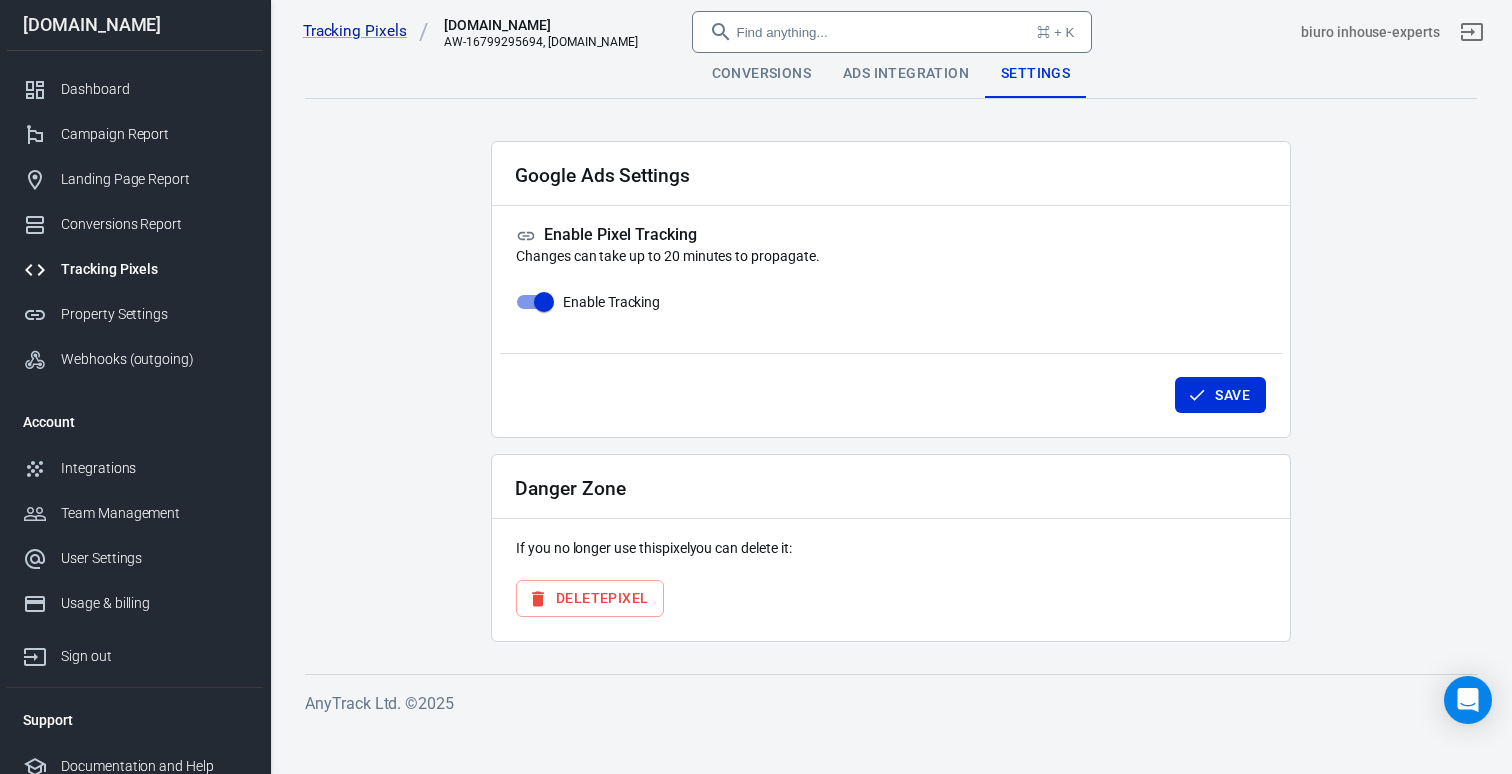 click on "Ads Integration" at bounding box center [906, 74] 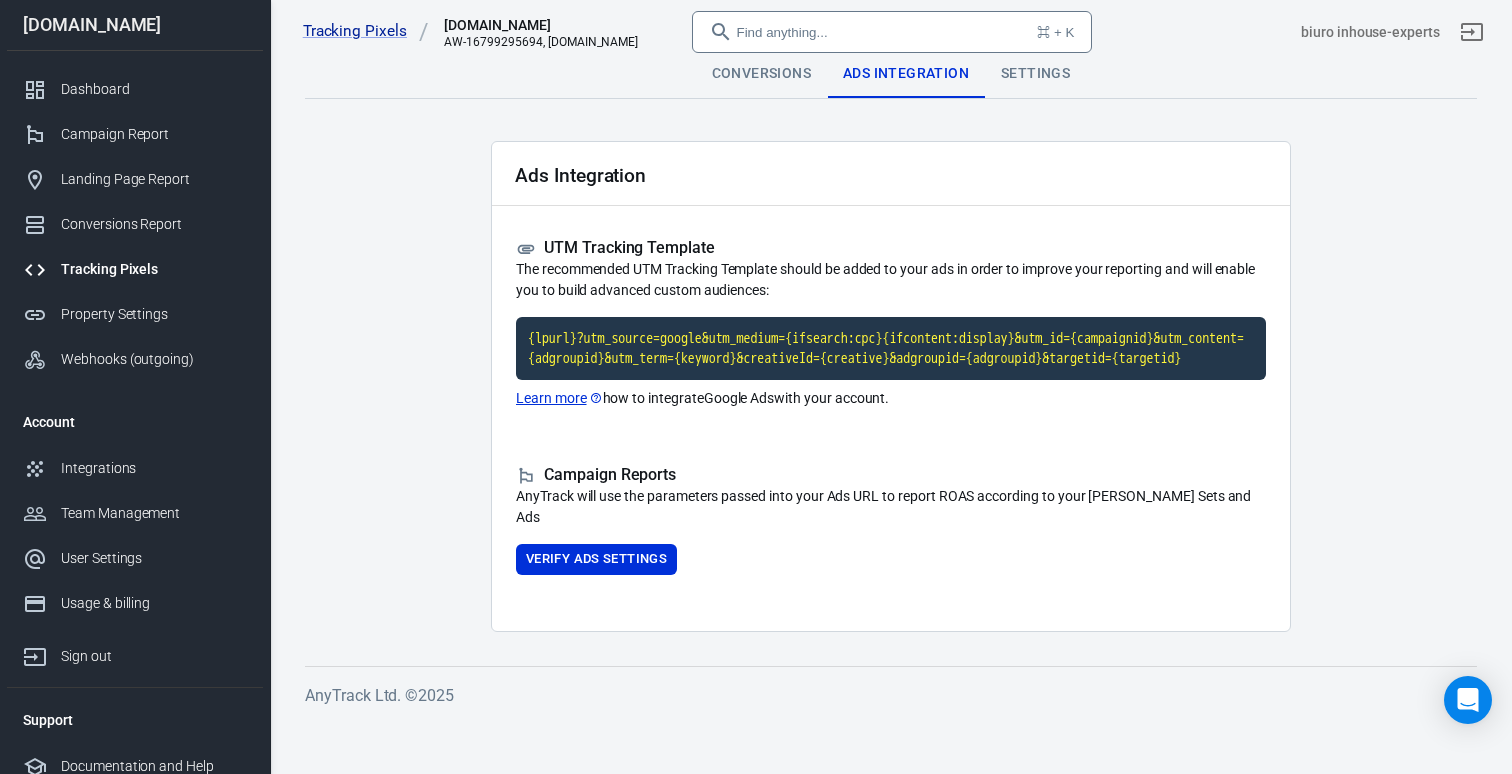 drag, startPoint x: 640, startPoint y: 580, endPoint x: 965, endPoint y: 410, distance: 366.7765 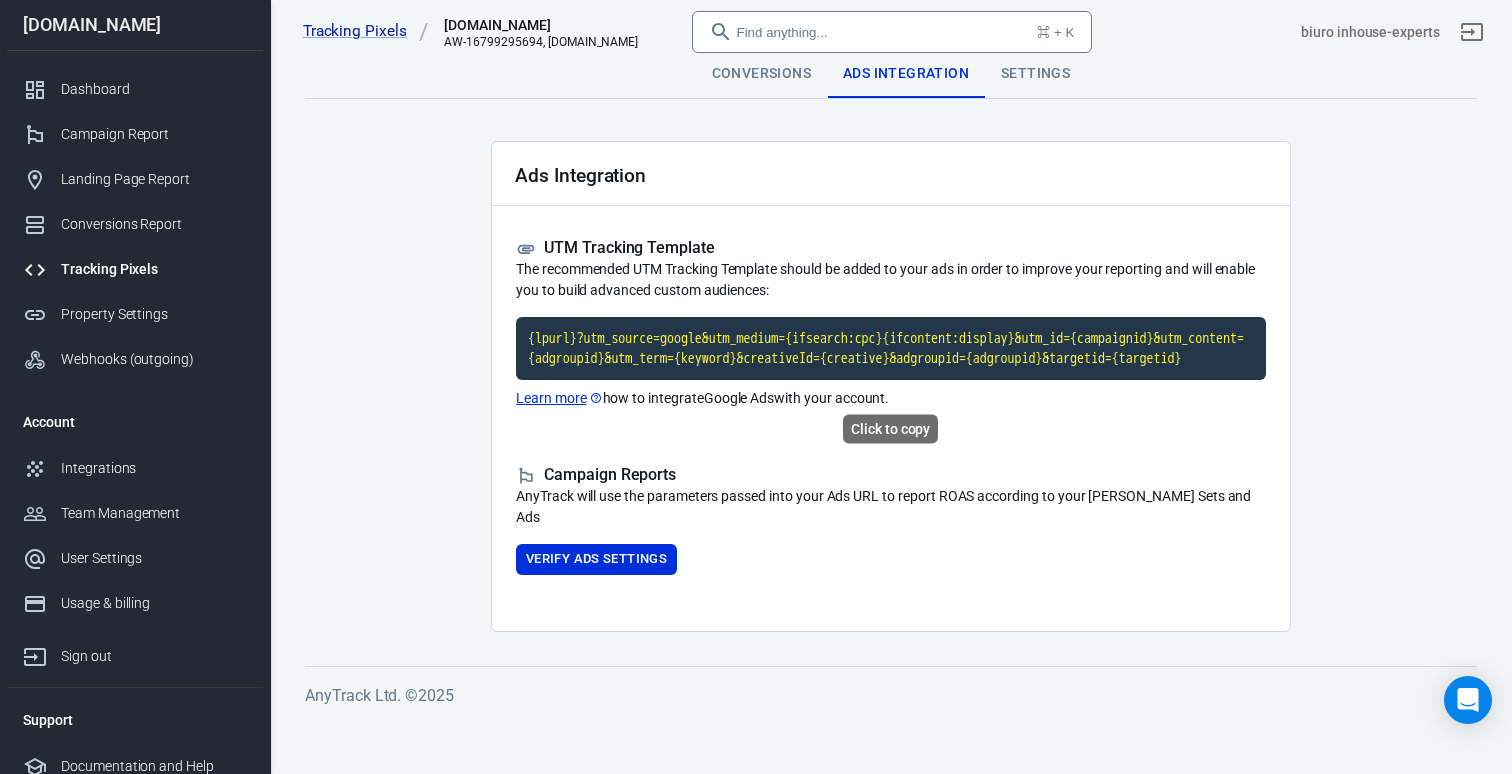 click on "{lpurl}?utm_source=google&utm_medium={ifsearch:cpc}{ifcontent:display}&utm_id={campaignid}&utm_content={adgroupid}&utm_term={keyword}&creativeId={creative}&adgroupid={adgroupid}&targetid={targetid}" at bounding box center (891, 348) 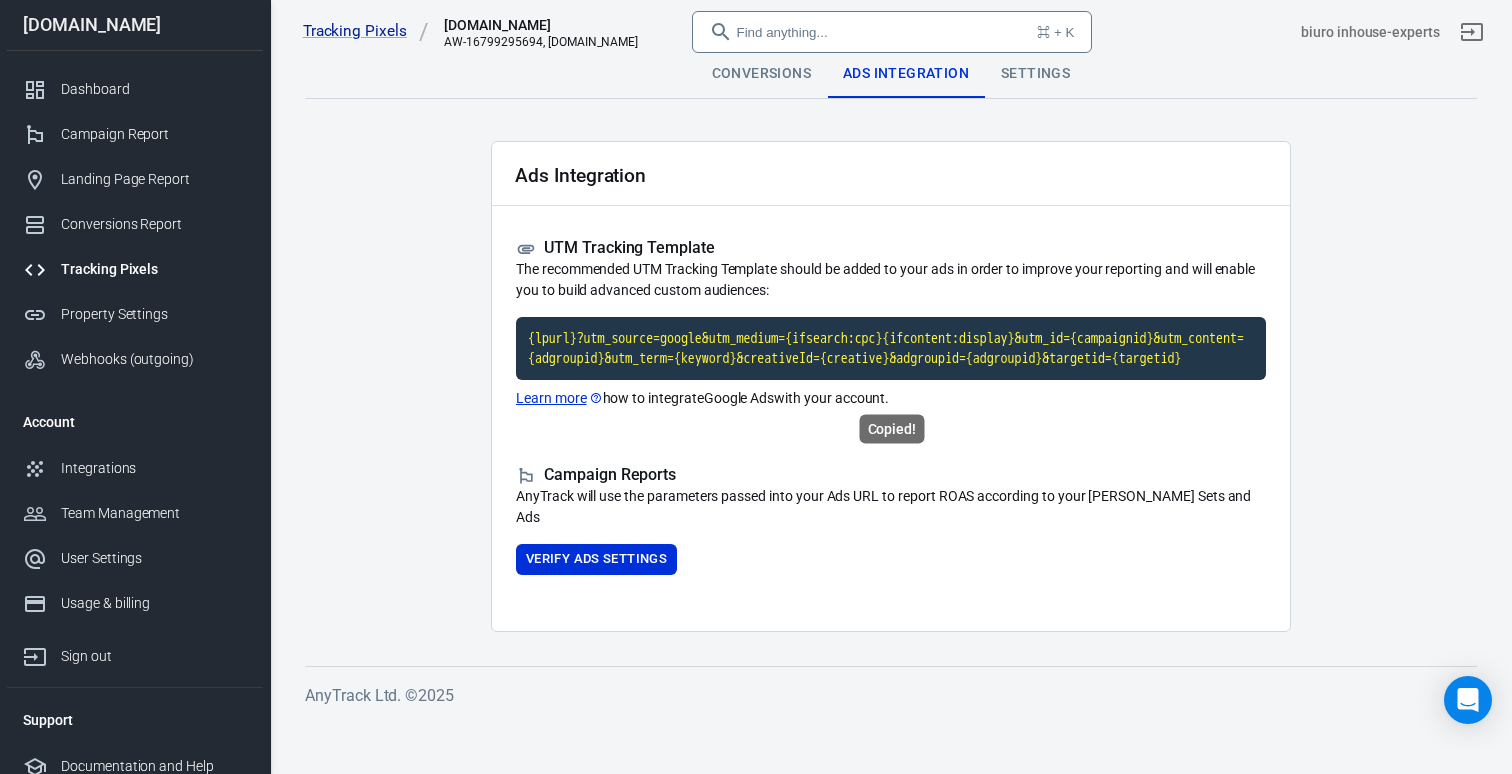 click on "{lpurl}?utm_source=google&utm_medium={ifsearch:cpc}{ifcontent:display}&utm_id={campaignid}&utm_content={adgroupid}&utm_term={keyword}&creativeId={creative}&adgroupid={adgroupid}&targetid={targetid}" at bounding box center (891, 348) 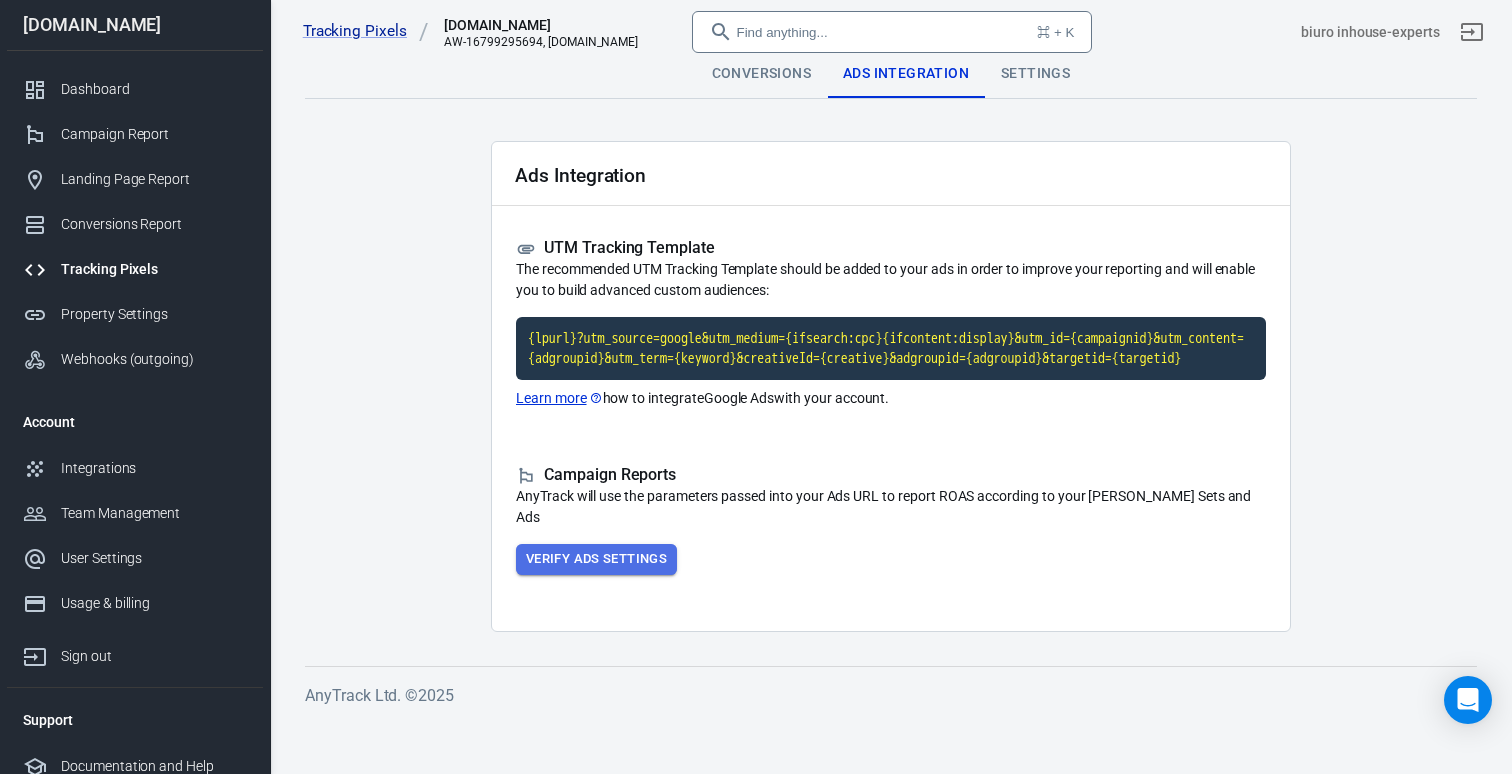 click on "Verify Ads Settings" at bounding box center (596, 559) 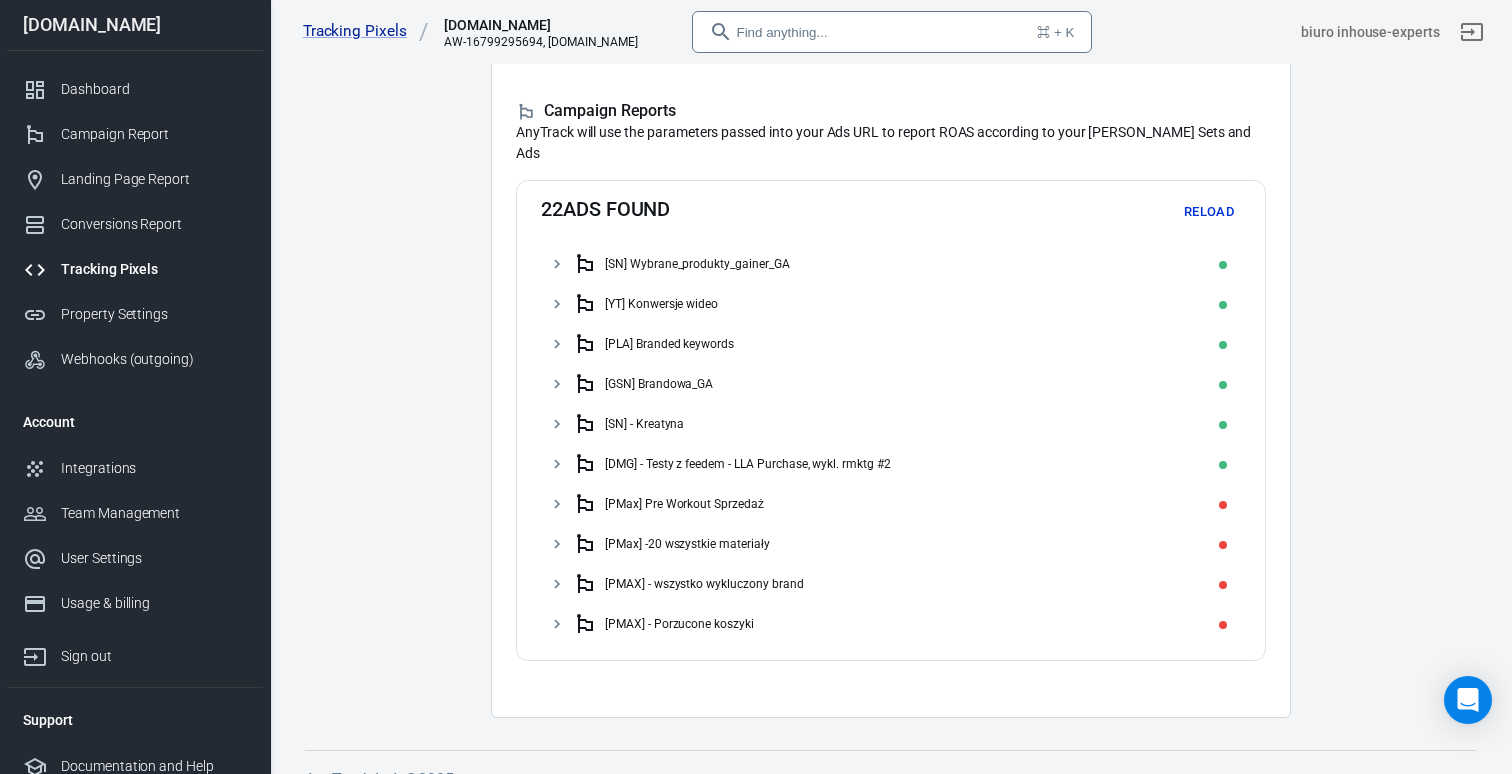 scroll, scrollTop: 369, scrollLeft: 0, axis: vertical 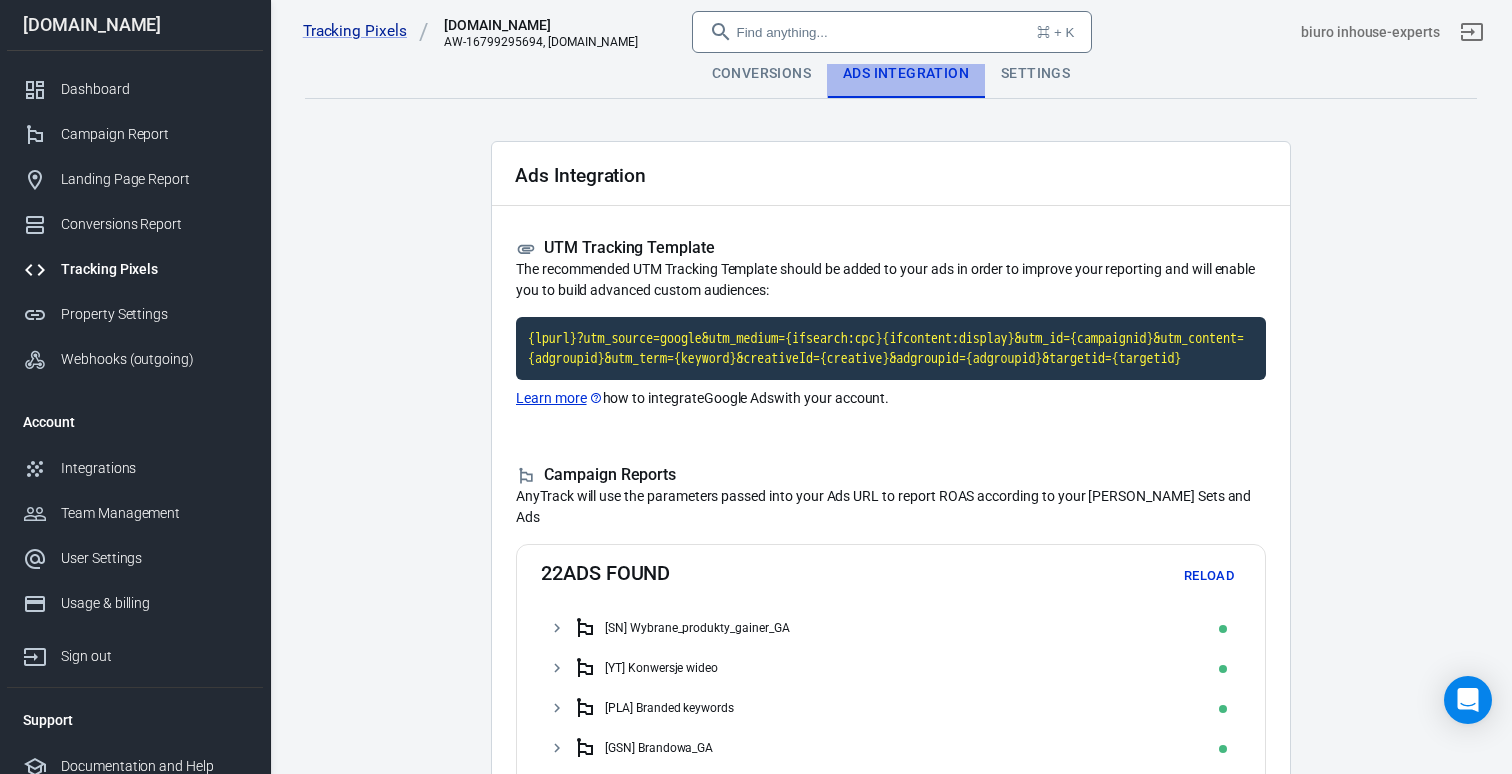 click on "Ads Integration" at bounding box center [906, 74] 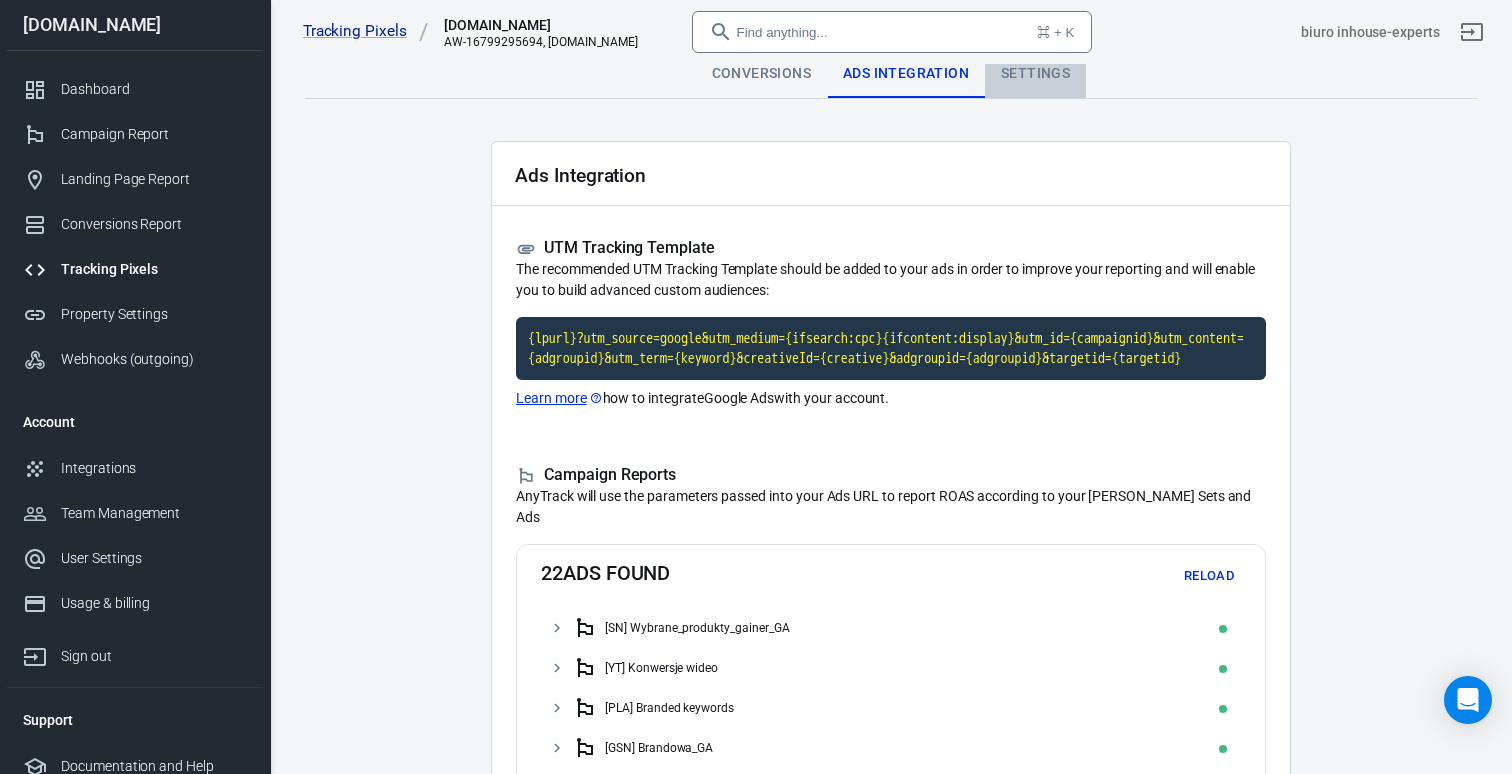 click on "Settings" at bounding box center [1035, 74] 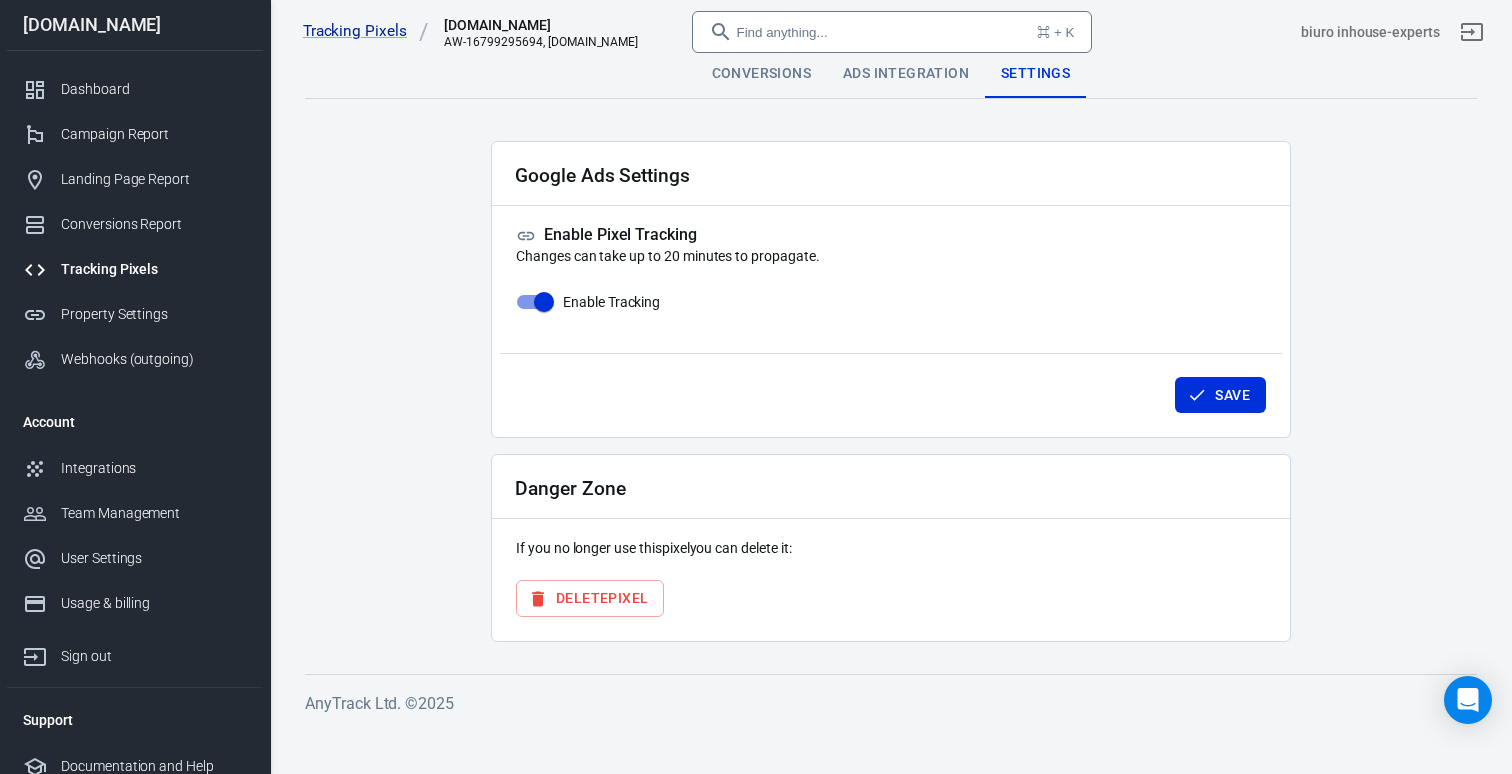 click on "Conversions" at bounding box center (761, 74) 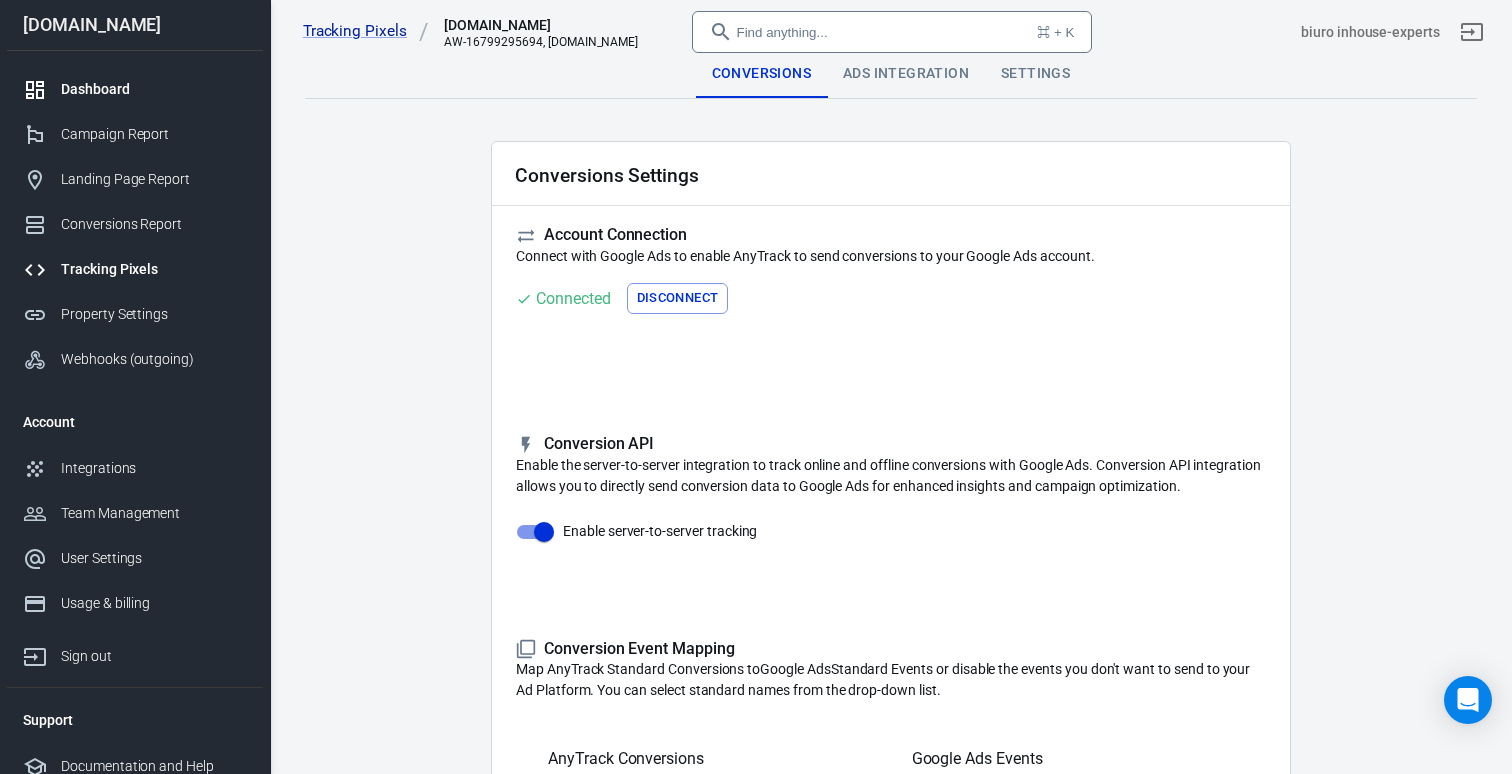 click on "Dashboard" at bounding box center (154, 89) 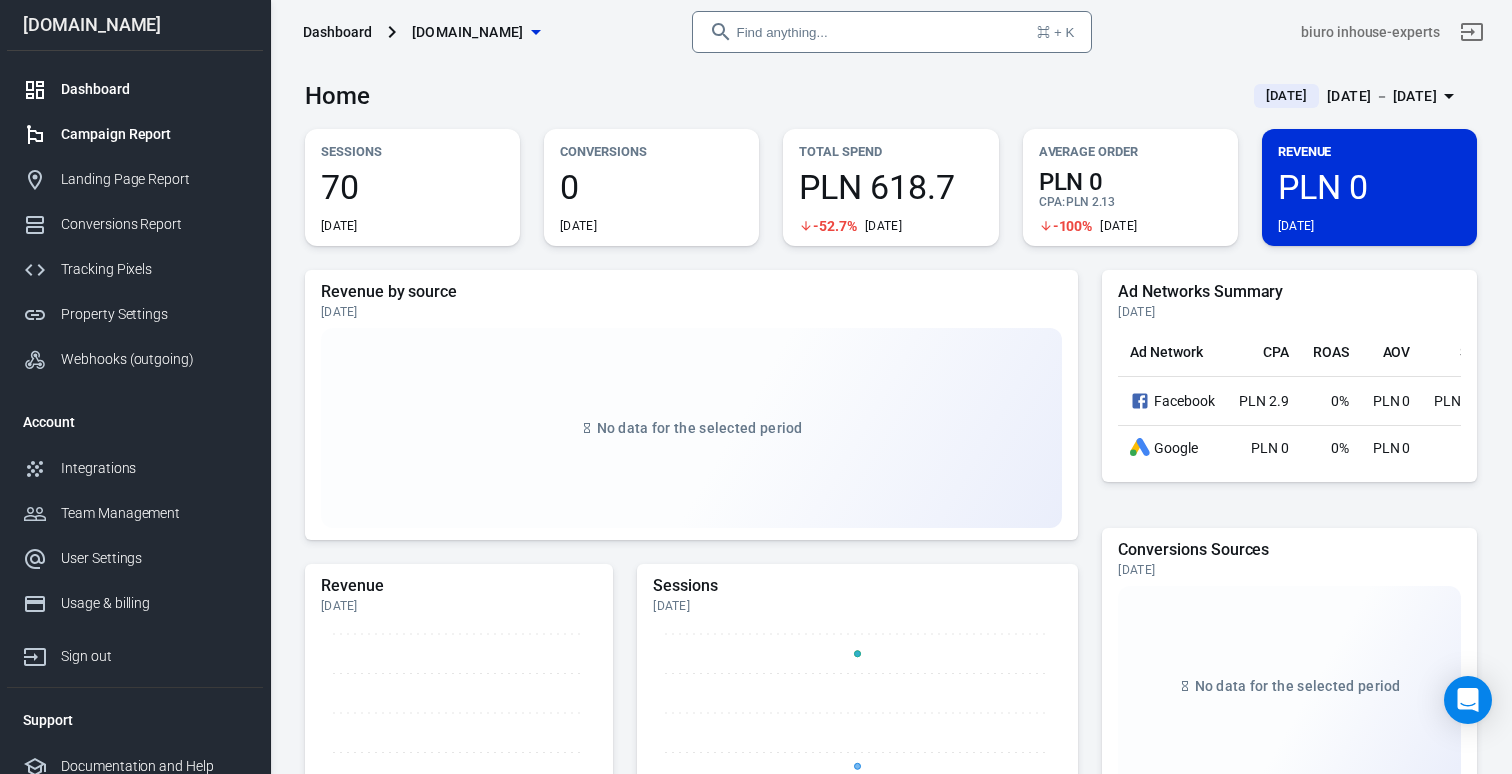 click on "Campaign Report" at bounding box center [135, 134] 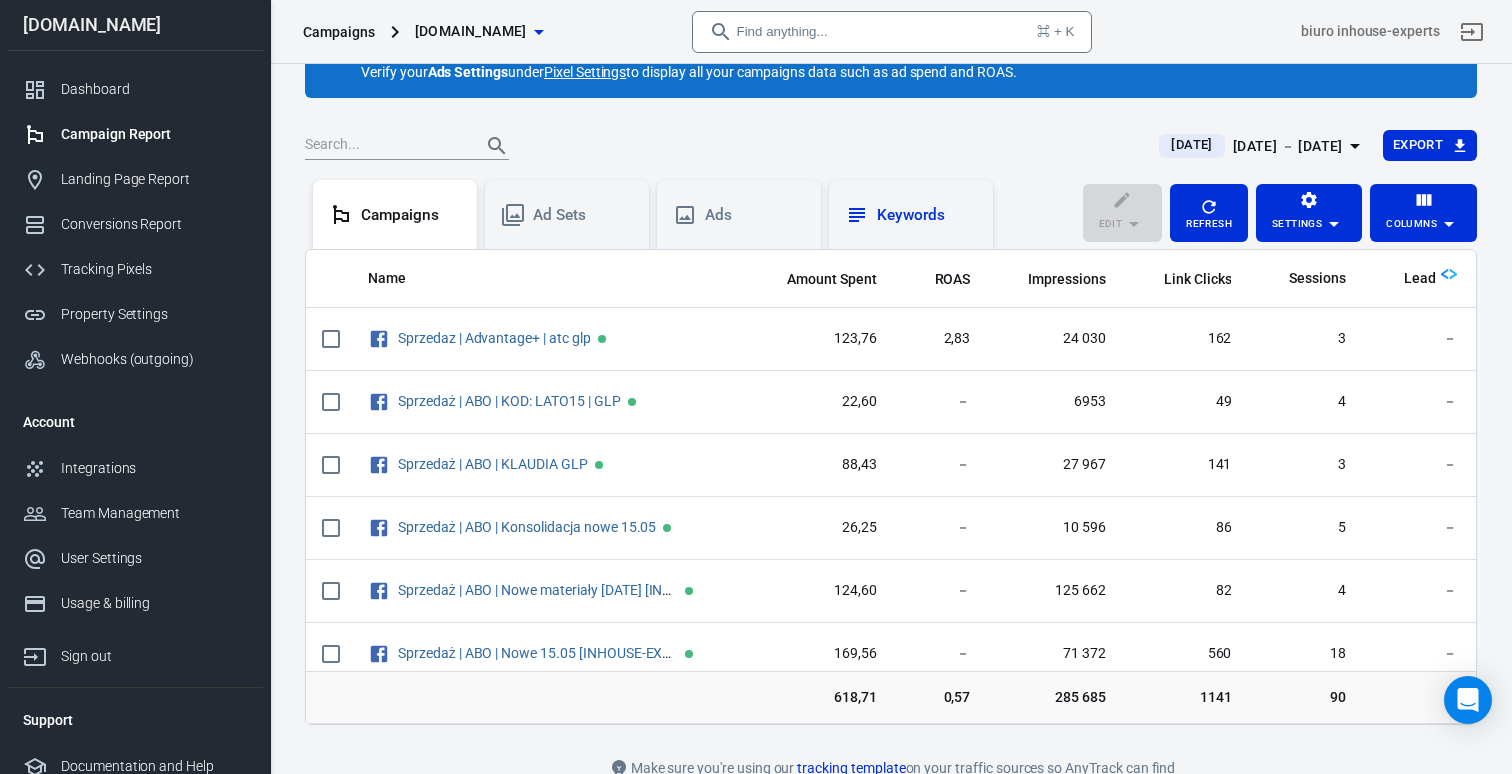 scroll, scrollTop: 151, scrollLeft: 0, axis: vertical 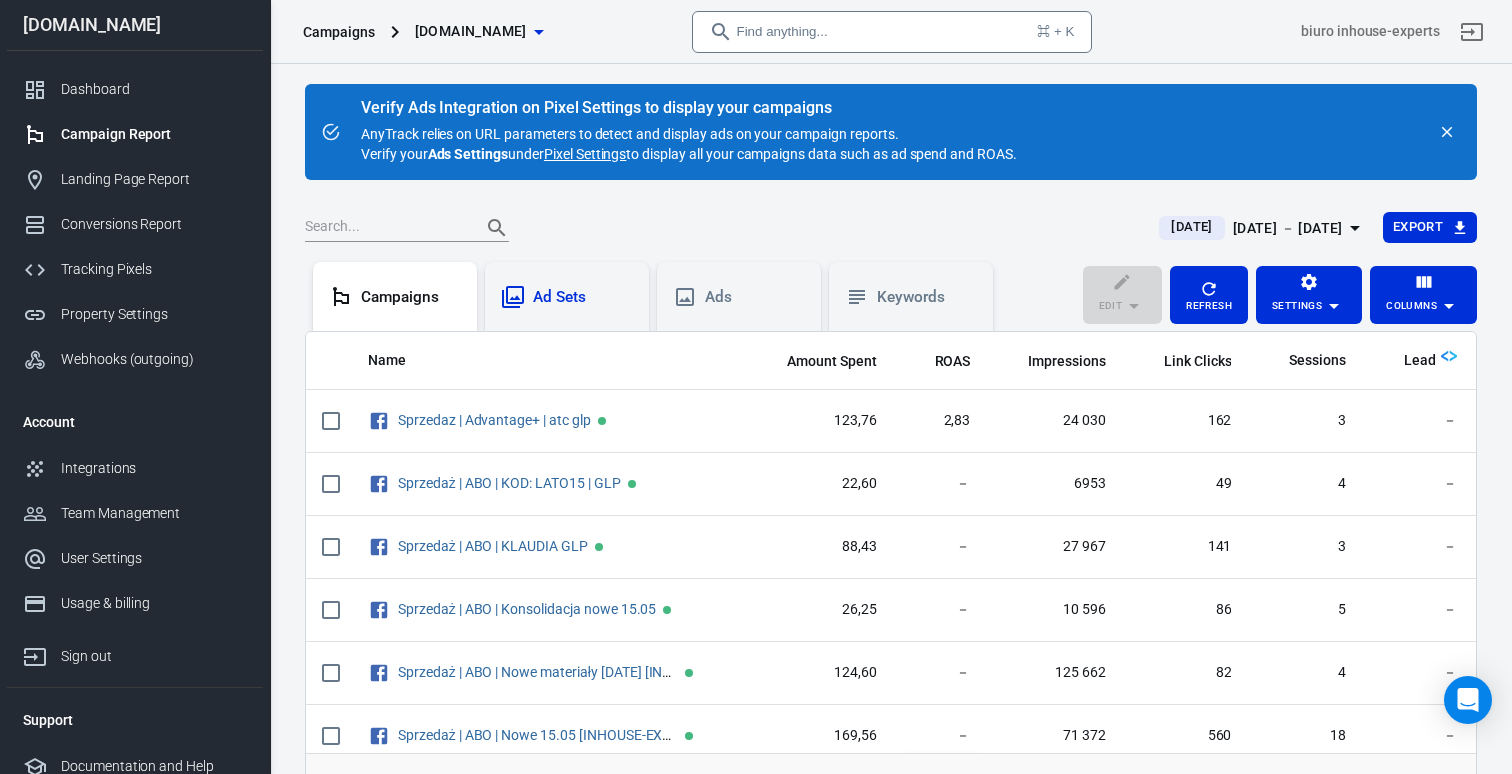 click on "Ad Sets" at bounding box center [567, 296] 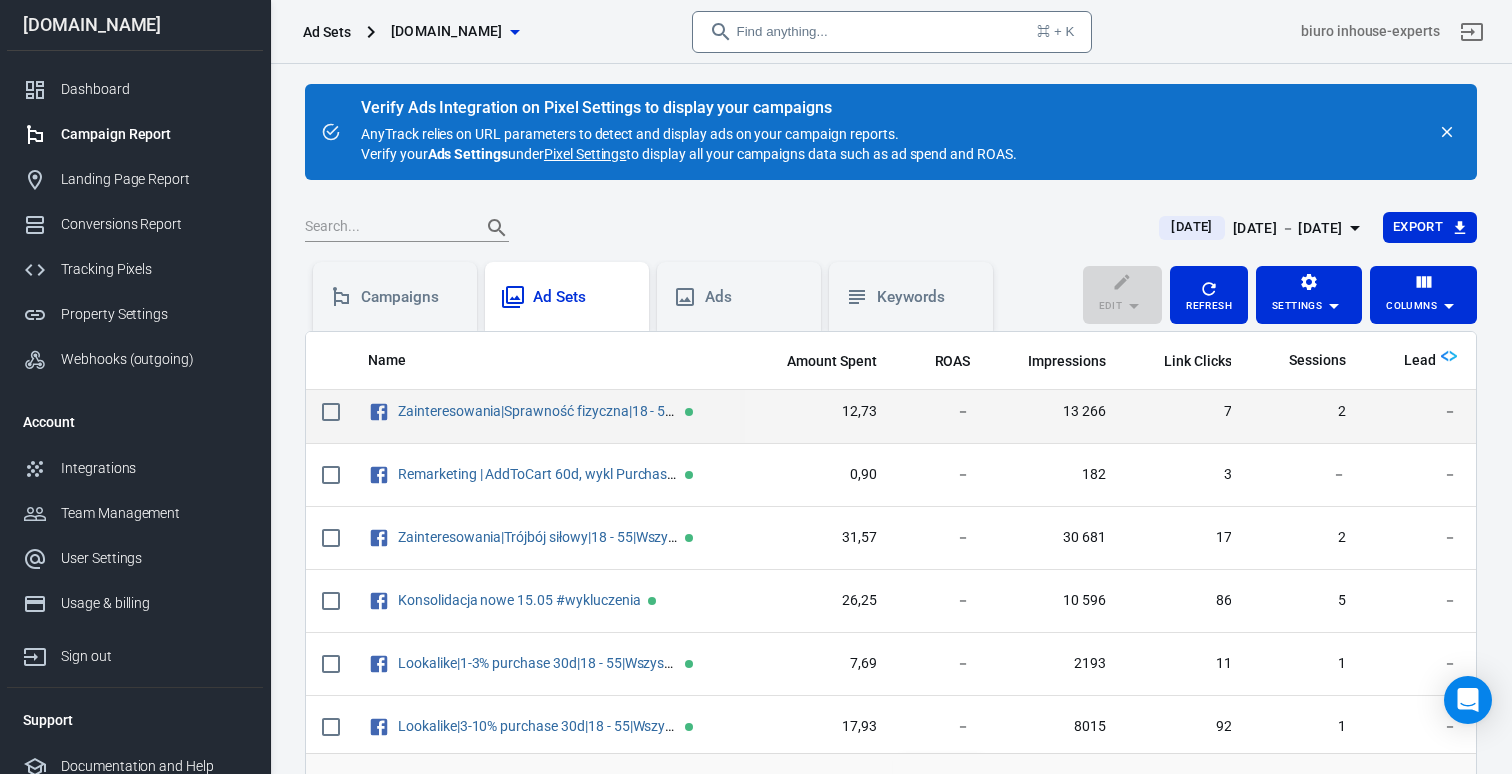 scroll, scrollTop: 0, scrollLeft: 0, axis: both 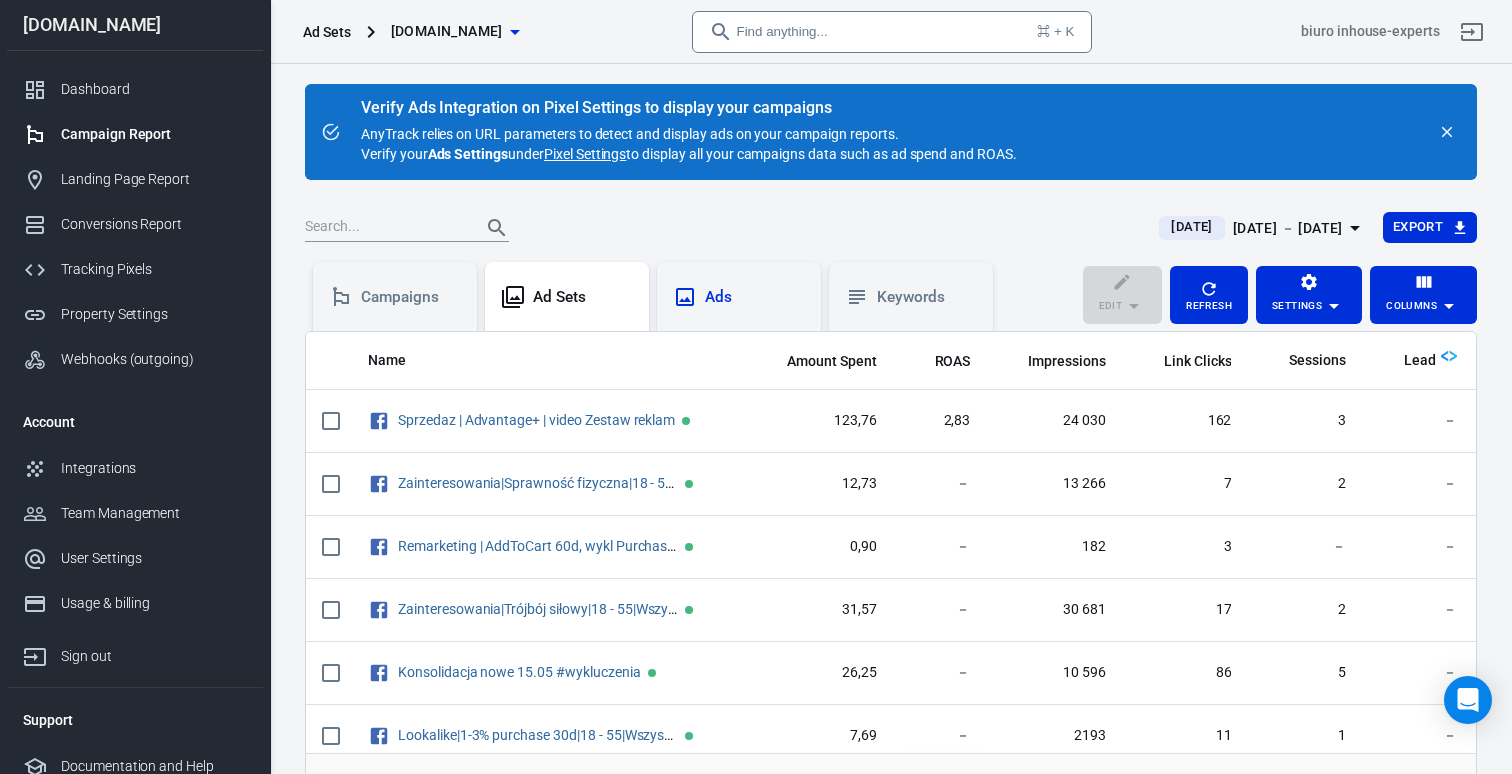click on "Ads" at bounding box center [739, 296] 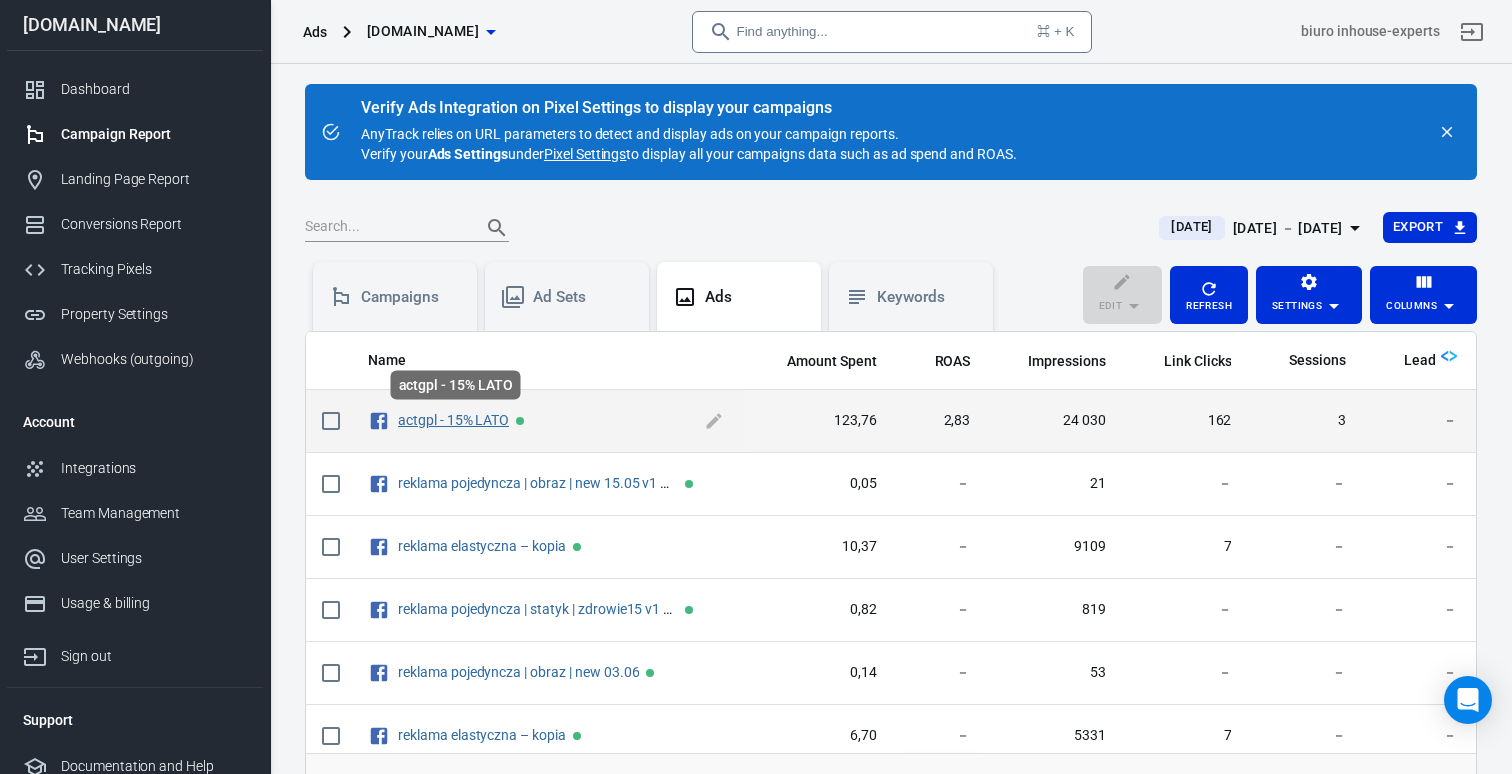 click on "actgpl - 15% LATO" at bounding box center (453, 420) 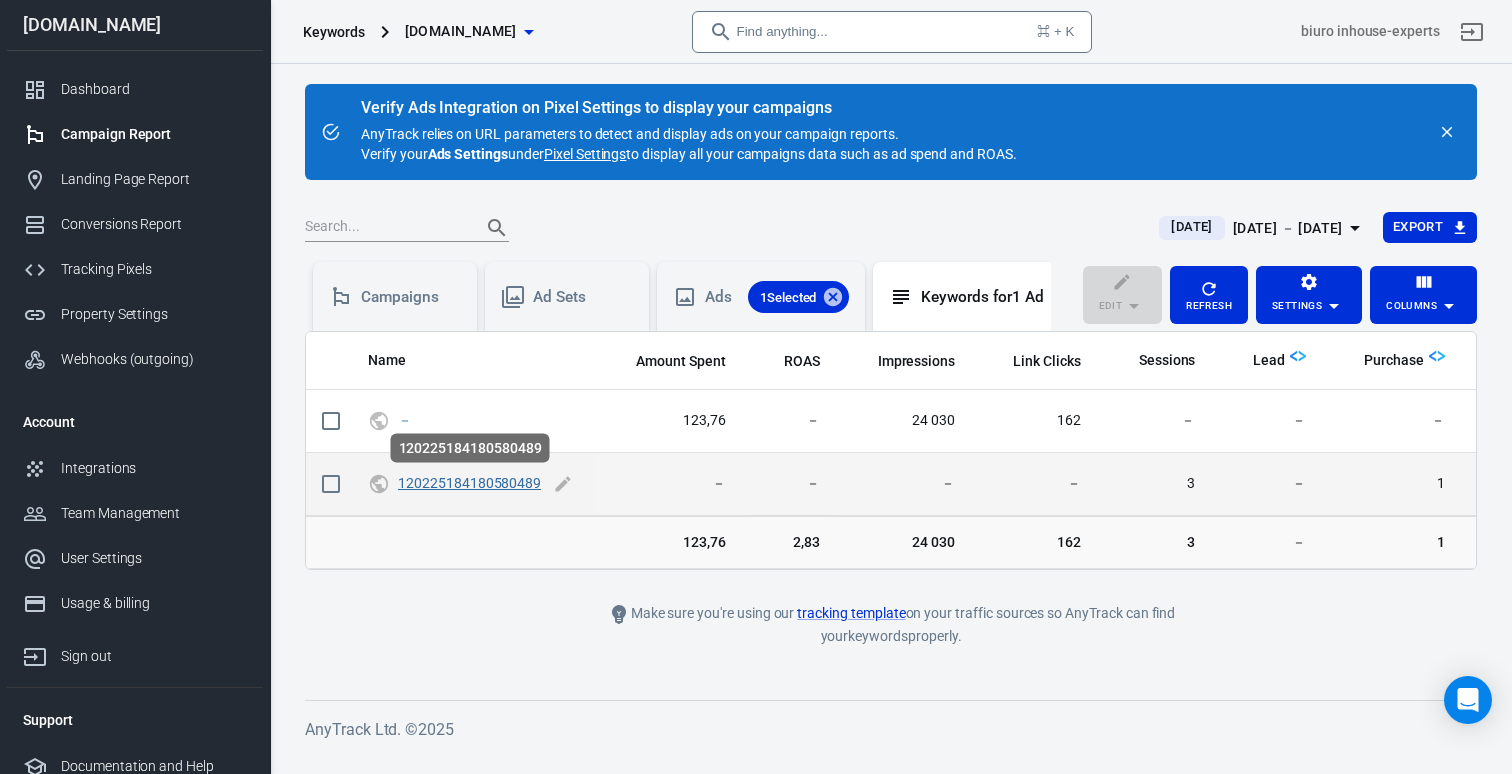 click on "120225184180580489" at bounding box center [469, 483] 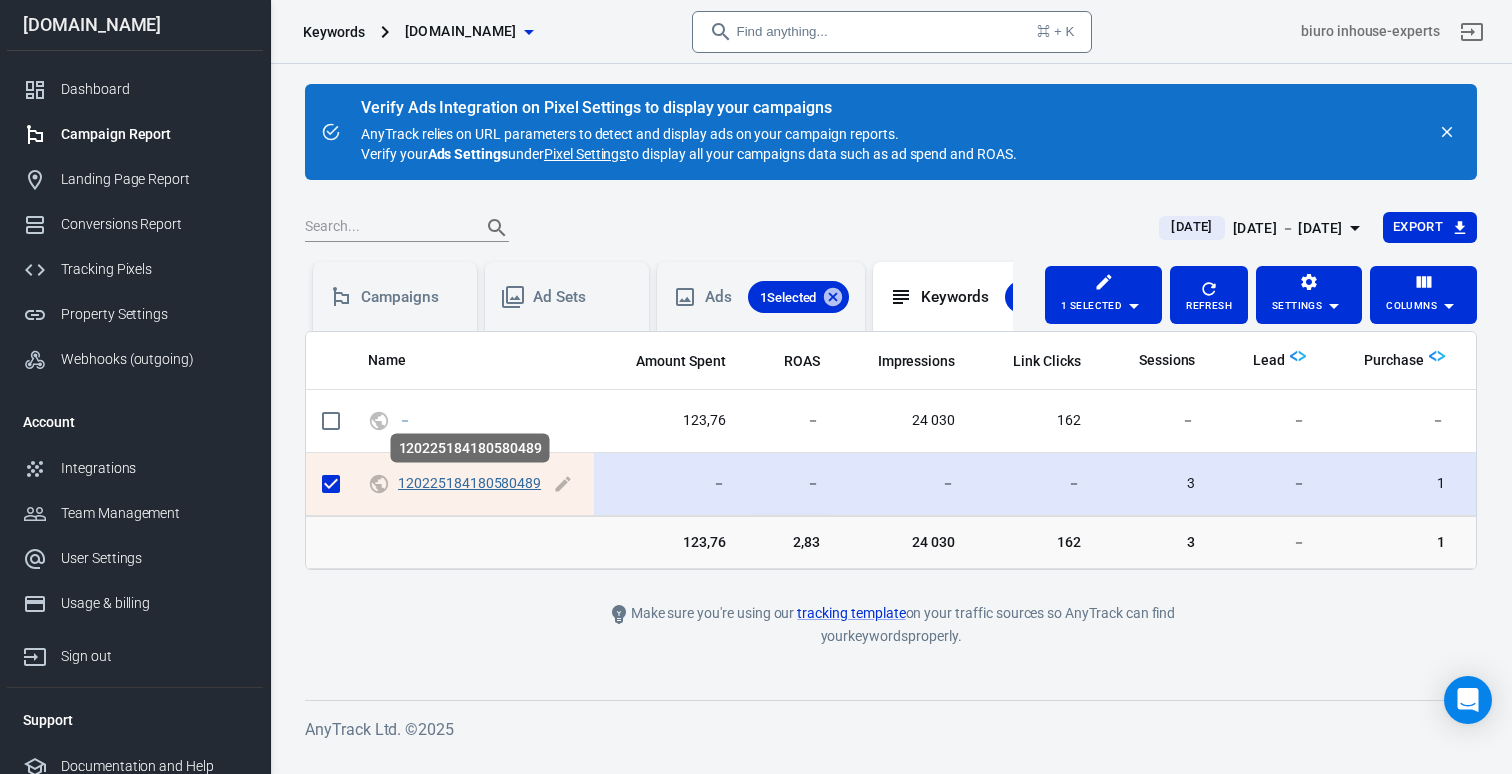 click on "120225184180580489" at bounding box center [469, 483] 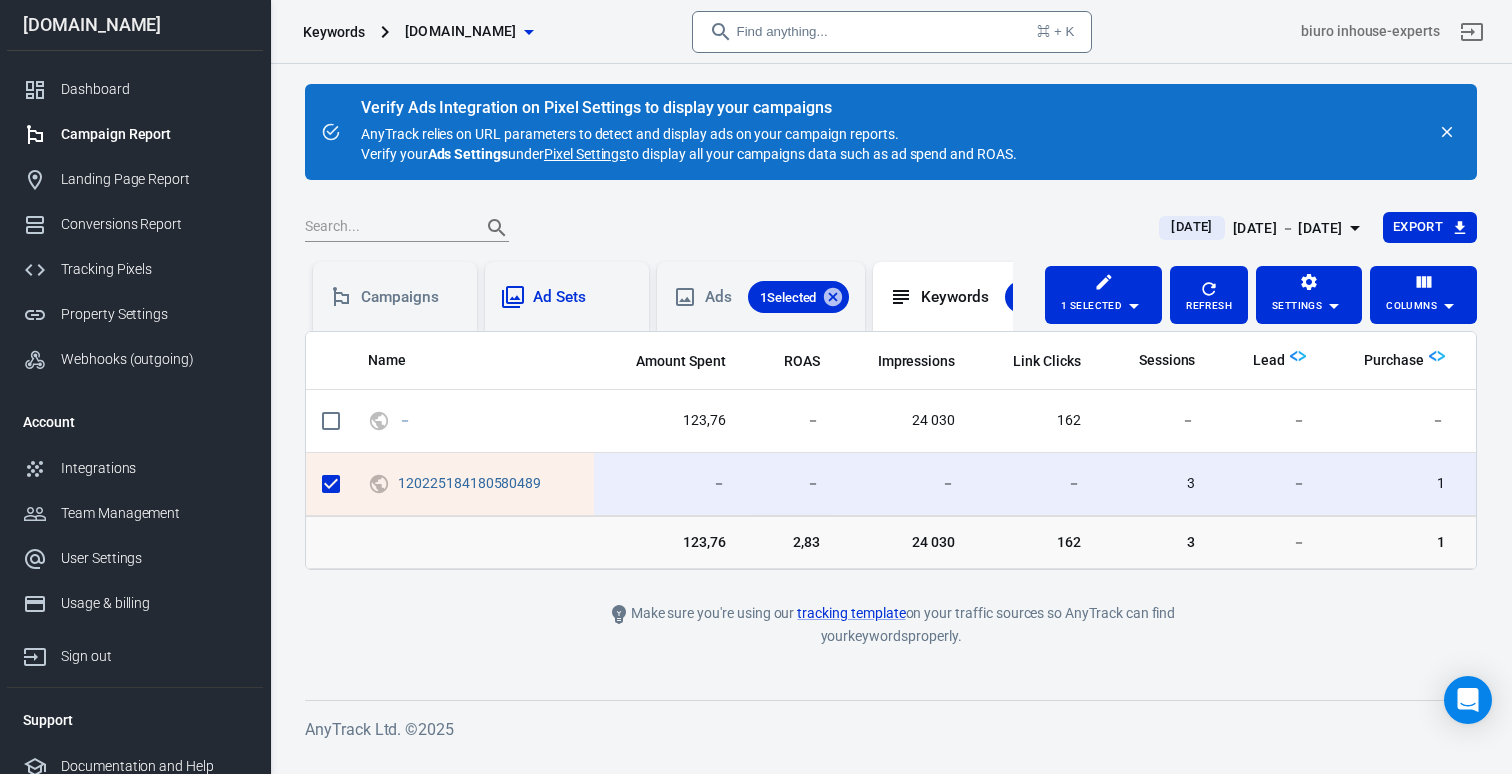 click on "Ad Sets" at bounding box center [583, 297] 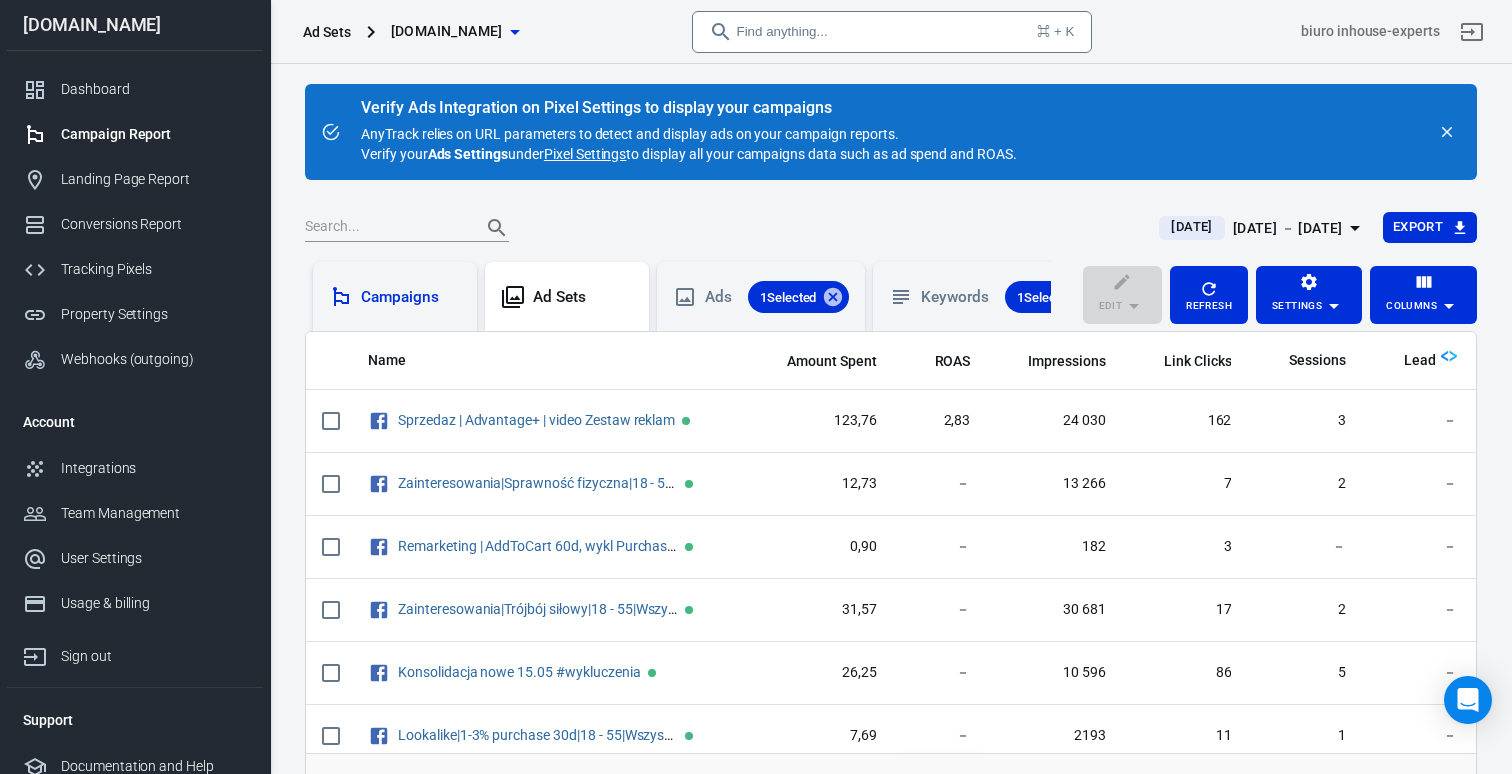 click on "Campaigns" at bounding box center [411, 297] 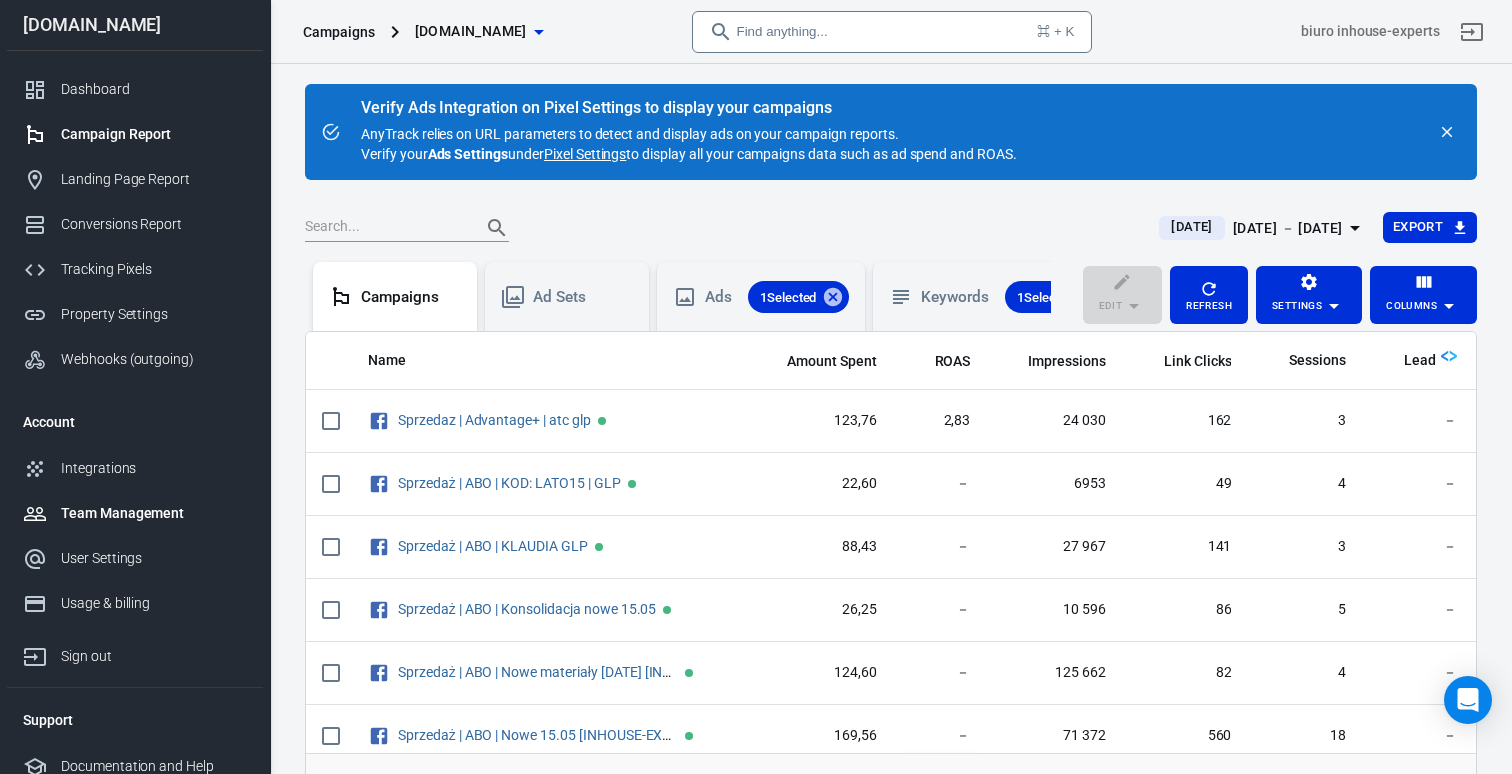 click on "Team Management" at bounding box center [135, 513] 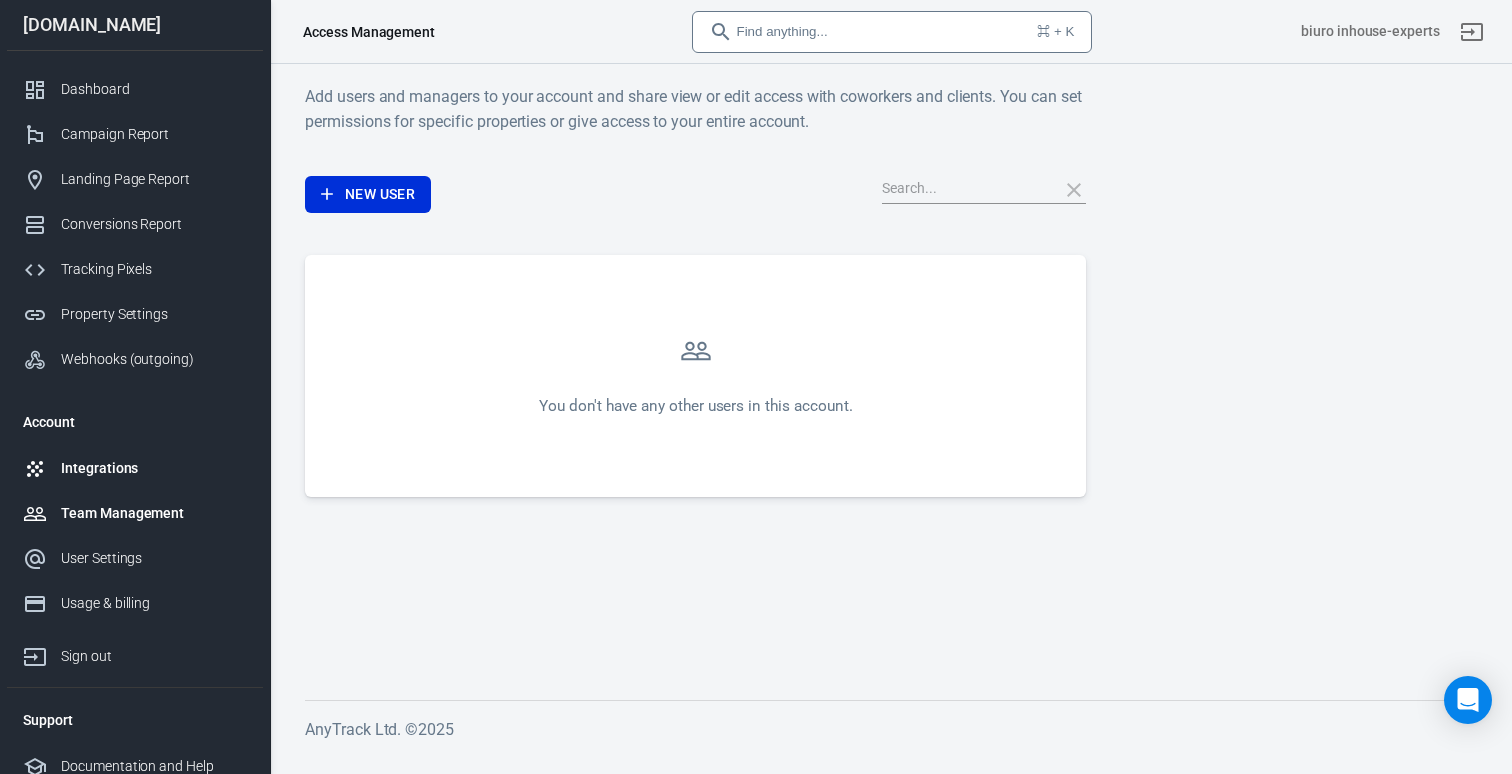 click on "Integrations" at bounding box center [135, 468] 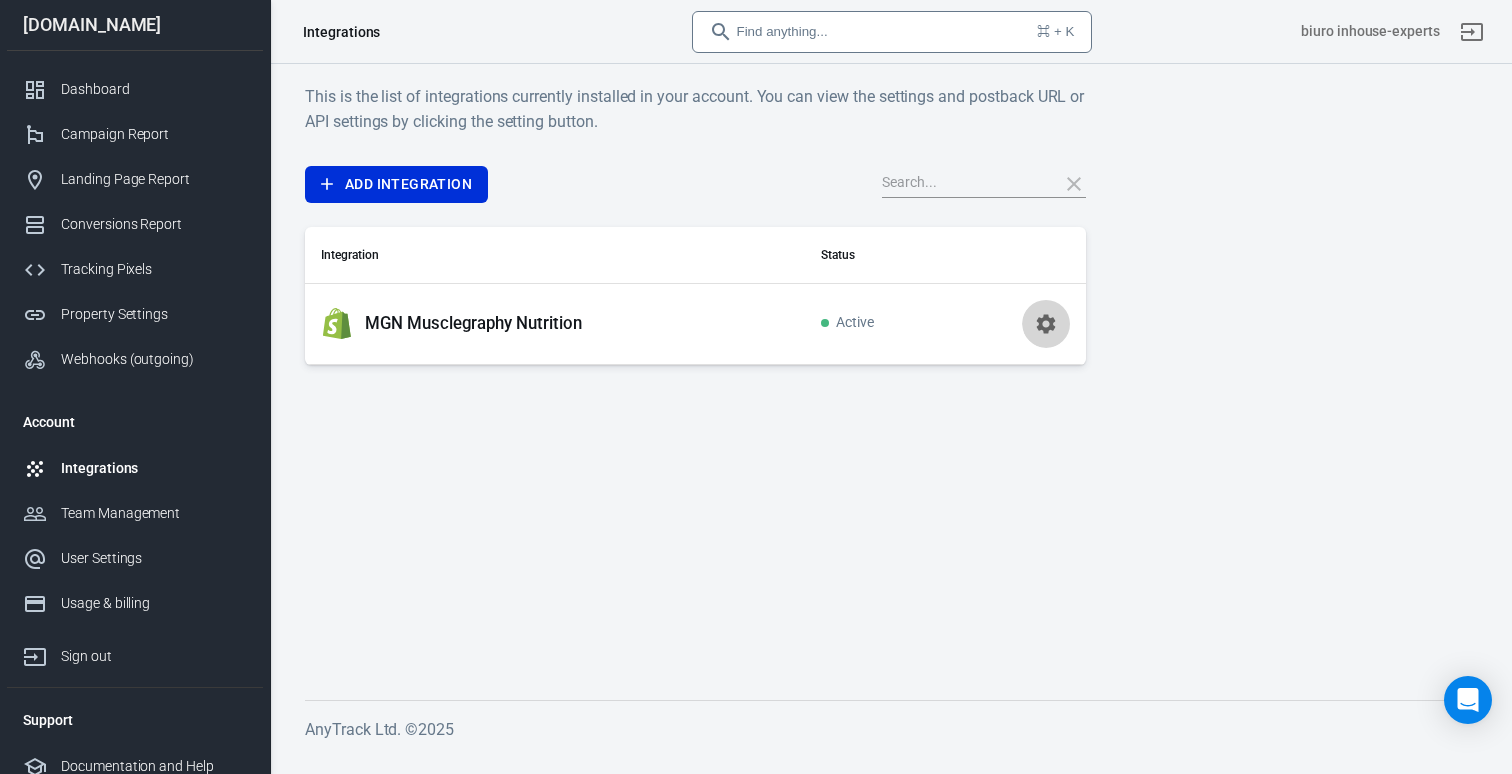 click 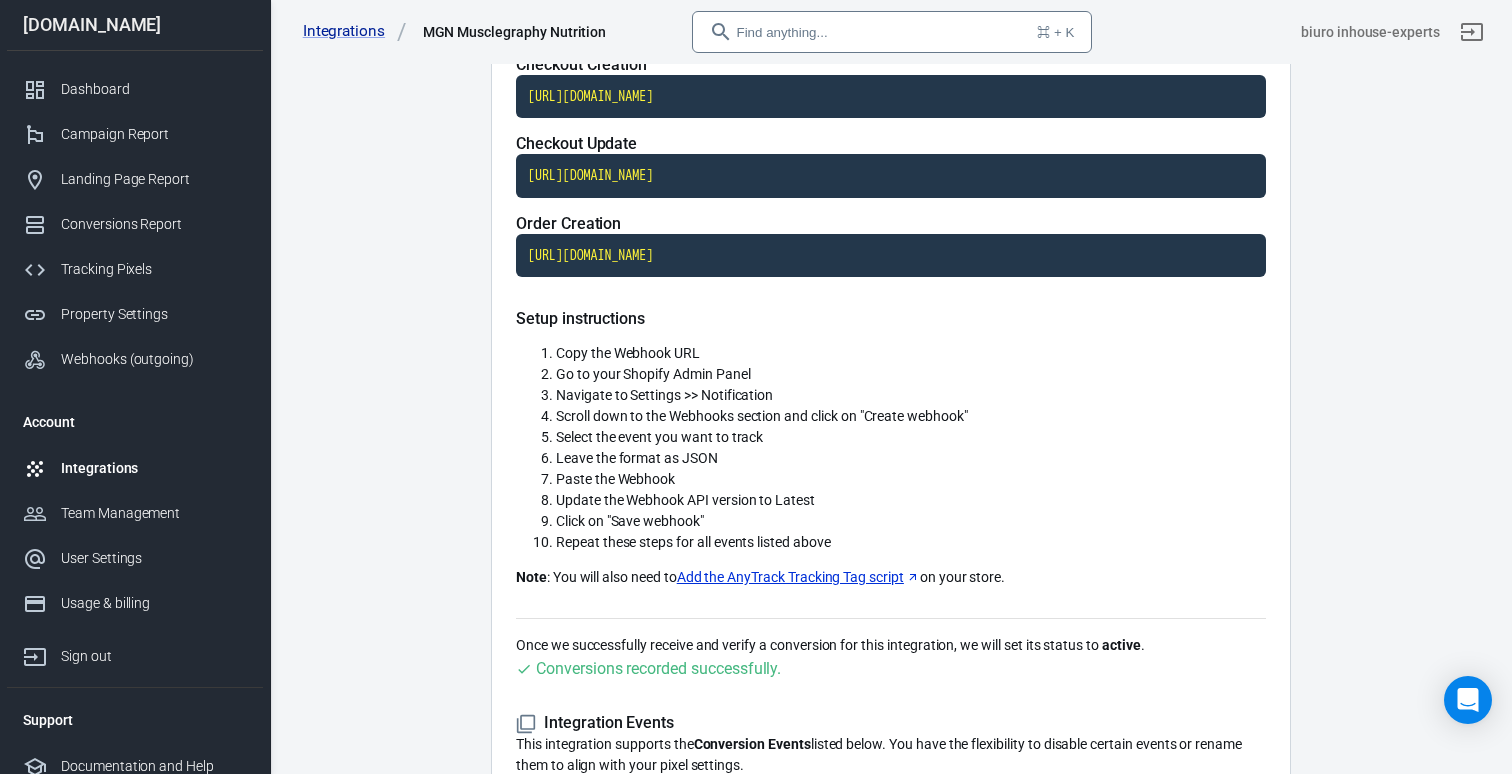 scroll, scrollTop: 0, scrollLeft: 0, axis: both 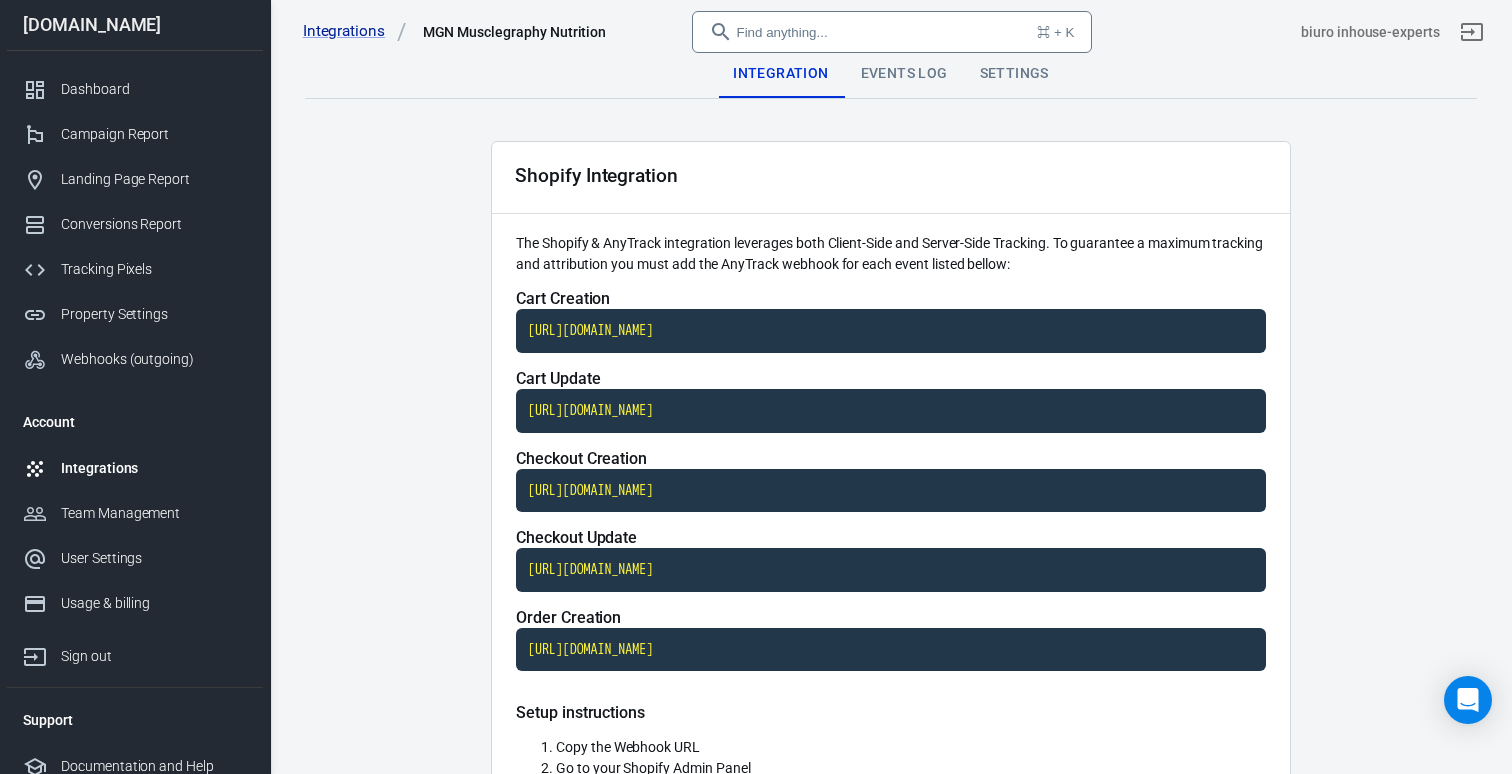 click on "Events Log" at bounding box center [904, 74] 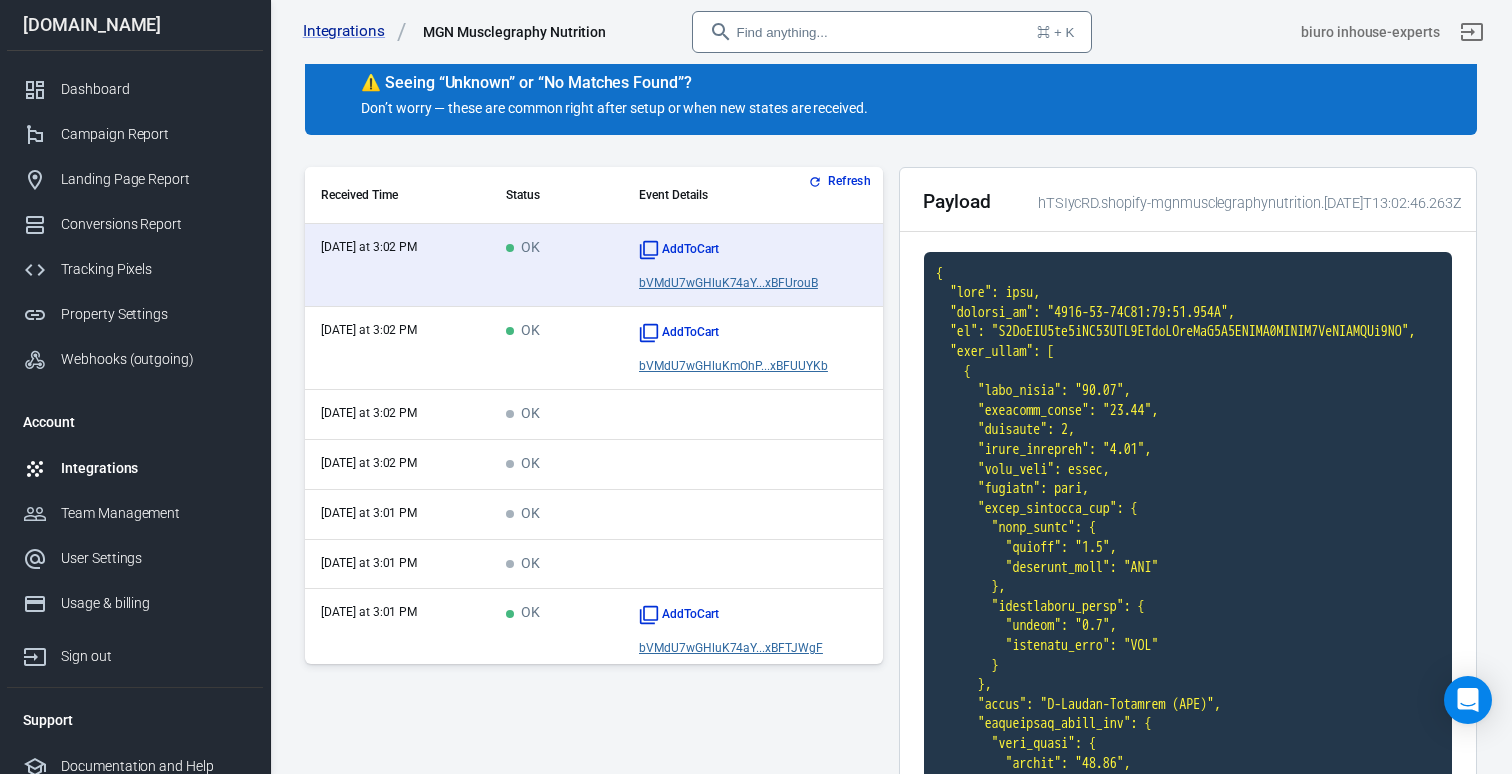 scroll, scrollTop: 0, scrollLeft: 0, axis: both 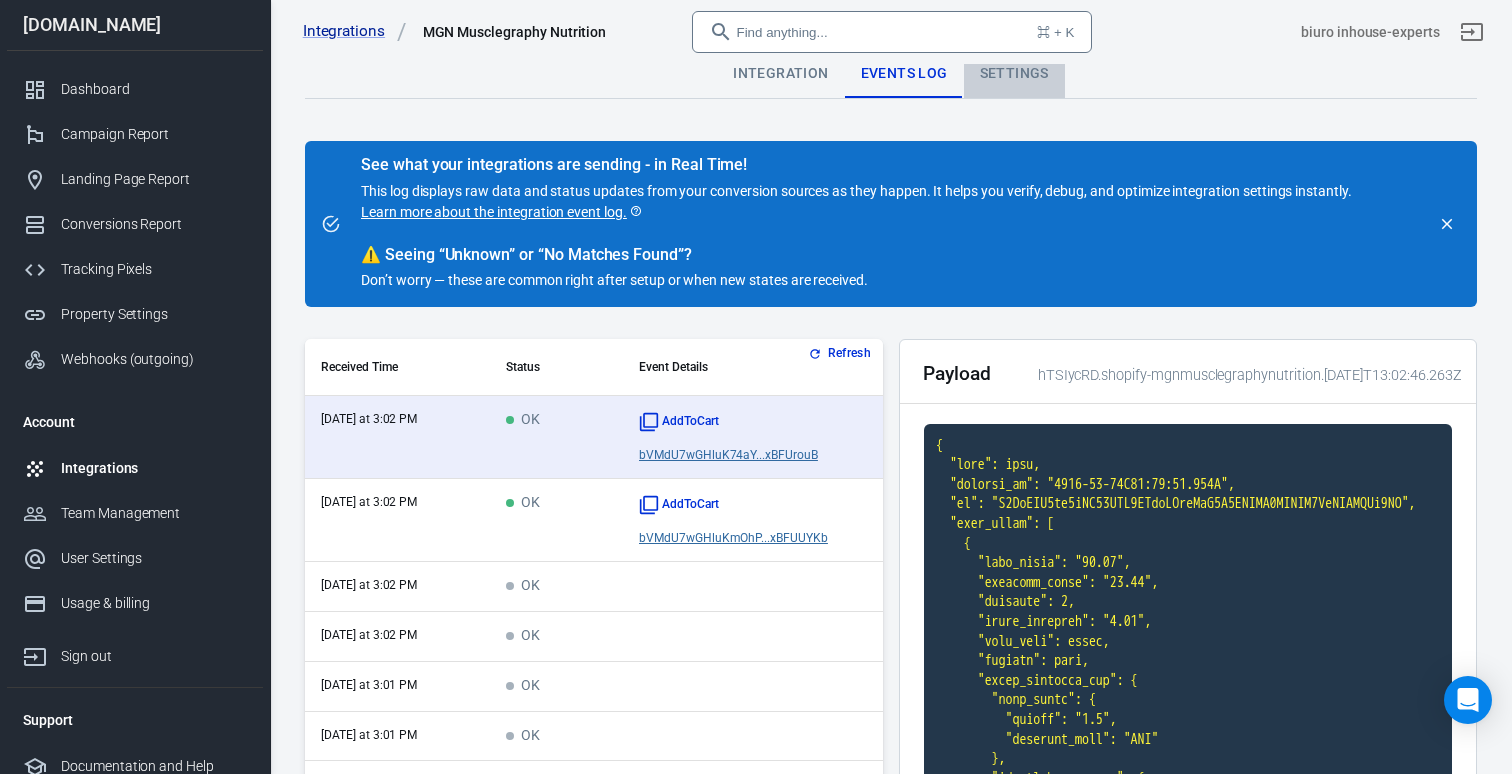 click on "Settings" at bounding box center (1014, 74) 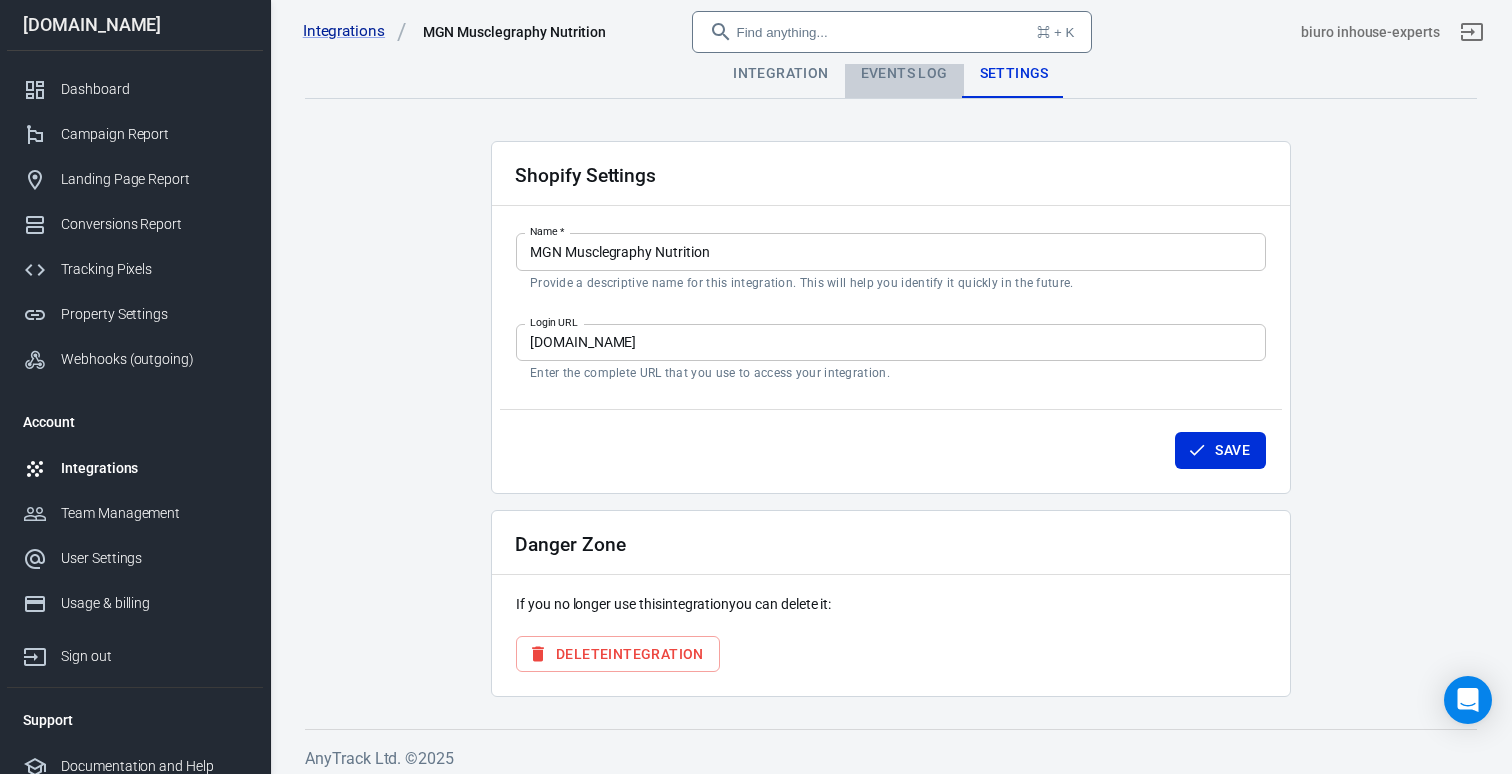 click on "Events Log" at bounding box center (904, 74) 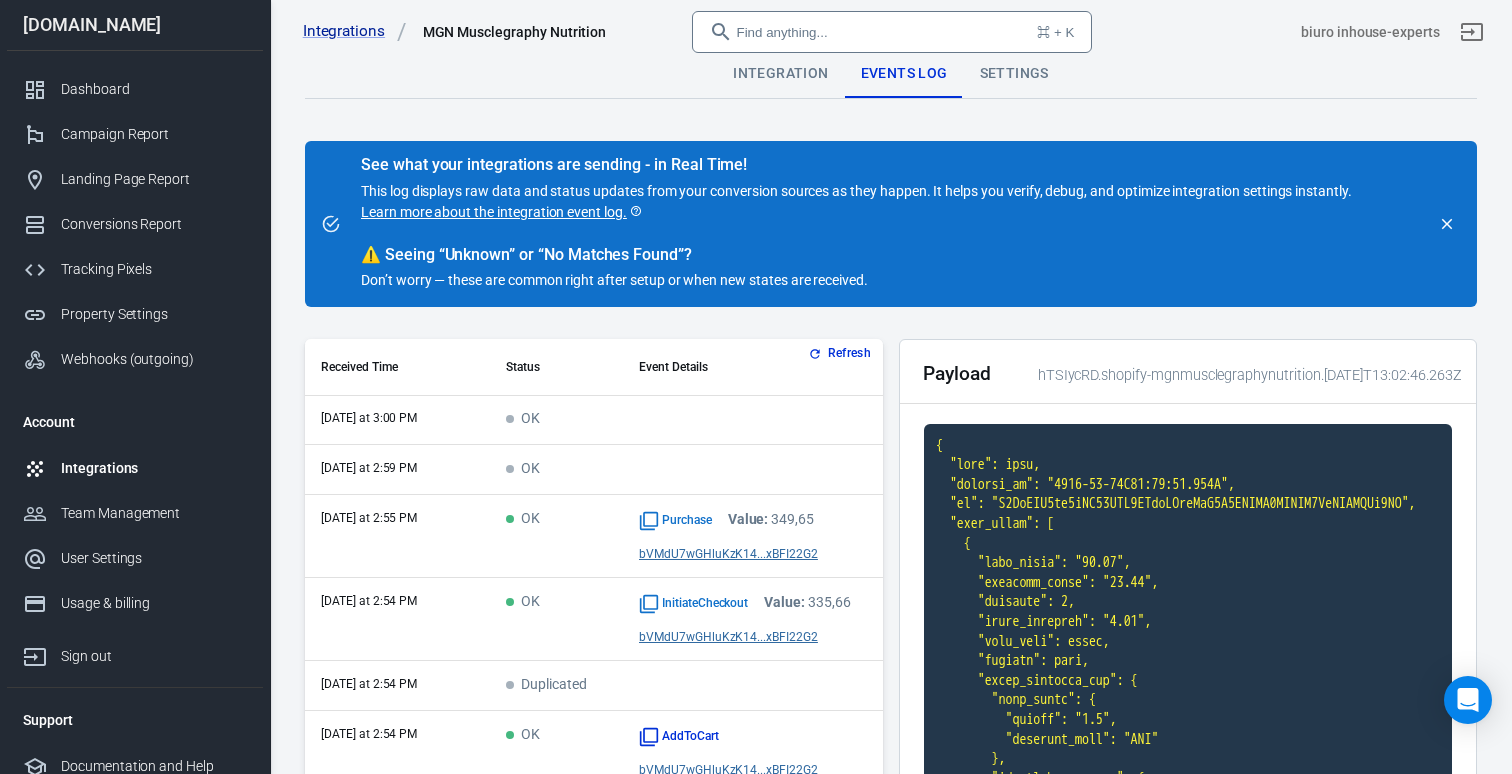 scroll, scrollTop: 818, scrollLeft: 0, axis: vertical 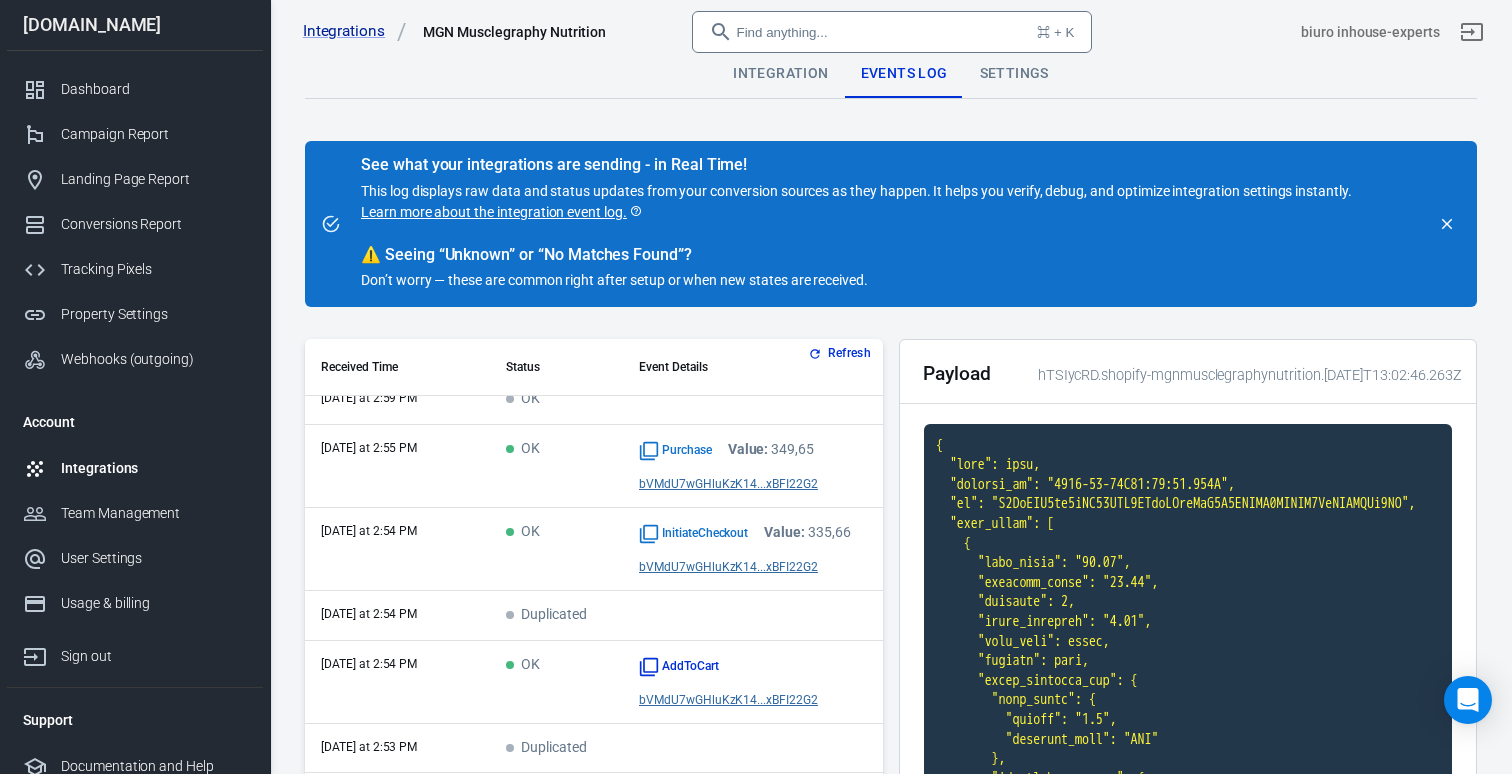 click on "Settings" at bounding box center [1014, 74] 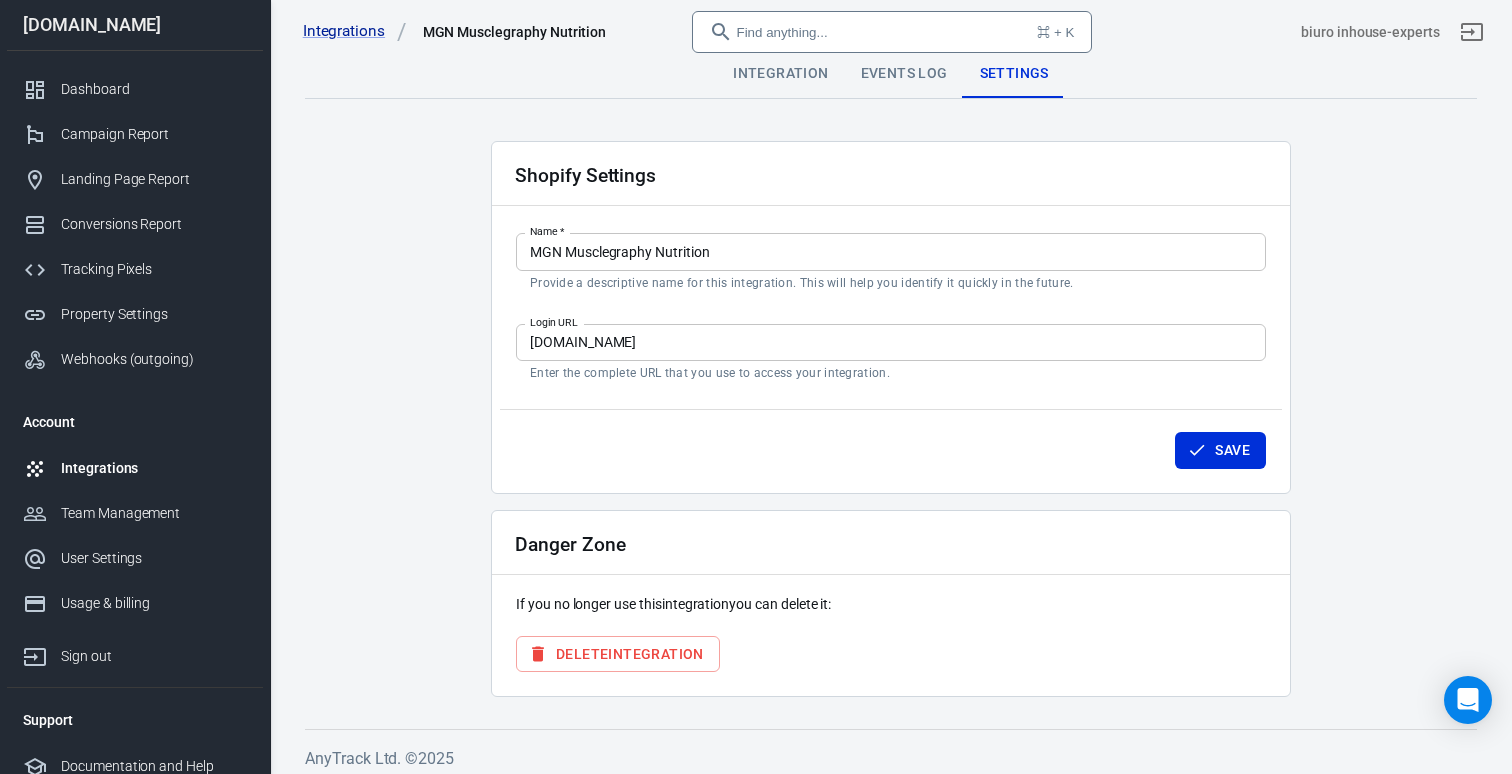 click on "Integrations MGN Musclegraphy Nutrition Find anything... ⌘ + K biuro inhouse-experts" at bounding box center [891, 32] 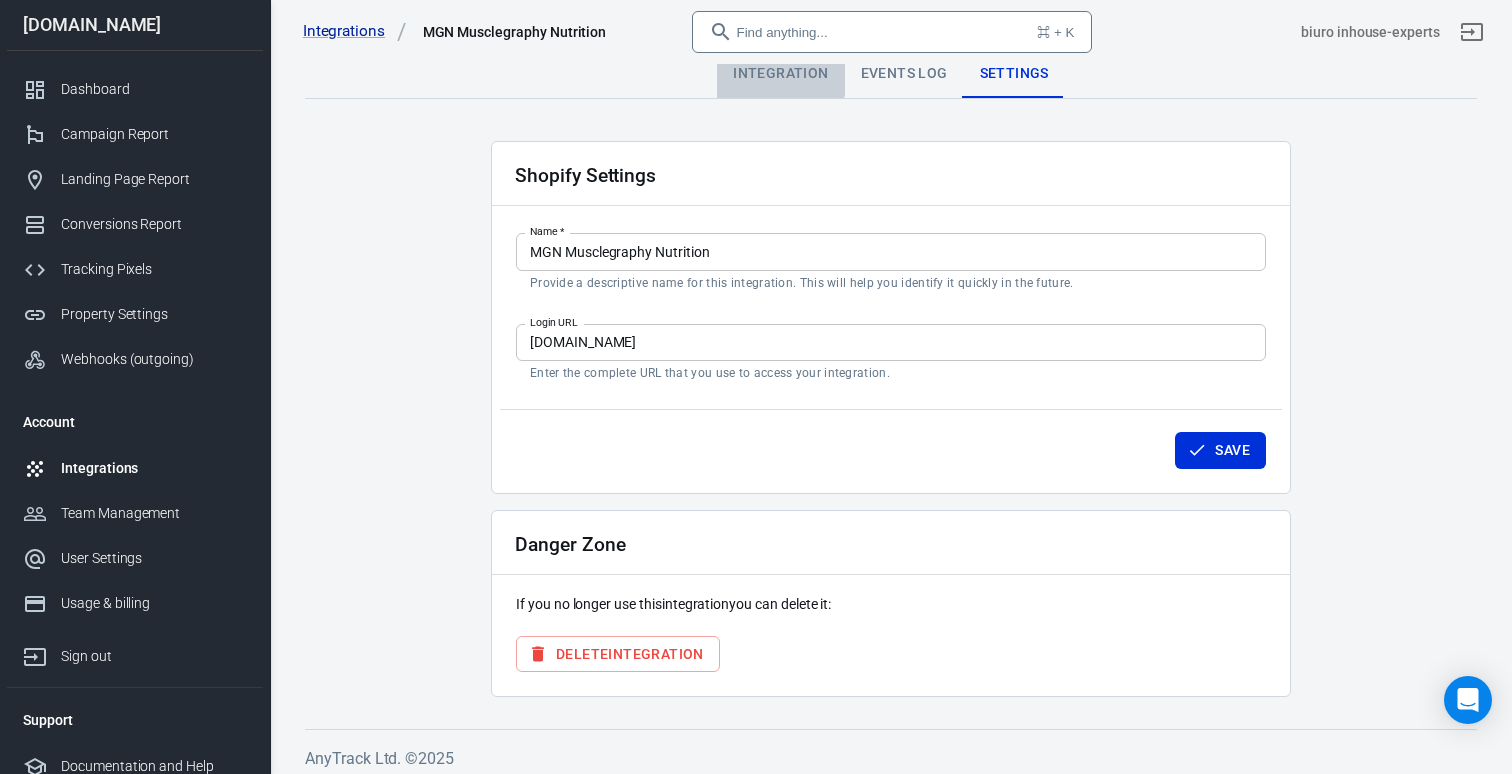 click on "Integration" at bounding box center (780, 74) 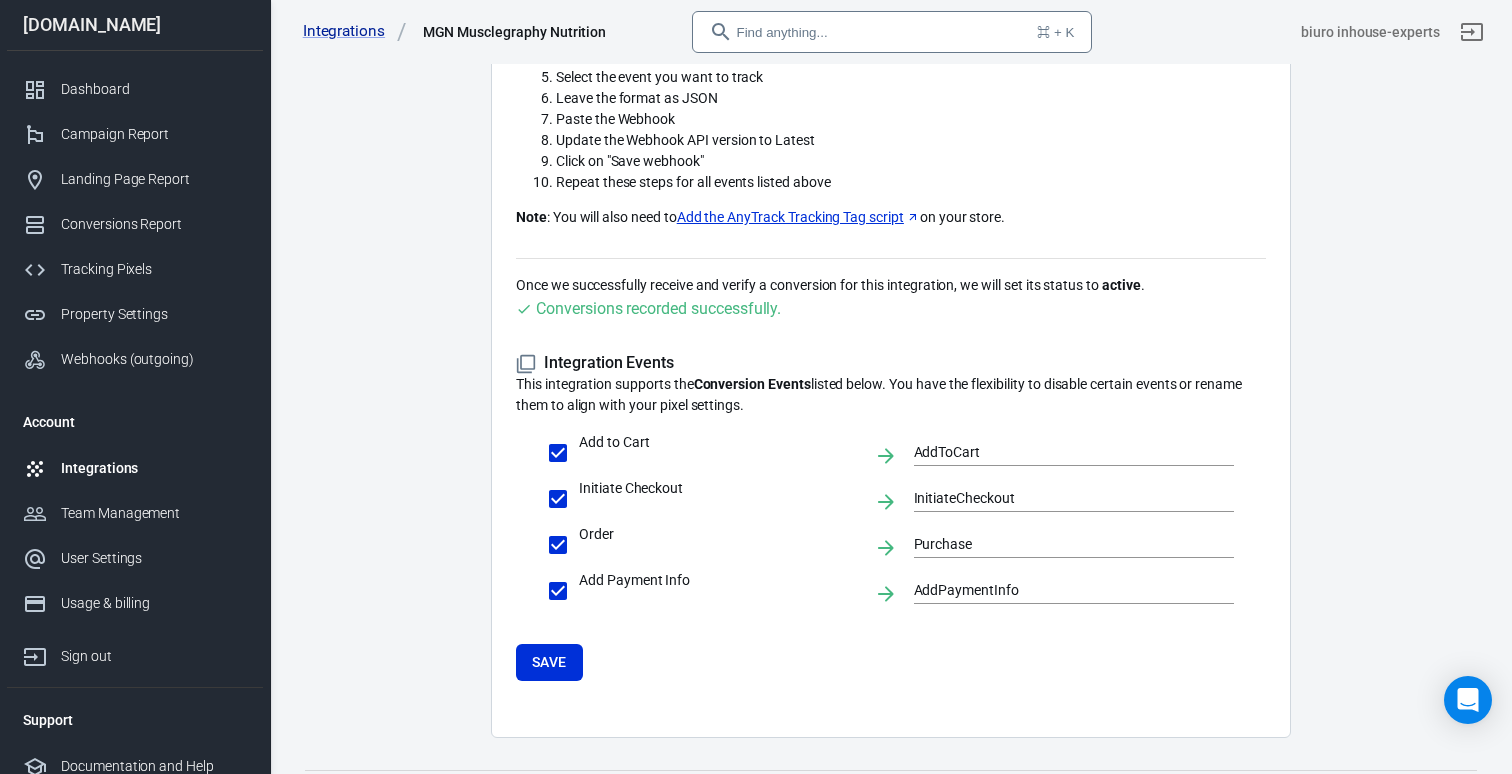scroll, scrollTop: 804, scrollLeft: 0, axis: vertical 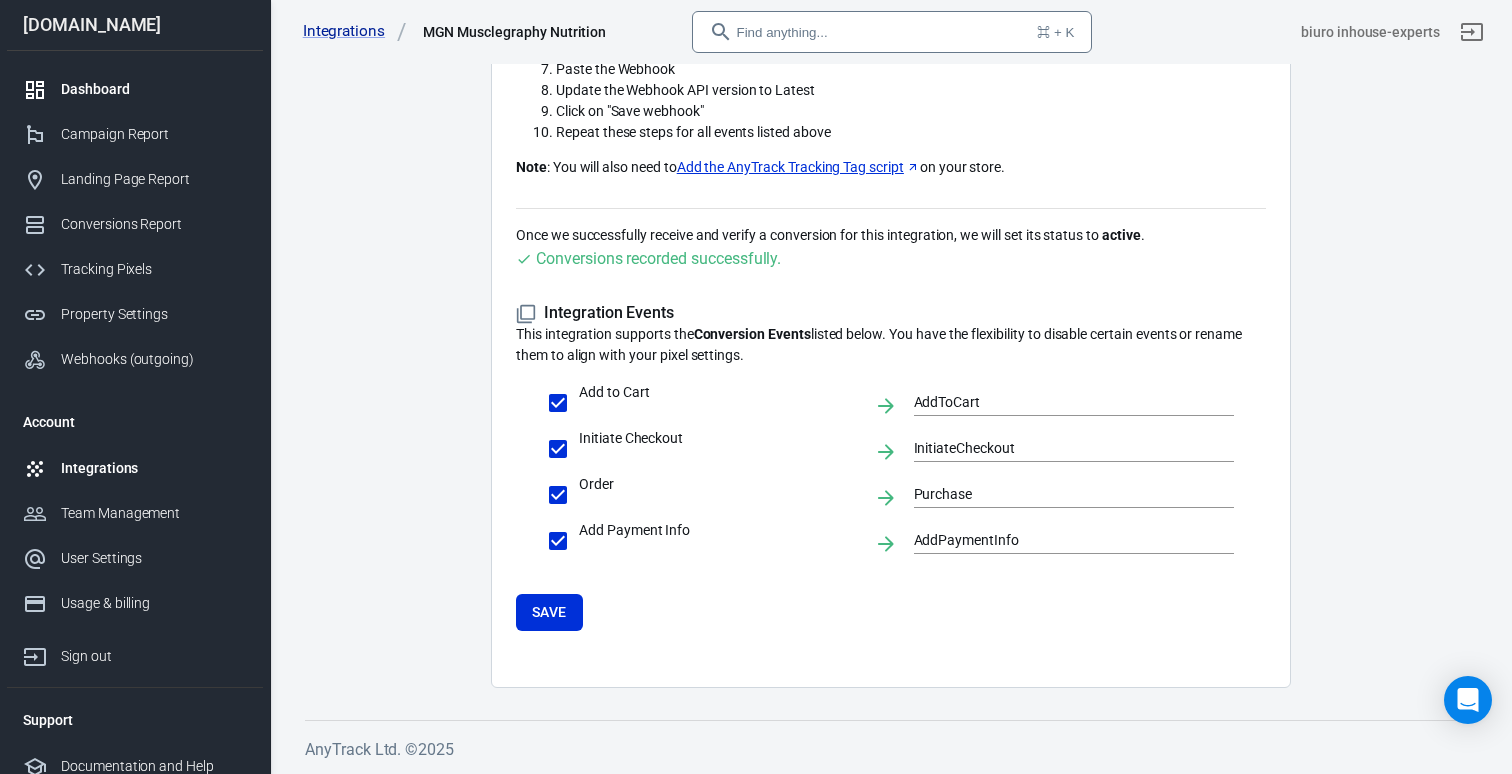 click on "Dashboard" at bounding box center (154, 89) 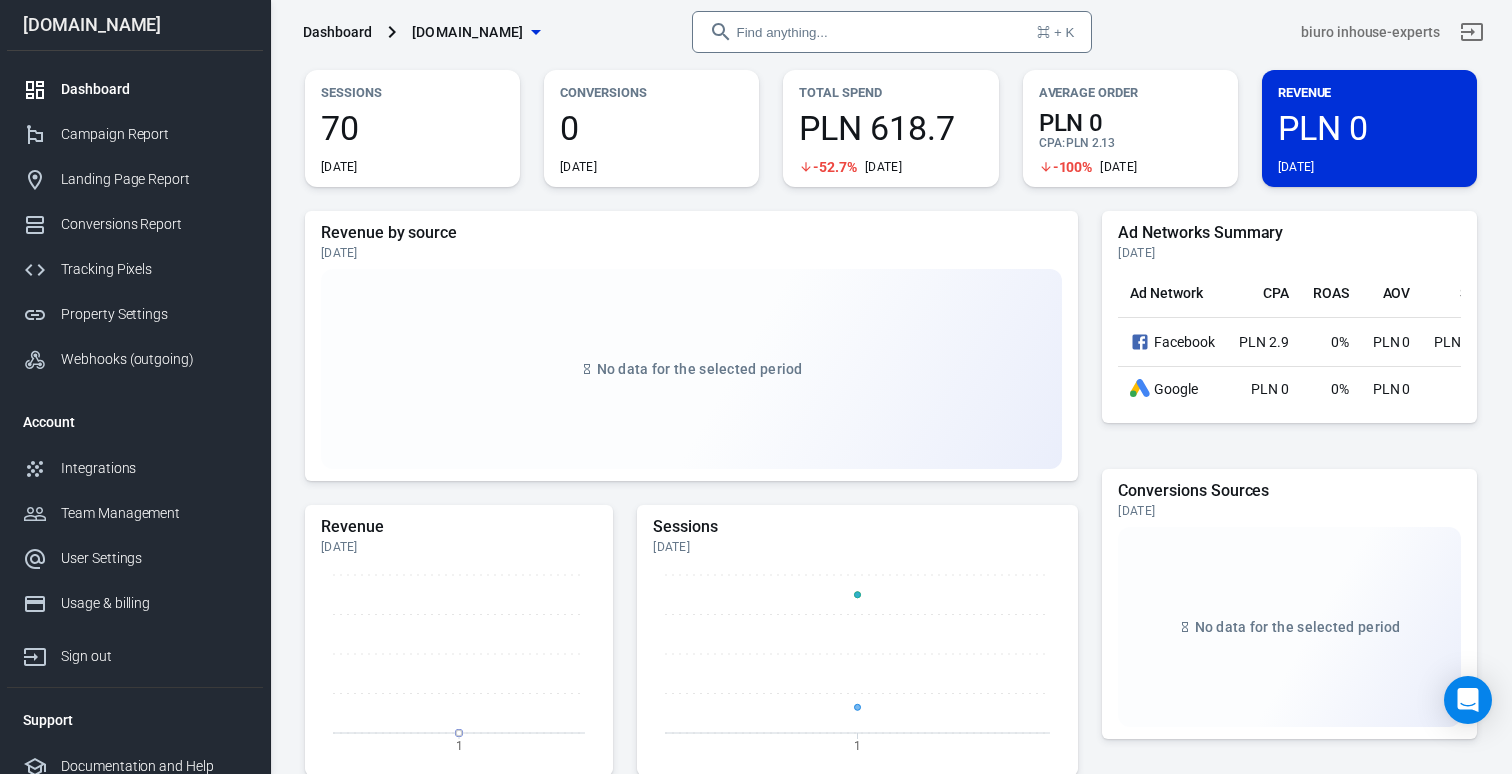 scroll, scrollTop: 0, scrollLeft: 0, axis: both 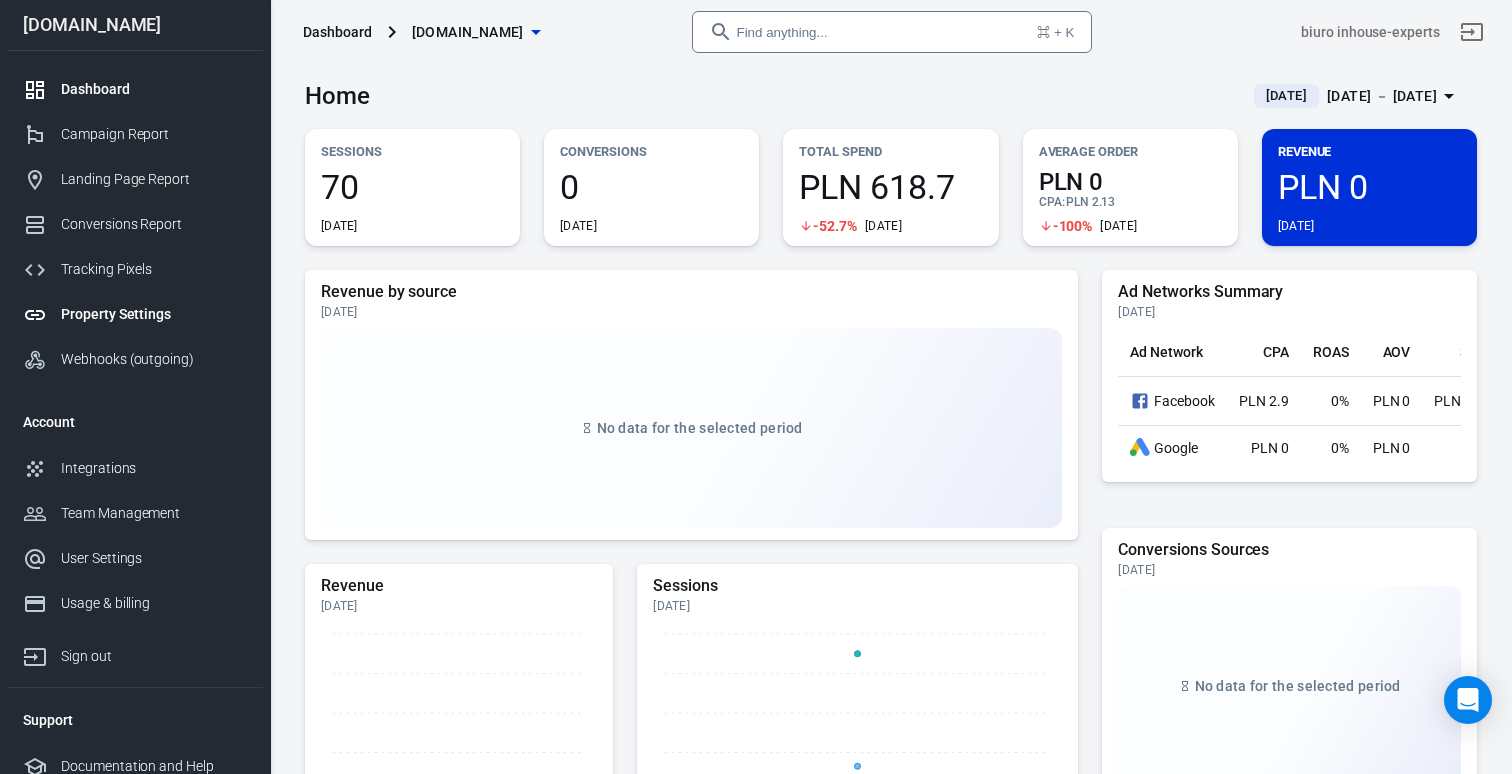 click on "Property Settings" at bounding box center [154, 314] 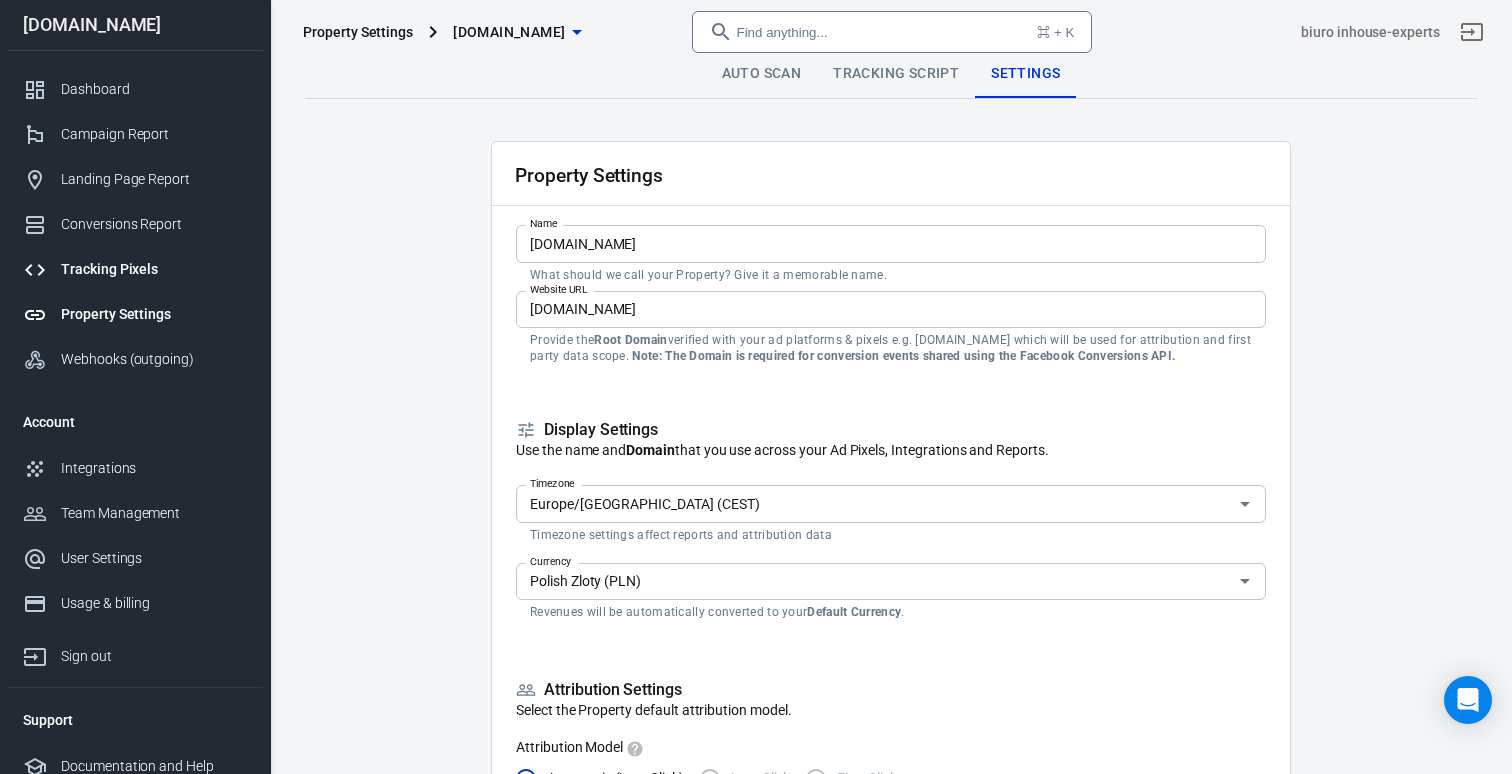 scroll, scrollTop: 1, scrollLeft: 0, axis: vertical 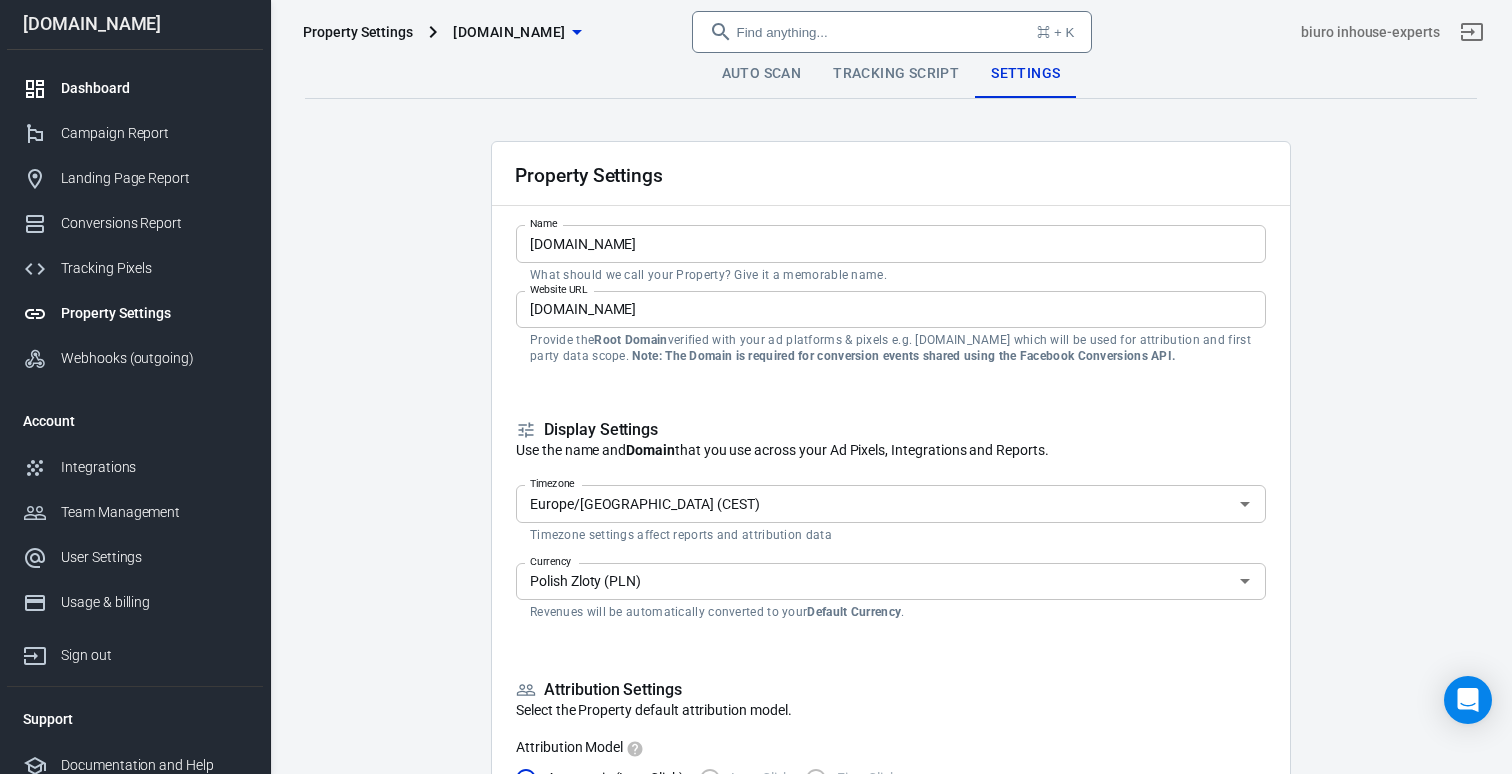 click on "Dashboard" at bounding box center (154, 88) 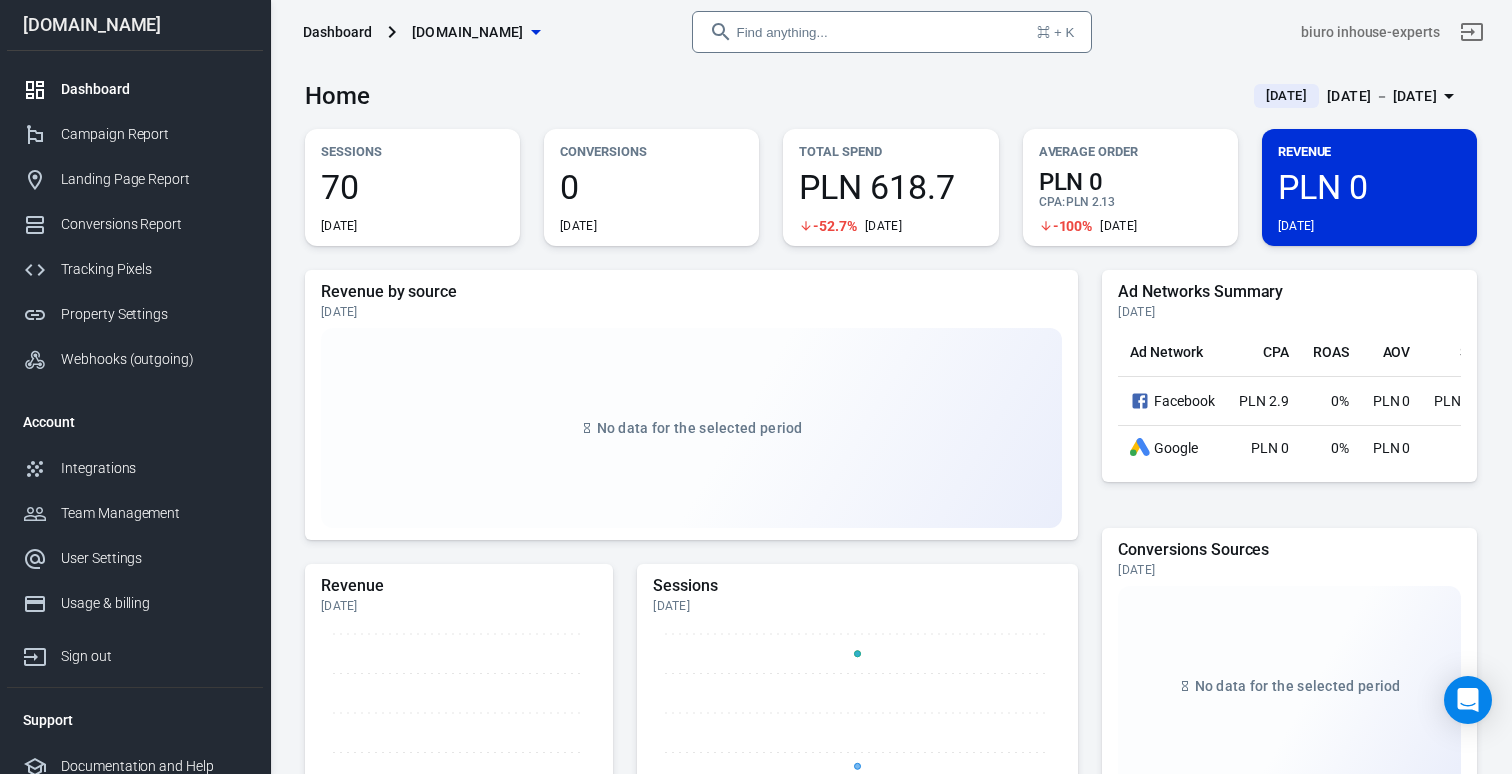 click on "Revenue PLN 0 Today" at bounding box center (1369, 187) 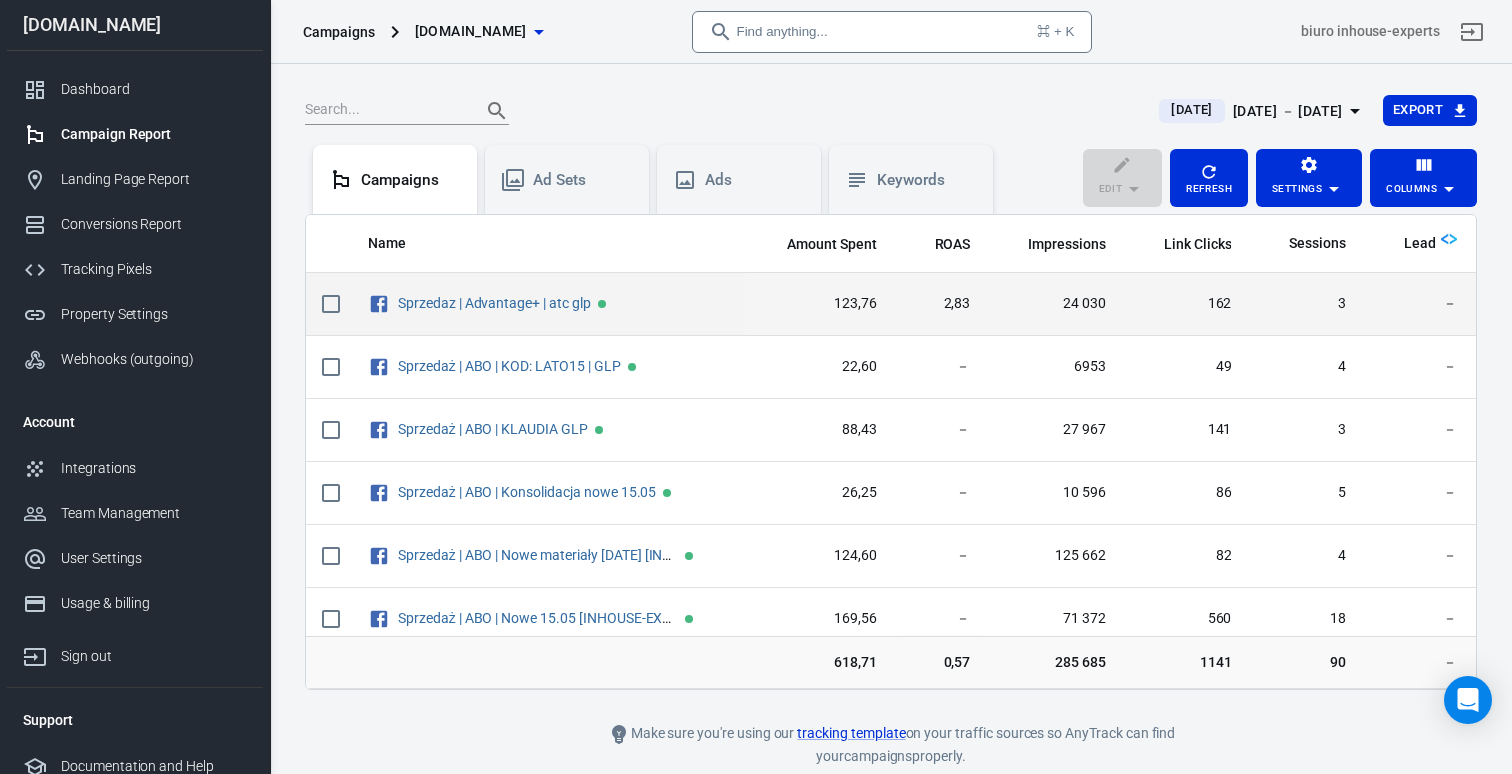 scroll, scrollTop: 166, scrollLeft: 0, axis: vertical 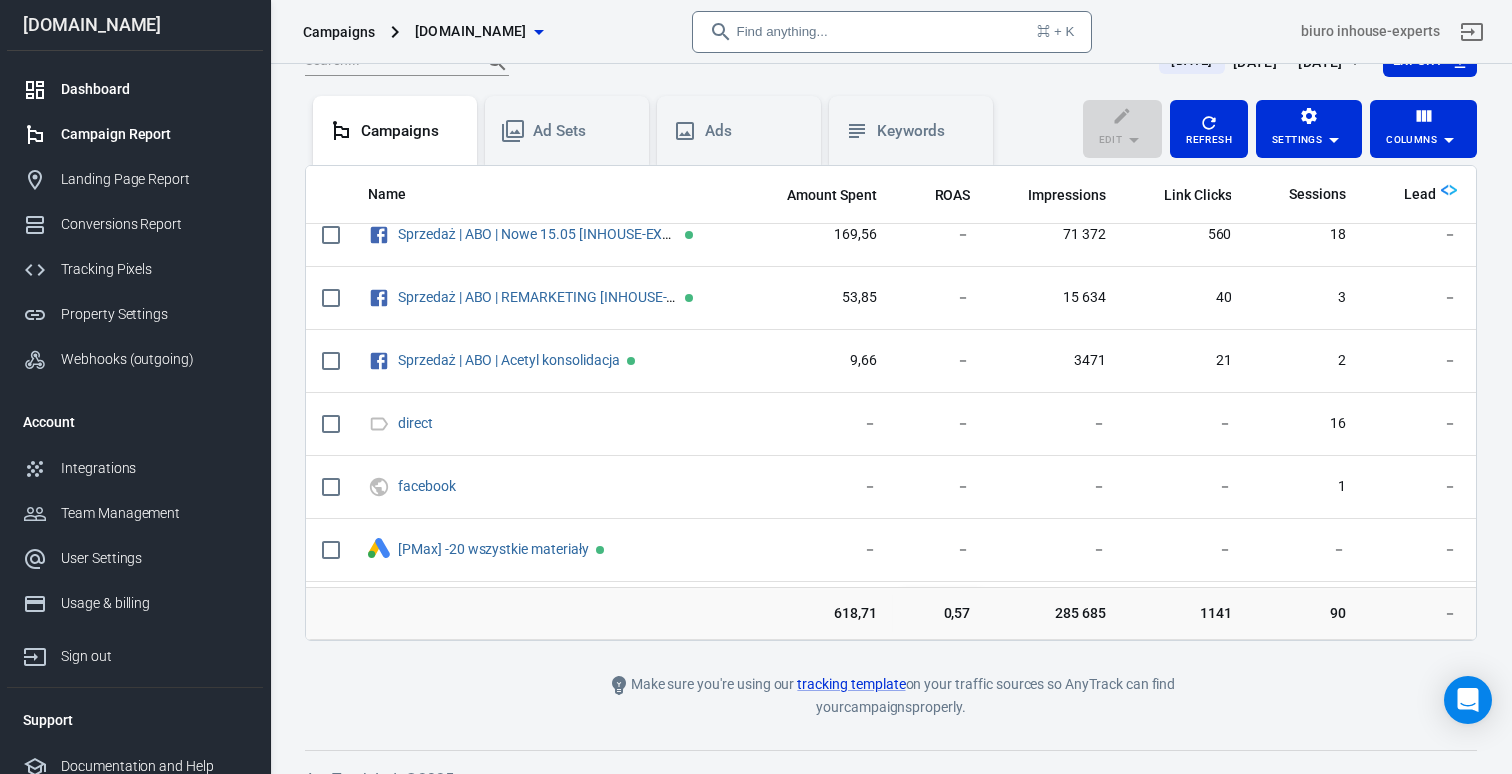 click on "Dashboard" at bounding box center (135, 89) 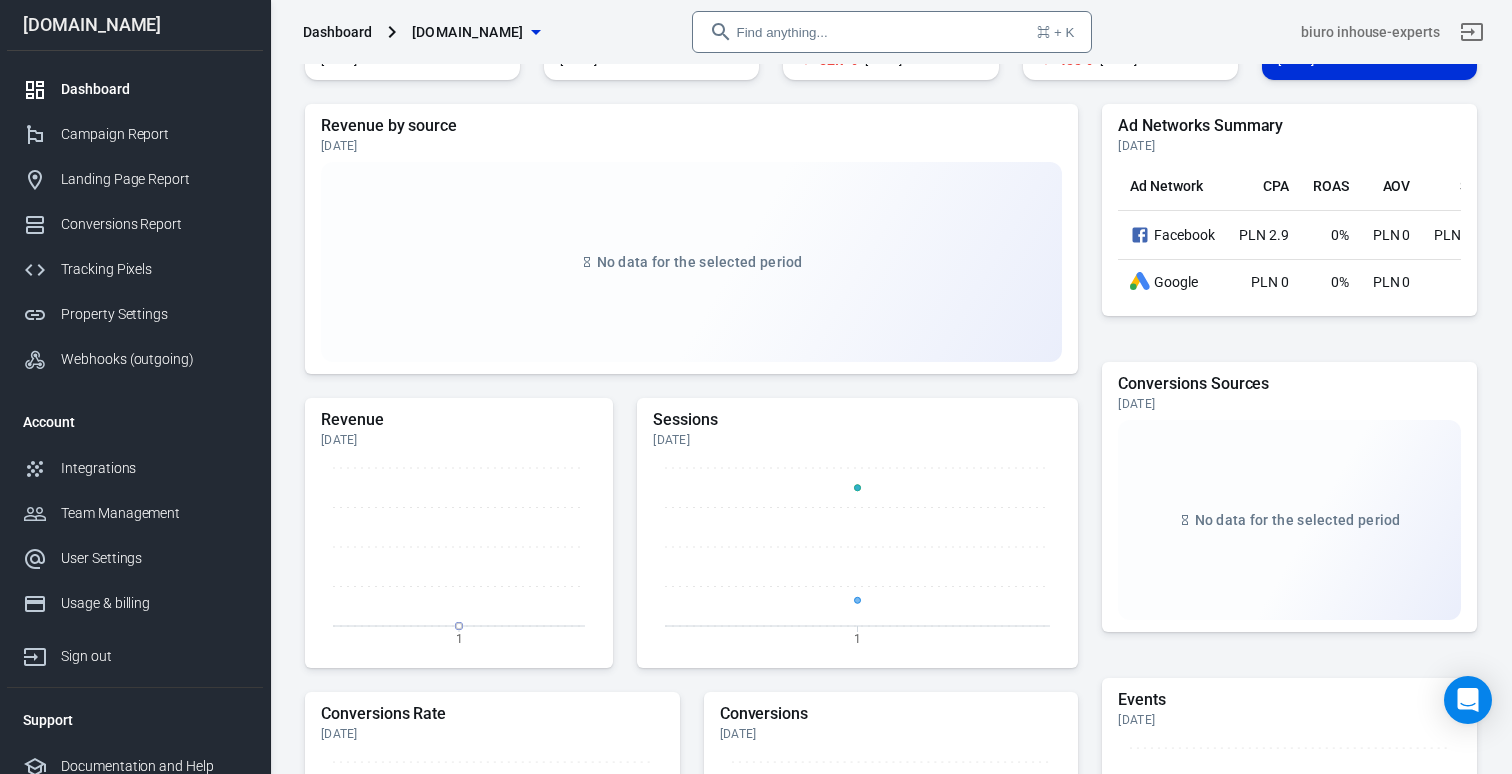 scroll, scrollTop: 0, scrollLeft: 0, axis: both 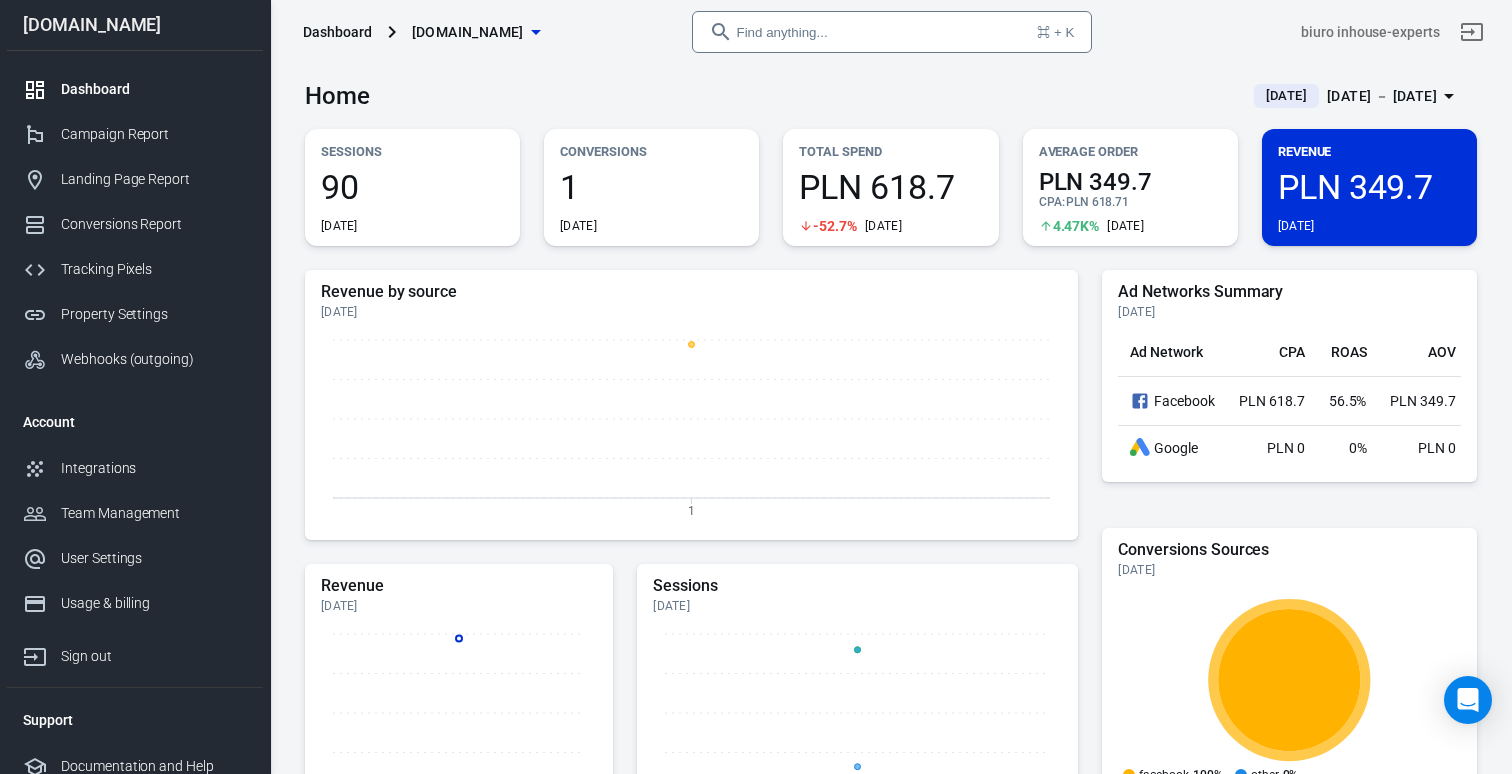 click on "[DOMAIN_NAME]" at bounding box center [468, 32] 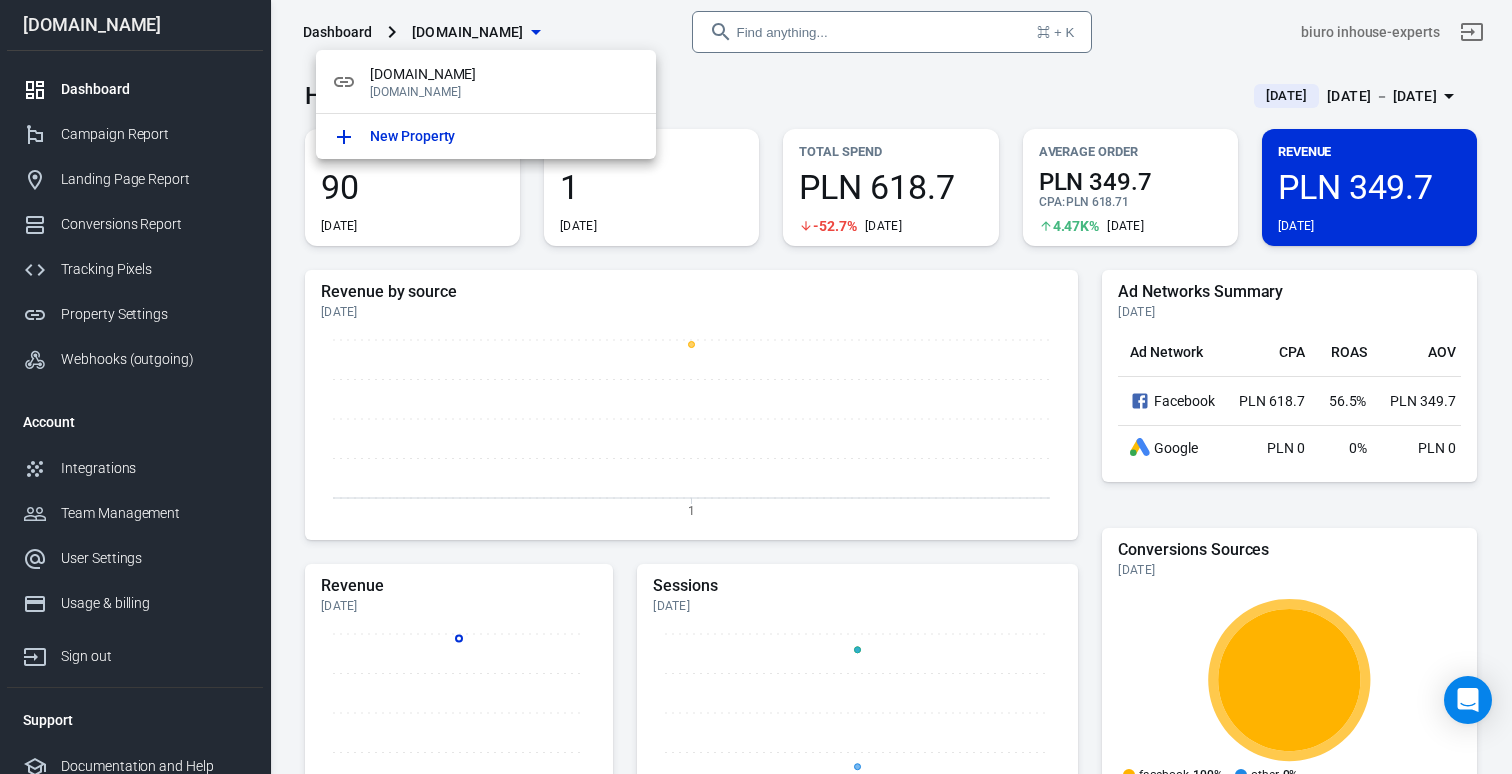 click at bounding box center [756, 387] 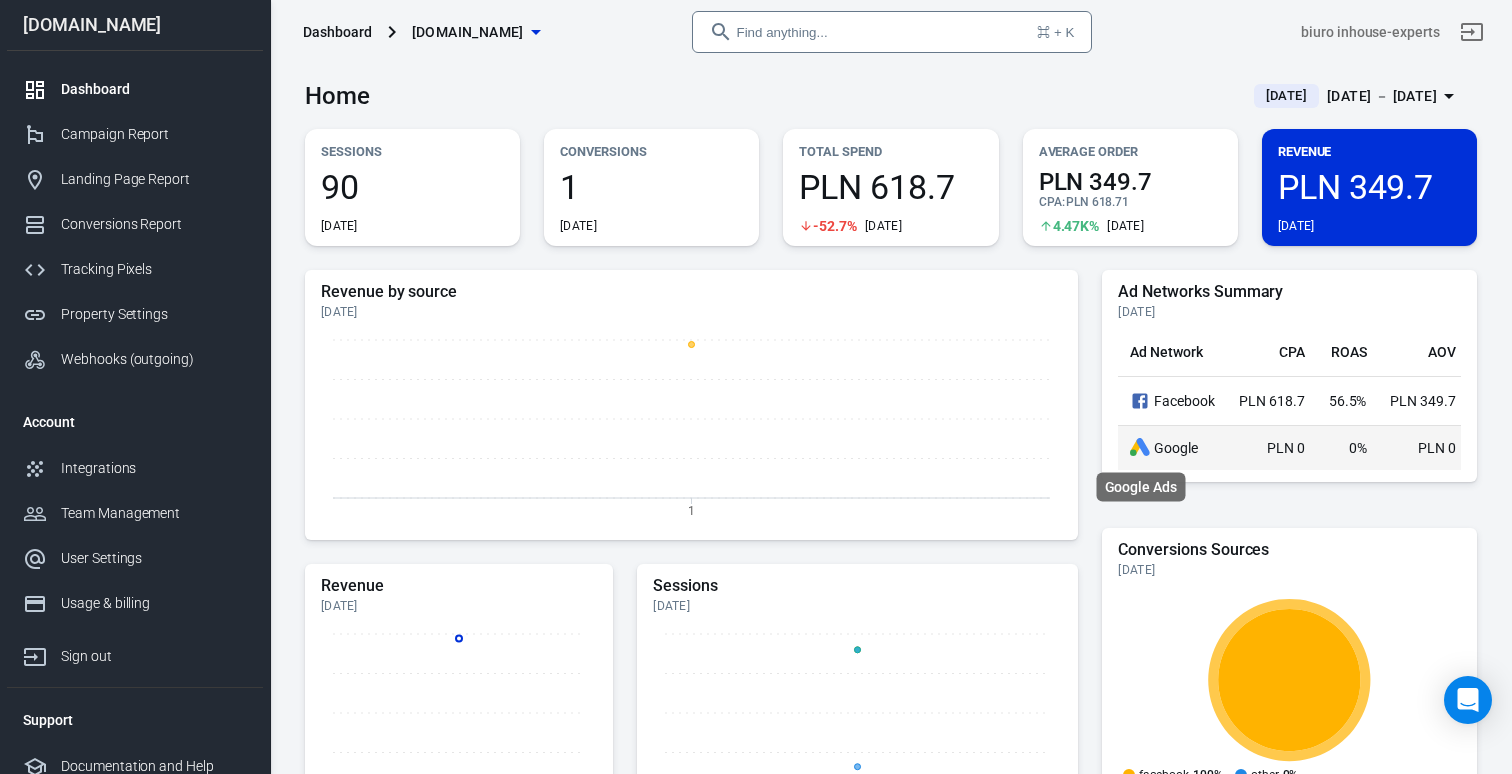 click 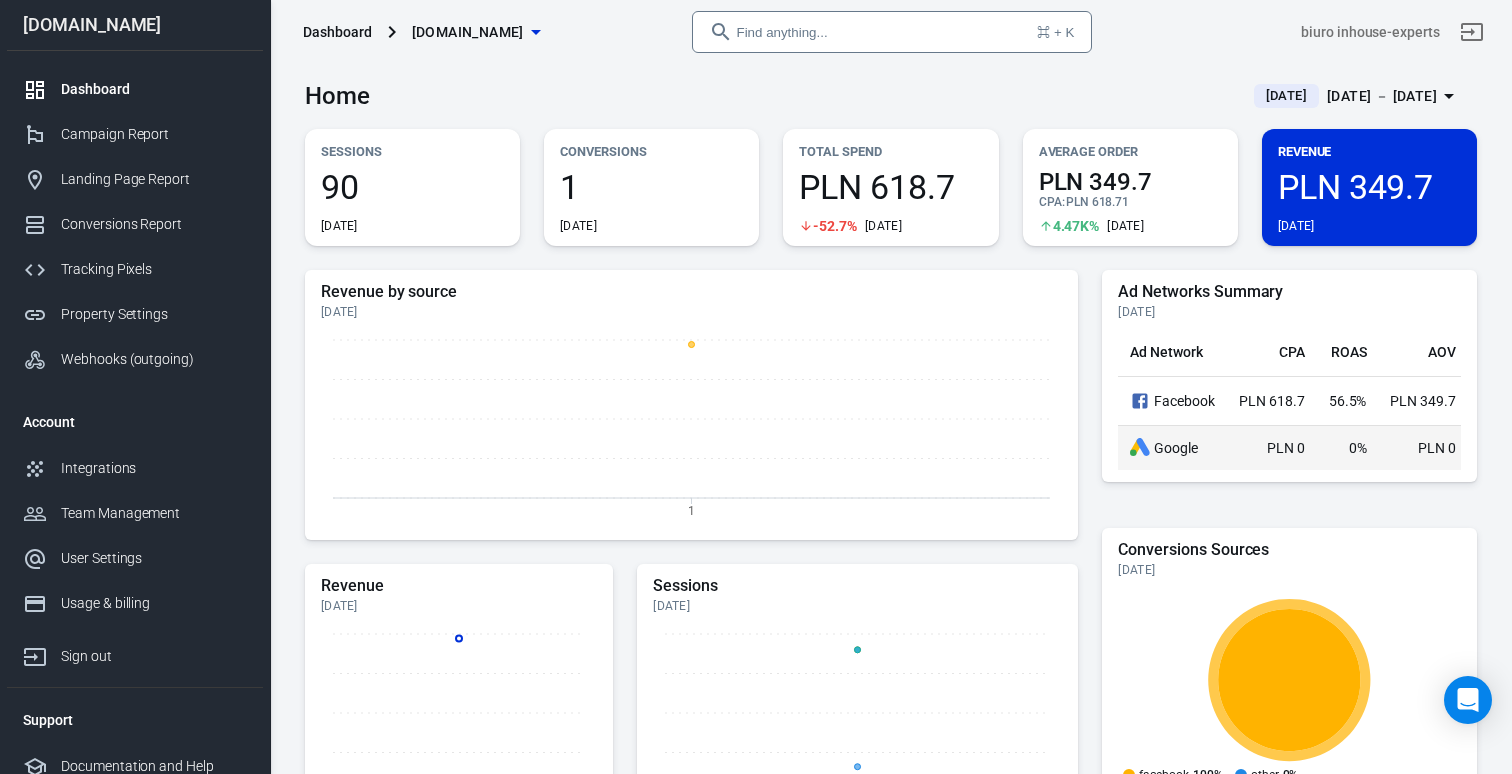 click on "Google" at bounding box center [1172, 448] 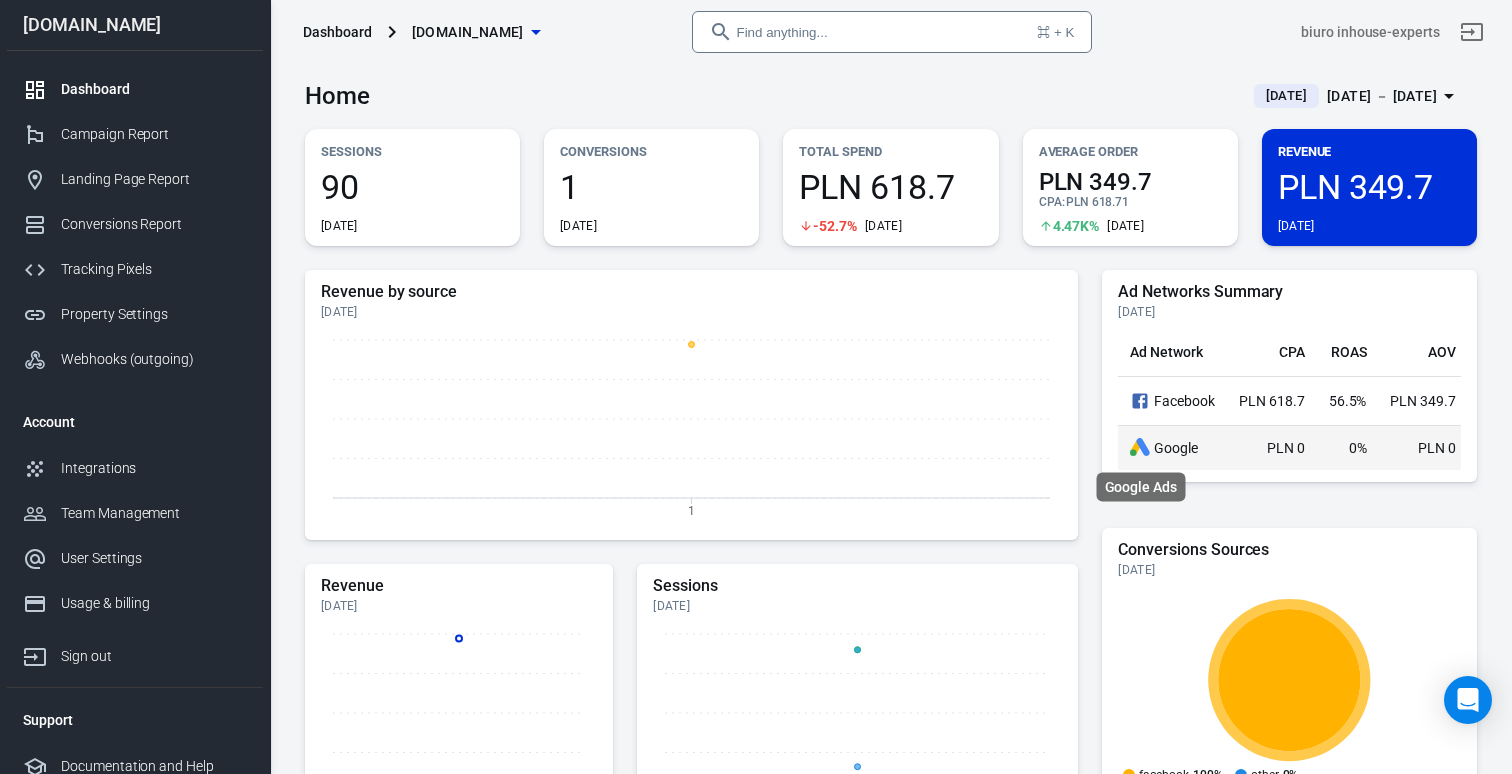 click 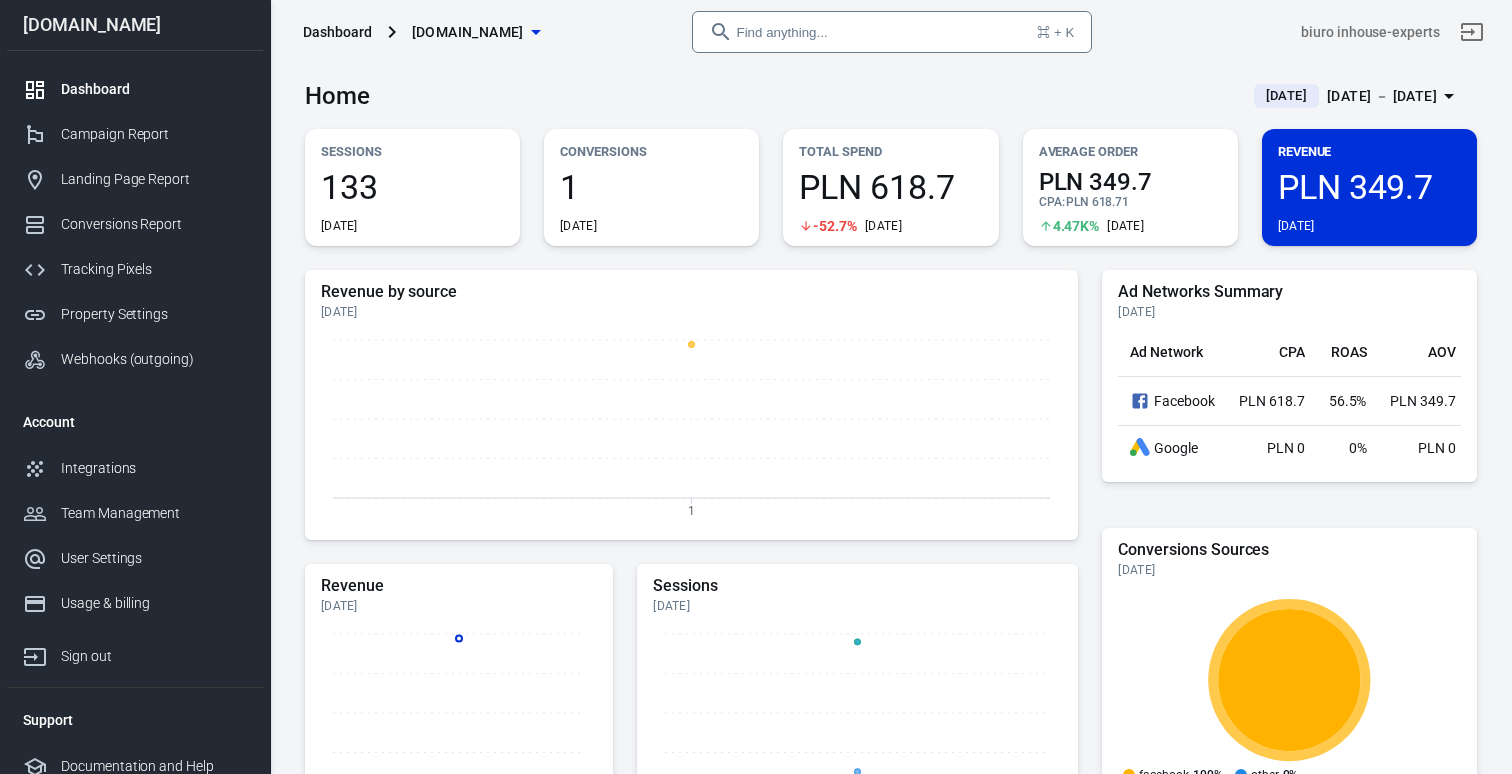 scroll, scrollTop: 0, scrollLeft: 0, axis: both 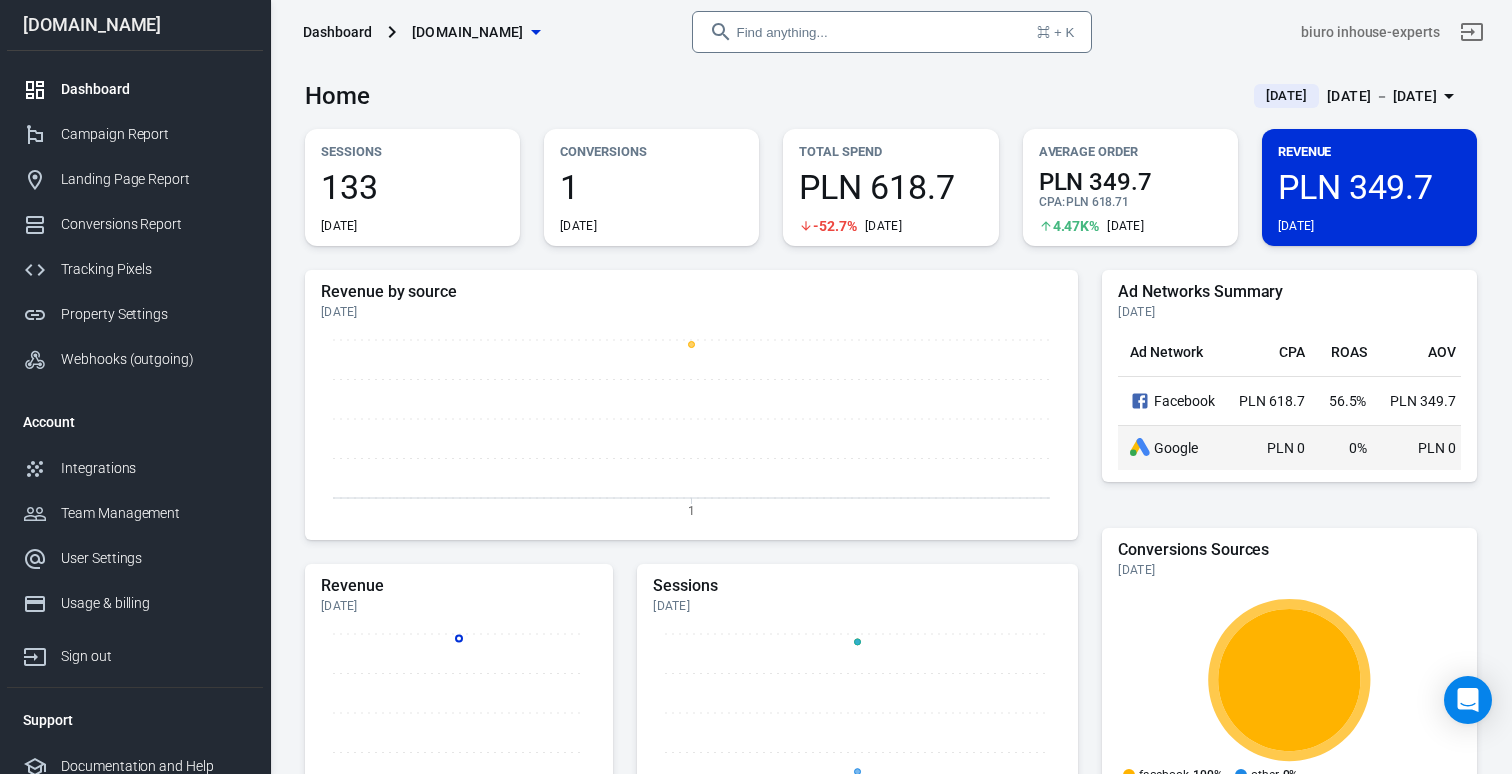 click on "Google" at bounding box center (1172, 448) 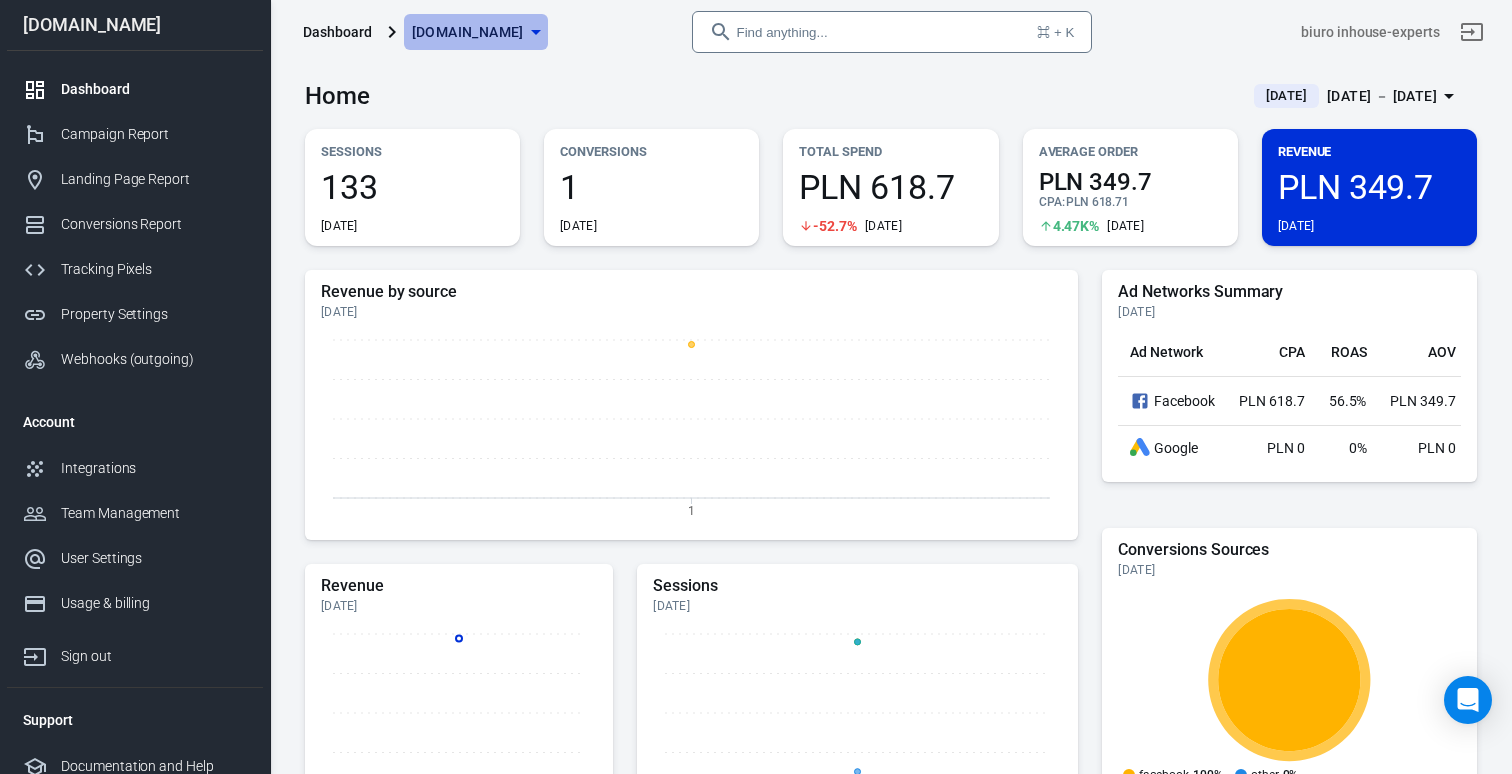 click 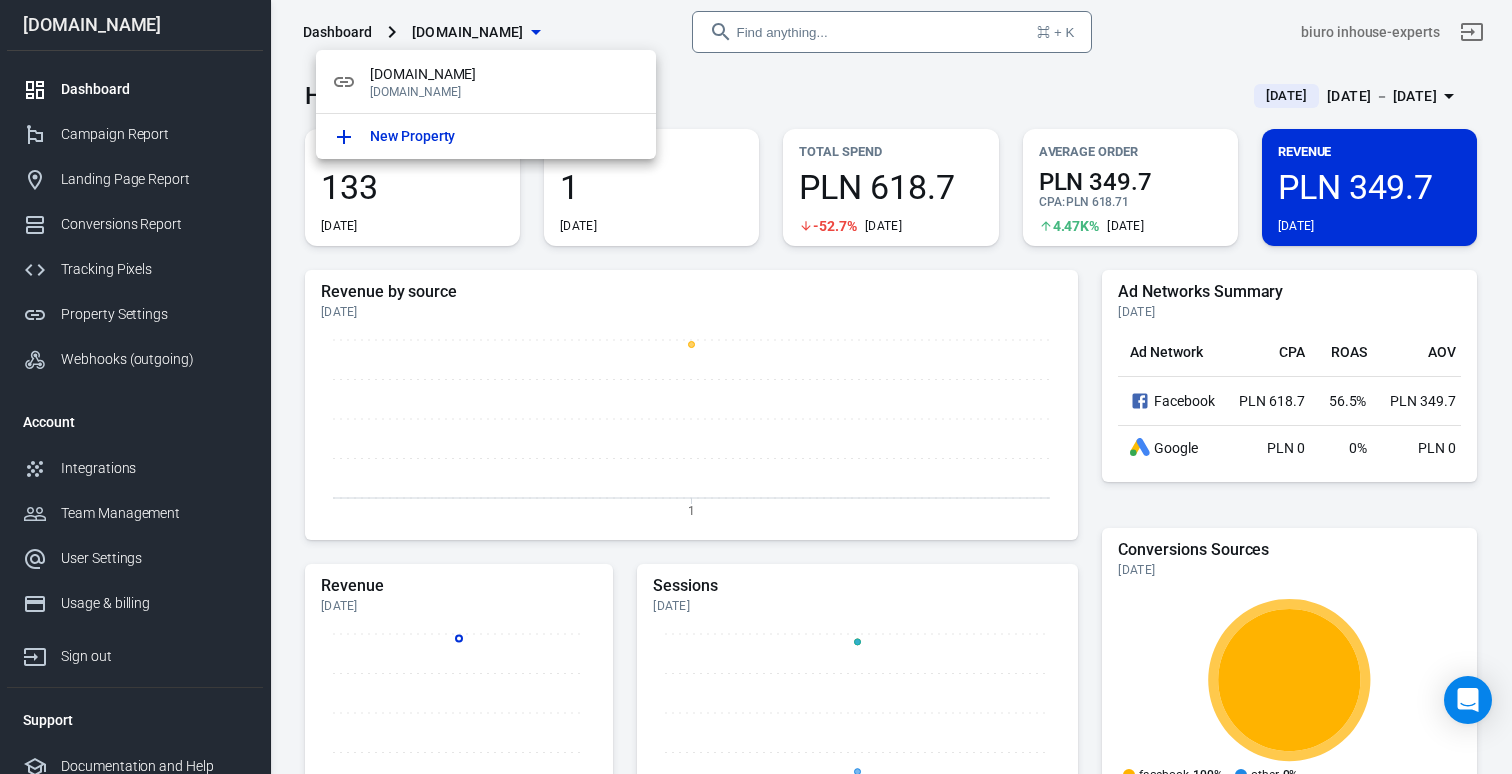 click at bounding box center [756, 387] 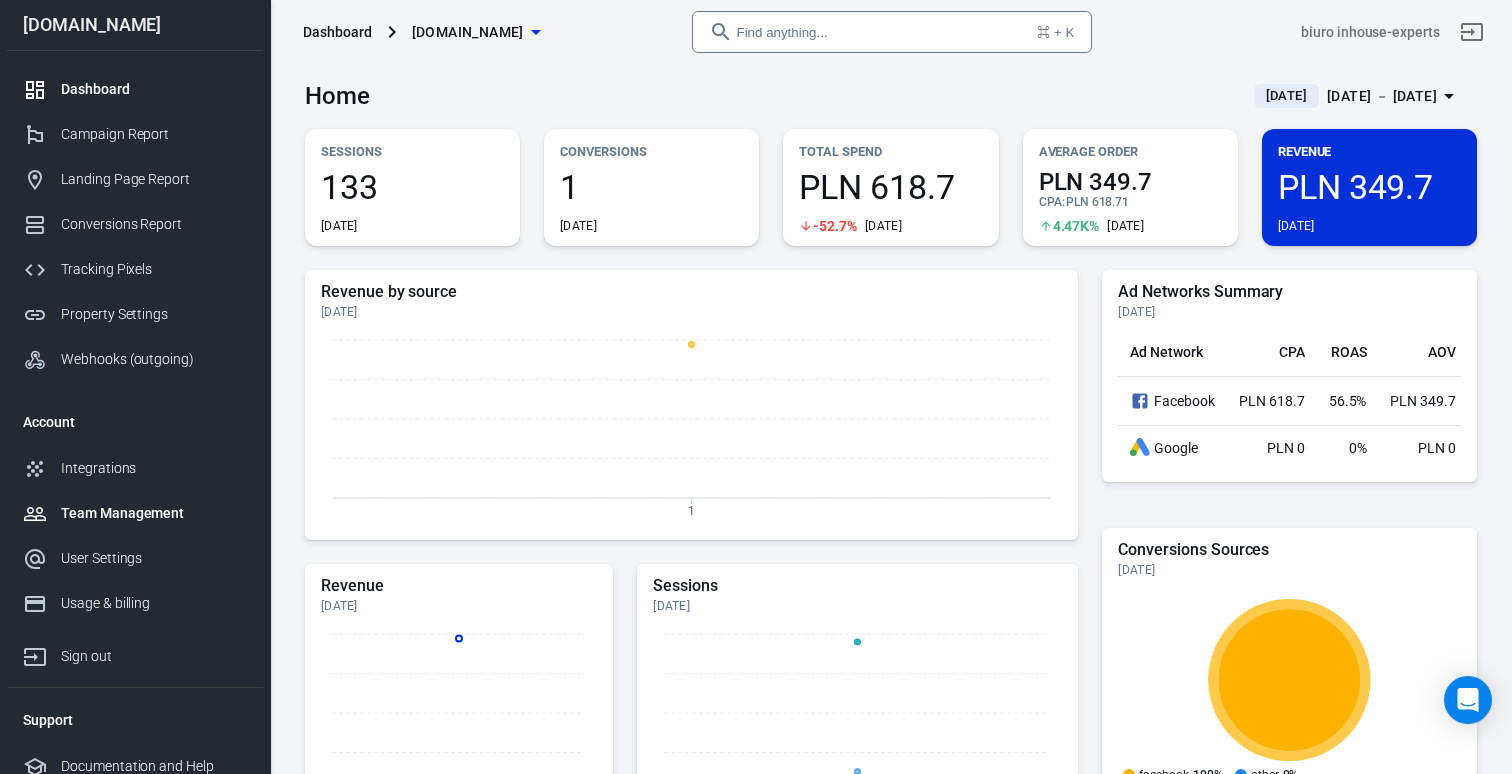 click on "Team Management" at bounding box center [154, 513] 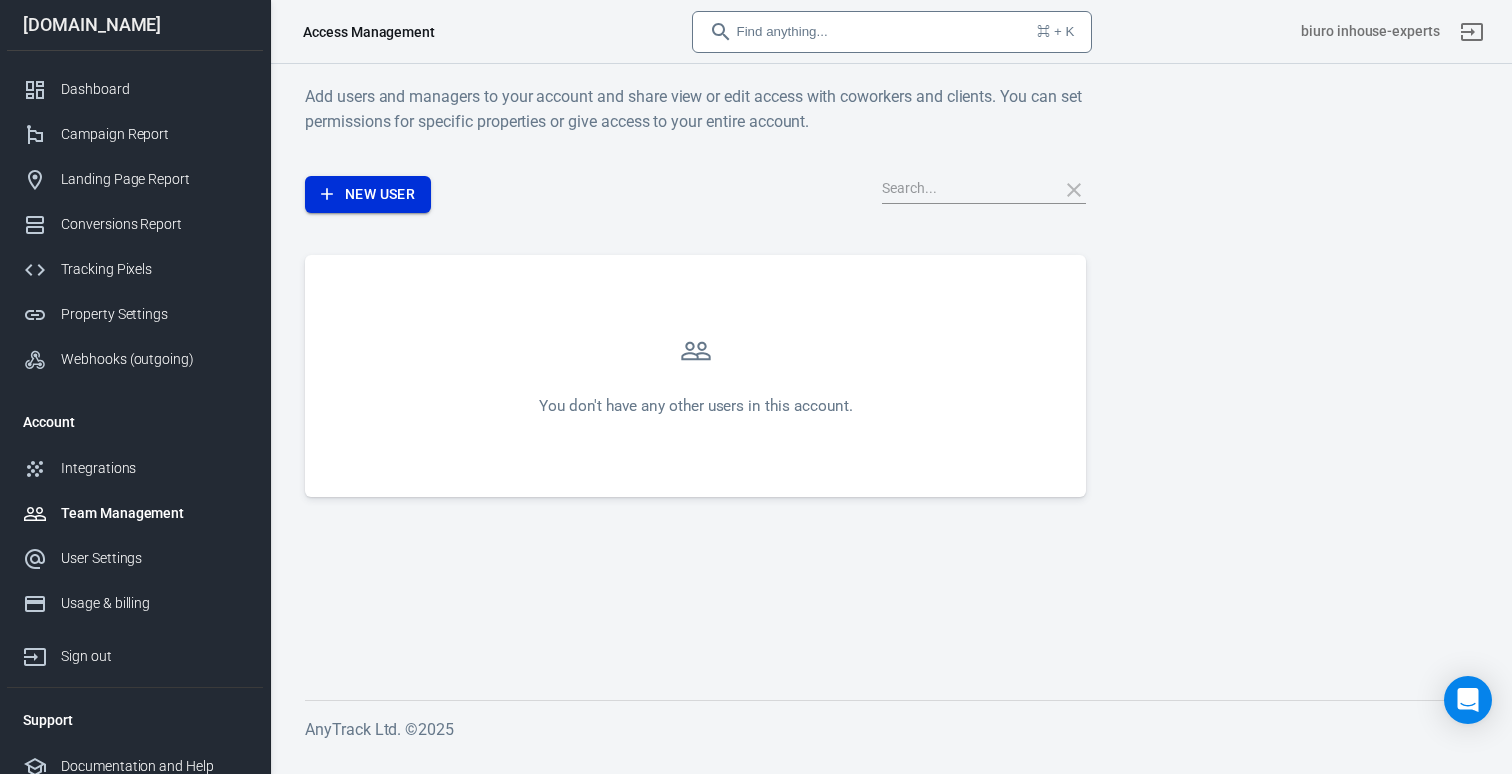 click on "New User" at bounding box center [368, 194] 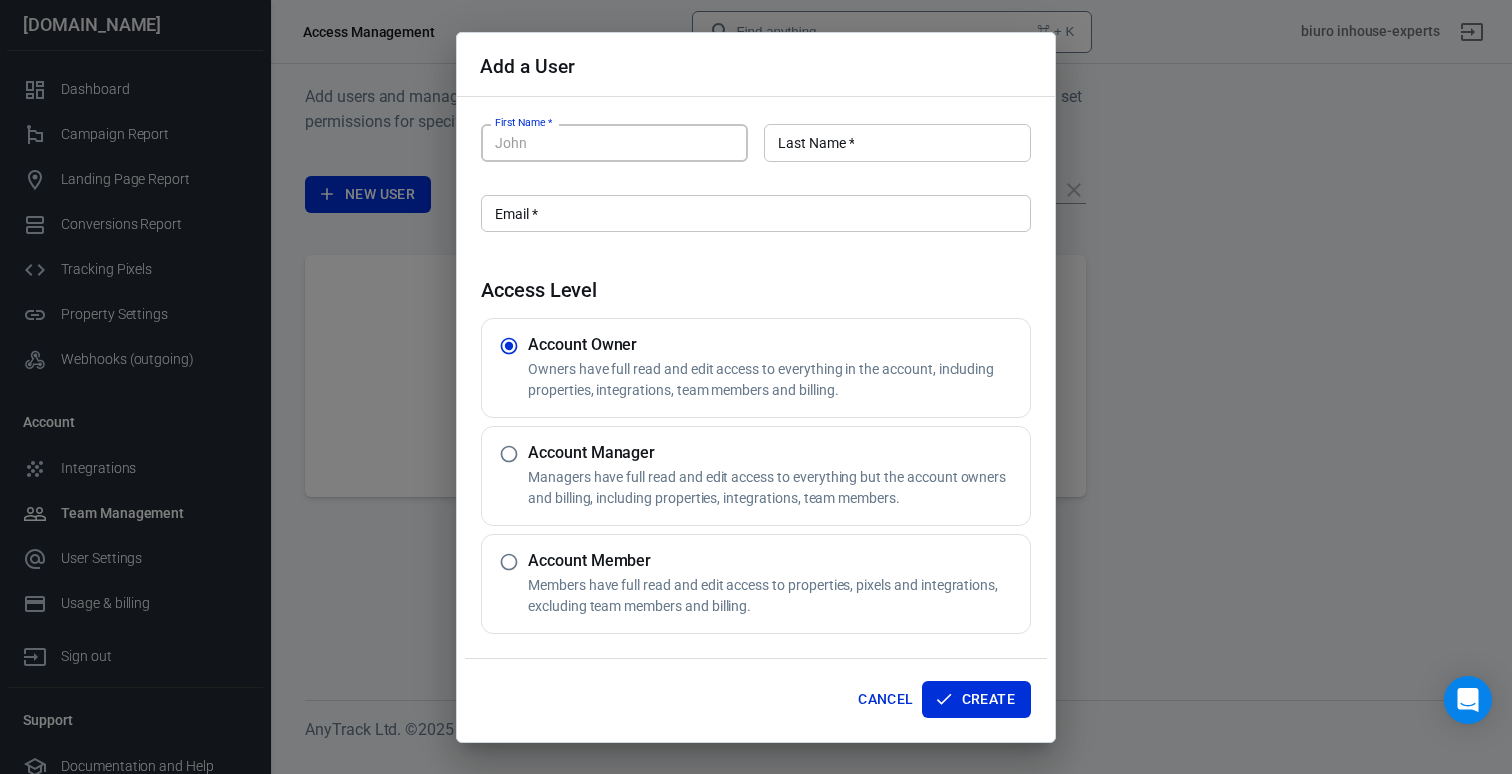click on "First Name   *" at bounding box center (614, 142) 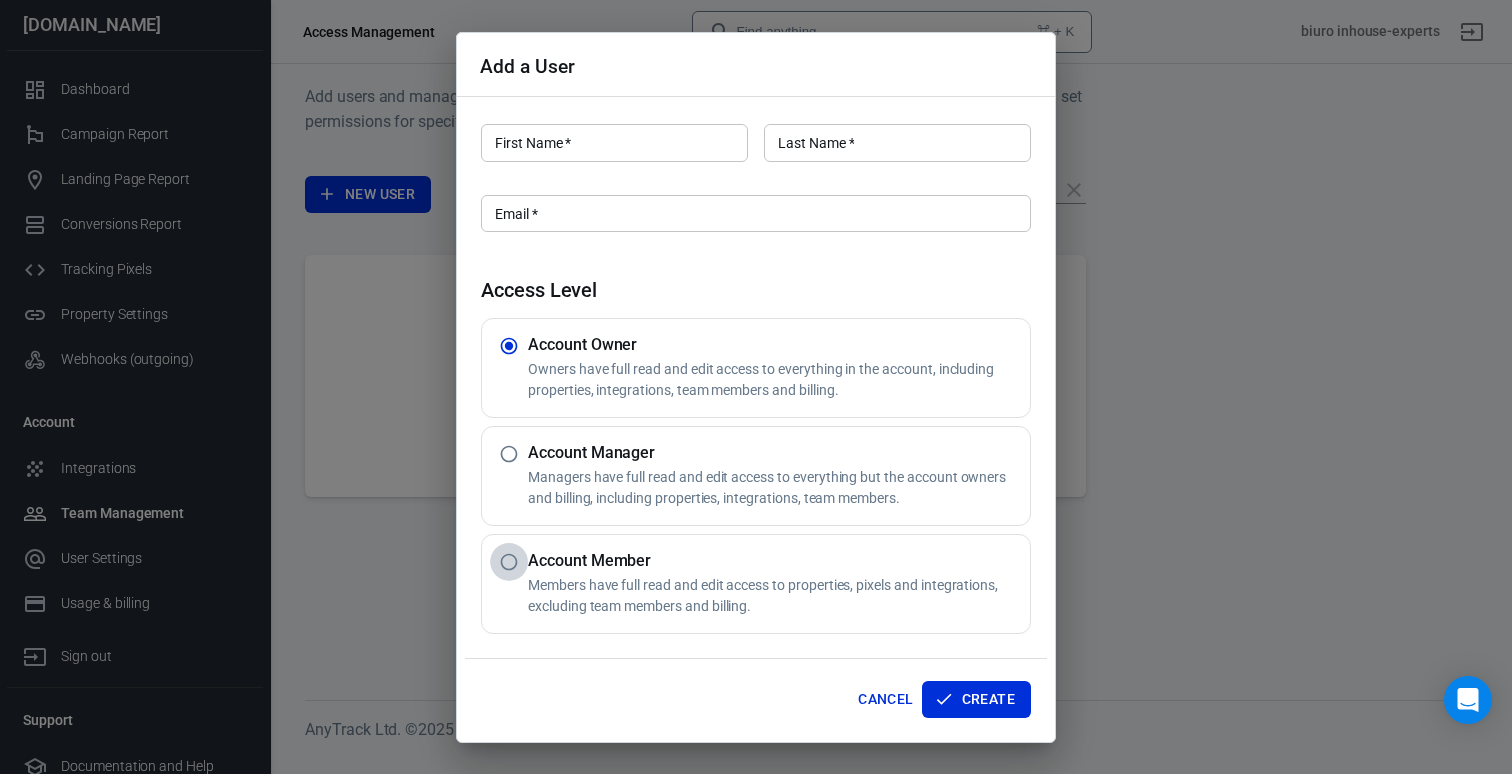 click at bounding box center [509, 562] 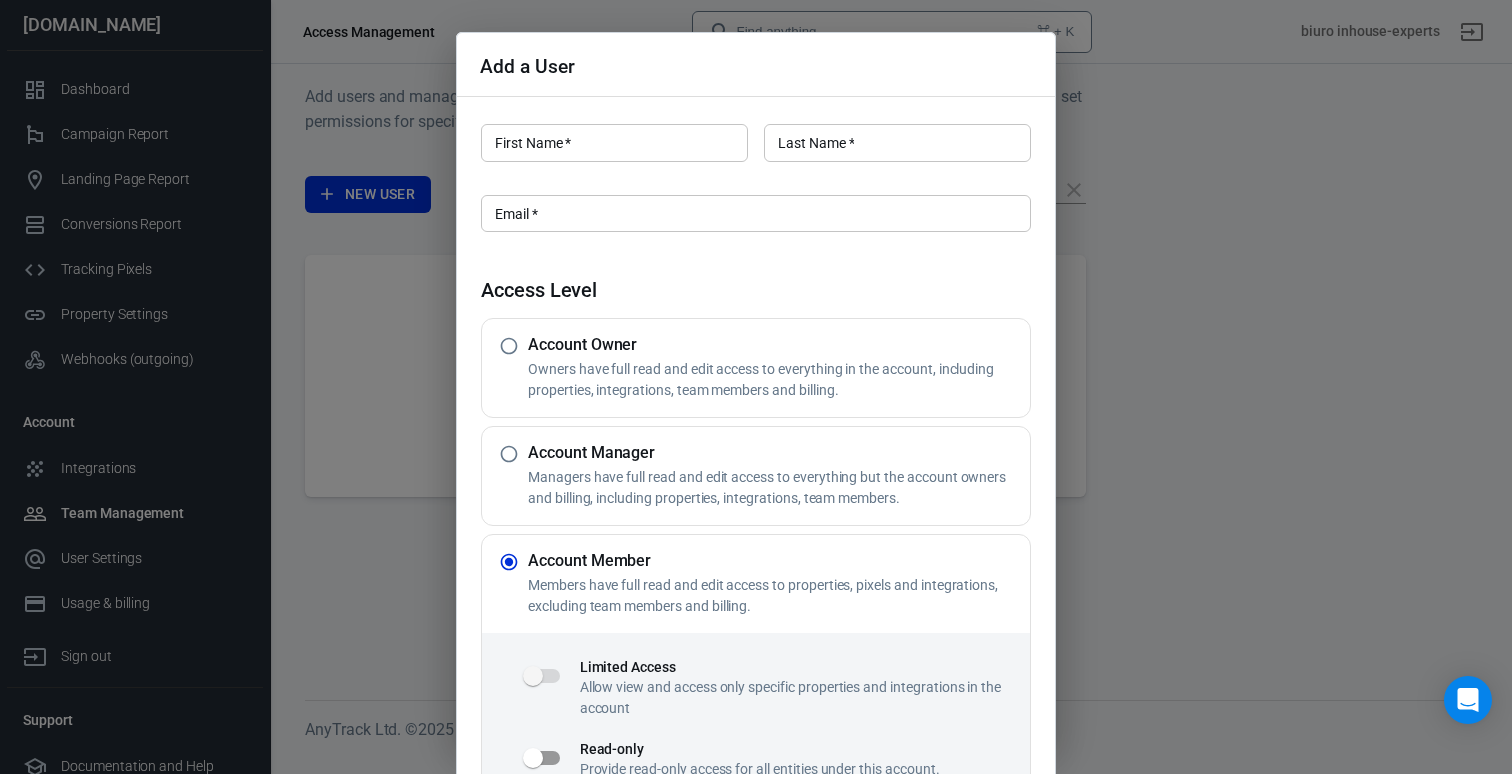 click on "Account Manager" at bounding box center [775, 453] 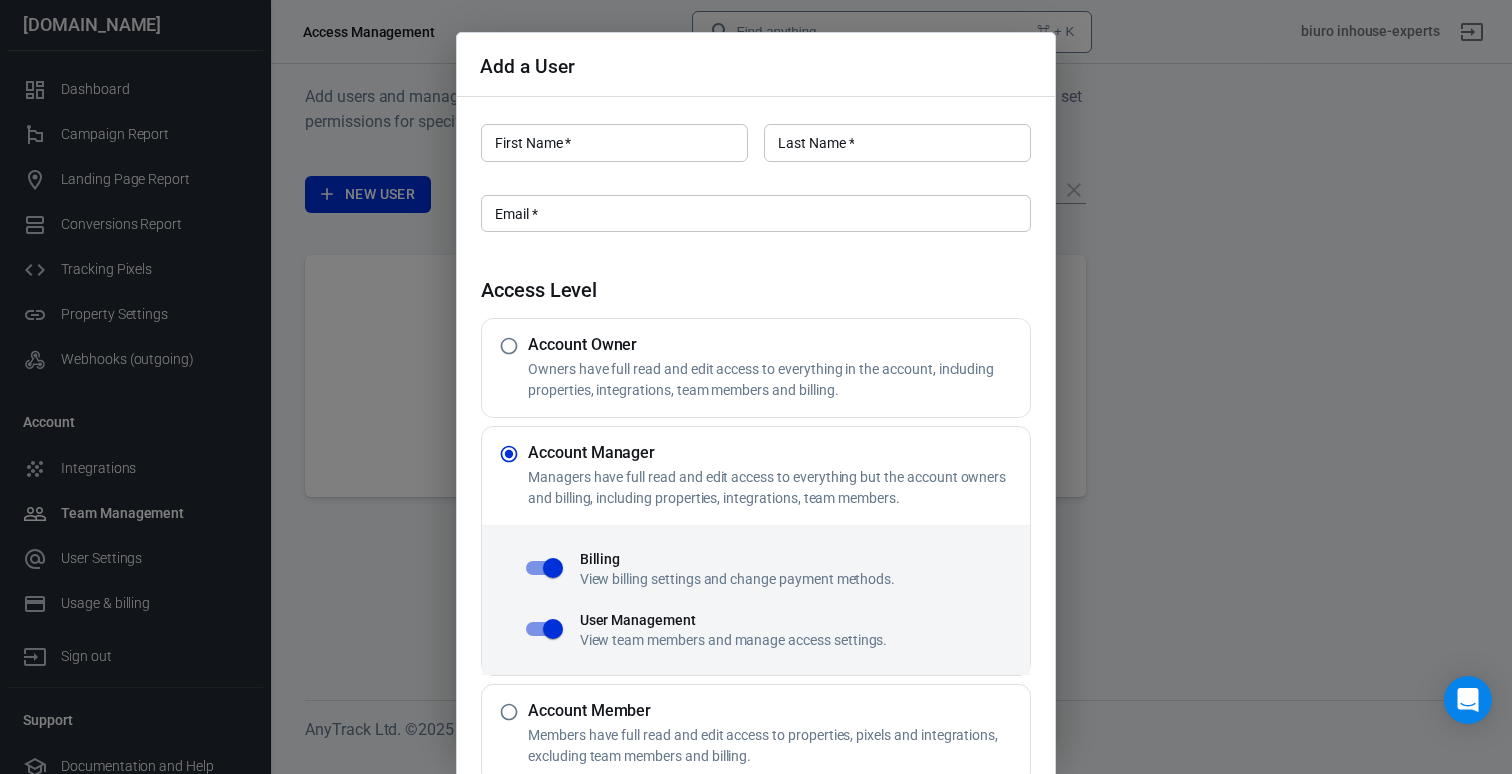 click on "Owners have full read and edit access to everything in the account, including properties, integrations, team members and billing." at bounding box center (775, 380) 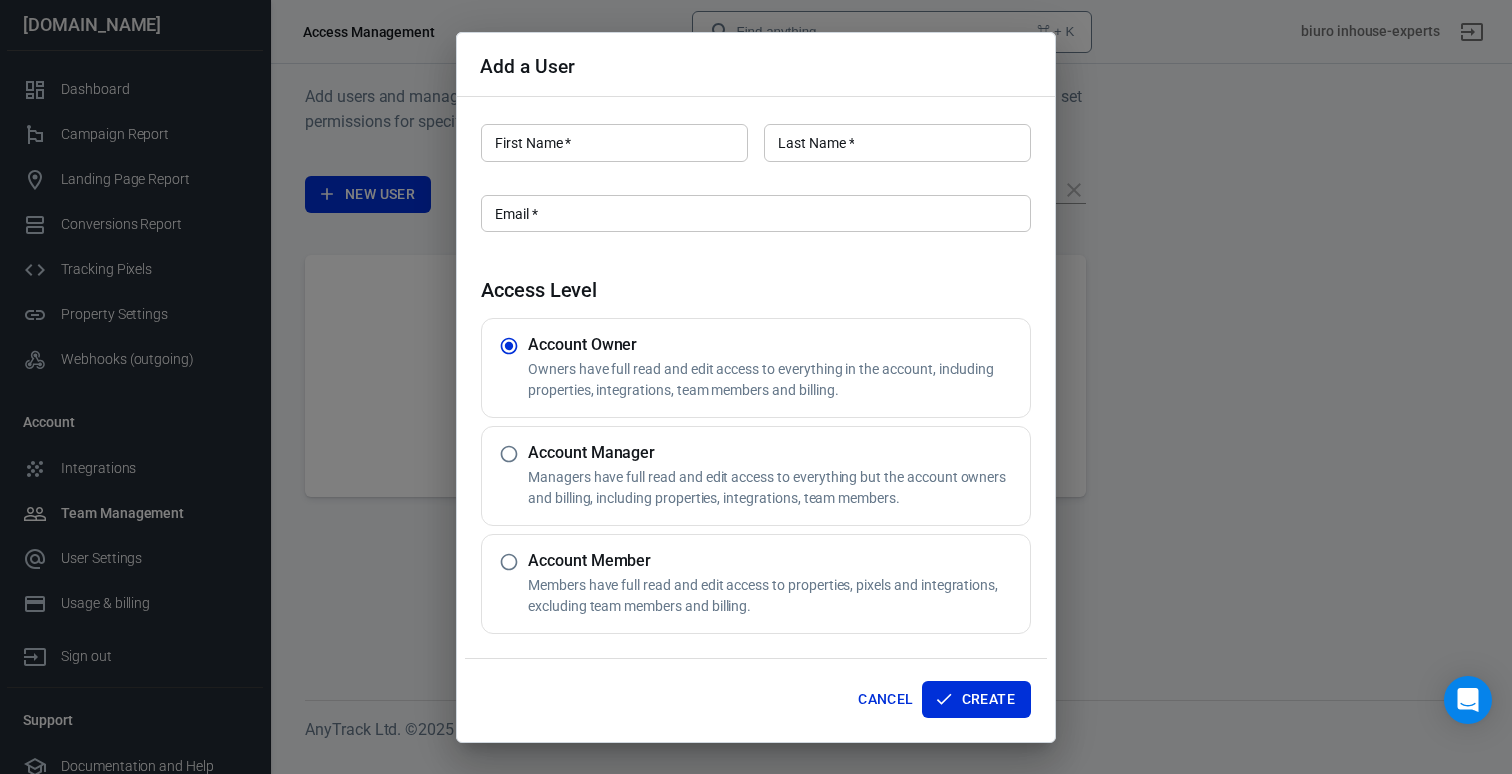 click on "Account Member" at bounding box center [775, 561] 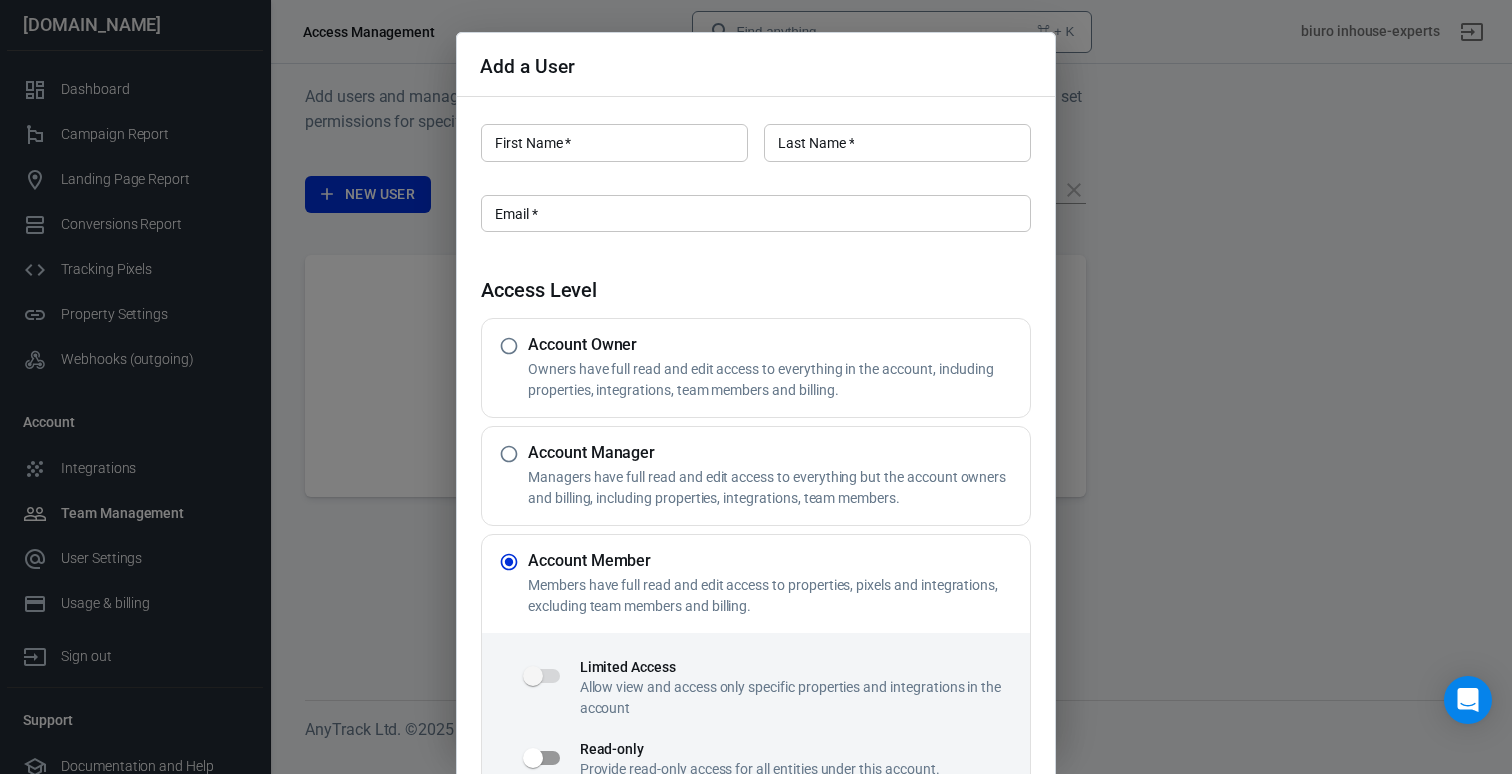 click on "Add a User First Name   * First Name   * Last Name   * Last Name   * Email   * Email   * Access Level Account Owner Owners have full read and edit access to everything in the account, including properties, integrations, team members and billing. Account Manager Managers have full read and edit access to everything but the account owners and billing, including properties, integrations, team members. Account Member Members have full read and edit access to properties, pixels and integrations, excluding team members and billing. Limited Access Allow view and access only specific properties and integrations in the account Read-only Provide read-only access for all entities under this account. Export data Allow user to export data from this account. Cancel Create" at bounding box center (756, 387) 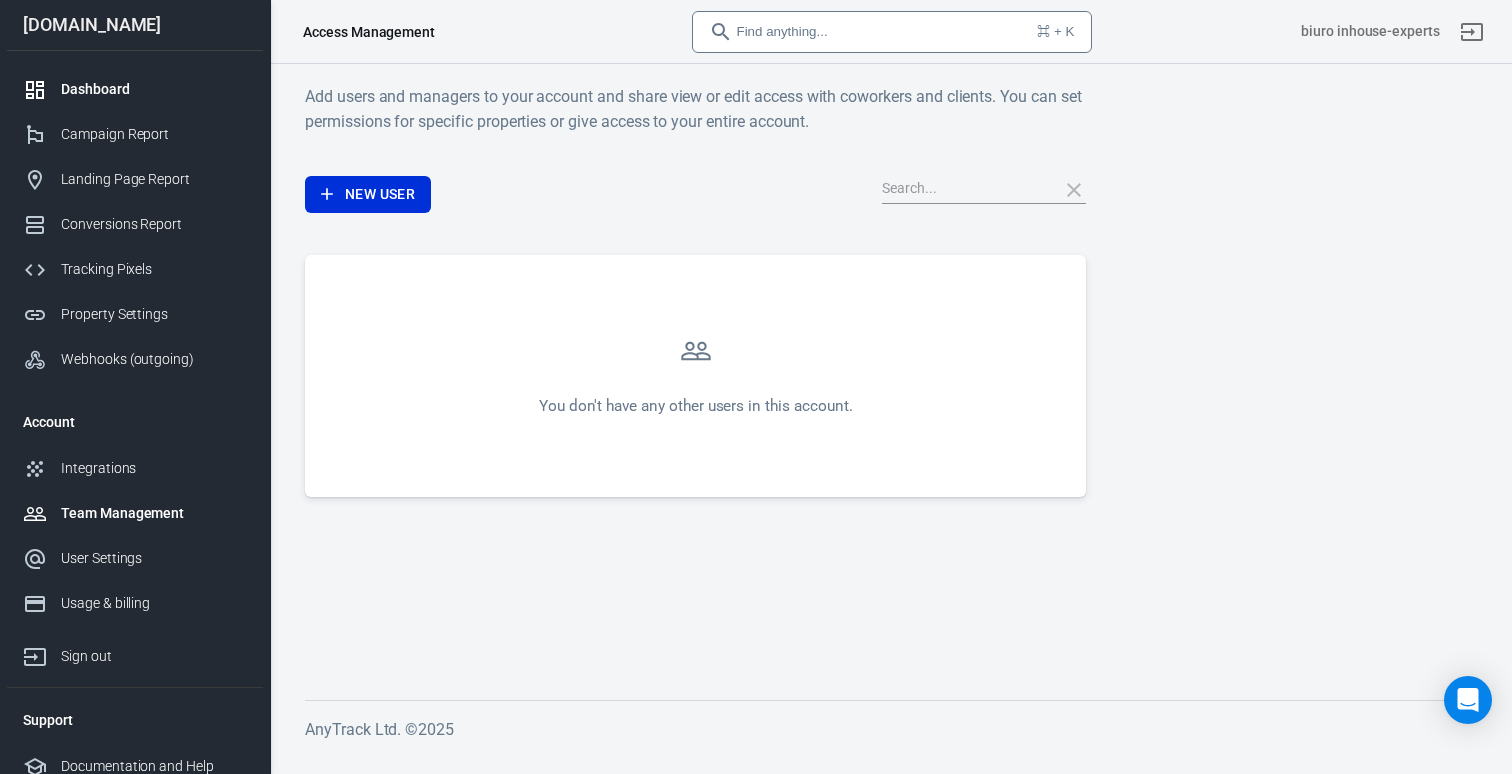 click on "Dashboard" at bounding box center [154, 89] 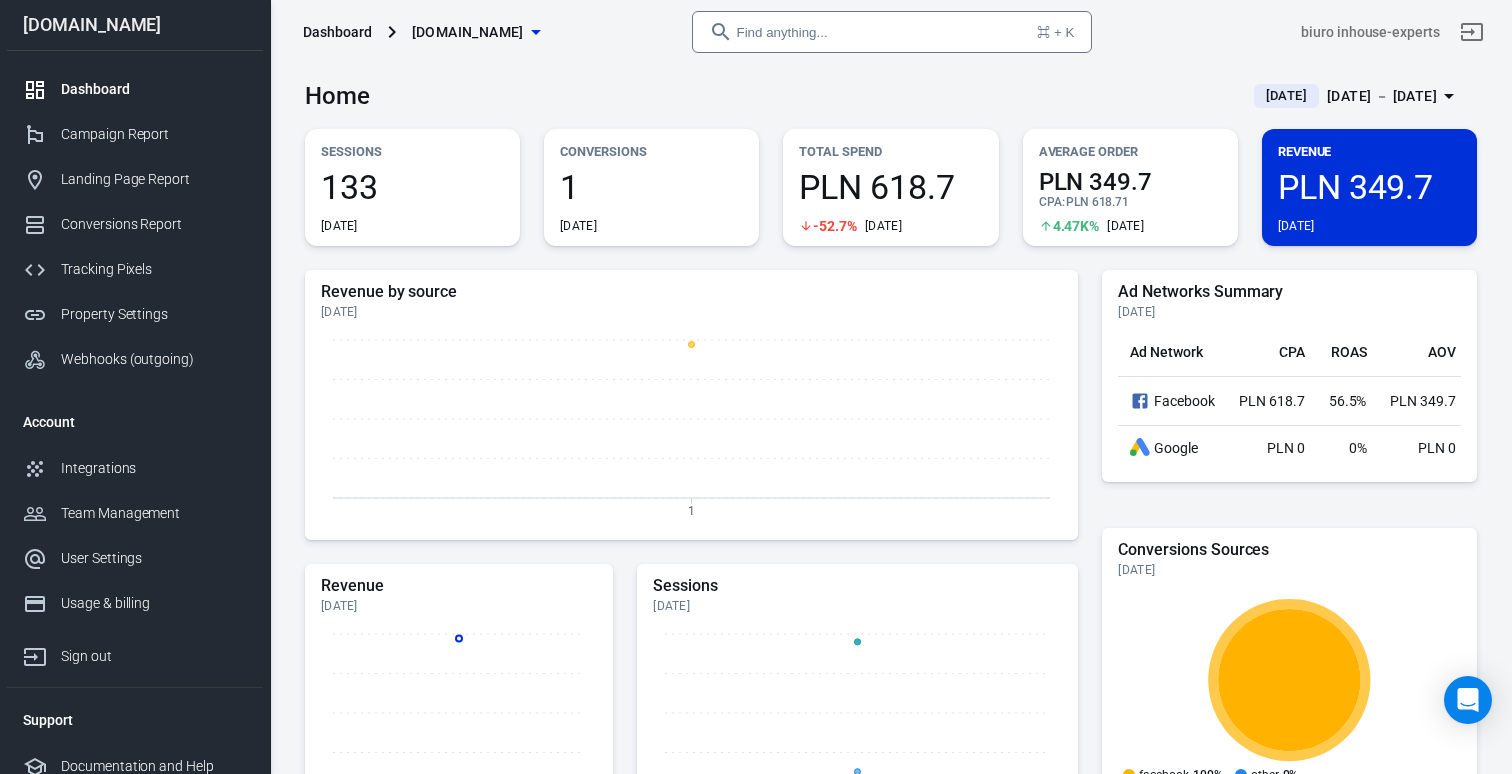 click on "[DOMAIN_NAME]" at bounding box center [468, 32] 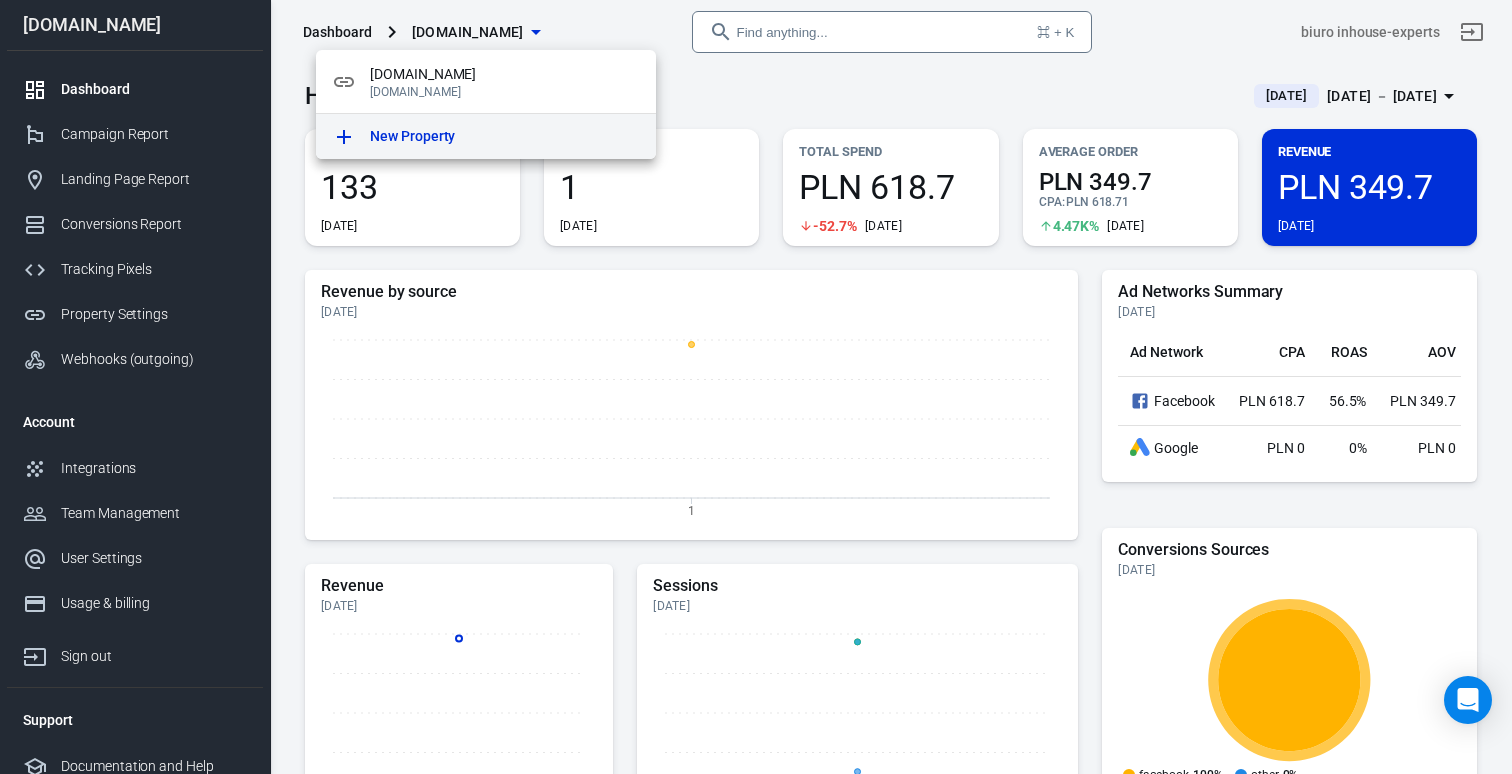 click on "New Property" at bounding box center (486, 136) 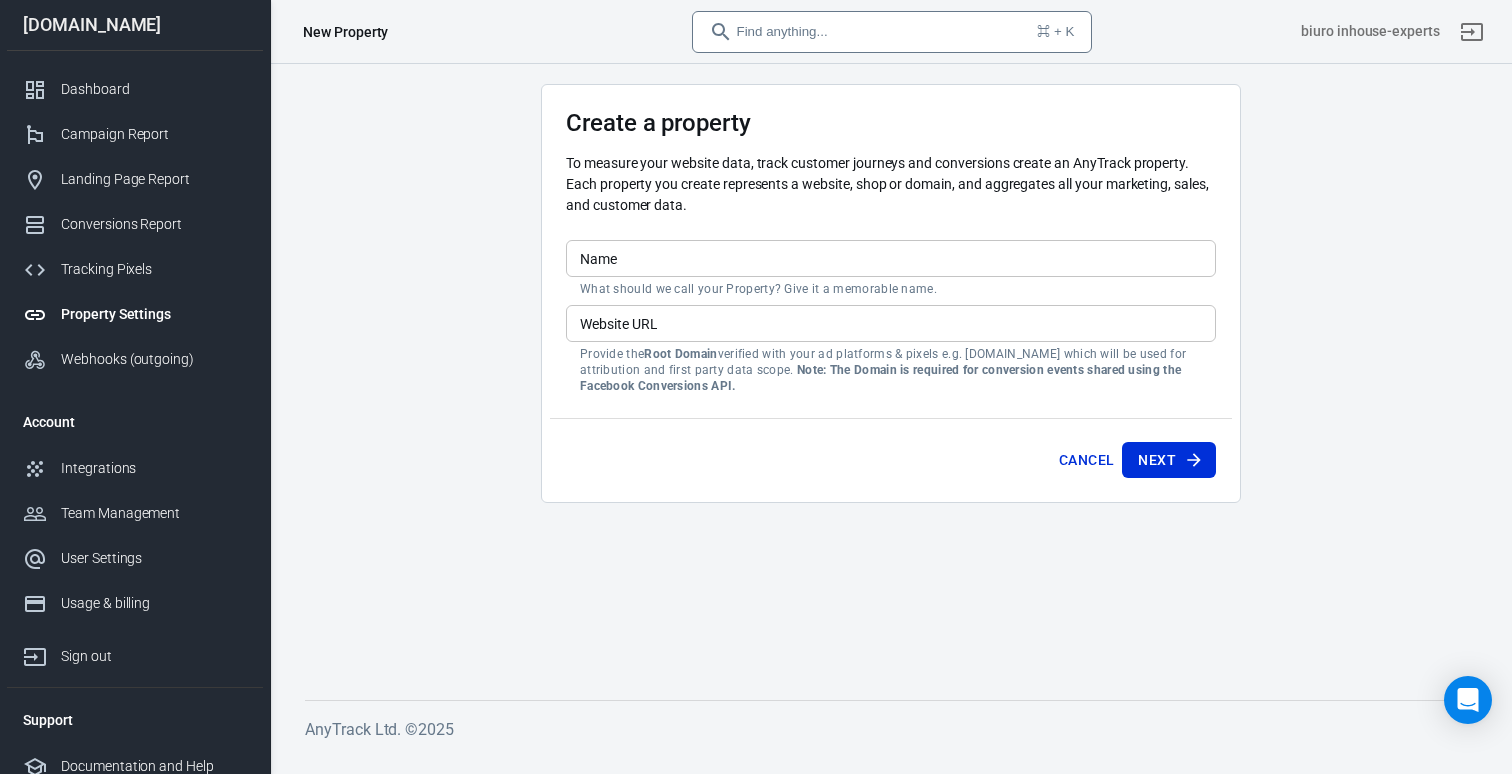 click on "[DOMAIN_NAME]" at bounding box center [135, 25] 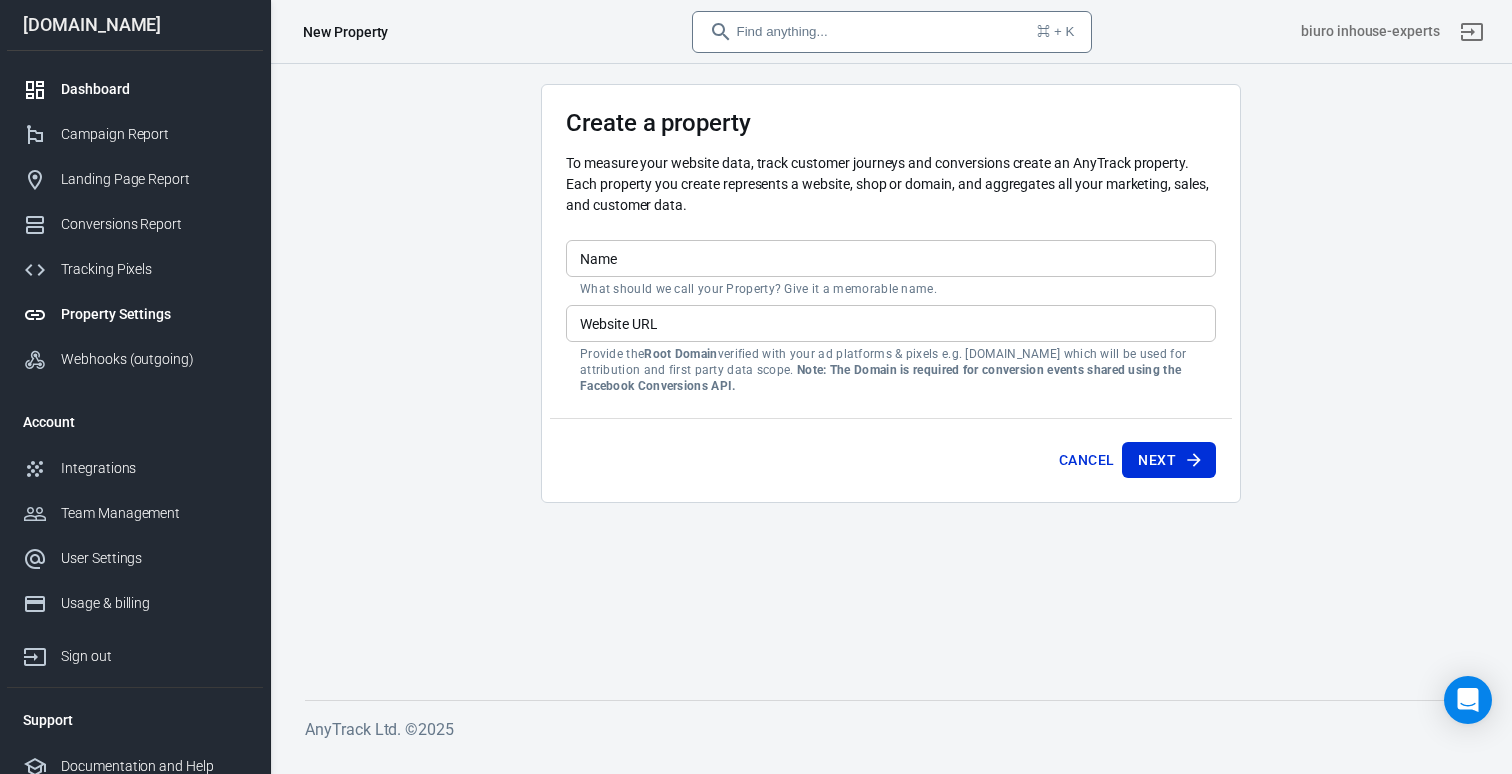 click on "Dashboard" at bounding box center (154, 89) 